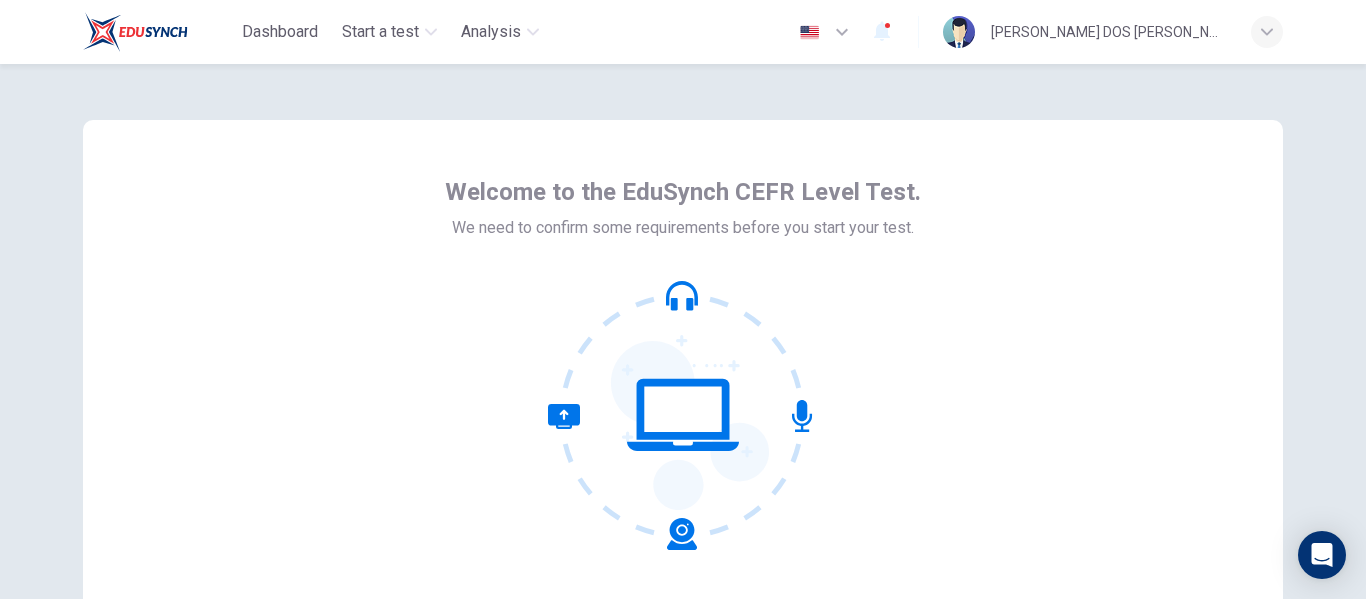 click on "Next" at bounding box center (747, 657) 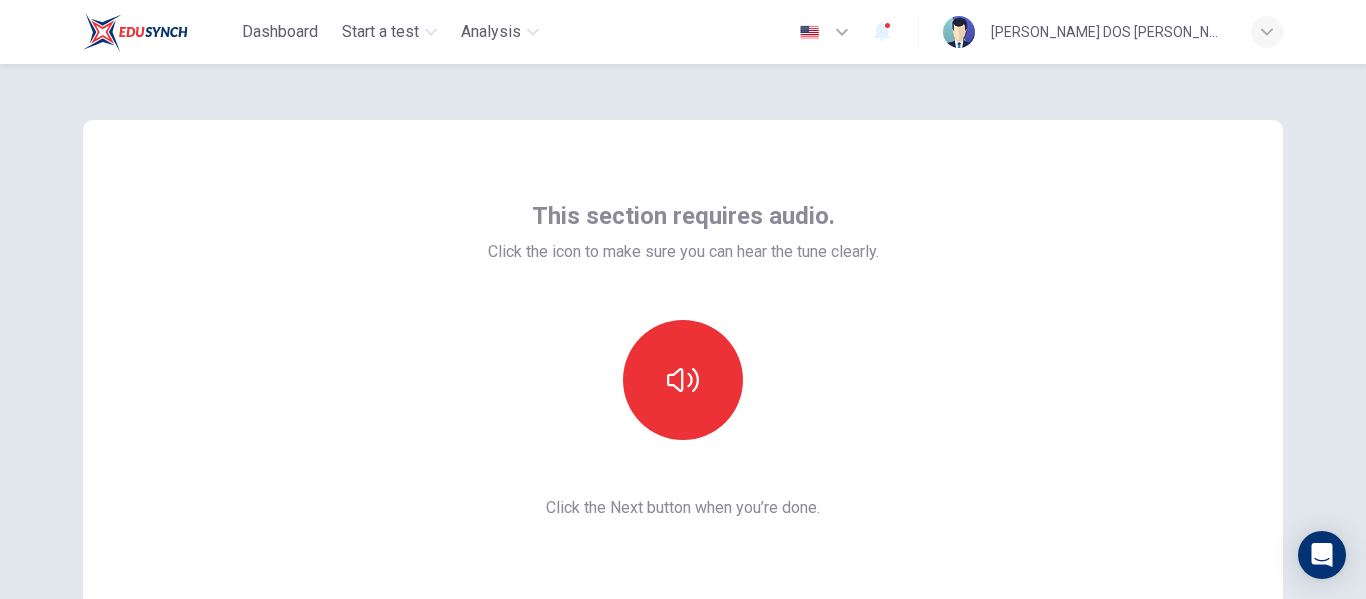 scroll, scrollTop: 215, scrollLeft: 0, axis: vertical 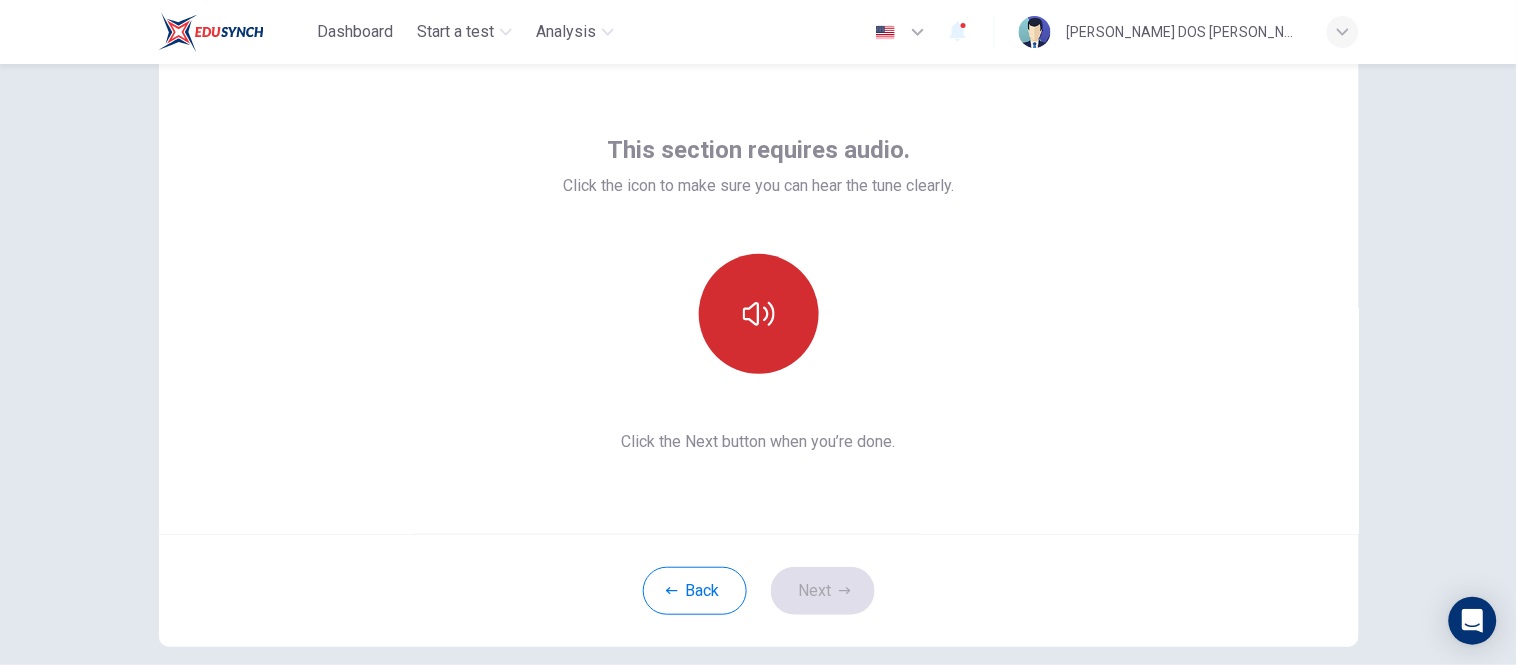 click 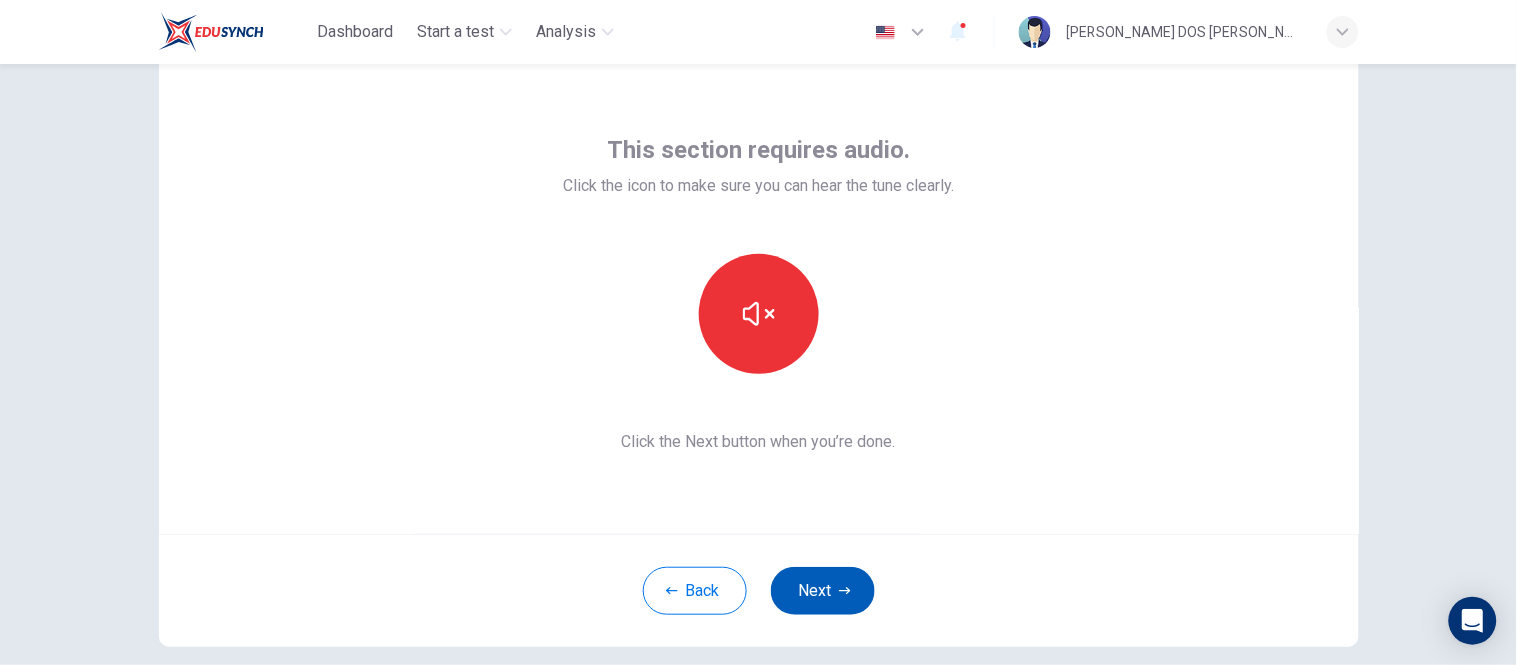 click on "Next" at bounding box center (823, 591) 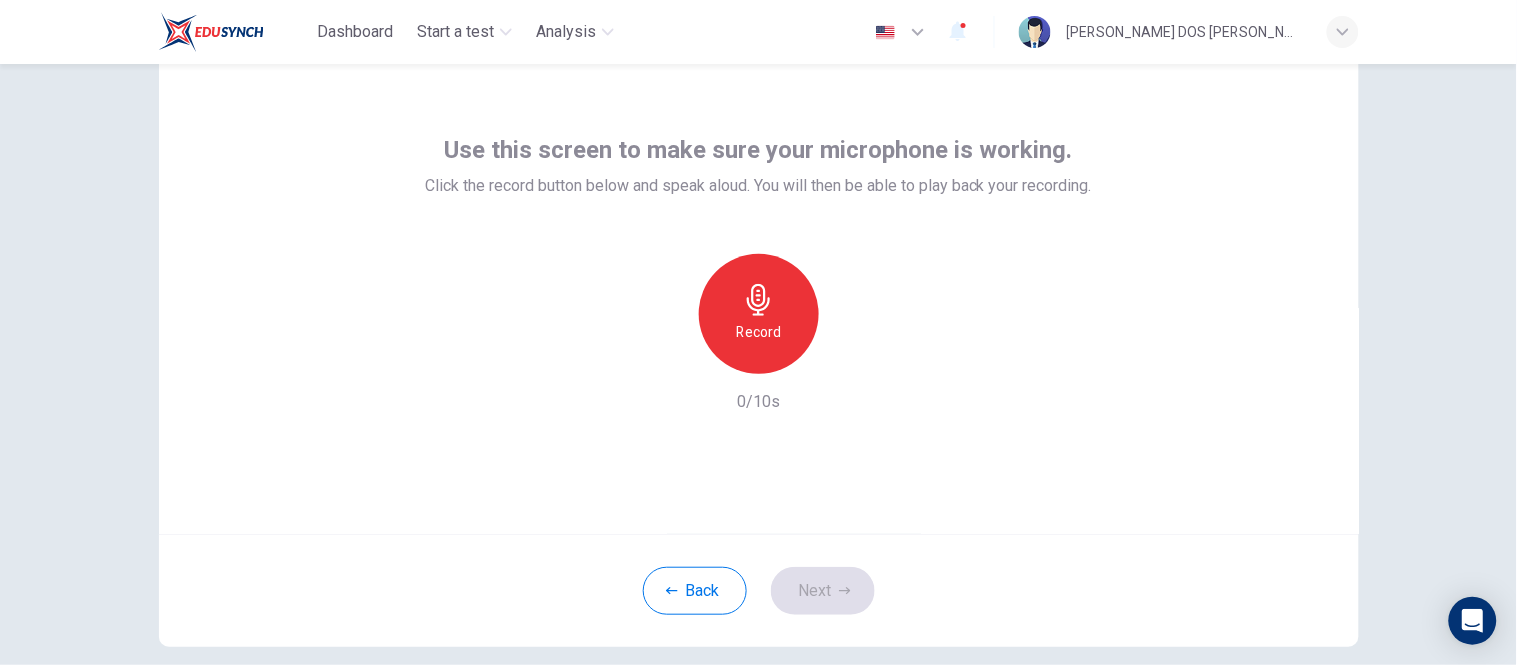 click on "Record" at bounding box center (758, 332) 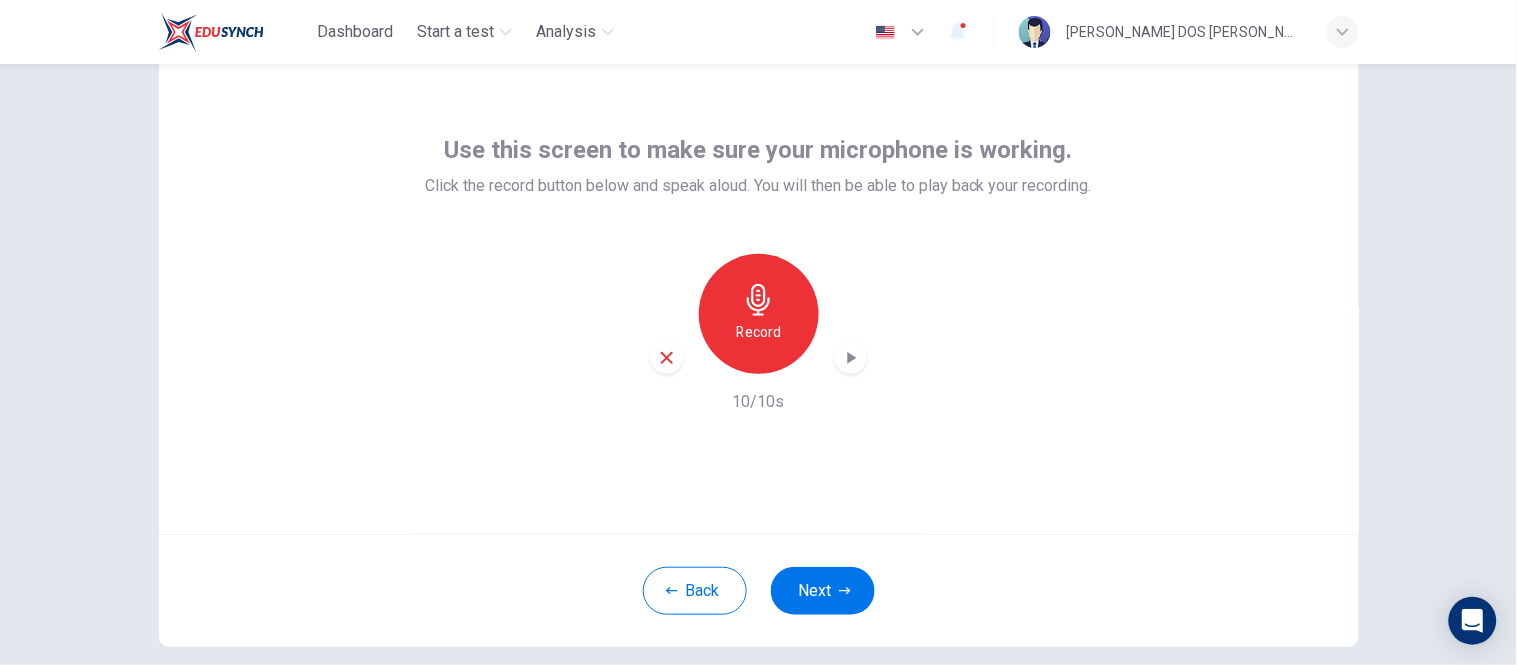 click 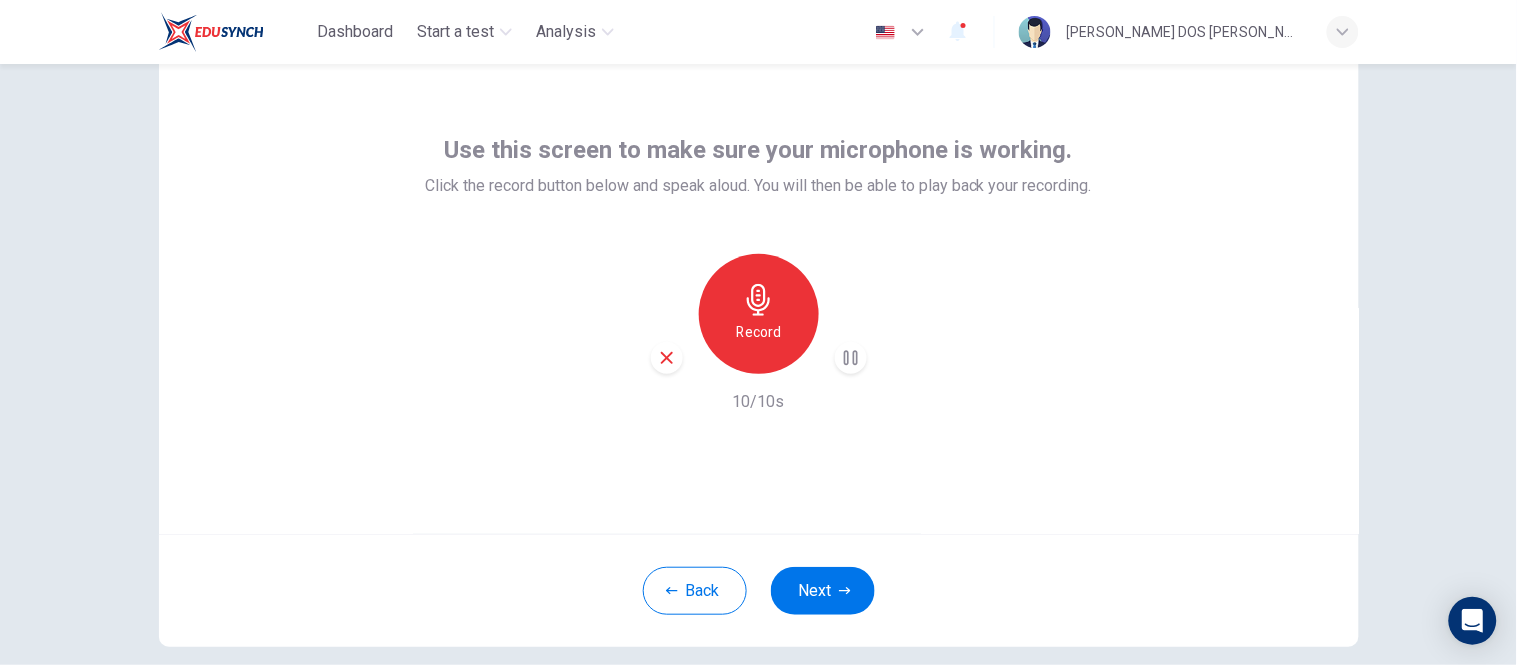 click 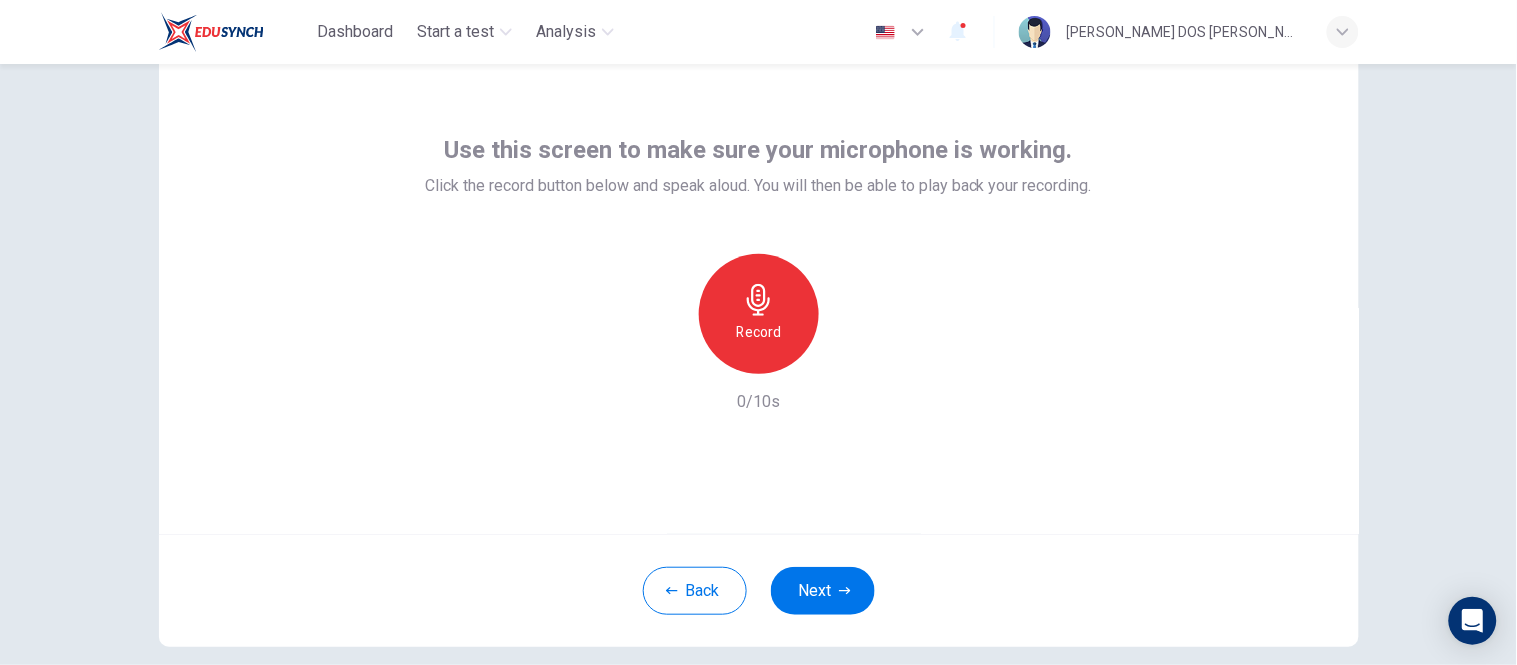click on "Record" at bounding box center (758, 332) 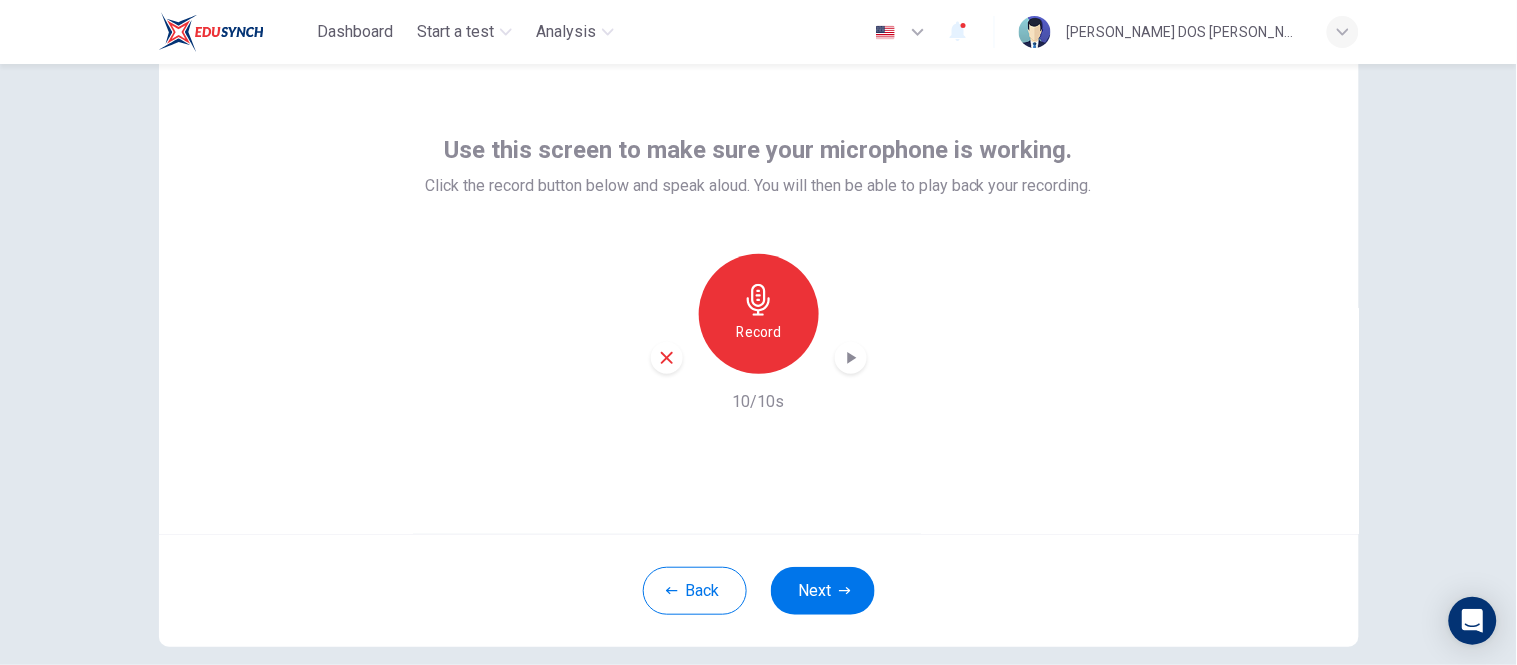click 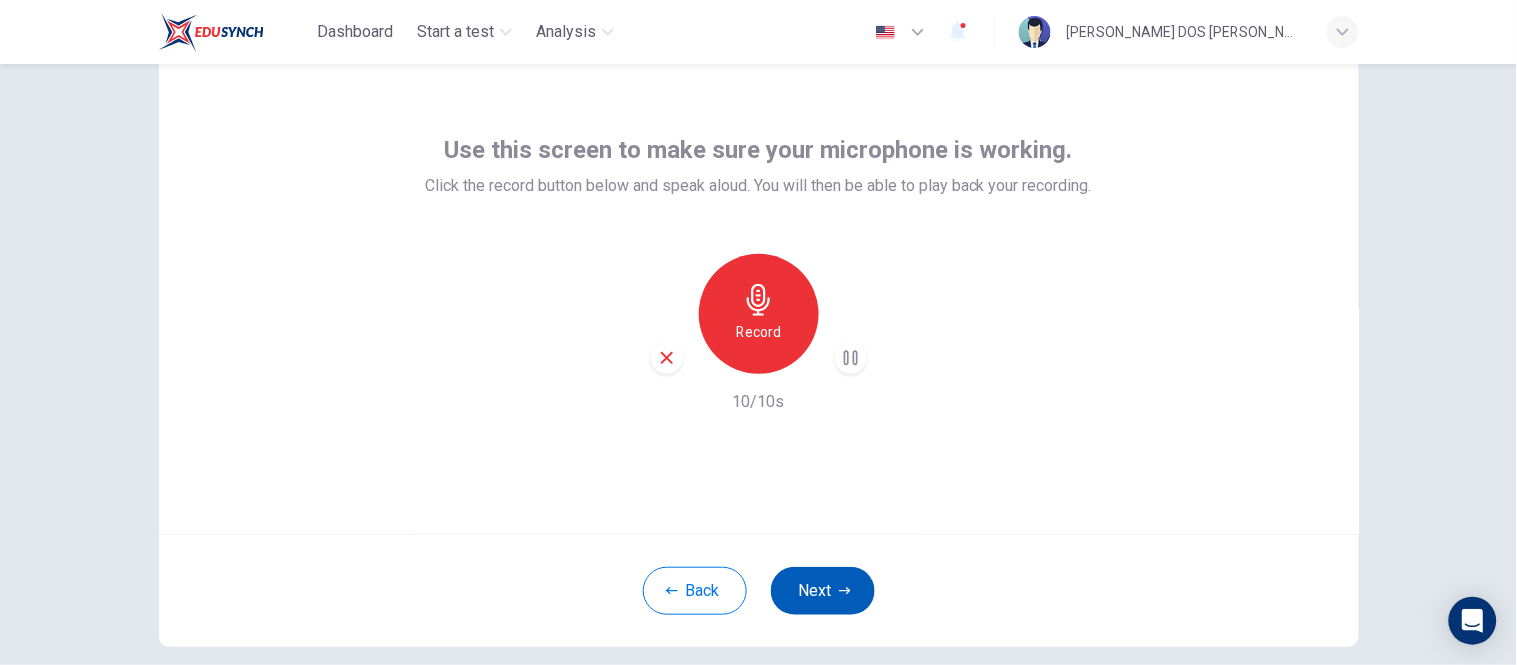 click on "Next" at bounding box center (823, 591) 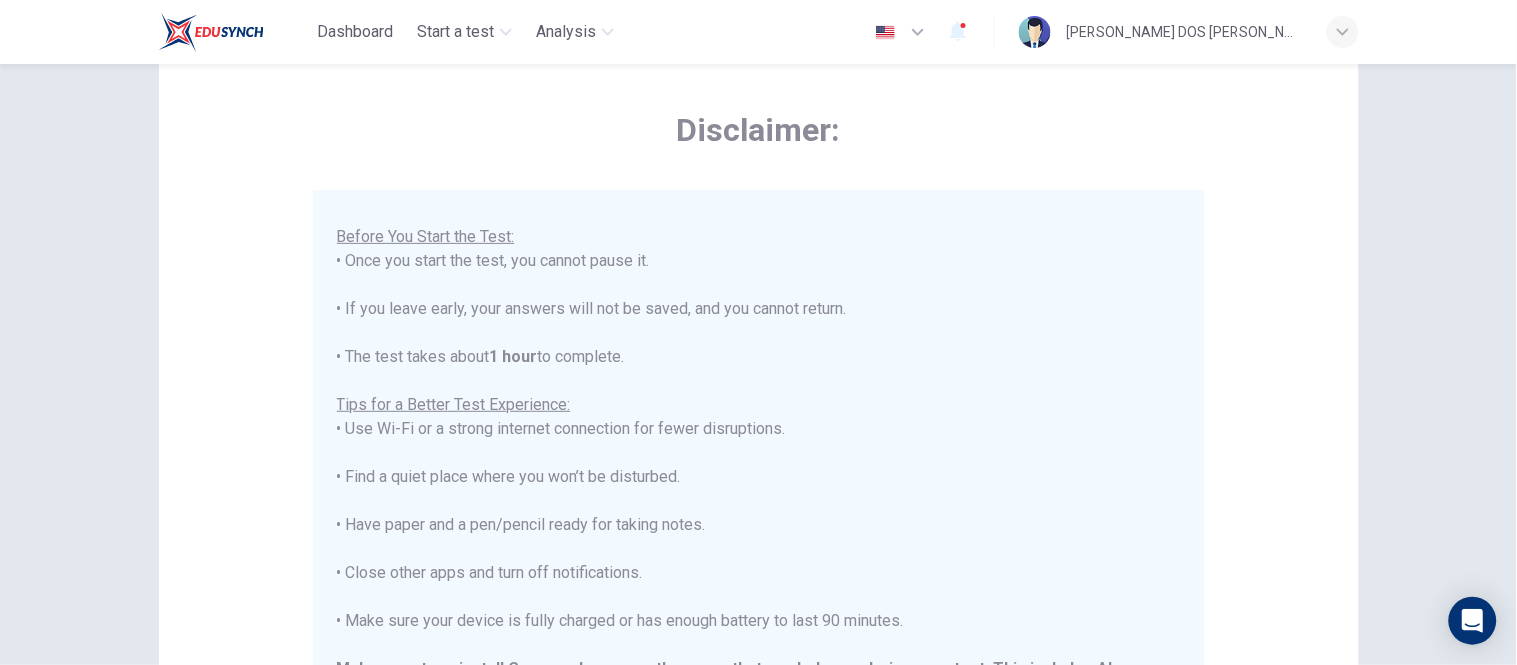 scroll, scrollTop: 190, scrollLeft: 0, axis: vertical 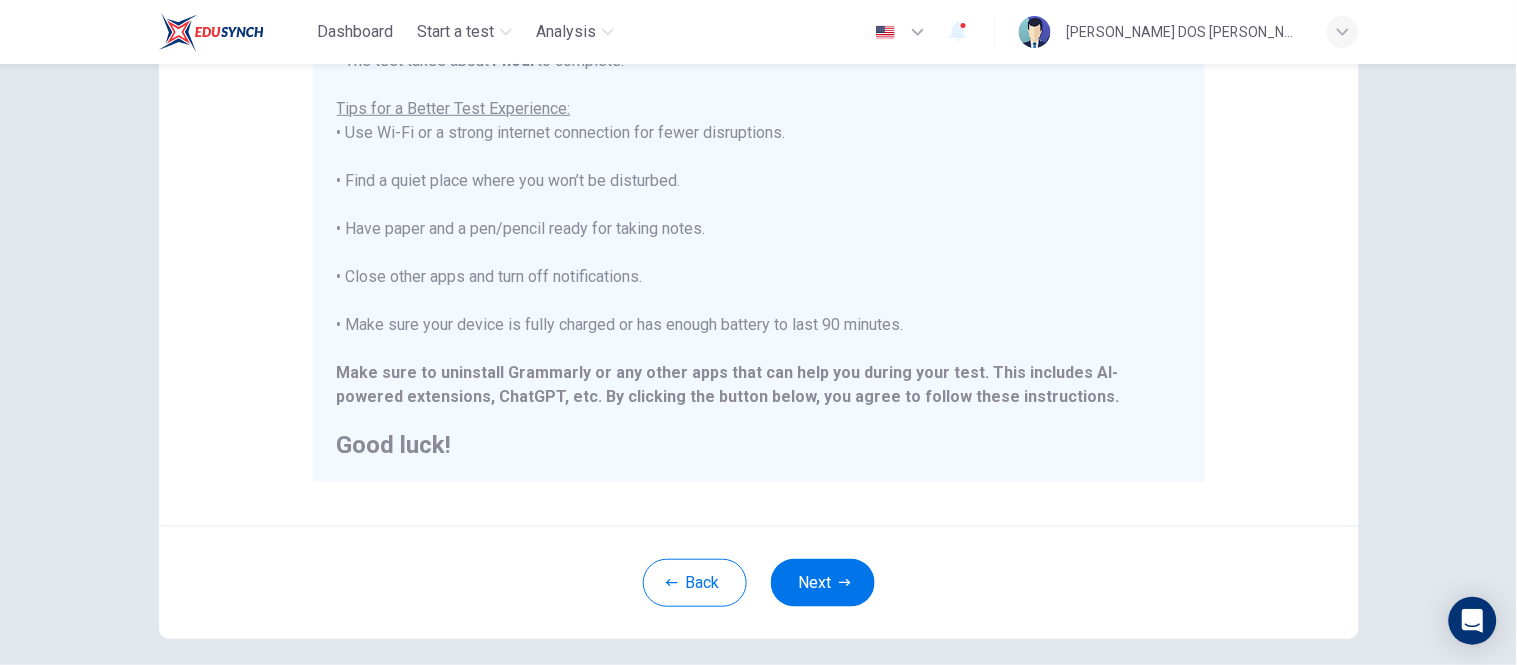 type 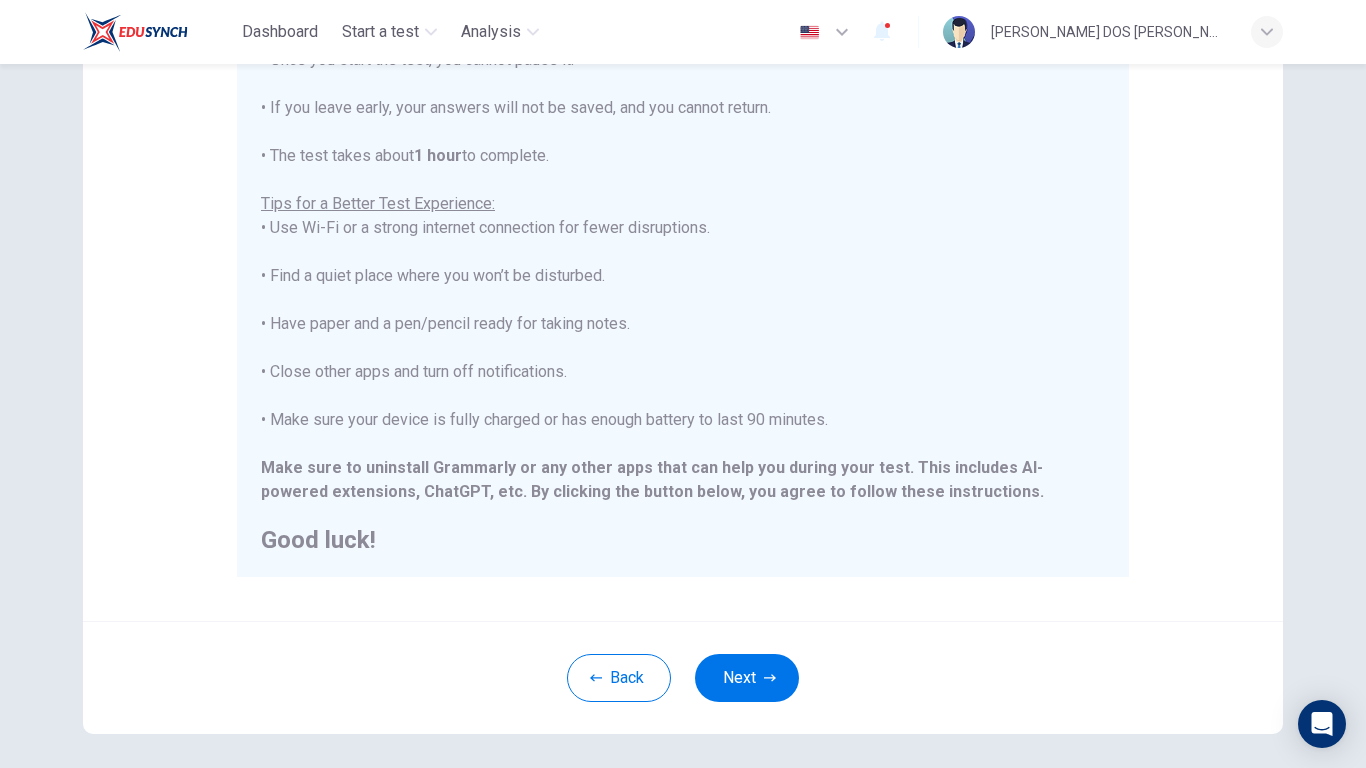 scroll, scrollTop: 259, scrollLeft: 0, axis: vertical 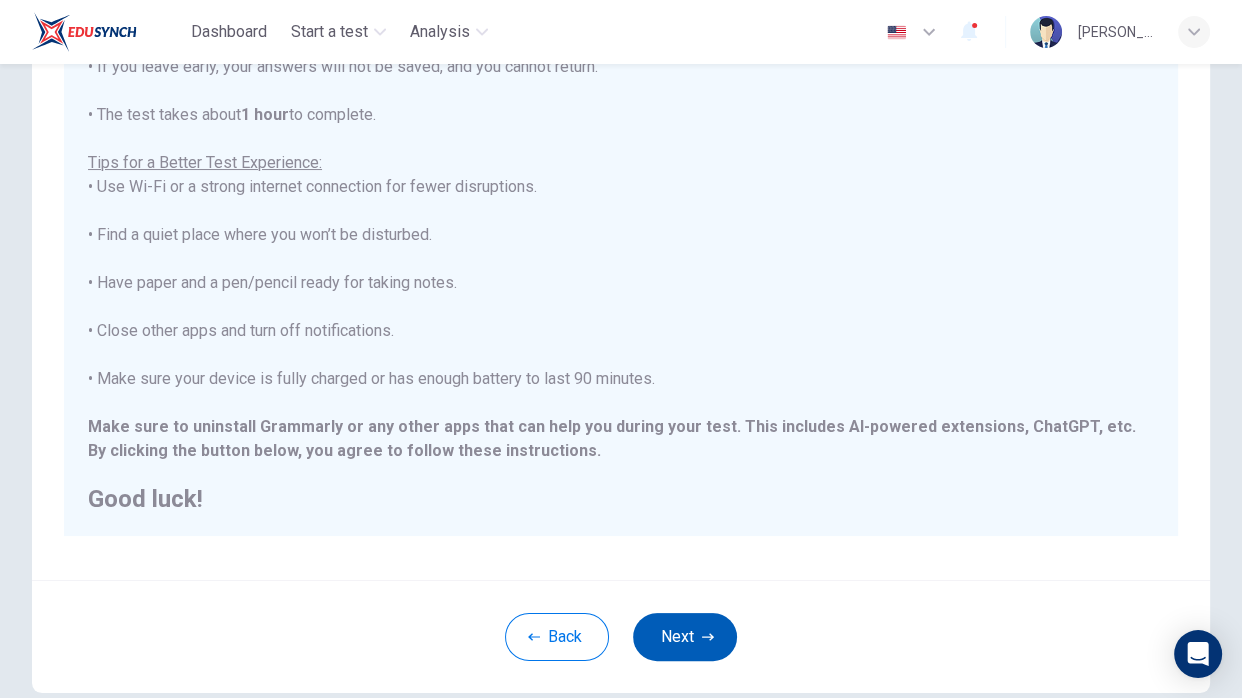 click on "Next" at bounding box center (685, 637) 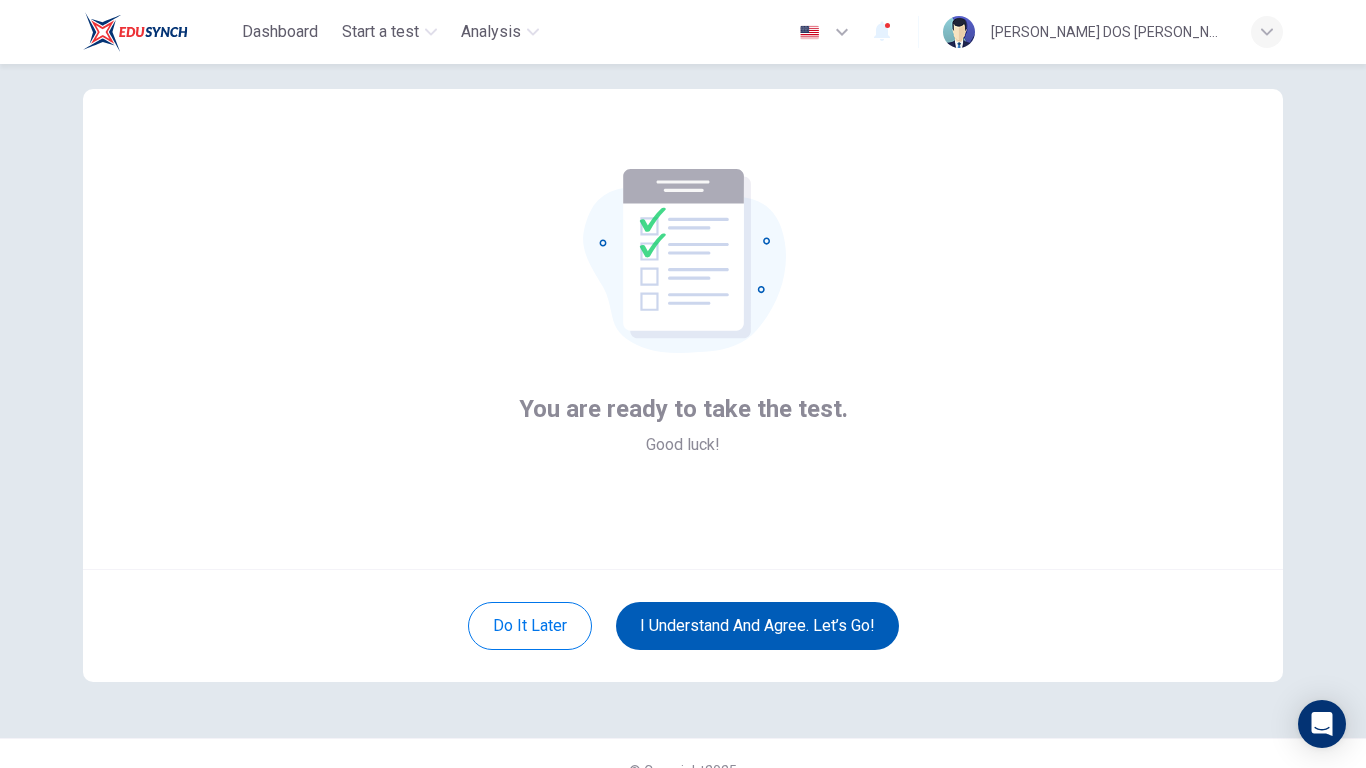 scroll, scrollTop: 32, scrollLeft: 0, axis: vertical 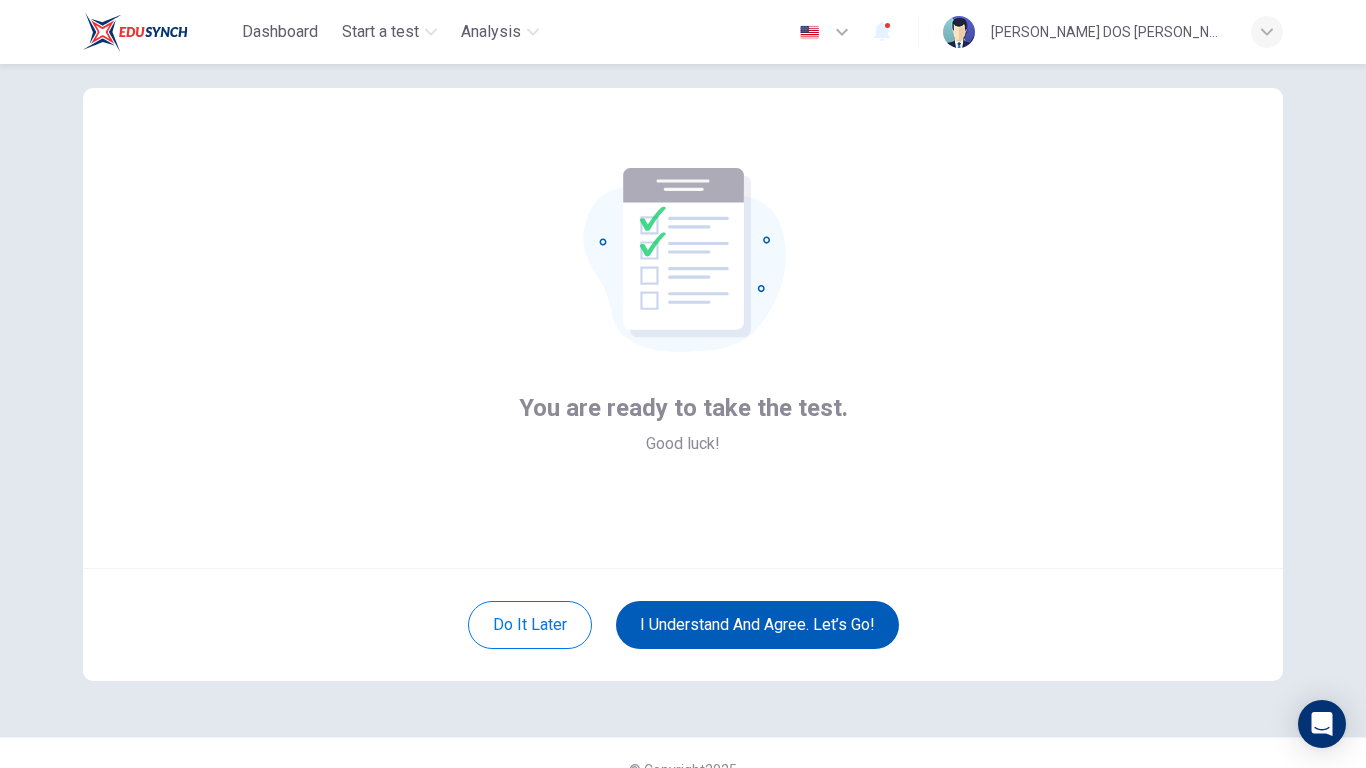 click on "I understand and agree. Let’s go!" at bounding box center [757, 625] 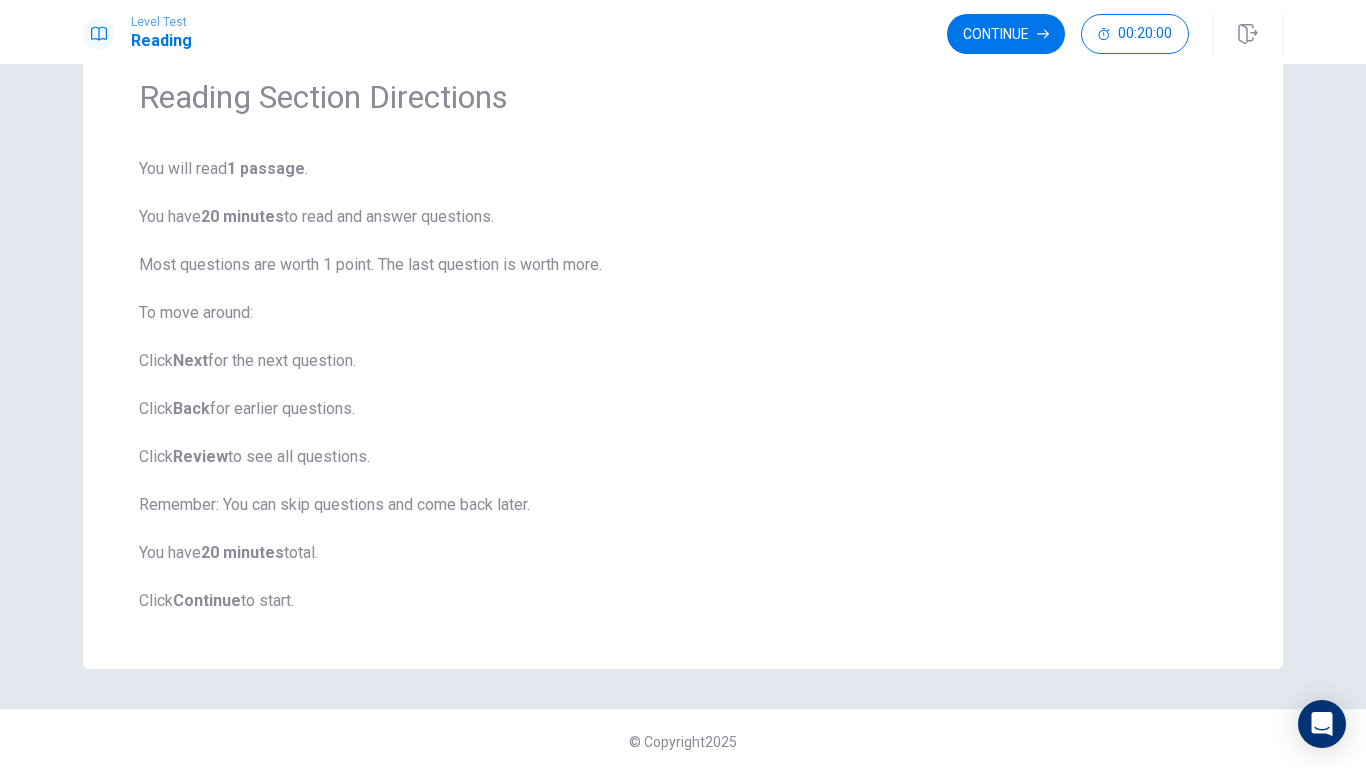 scroll, scrollTop: 0, scrollLeft: 0, axis: both 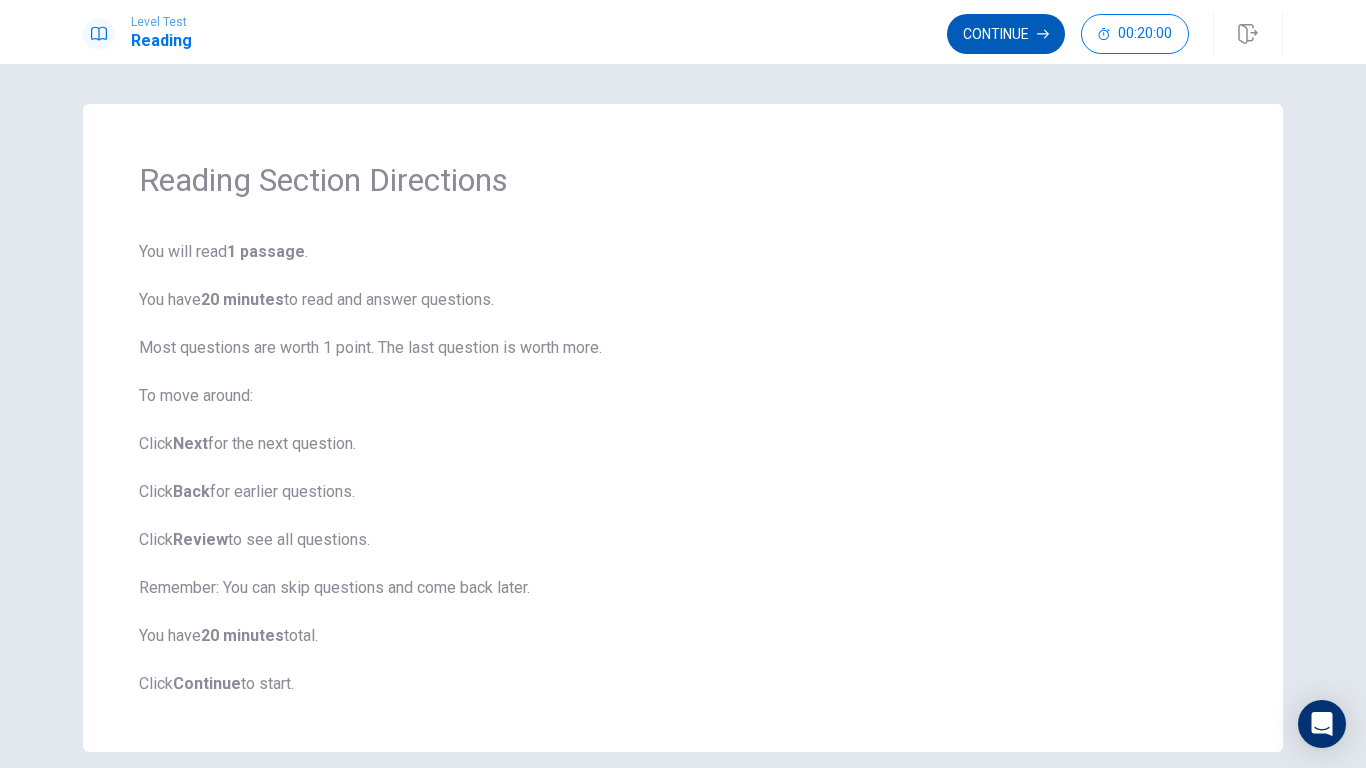 click on "Continue" at bounding box center [1006, 34] 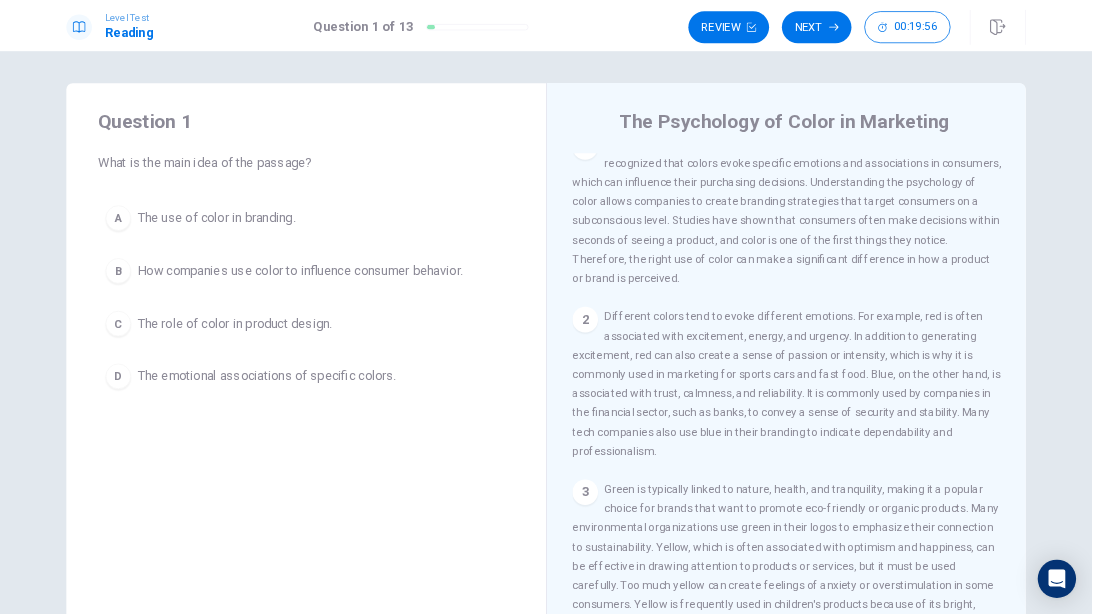scroll, scrollTop: 0, scrollLeft: 0, axis: both 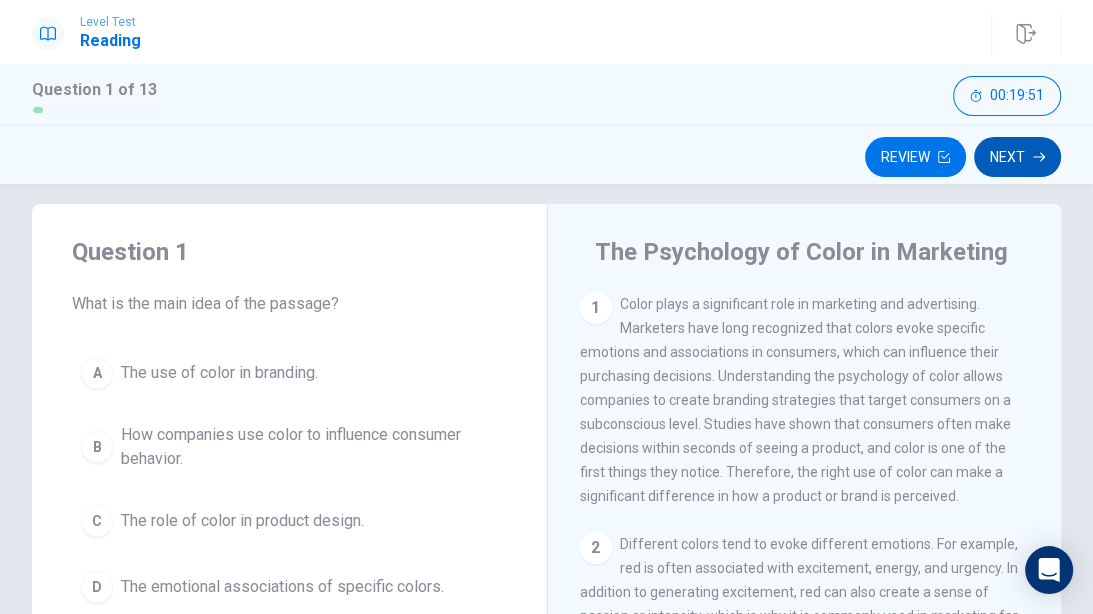 click on "Next" at bounding box center [1017, 157] 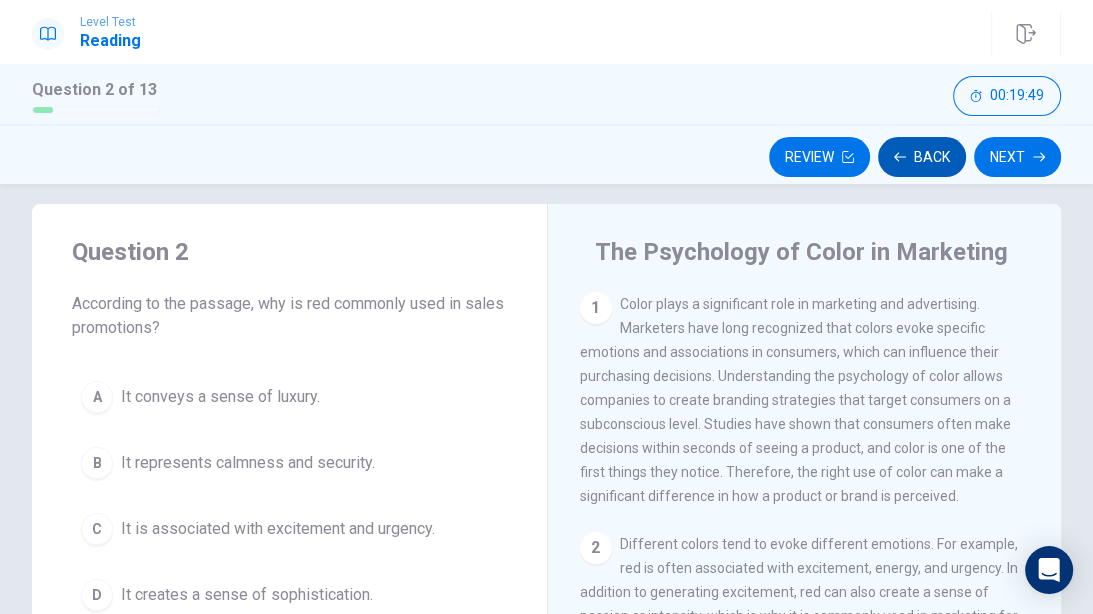 click on "Back" at bounding box center [922, 157] 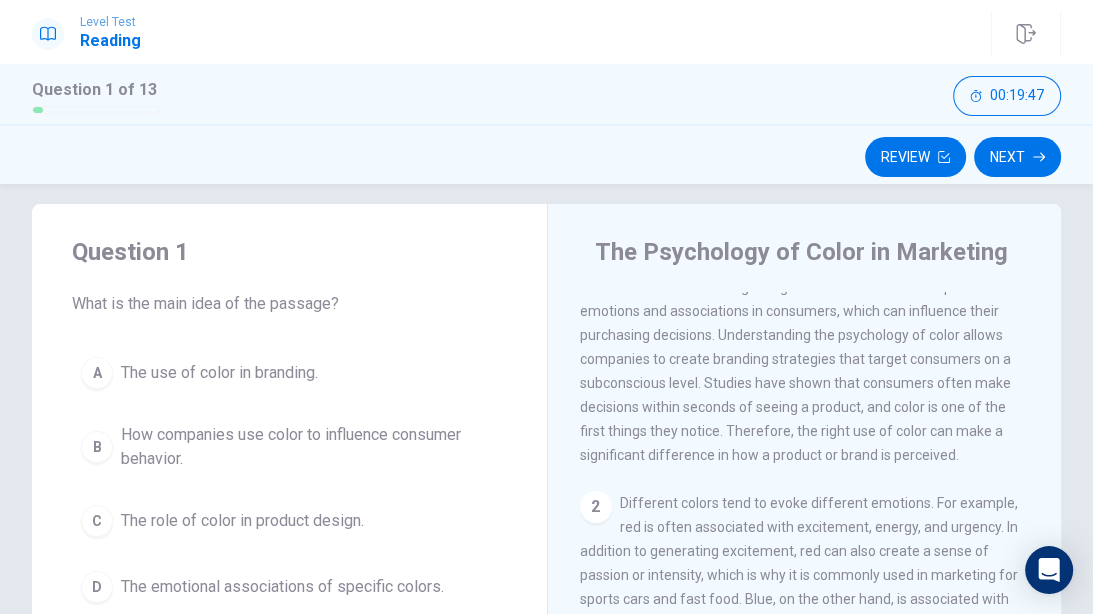 scroll, scrollTop: 0, scrollLeft: 0, axis: both 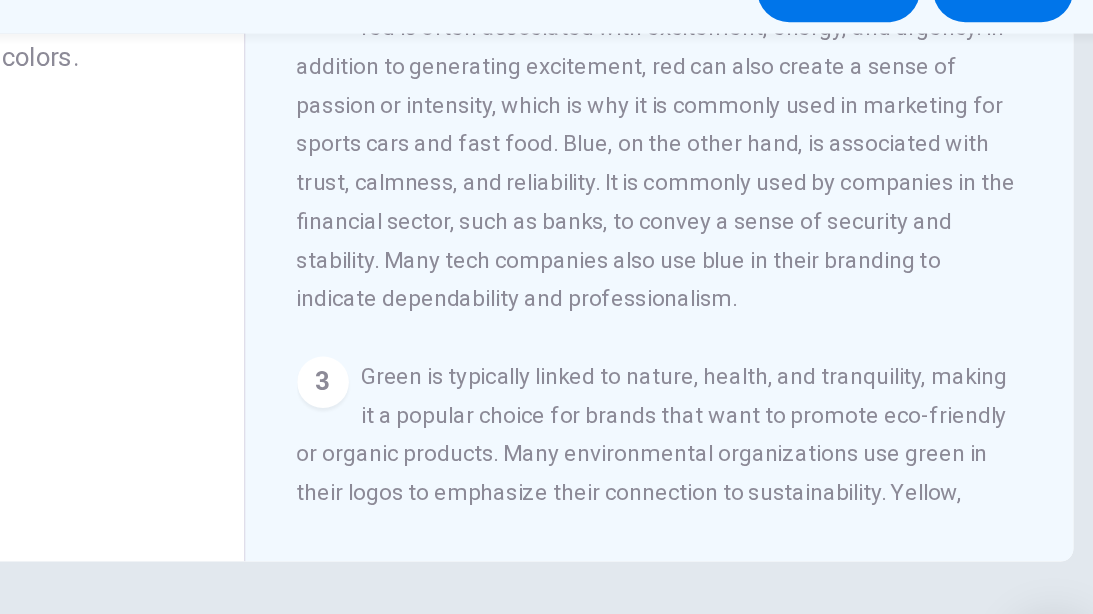 click on "1 Color plays a significant role in marketing and advertising. Marketers have long recognized that colors evoke specific emotions and associations in consumers, which can influence their purchasing decisions. Understanding the psychology of color allows companies to create branding strategies that target consumers on a subconscious level. Studies have shown that consumers often make decisions within seconds of seeing a product, and color is one of the first things they notice. Therefore, the right use of color can make a significant difference in how a product or brand is perceived. 2 3 4 5" at bounding box center (818, 191) 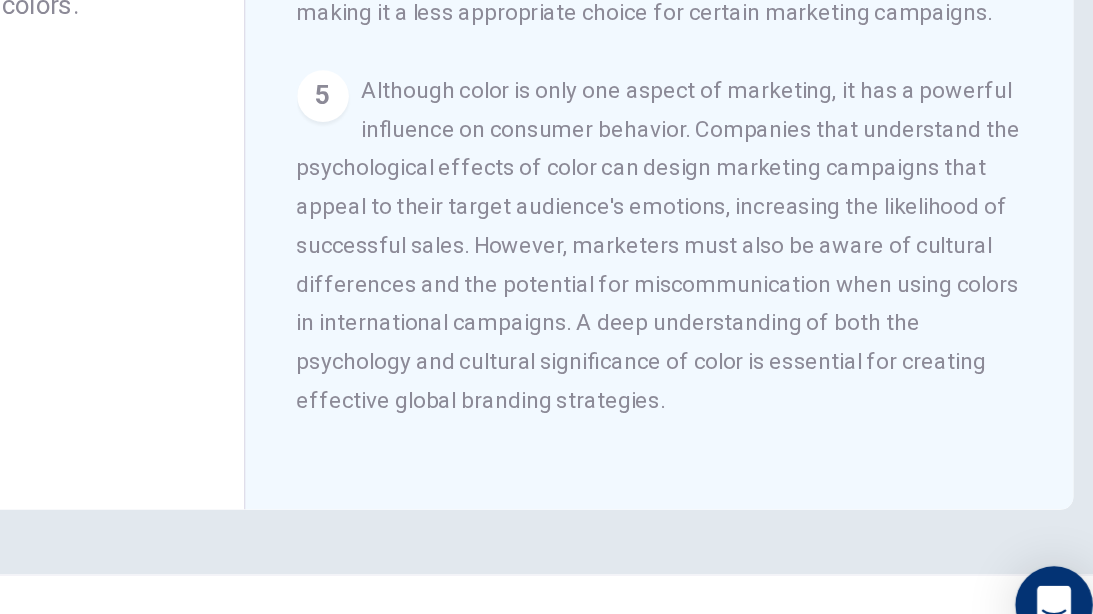 scroll, scrollTop: 678, scrollLeft: 0, axis: vertical 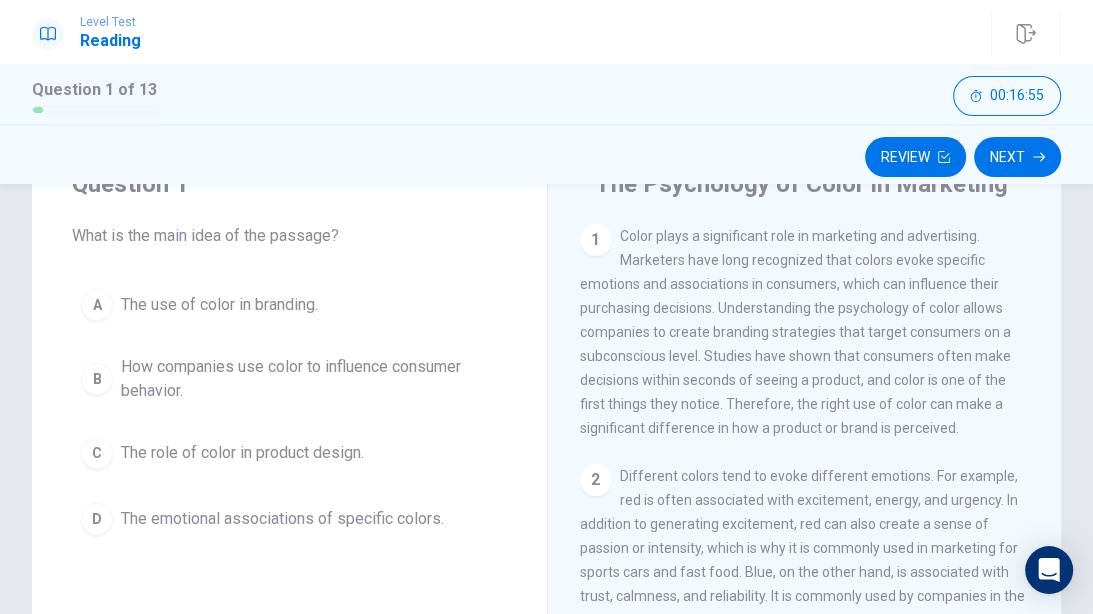 click on "How companies use color to influence consumer behavior." at bounding box center (309, 379) 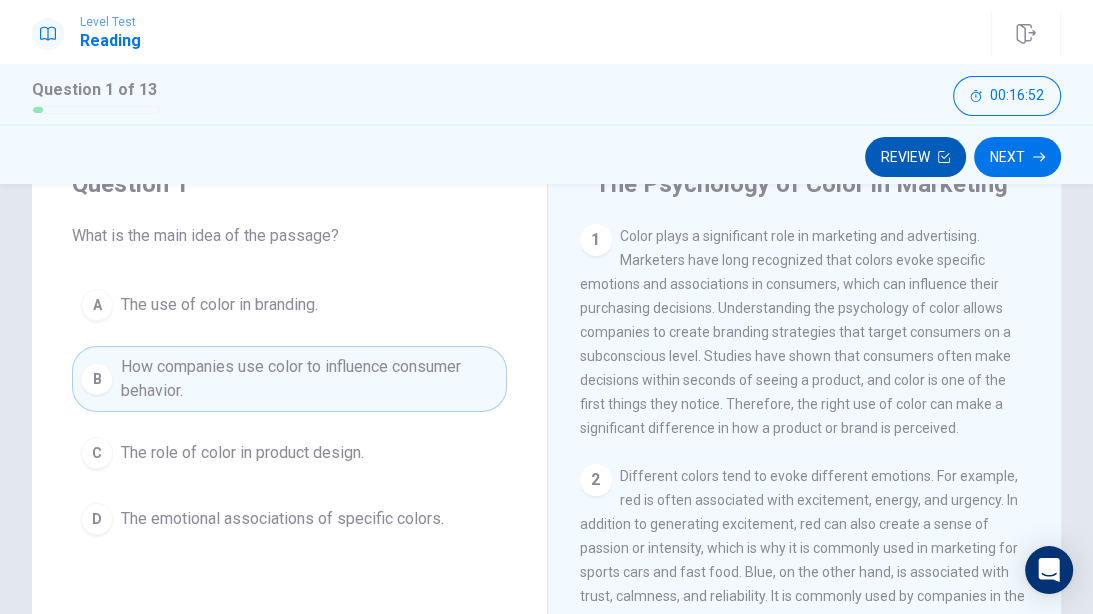 click on "Review" at bounding box center [915, 157] 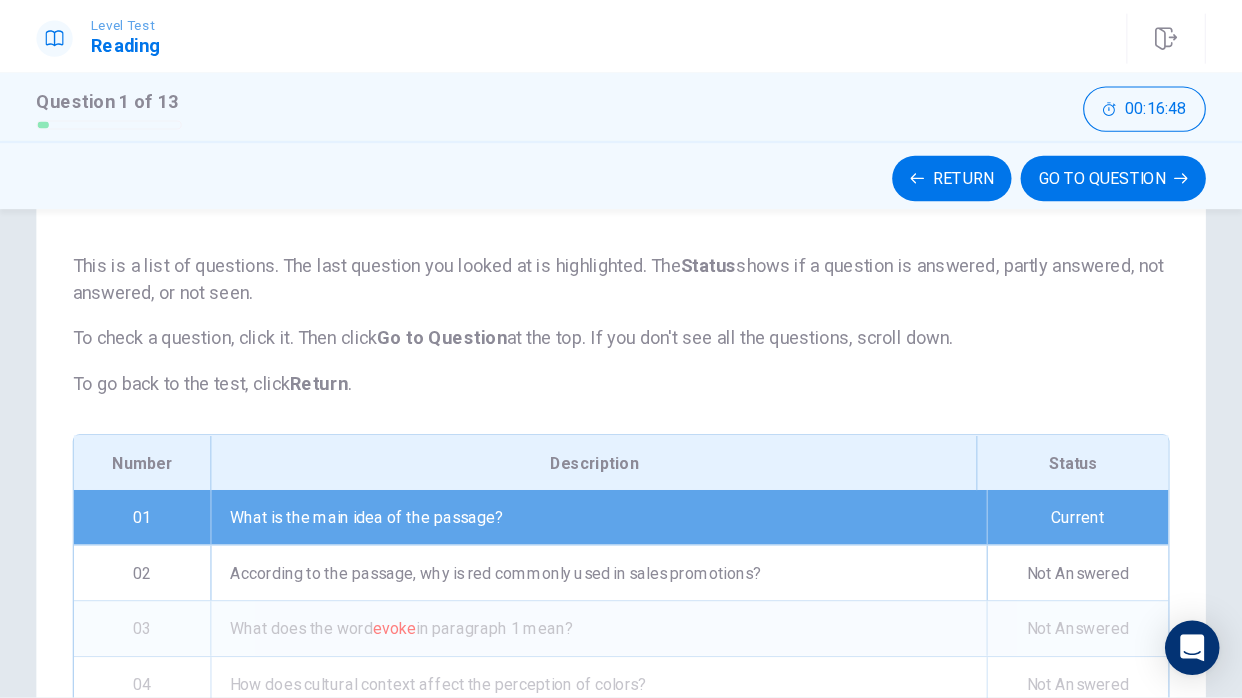 scroll, scrollTop: 0, scrollLeft: 0, axis: both 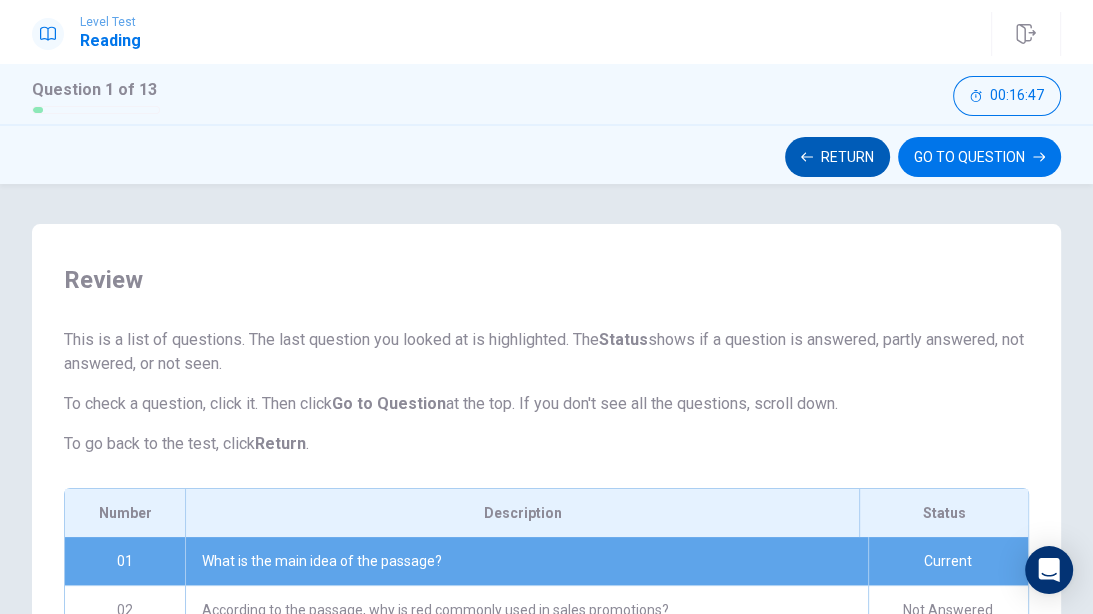 click on "Return" at bounding box center [837, 157] 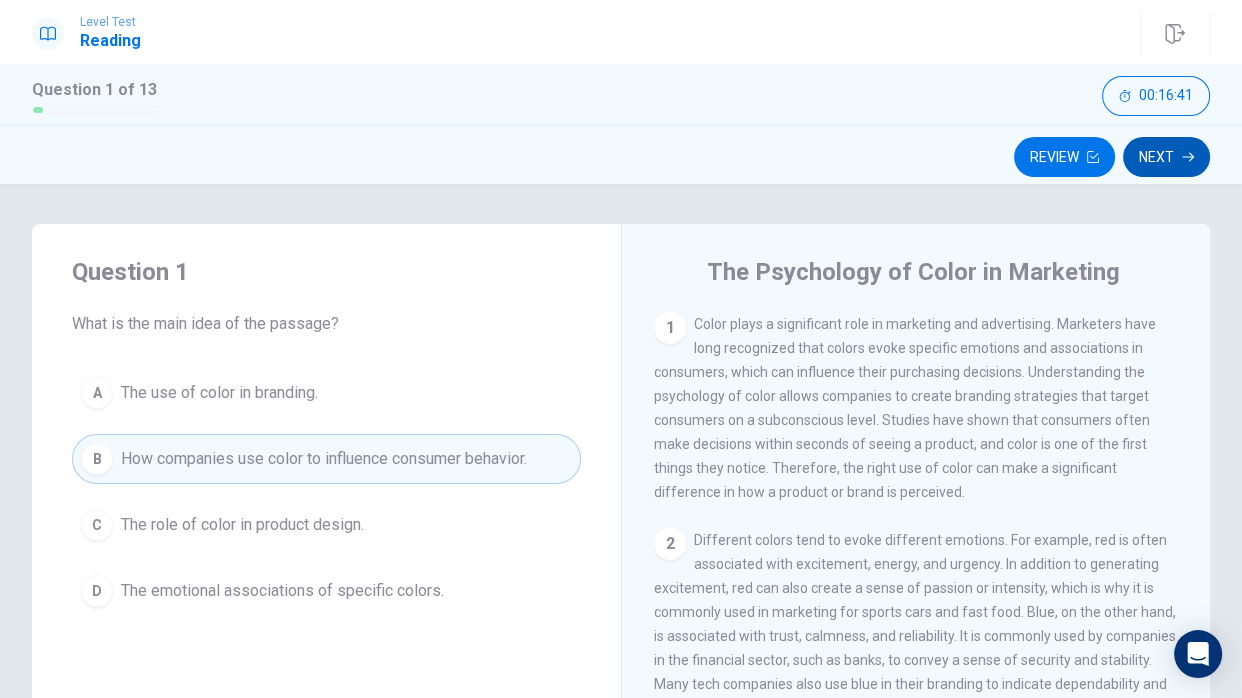 click 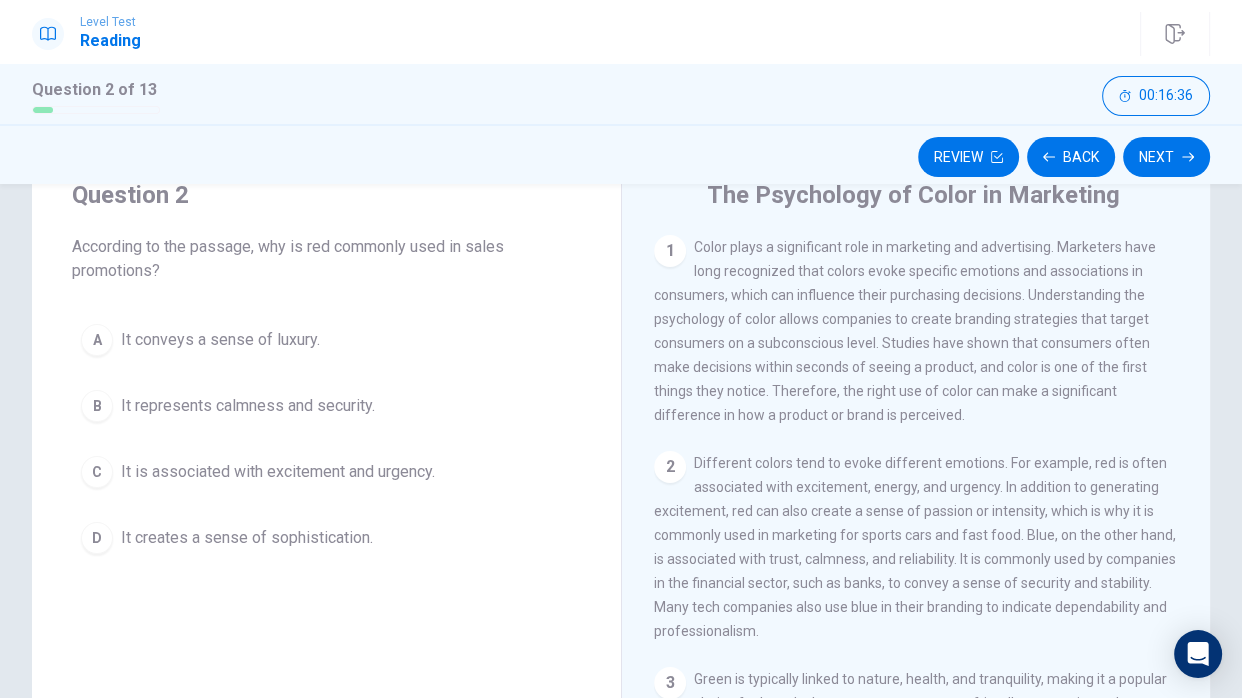scroll, scrollTop: 79, scrollLeft: 0, axis: vertical 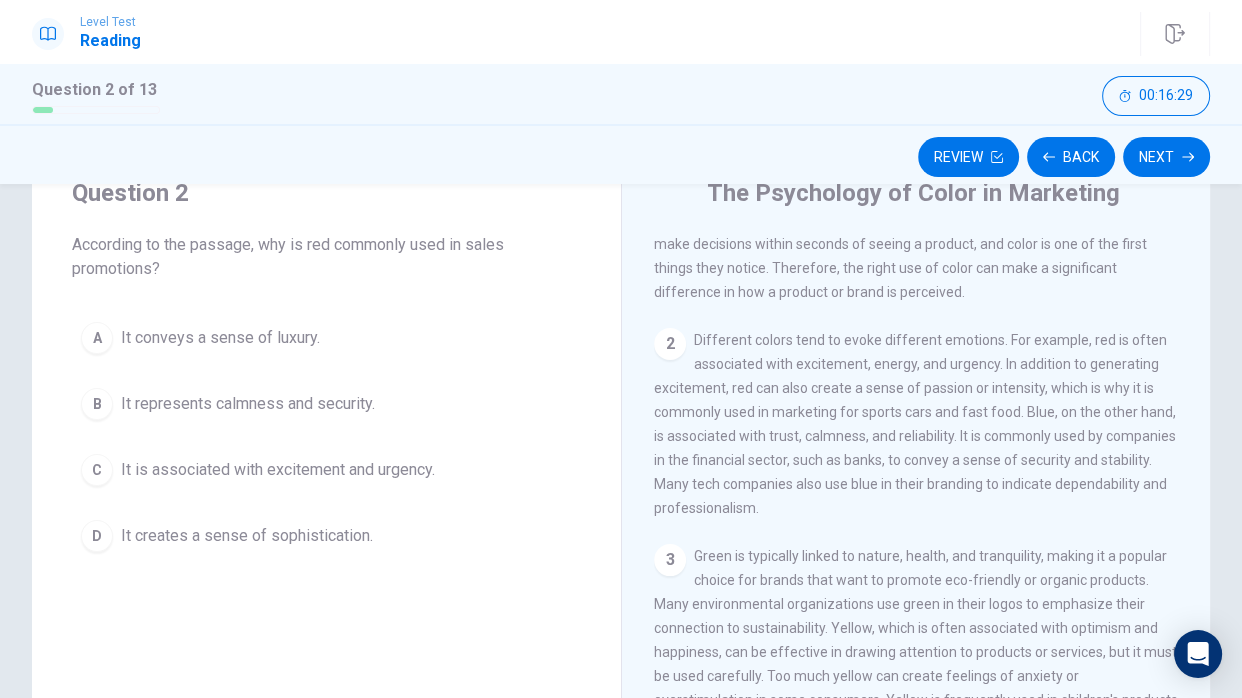 click on "It is associated with excitement and urgency." at bounding box center (278, 470) 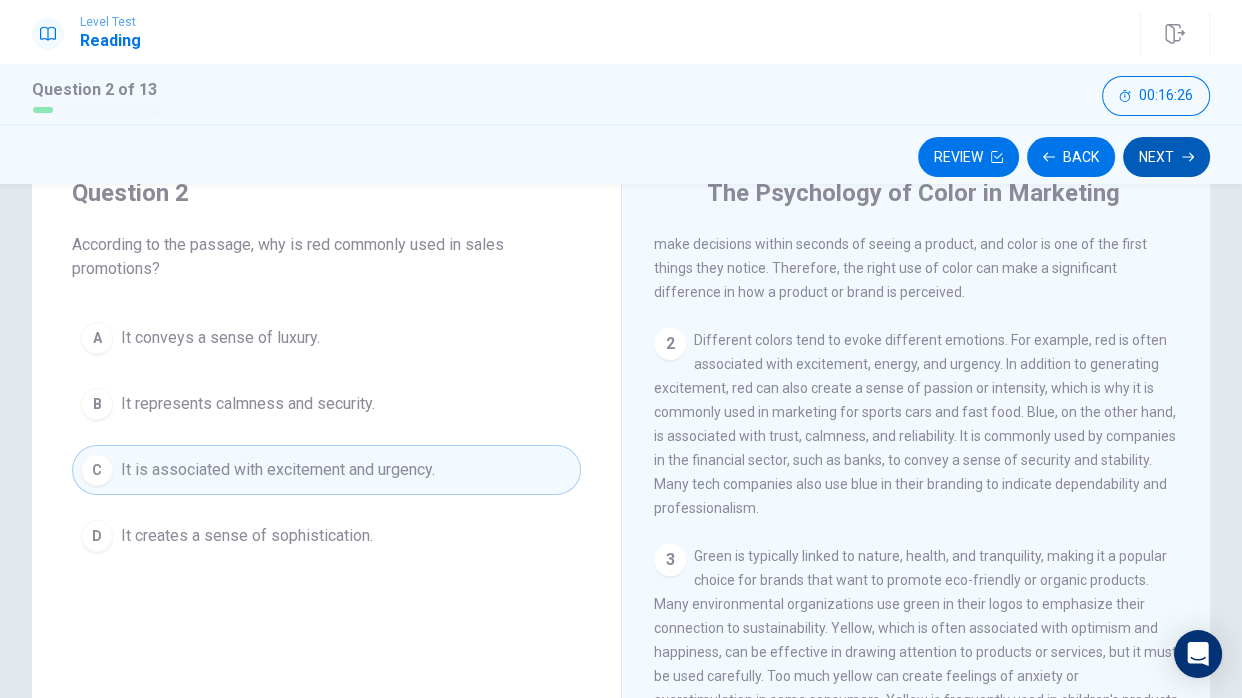 click on "Next" at bounding box center (1166, 157) 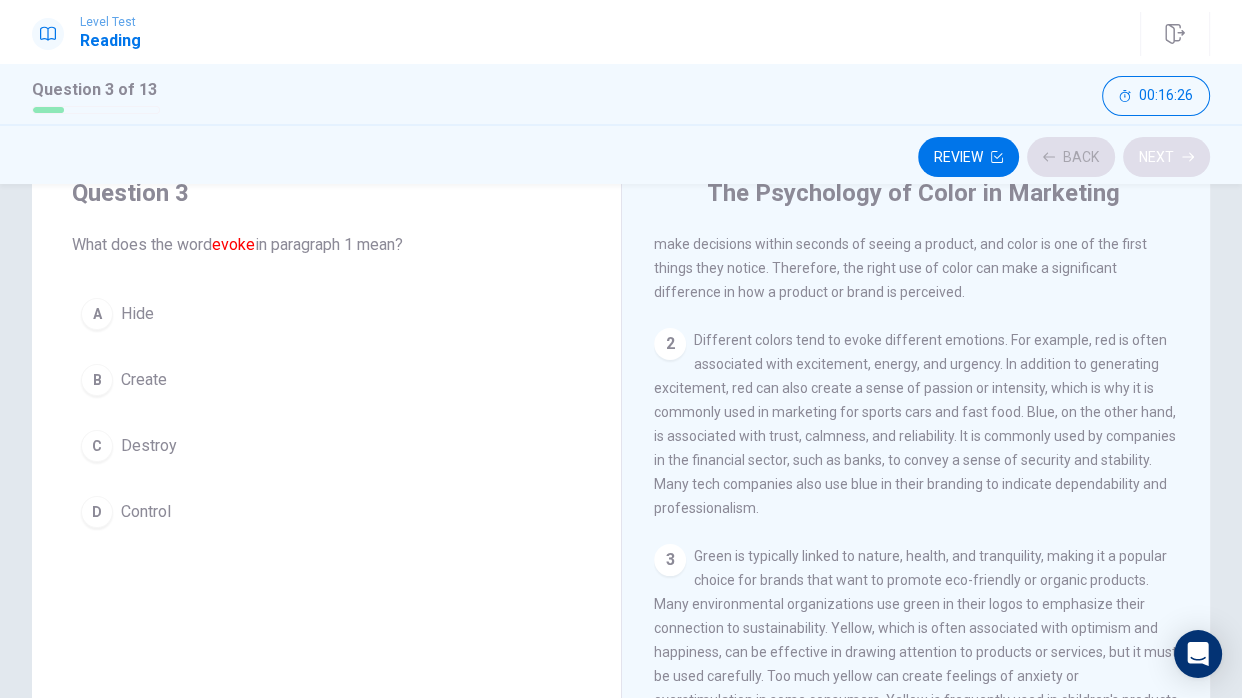 scroll, scrollTop: 0, scrollLeft: 0, axis: both 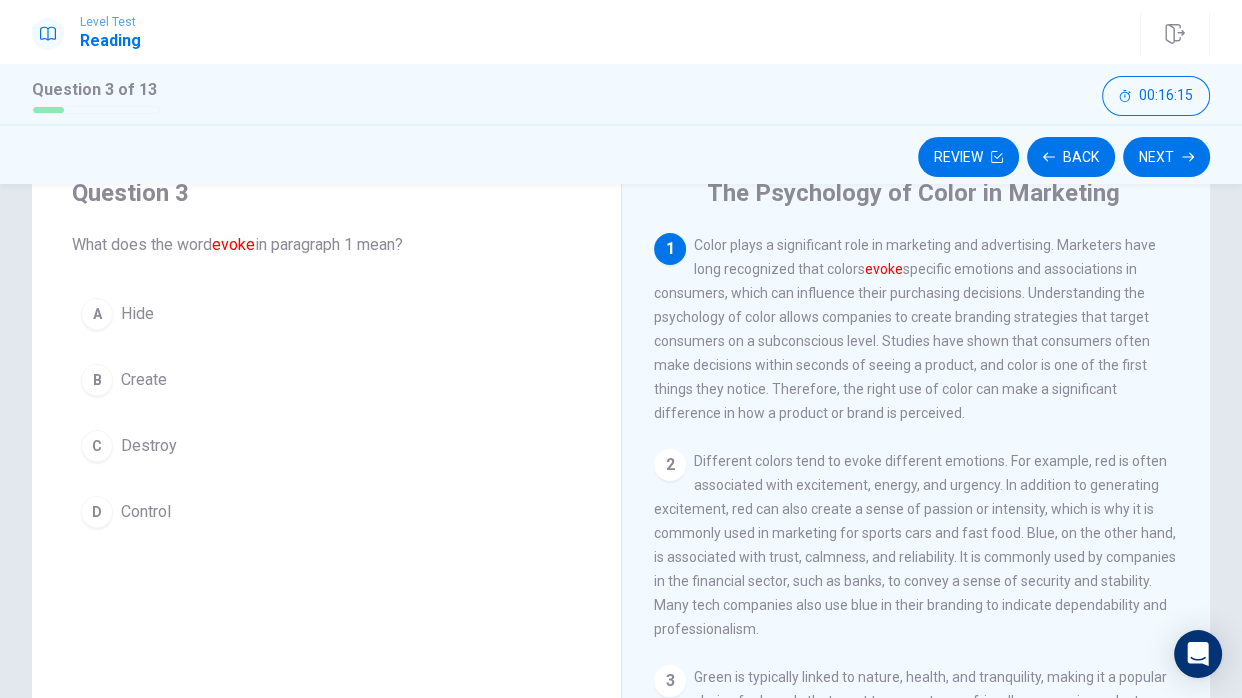 click on "Create" at bounding box center (144, 380) 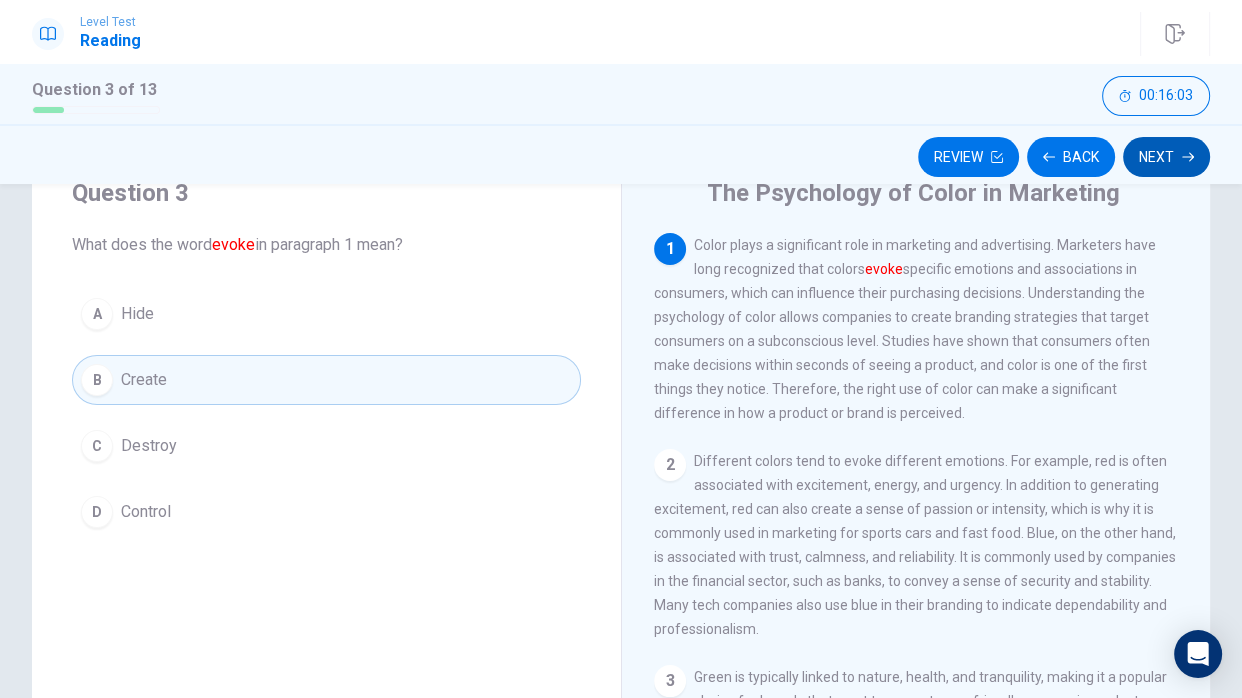 click on "Next" at bounding box center [1166, 157] 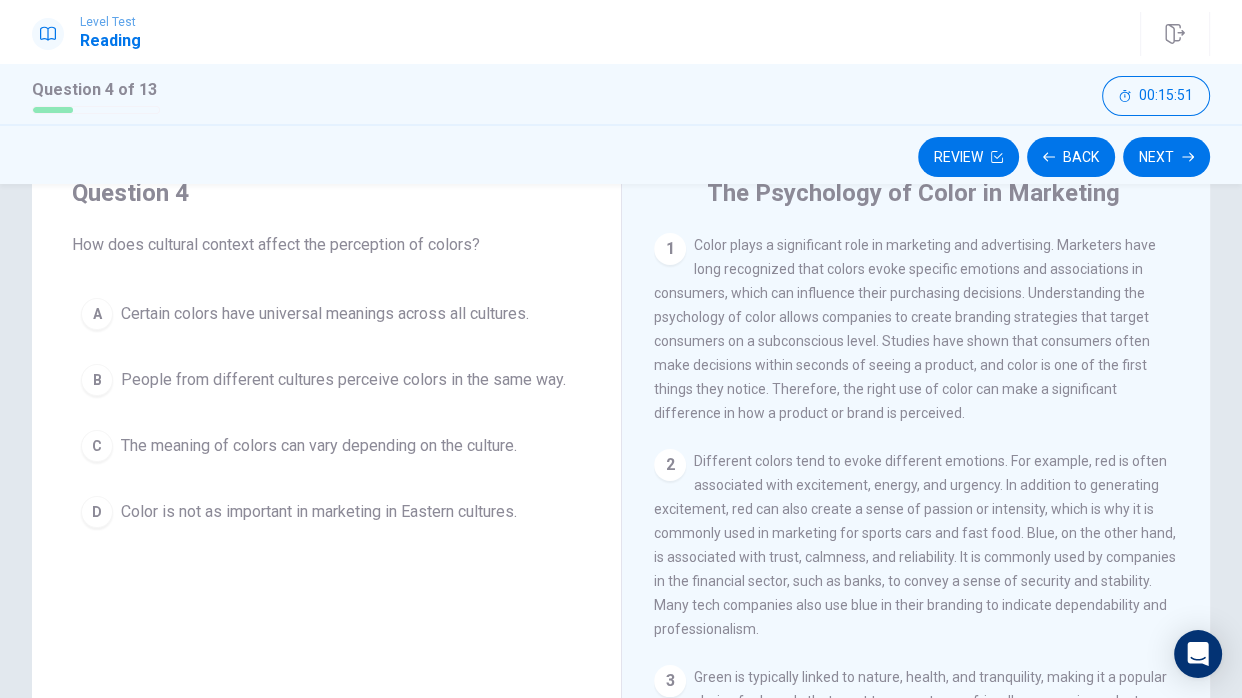 click on "C The meaning of colors can vary depending on the culture." at bounding box center (326, 446) 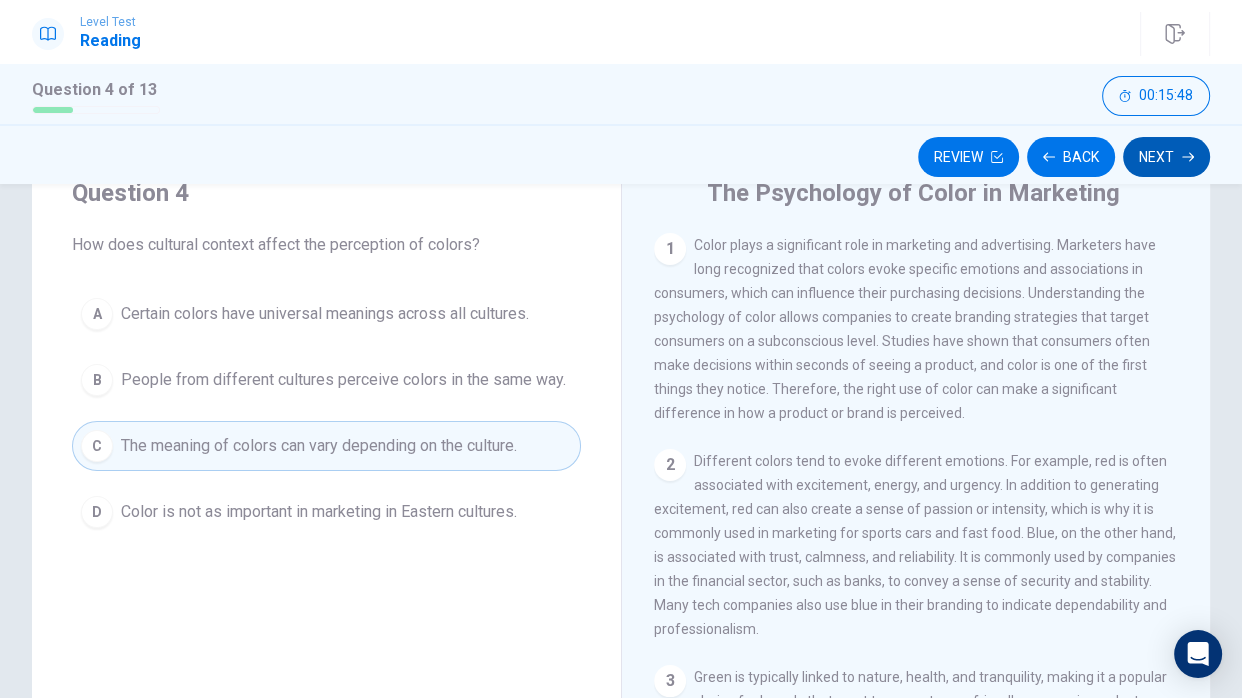 click on "Next" at bounding box center (1166, 157) 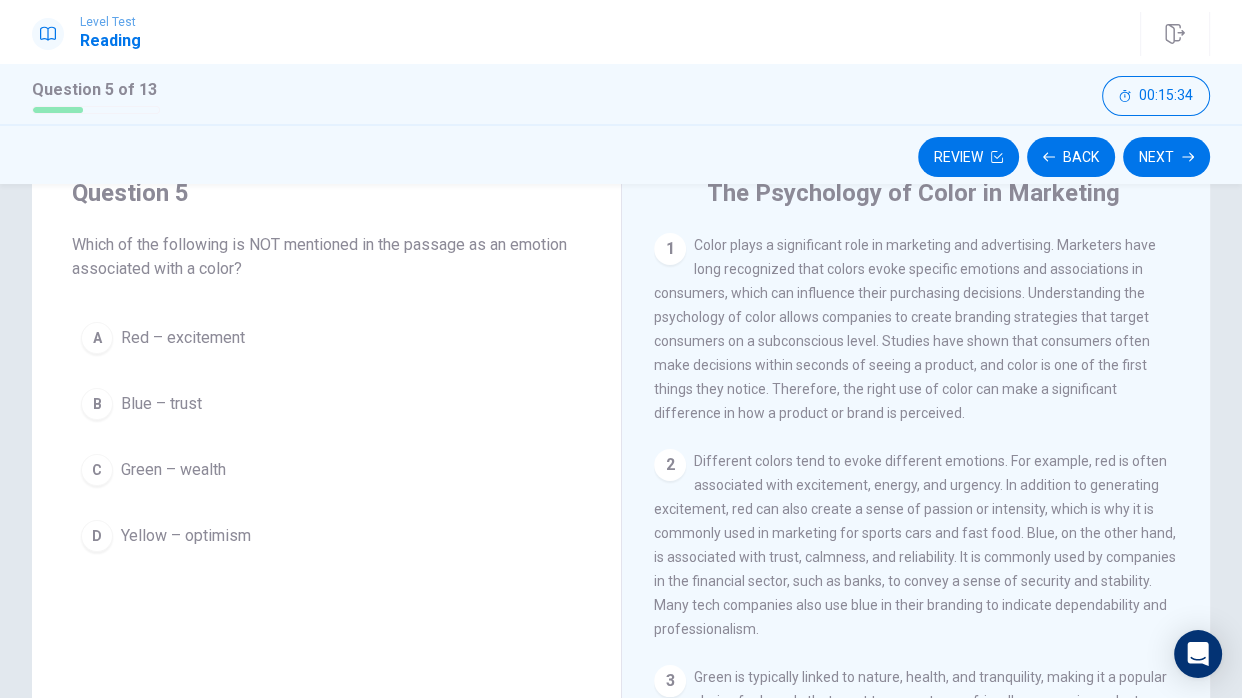 click on "C Green – wealth" at bounding box center [326, 470] 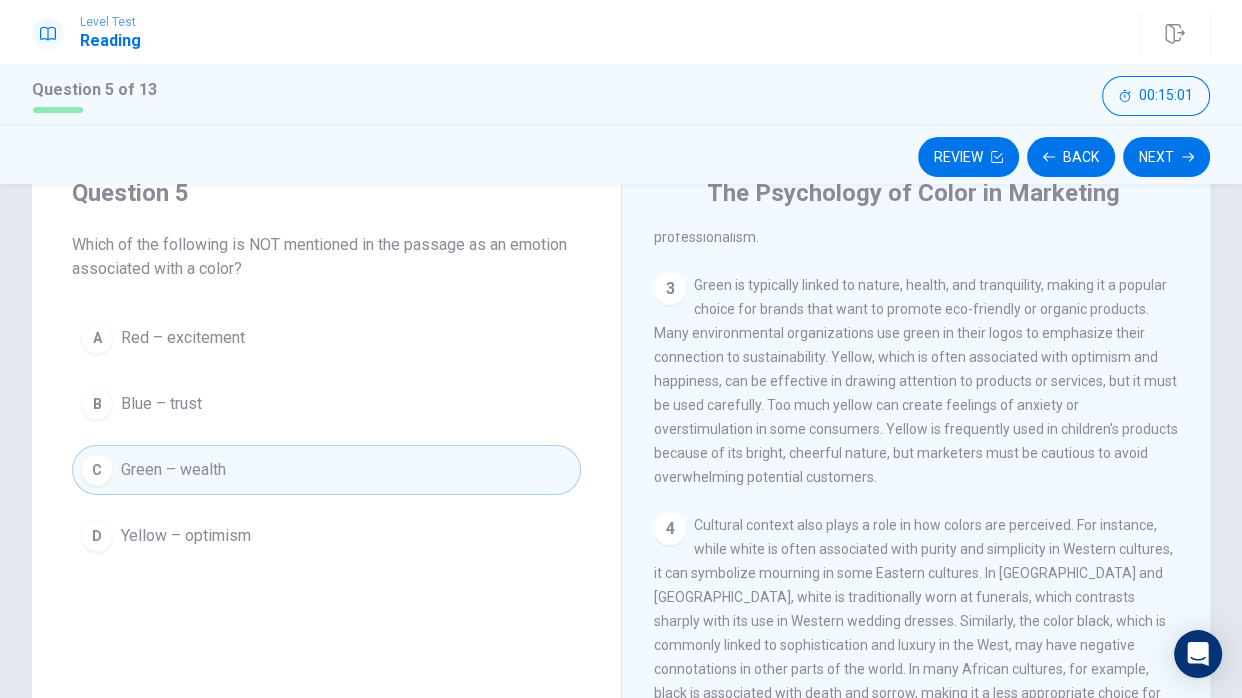 scroll, scrollTop: 394, scrollLeft: 0, axis: vertical 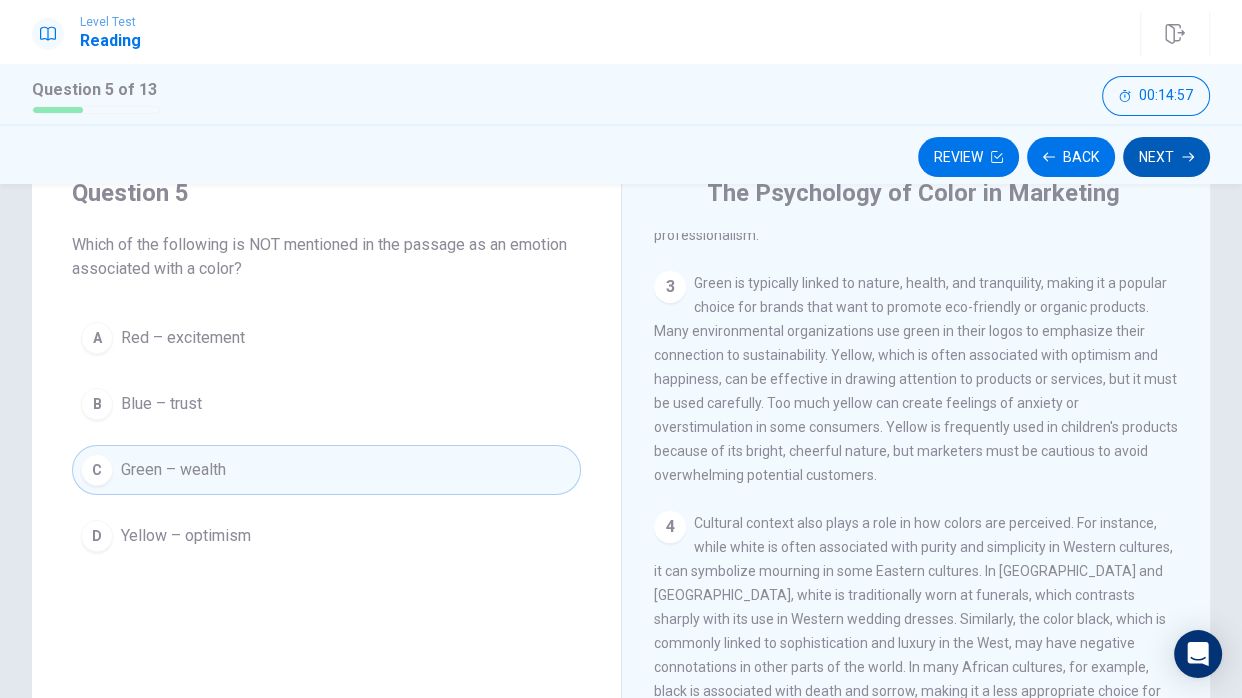 click on "Next" at bounding box center [1166, 157] 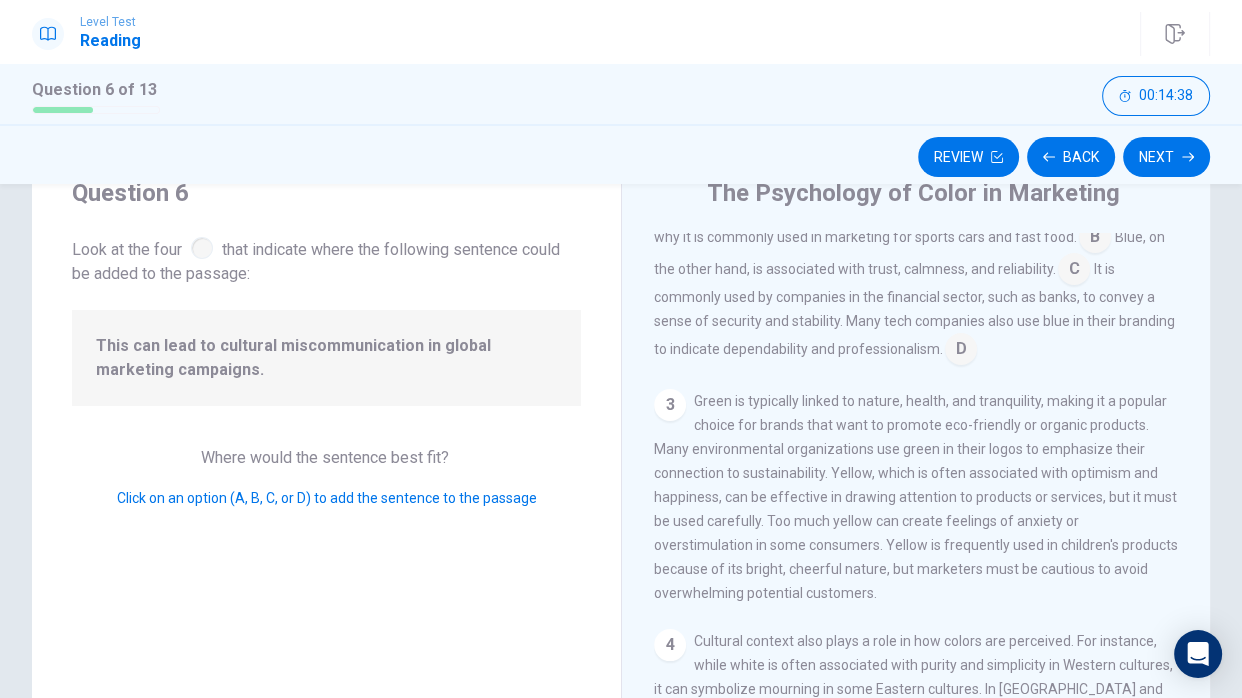 scroll, scrollTop: 318, scrollLeft: 0, axis: vertical 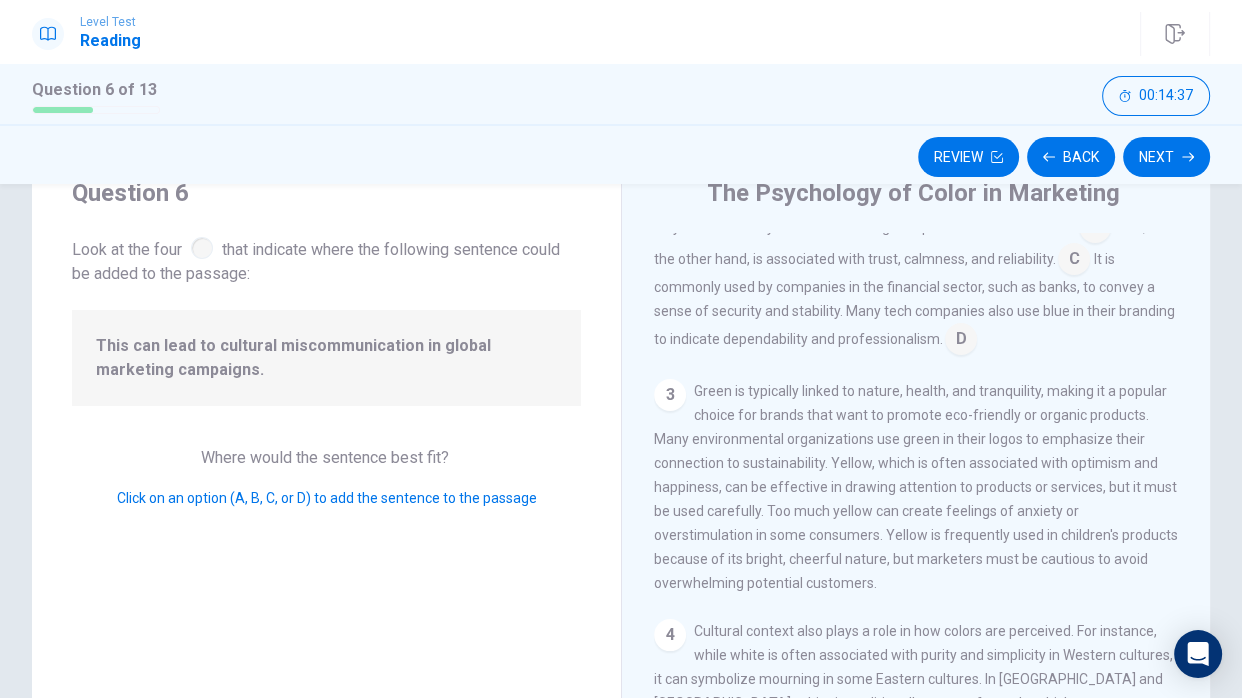 click on "3" at bounding box center [670, 395] 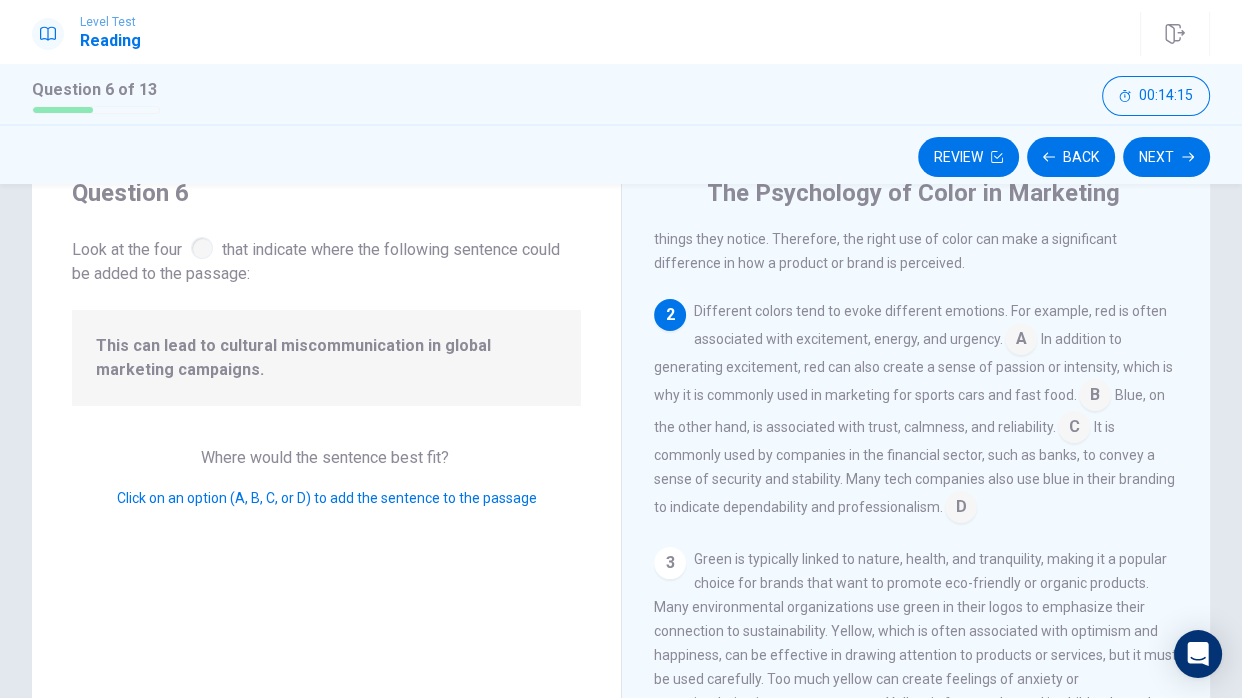 scroll, scrollTop: 0, scrollLeft: 0, axis: both 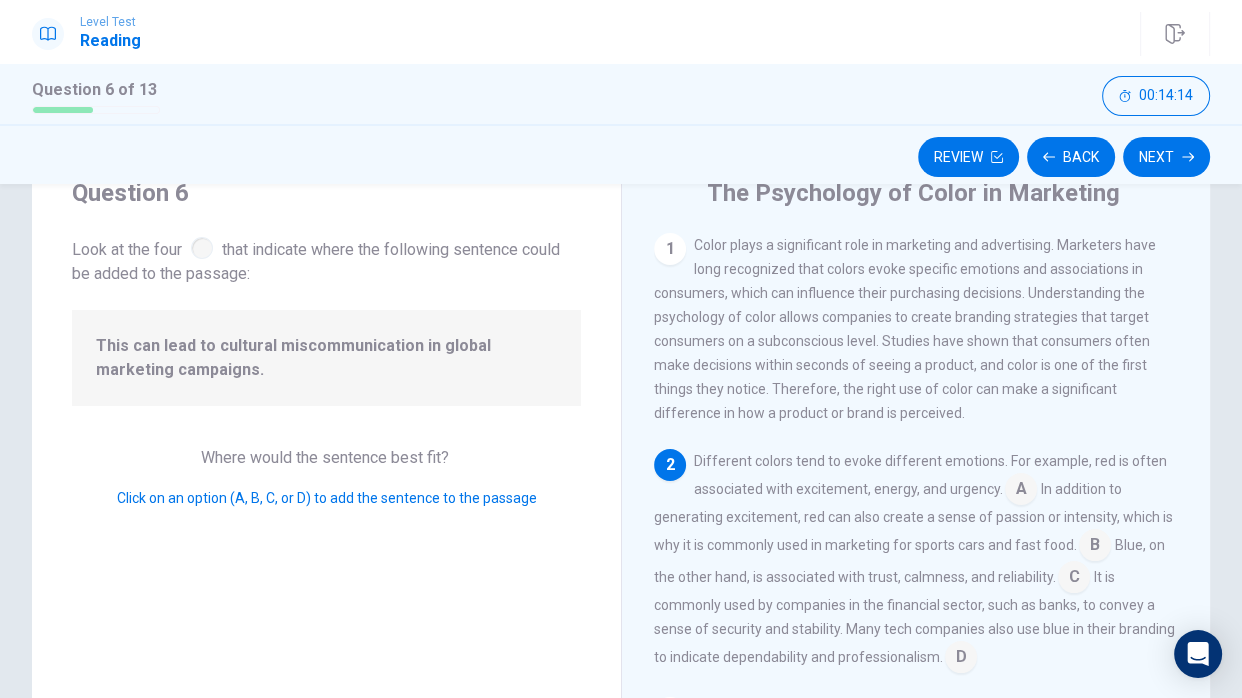 click on "1" at bounding box center (670, 249) 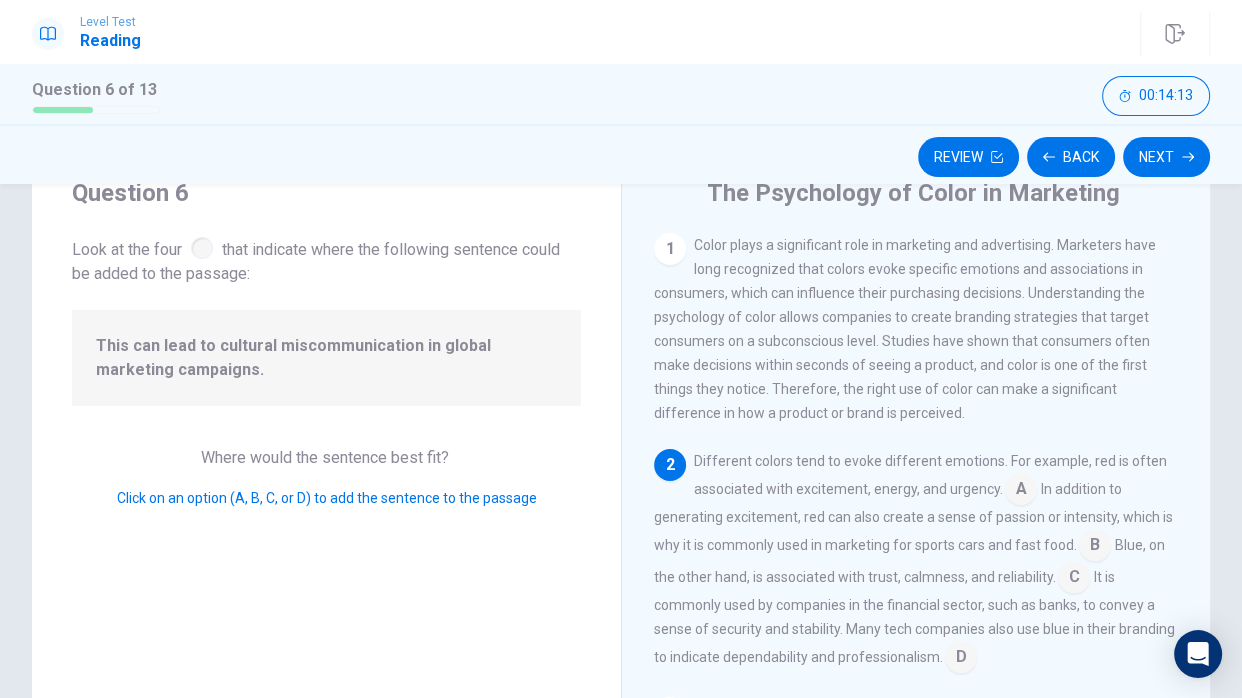 click on "1" at bounding box center [670, 249] 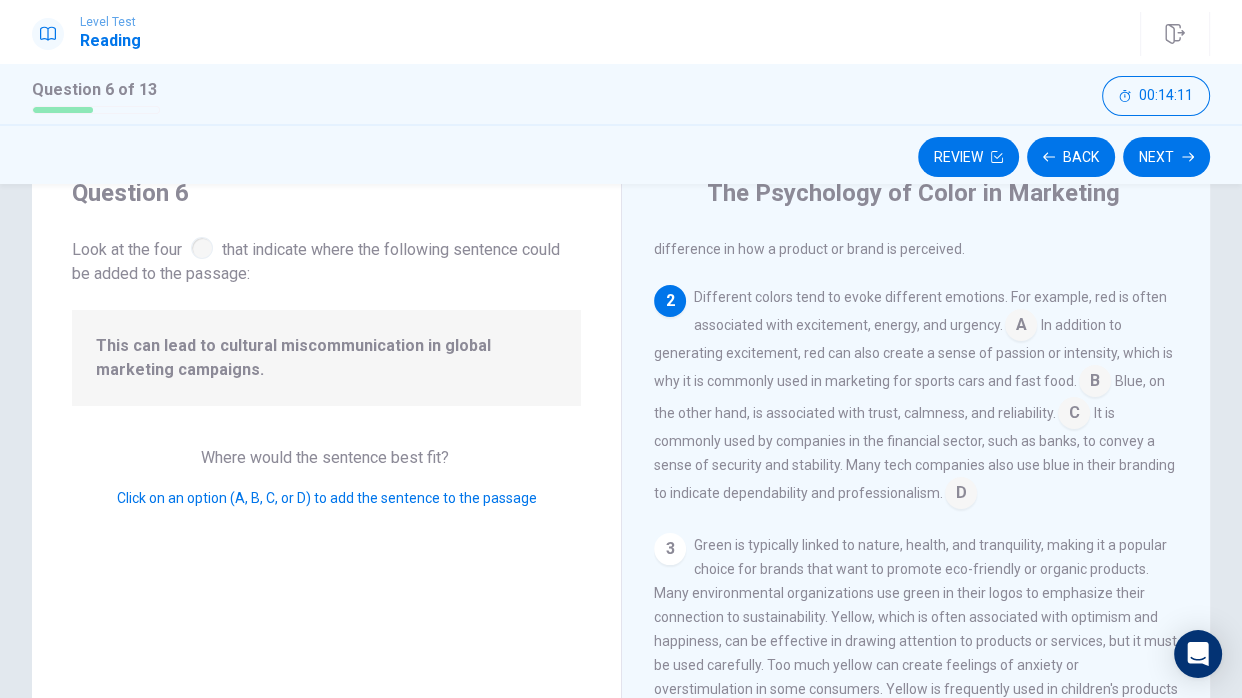 scroll, scrollTop: 170, scrollLeft: 0, axis: vertical 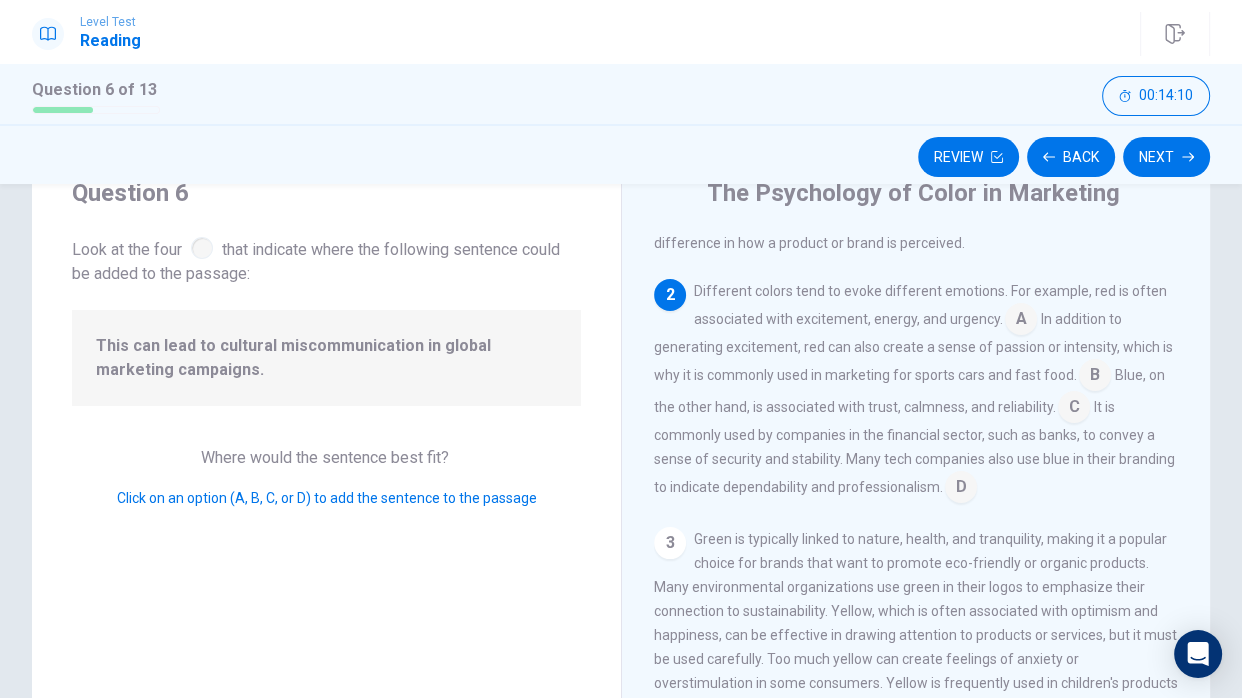 click on "2" at bounding box center (670, 295) 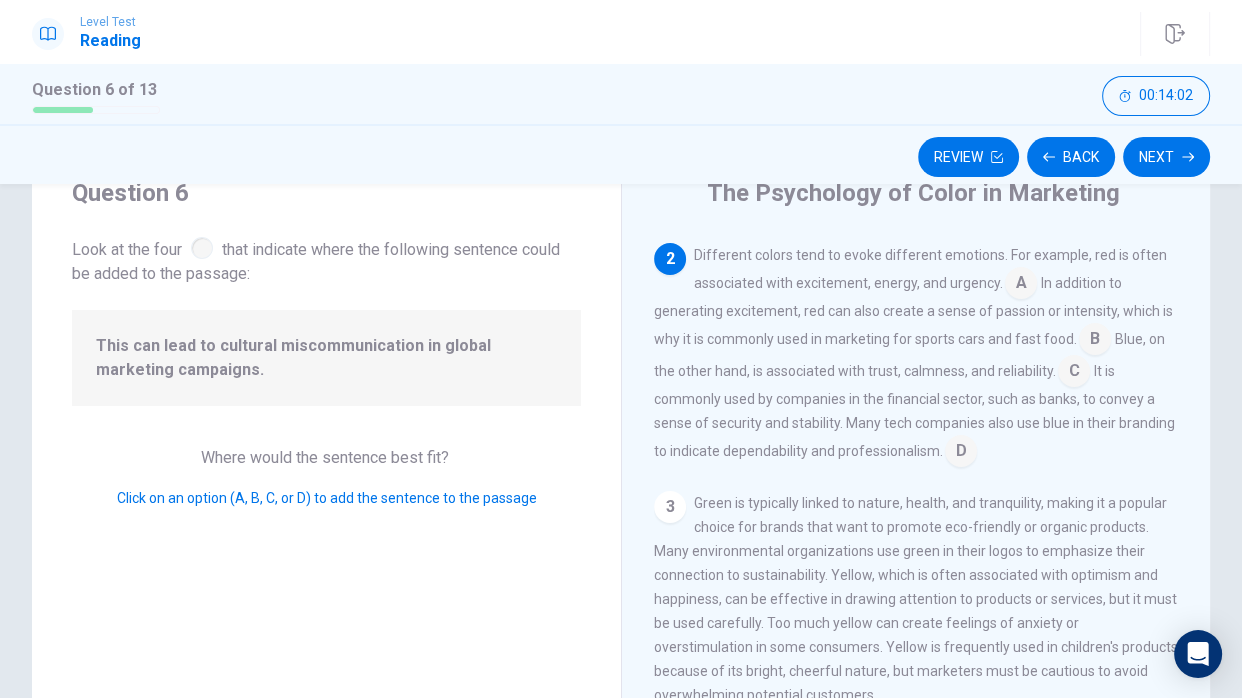 scroll, scrollTop: 200, scrollLeft: 0, axis: vertical 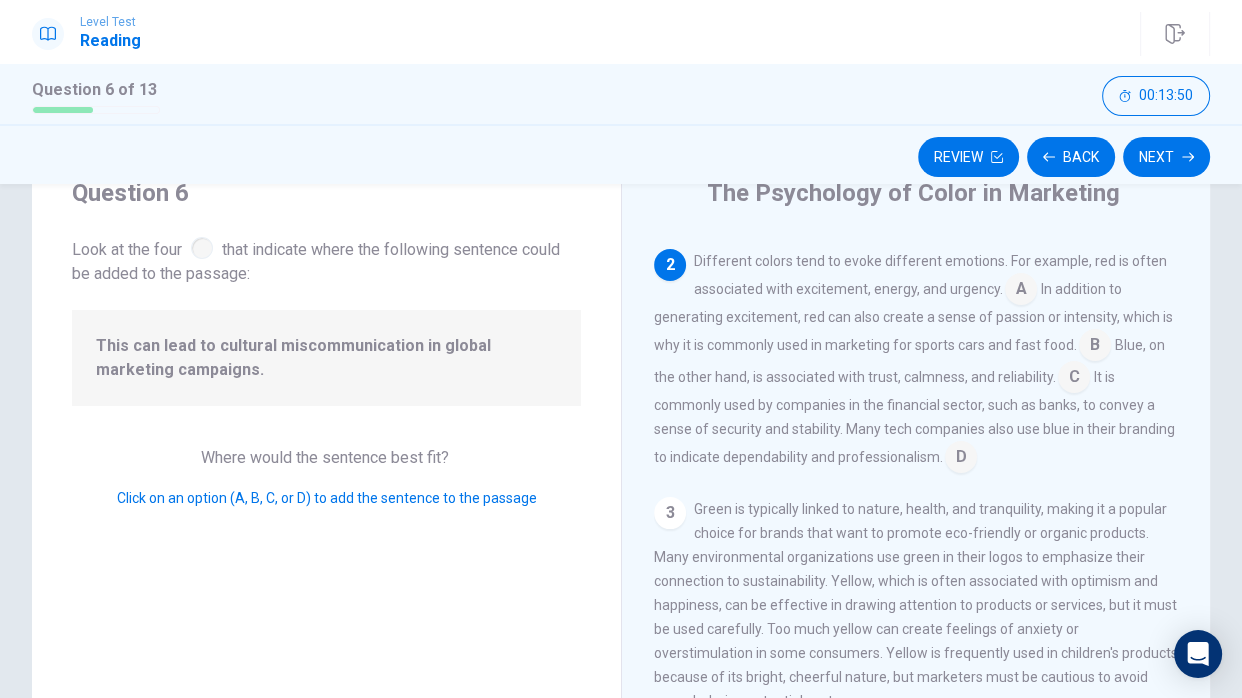 click at bounding box center [961, 459] 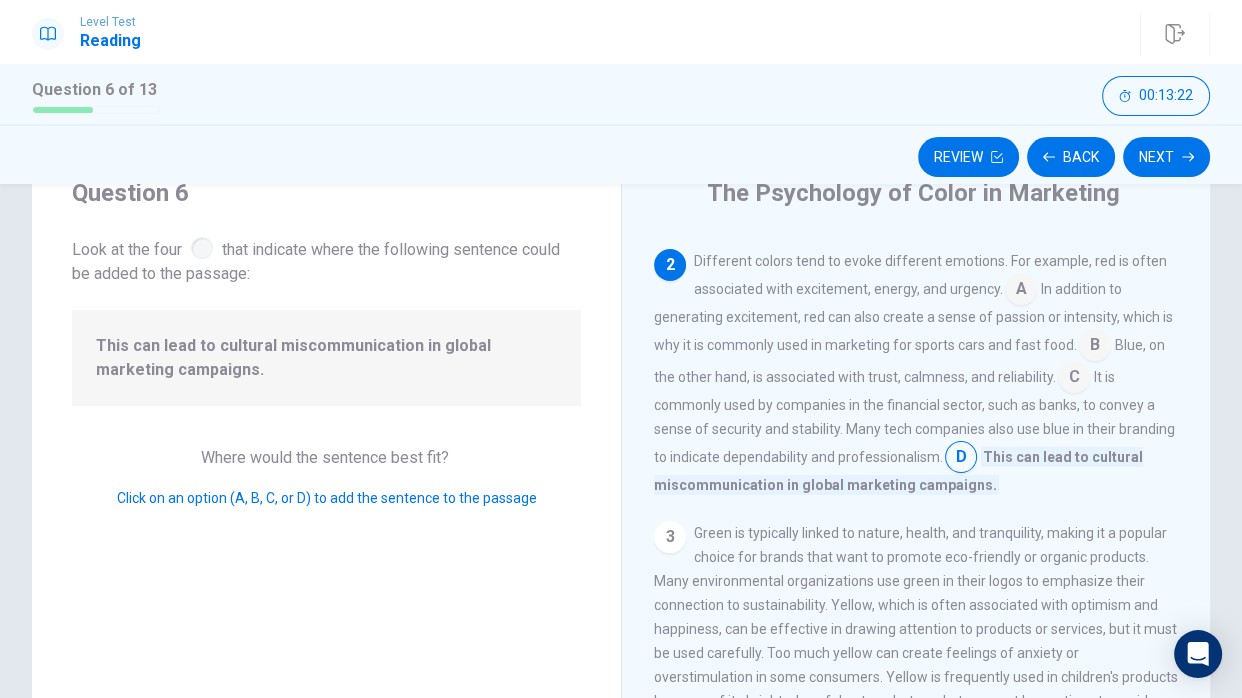 click at bounding box center [1095, 347] 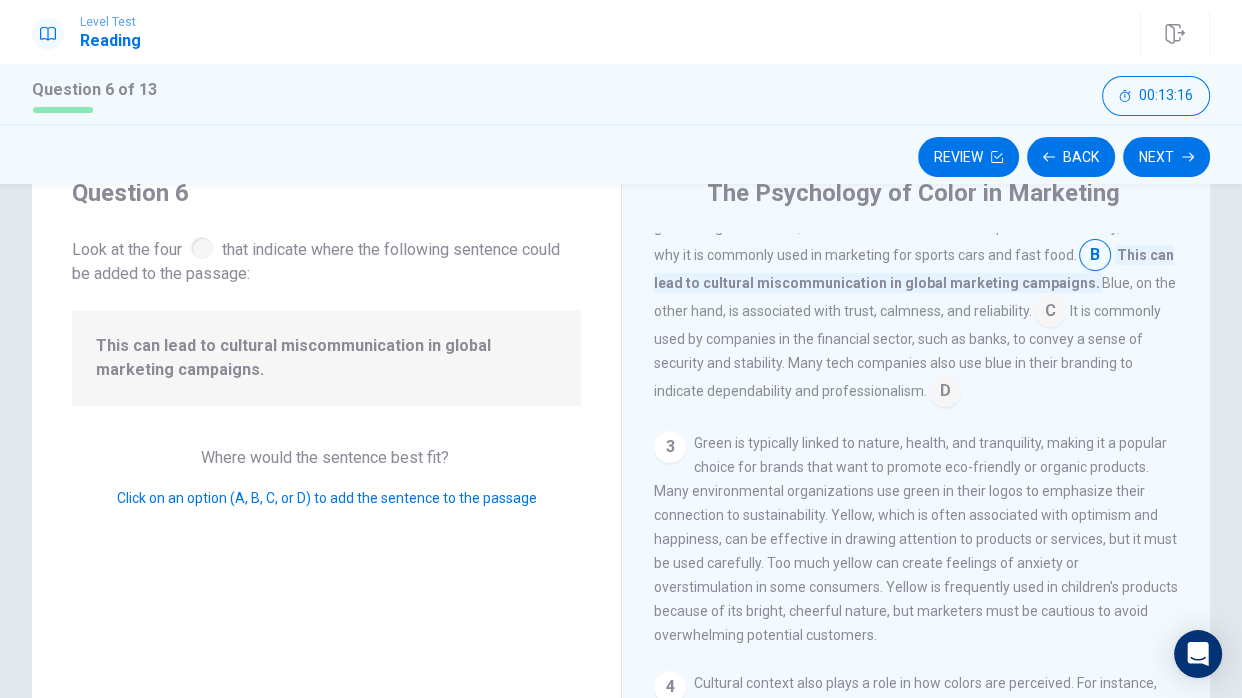 scroll, scrollTop: 284, scrollLeft: 0, axis: vertical 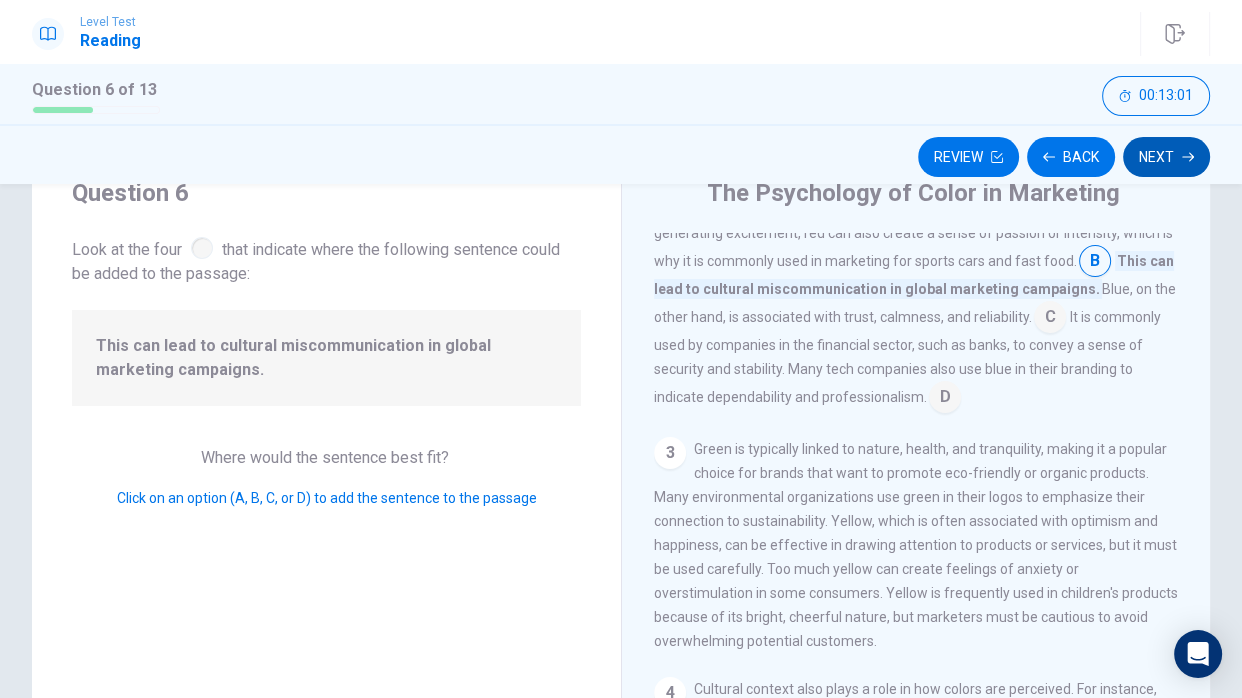 click on "Next" at bounding box center (1166, 157) 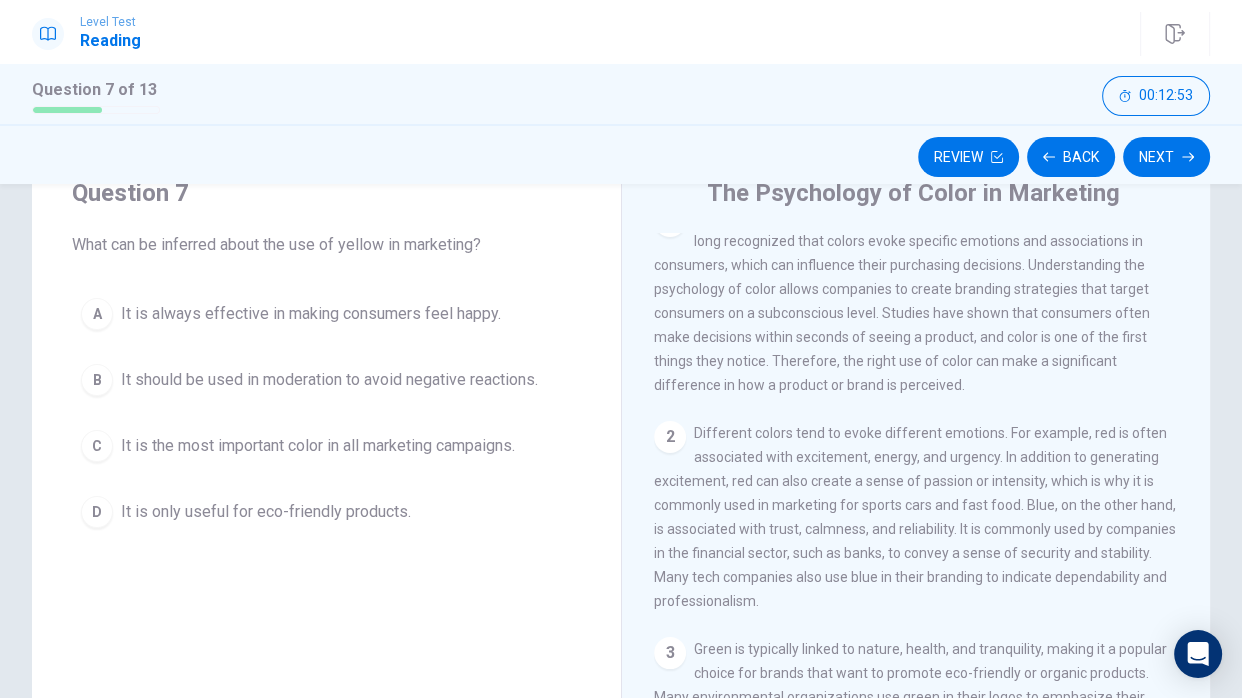 scroll, scrollTop: 30, scrollLeft: 0, axis: vertical 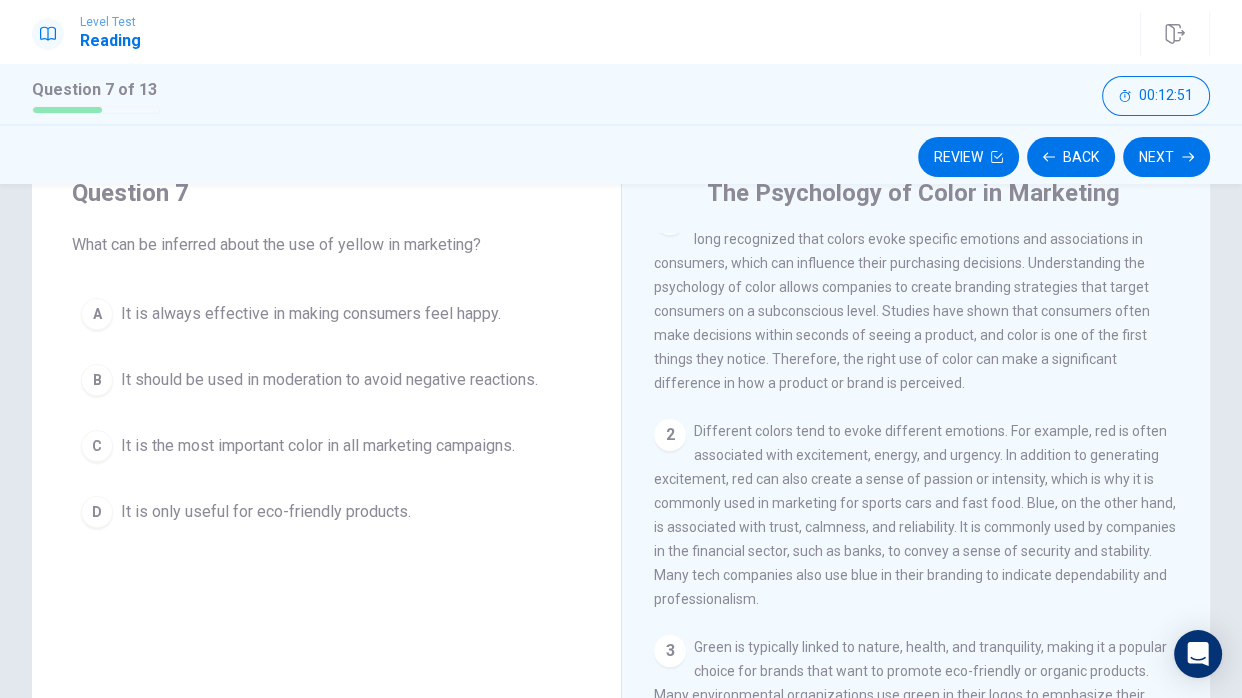 click on "It should be used in moderation to avoid negative reactions." at bounding box center (329, 380) 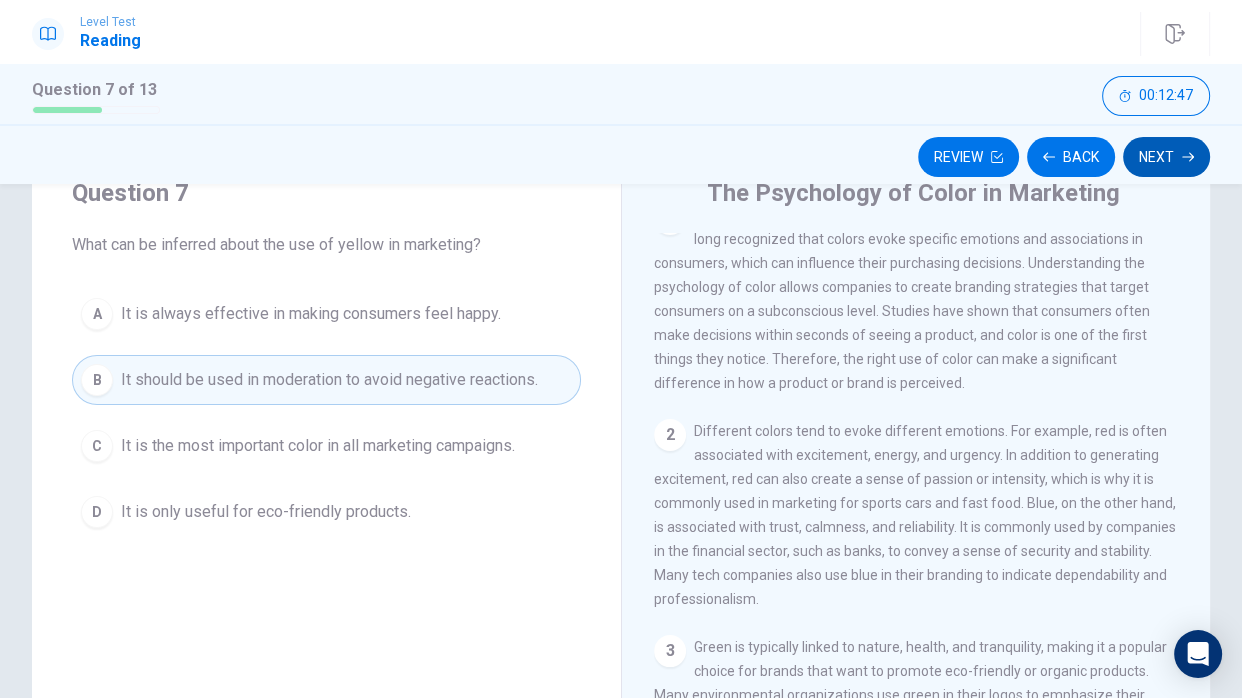 click on "Next" at bounding box center (1166, 157) 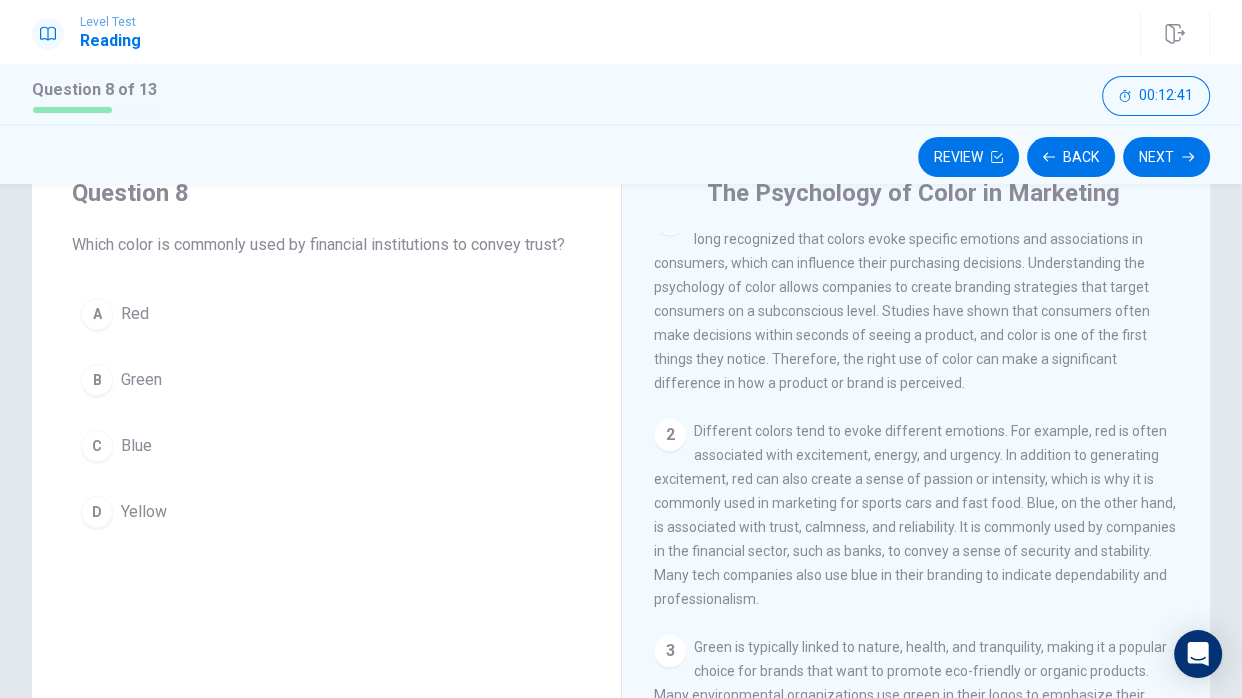 click on "B Green" at bounding box center (326, 380) 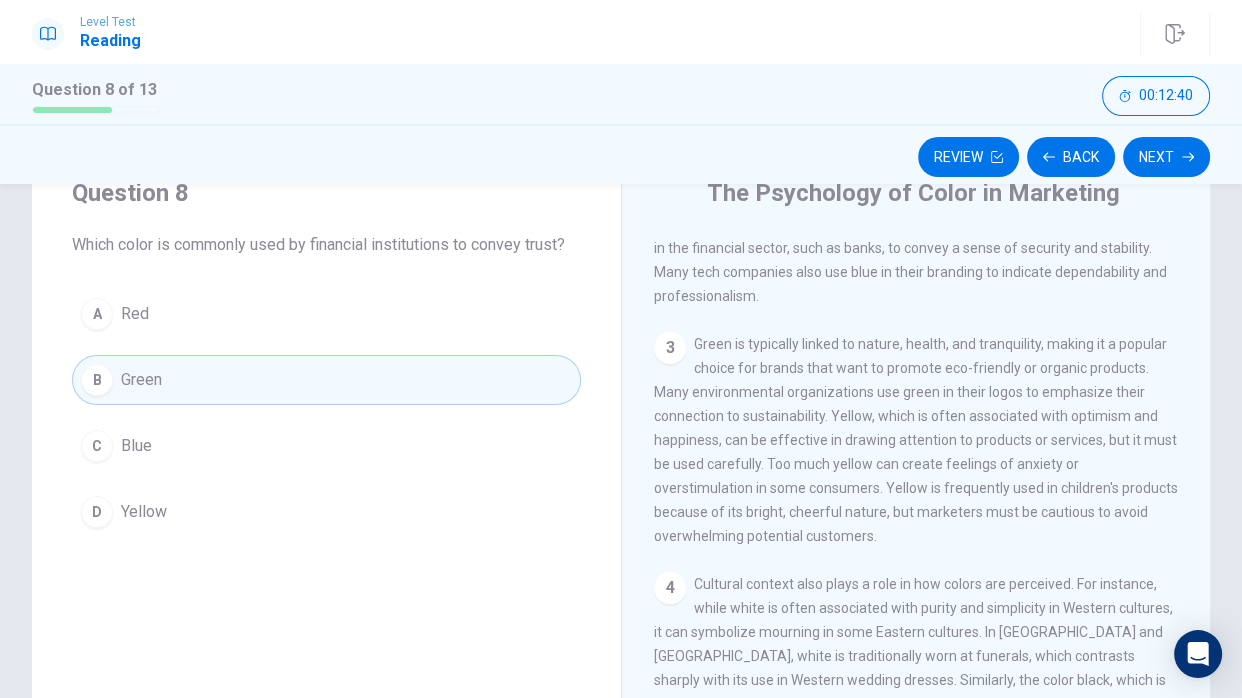 scroll, scrollTop: 331, scrollLeft: 0, axis: vertical 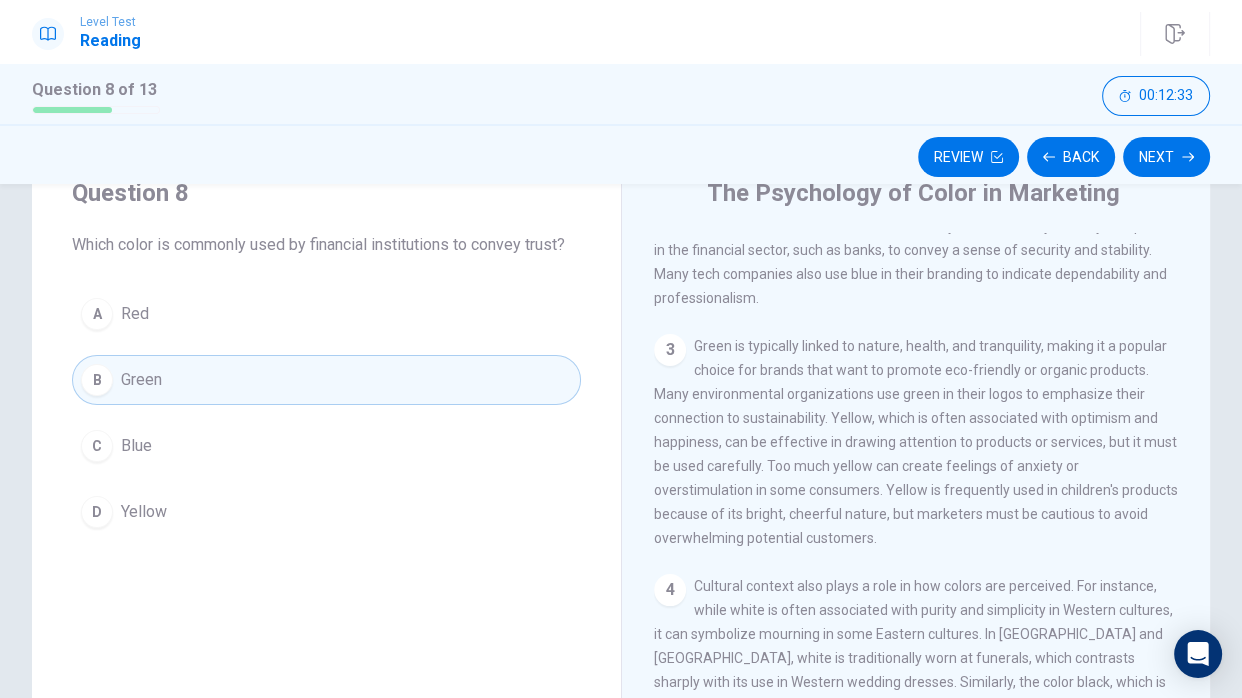 click on "C Blue" at bounding box center (326, 446) 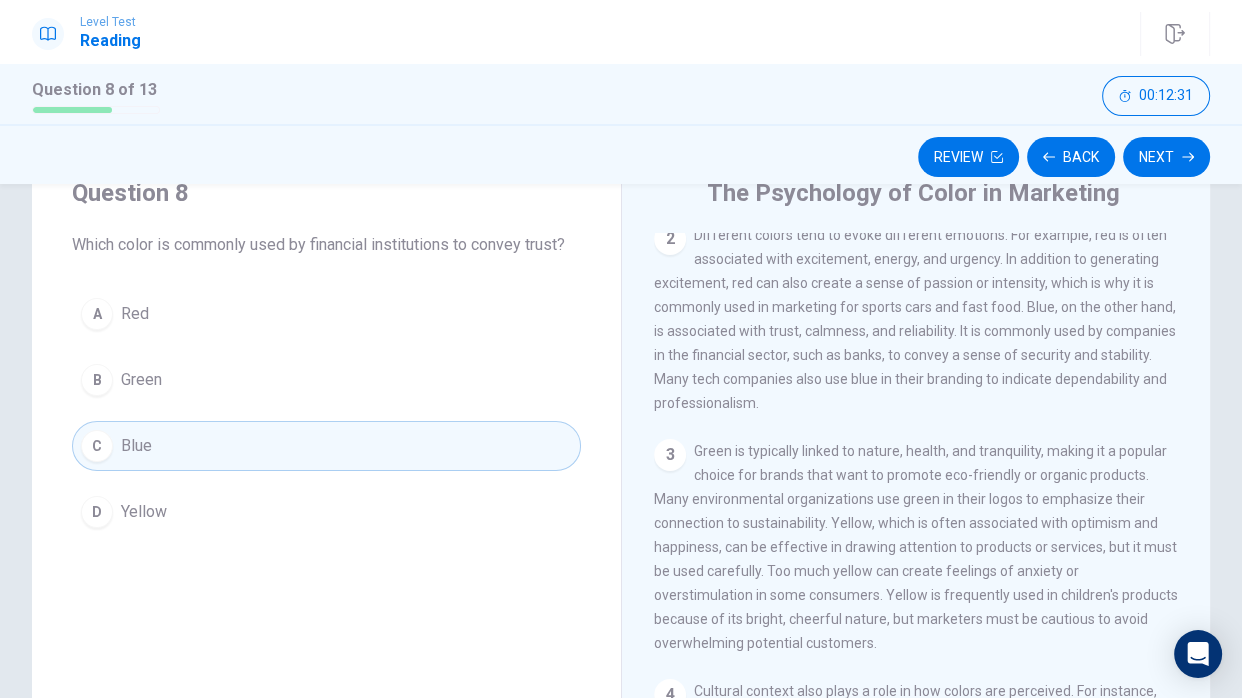 scroll, scrollTop: 227, scrollLeft: 0, axis: vertical 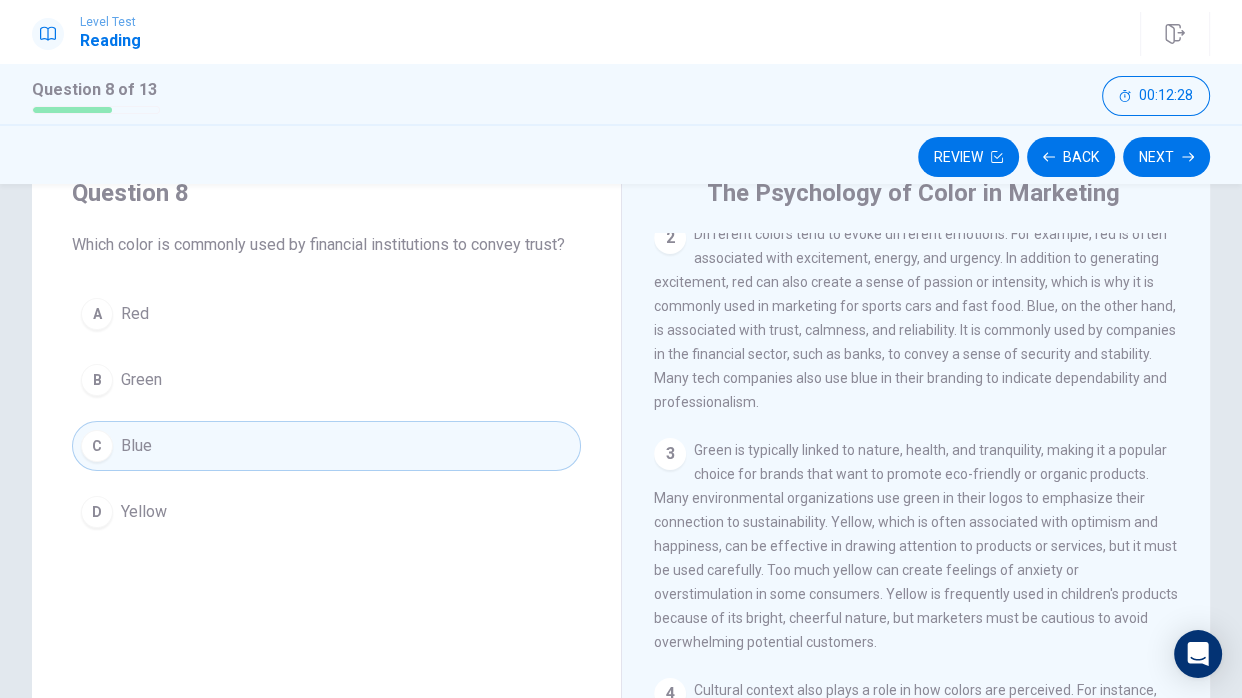 click on "Different colors tend to evoke different emotions. For example, red is often associated with excitement, energy, and urgency. In addition to generating excitement, red can also create a sense of passion or intensity, which is why it is commonly used in marketing for sports cars and fast food. Blue, on the other hand, is associated with trust, calmness, and reliability. It is commonly used by companies in the financial sector, such as banks, to convey a sense of security and stability. Many tech companies also use blue in their branding to indicate dependability and professionalism." at bounding box center (915, 318) 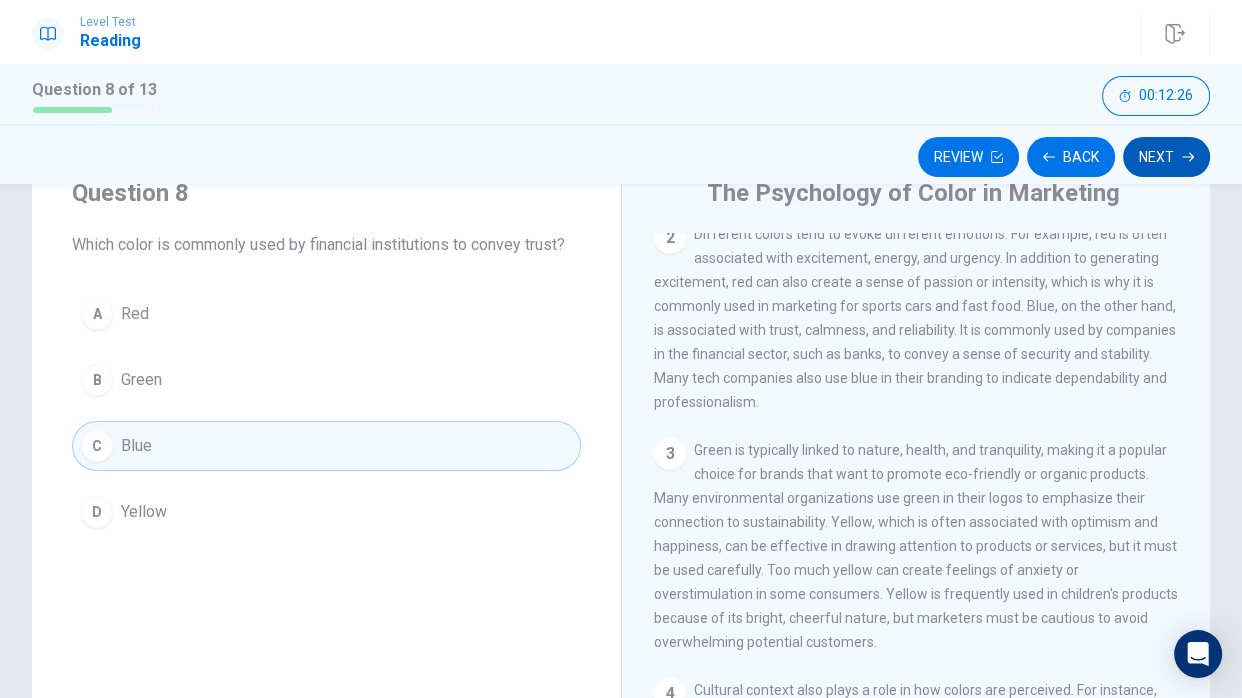 click on "Next" at bounding box center [1166, 157] 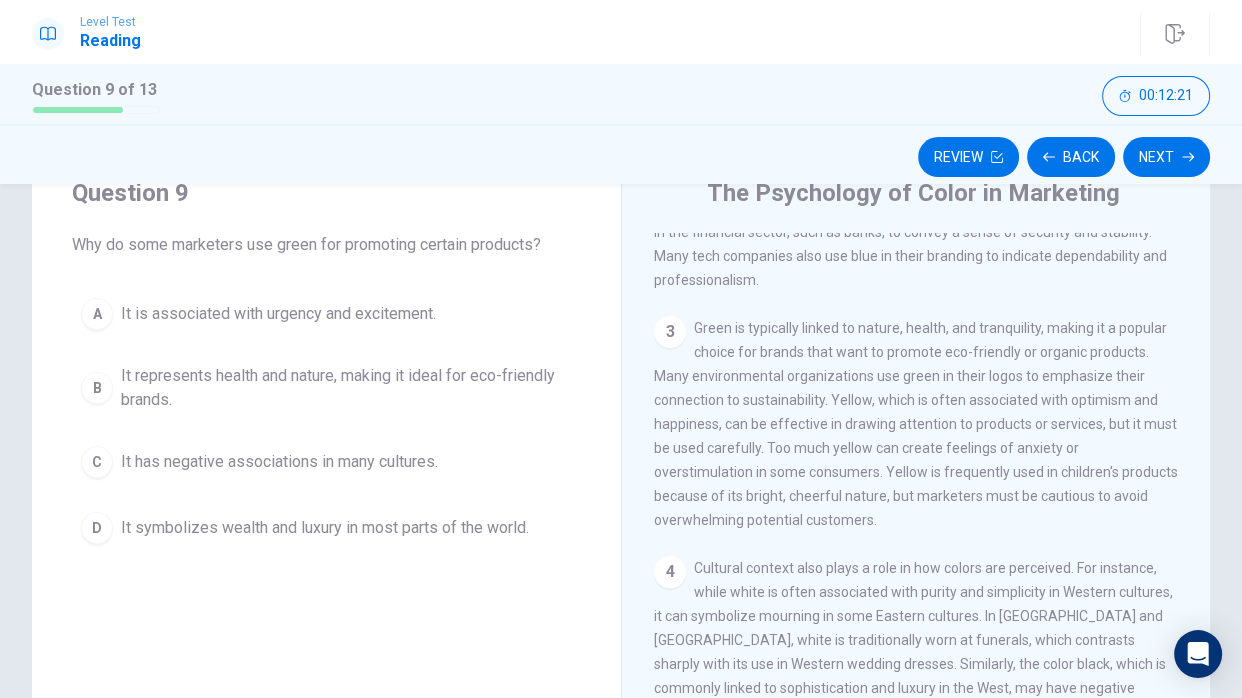 scroll, scrollTop: 350, scrollLeft: 0, axis: vertical 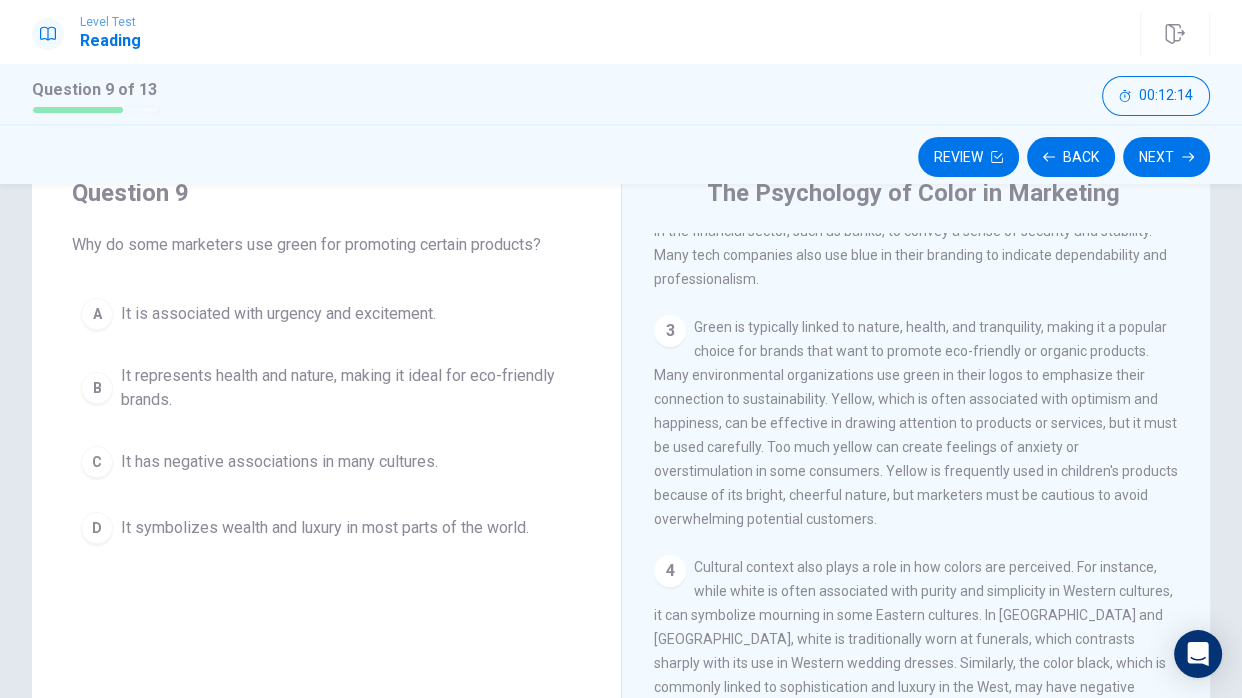 click on "It represents health and nature, making it ideal for eco-friendly brands." at bounding box center (346, 388) 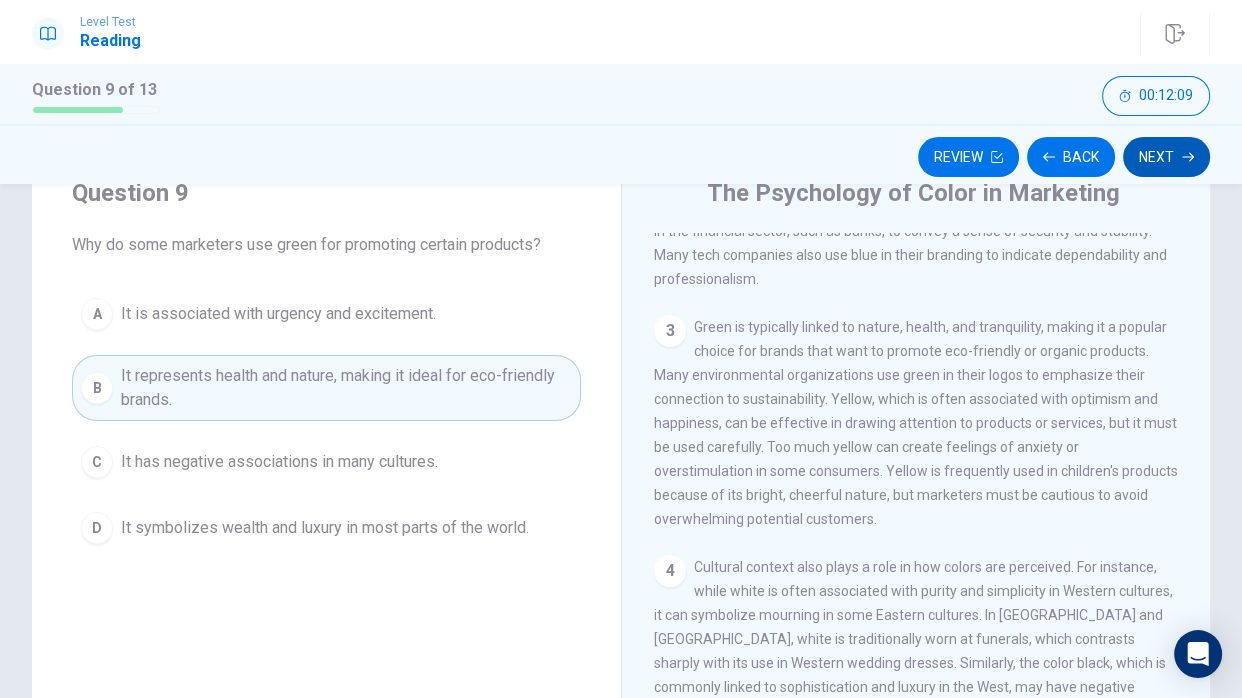 click on "Next" at bounding box center (1166, 157) 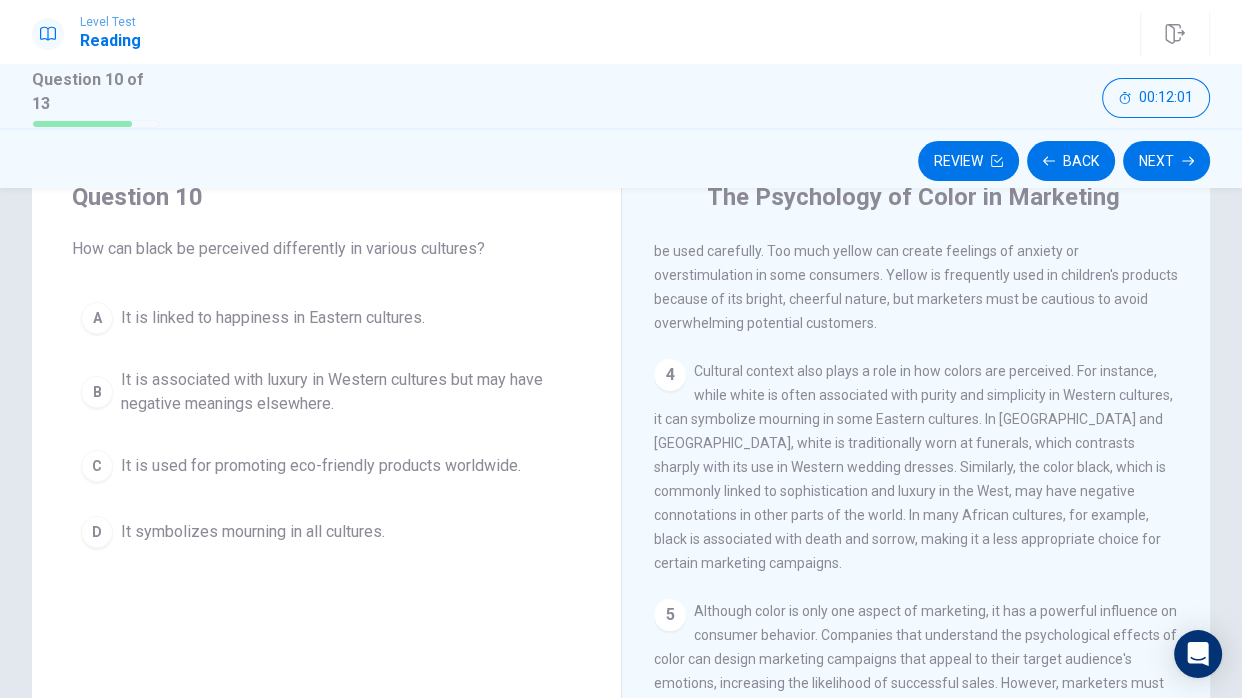 scroll, scrollTop: 566, scrollLeft: 0, axis: vertical 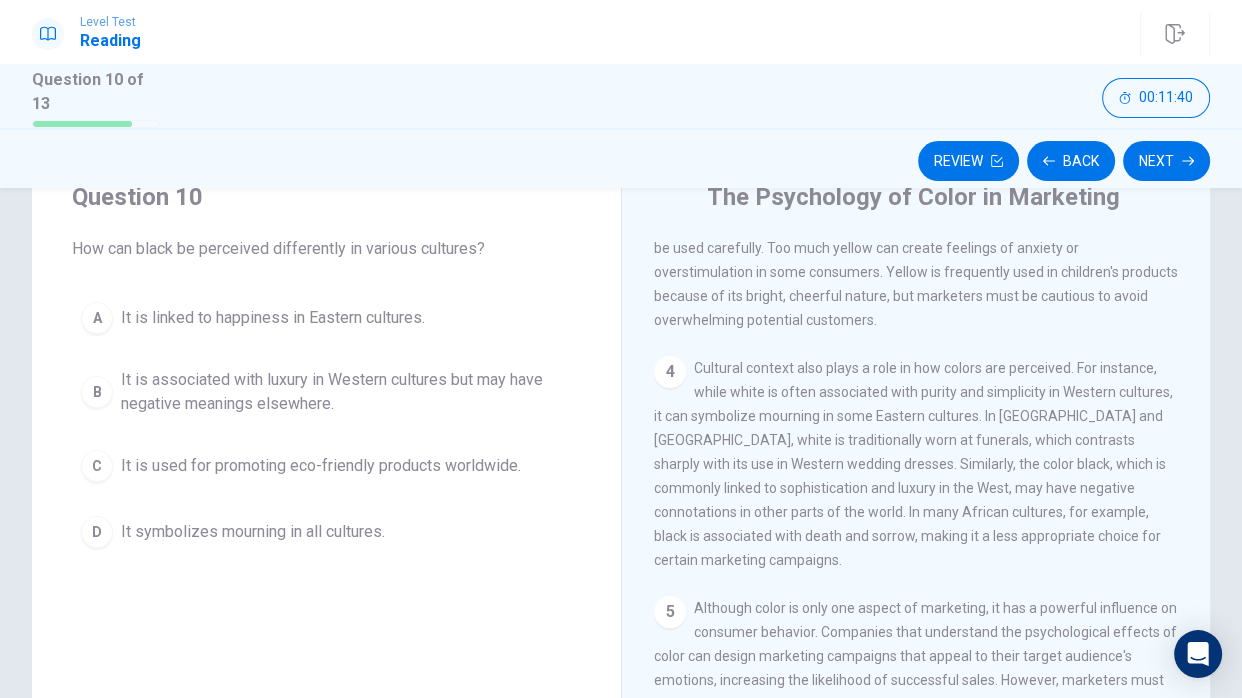 click on "It is associated with luxury in Western cultures but may have negative meanings elsewhere." at bounding box center (346, 392) 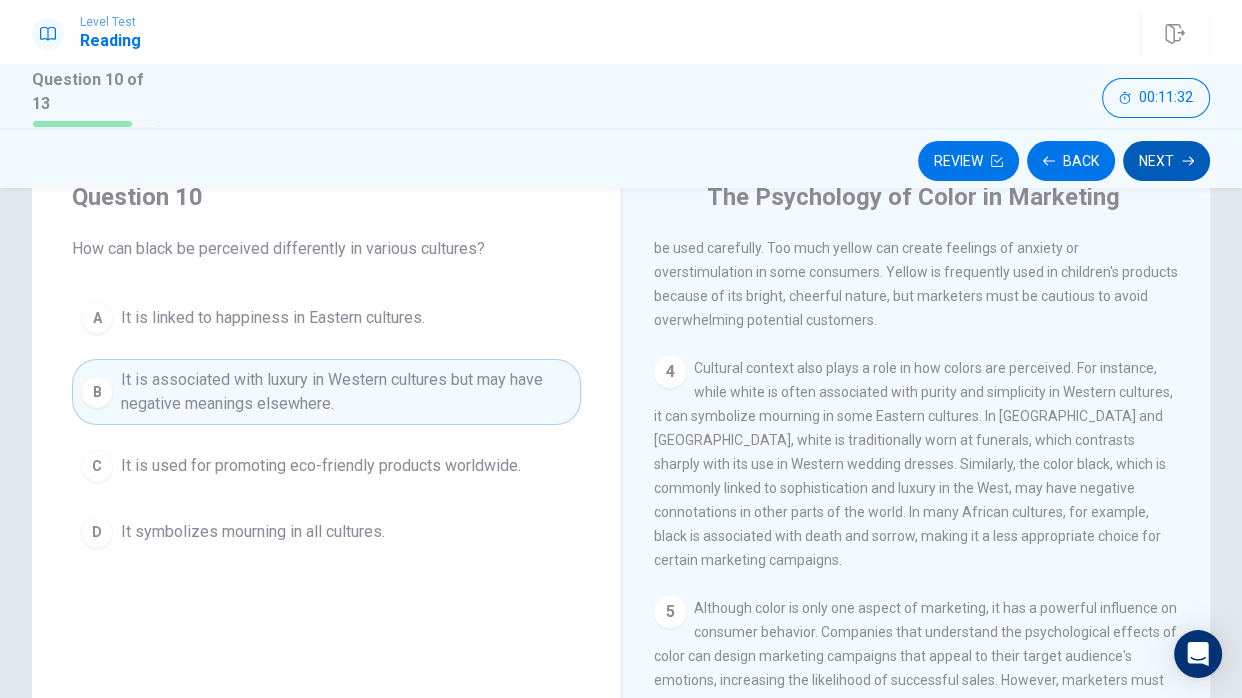 click on "Next" at bounding box center (1166, 161) 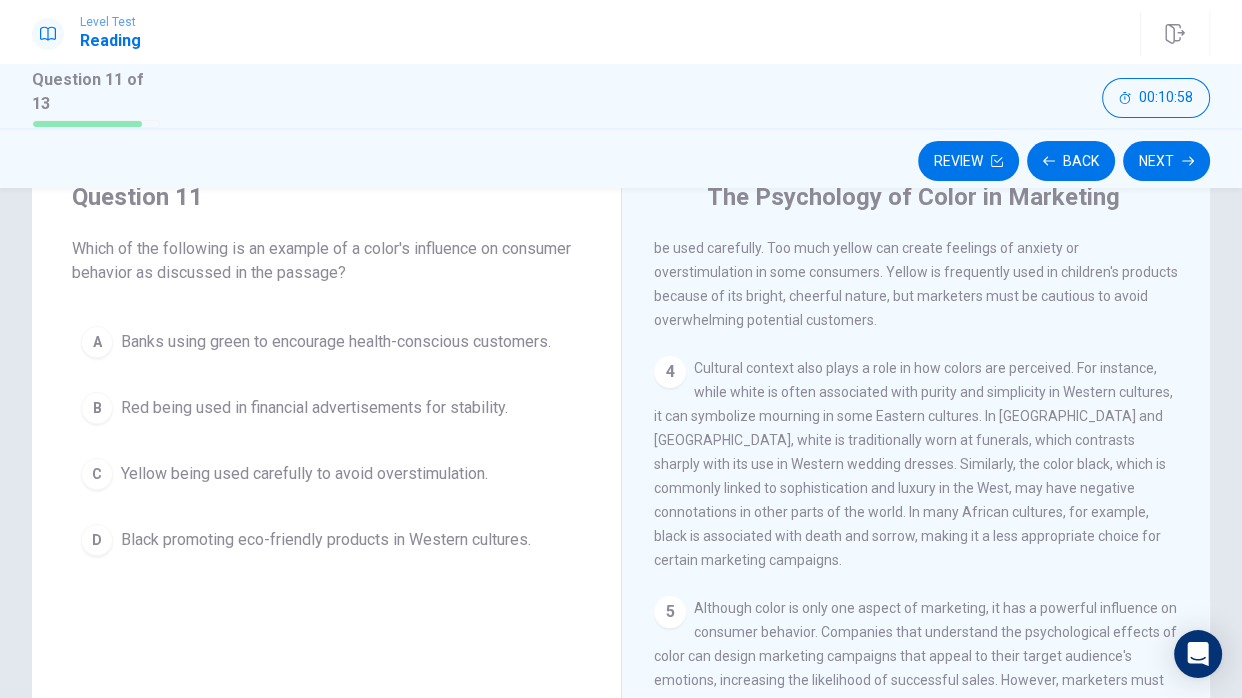 click on "Yellow being used carefully to avoid overstimulation." at bounding box center (304, 474) 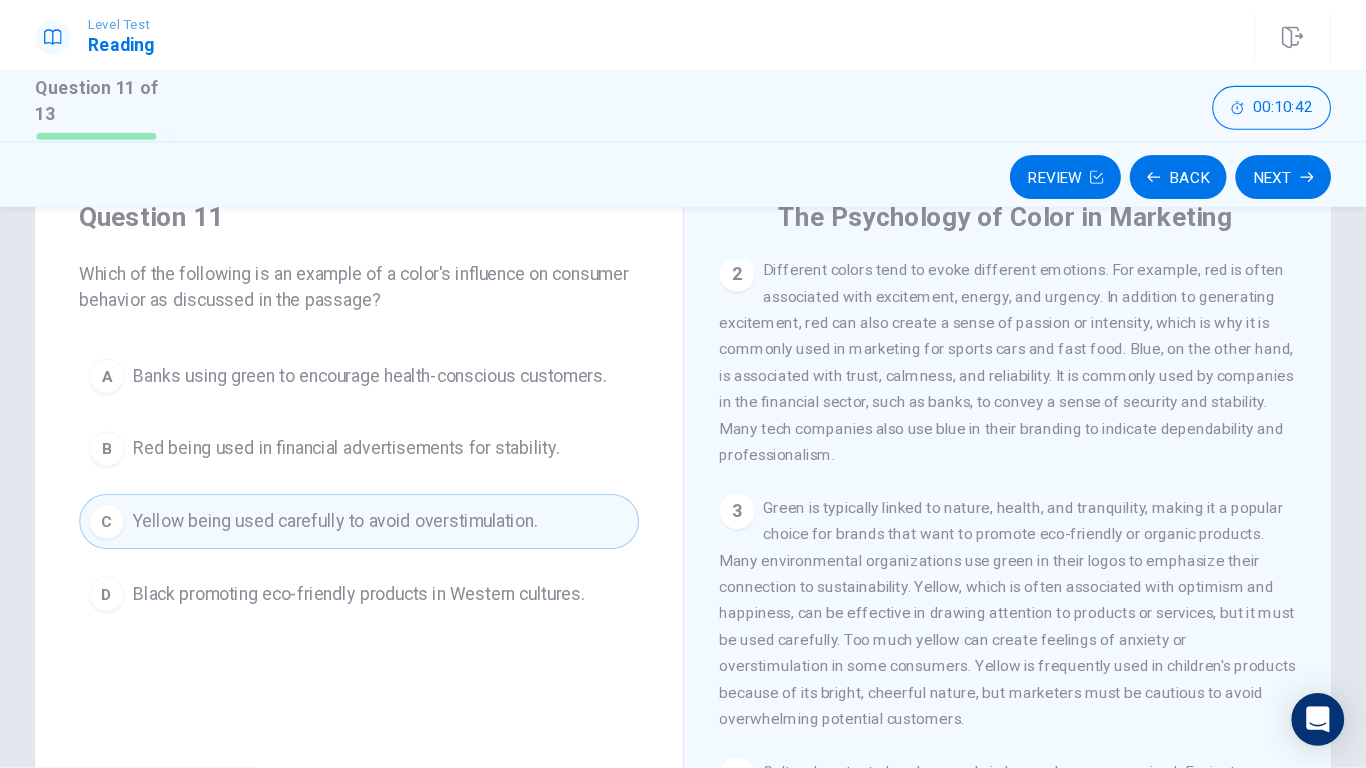scroll, scrollTop: 213, scrollLeft: 0, axis: vertical 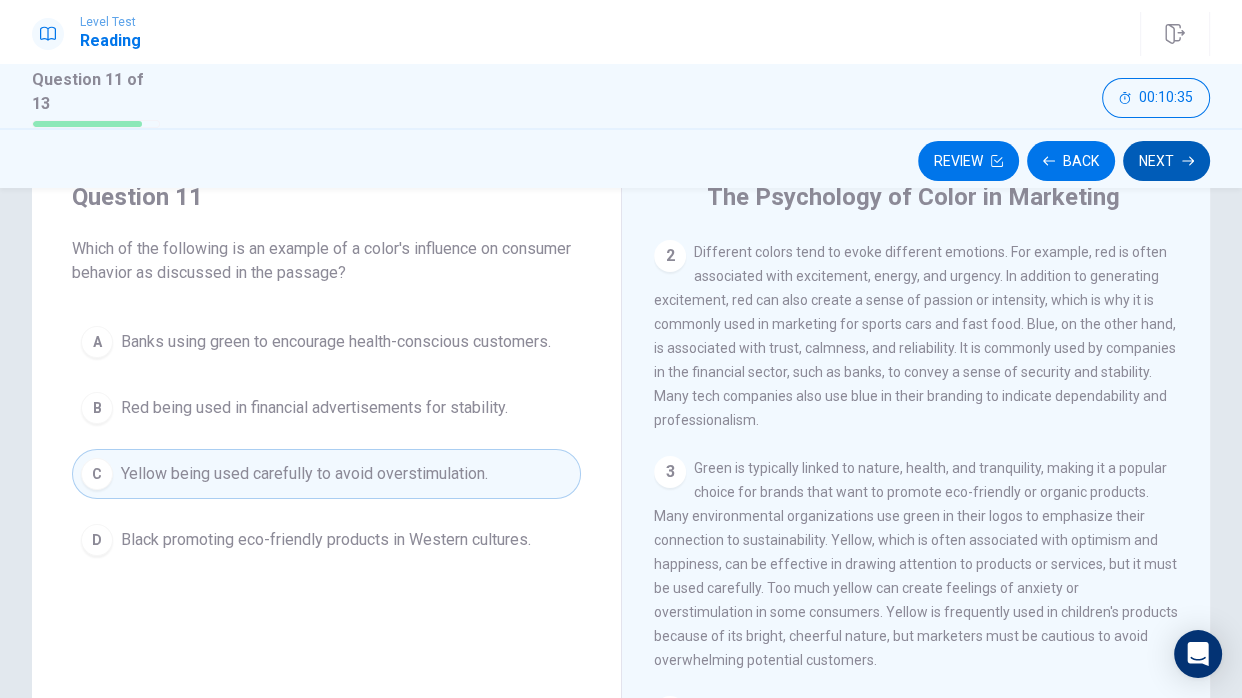 click on "Next" at bounding box center [1166, 161] 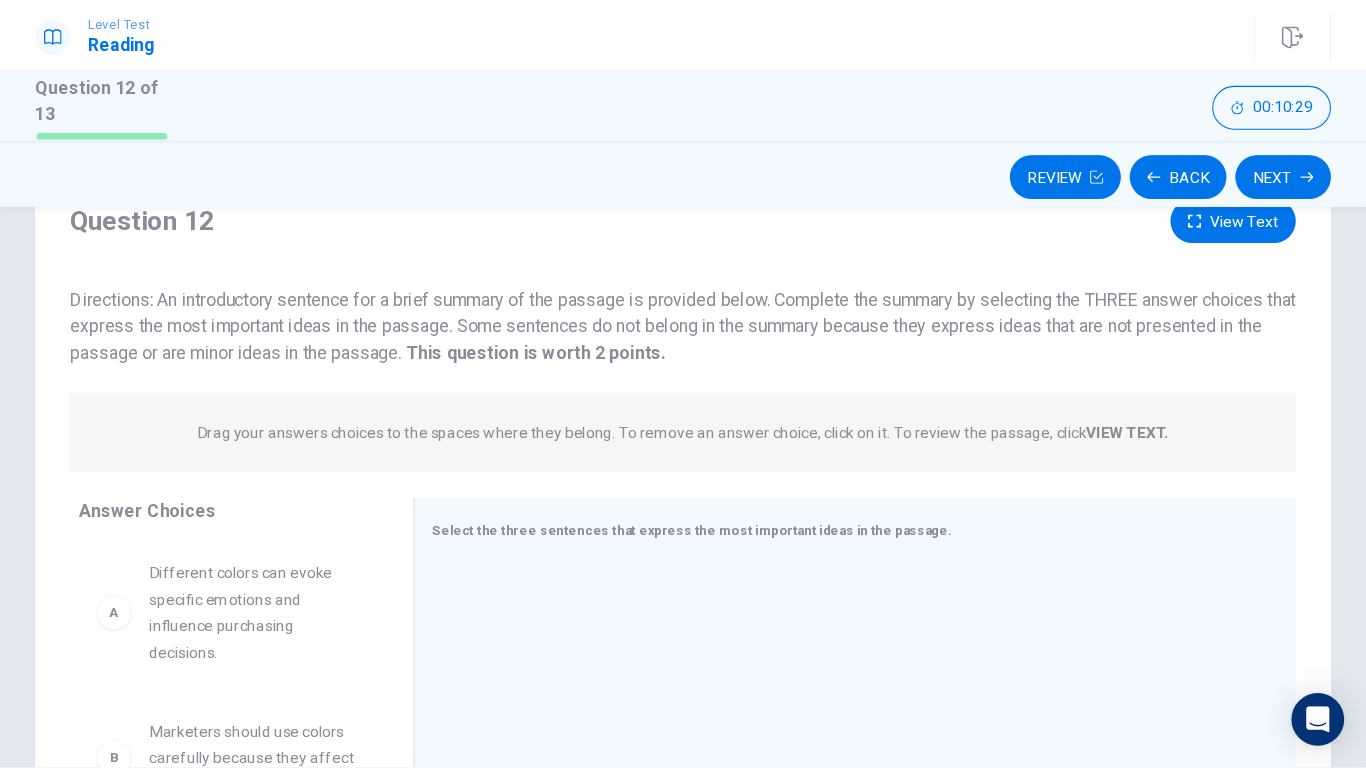 scroll, scrollTop: 79, scrollLeft: 0, axis: vertical 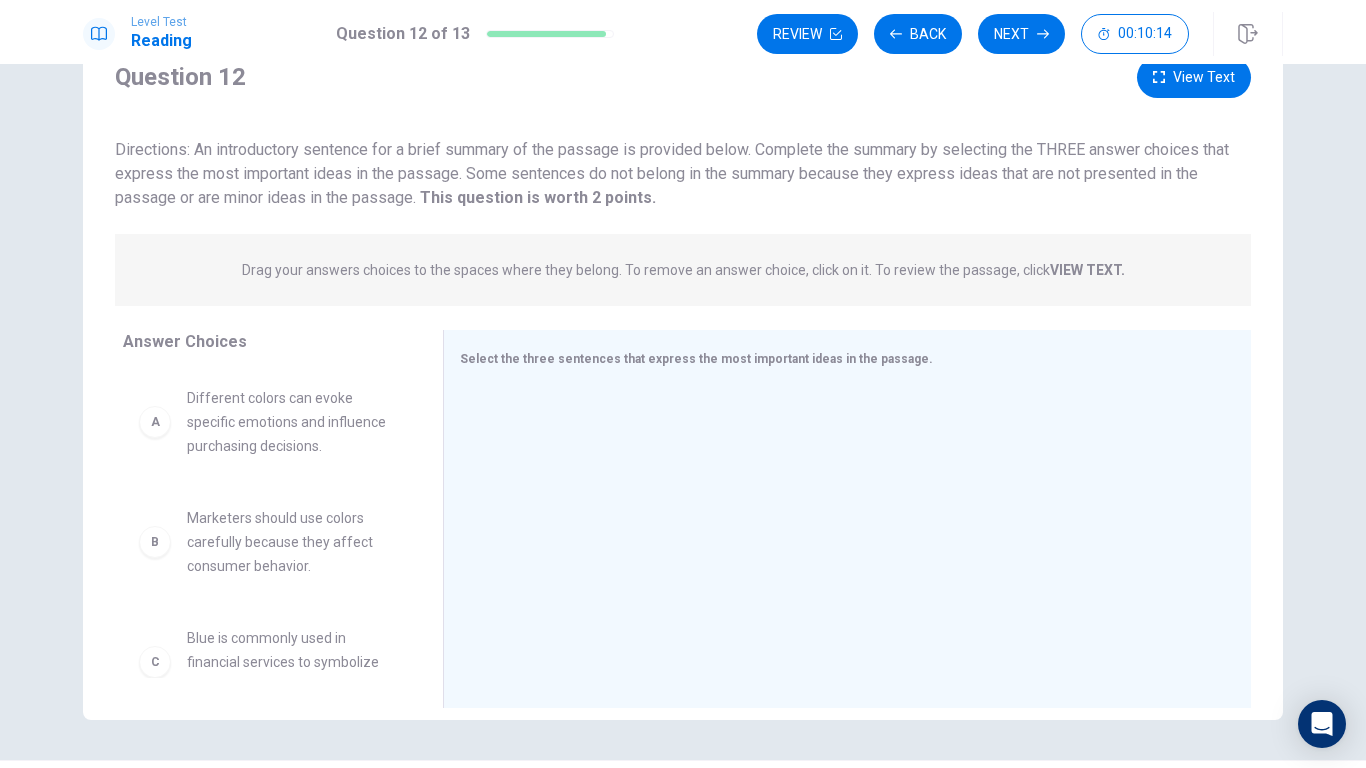 click on "View Text" at bounding box center [1194, 77] 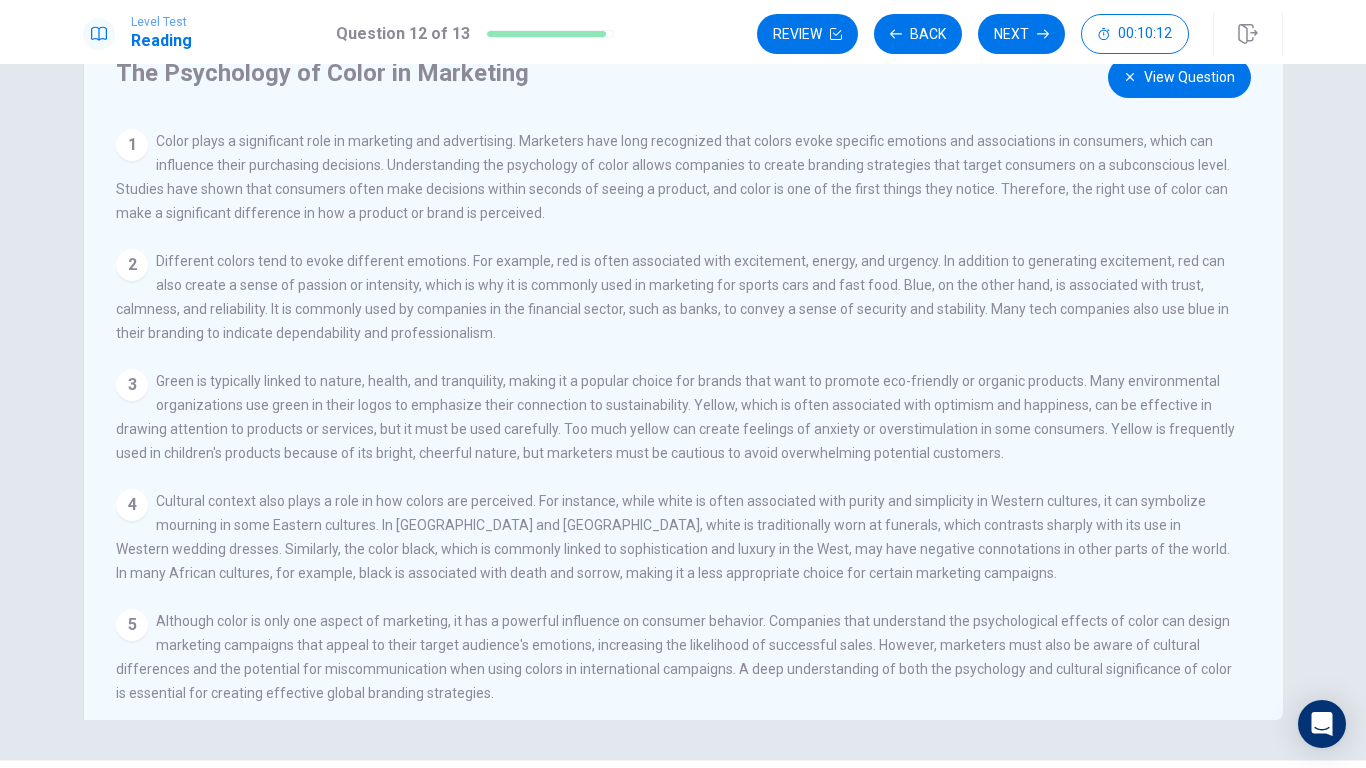 click on "View Question" at bounding box center (1179, 77) 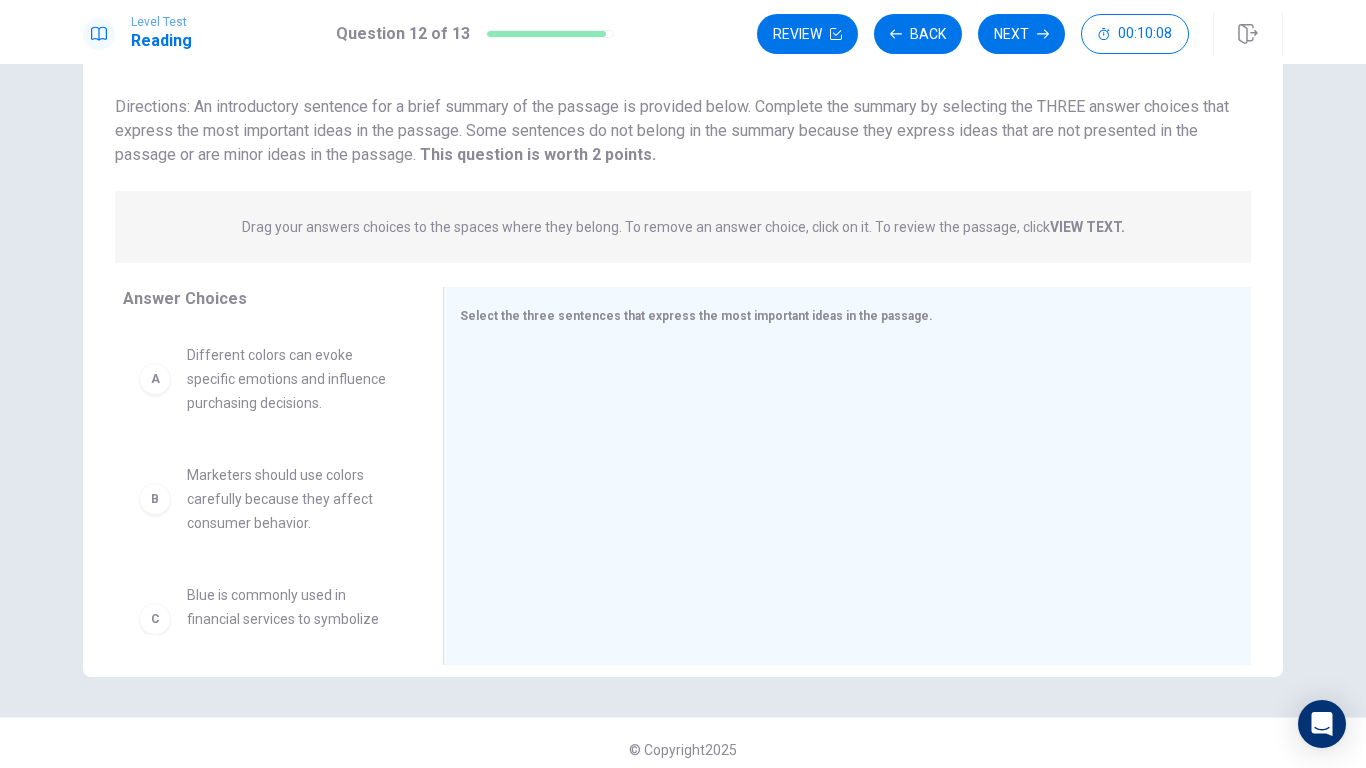 scroll, scrollTop: 121, scrollLeft: 0, axis: vertical 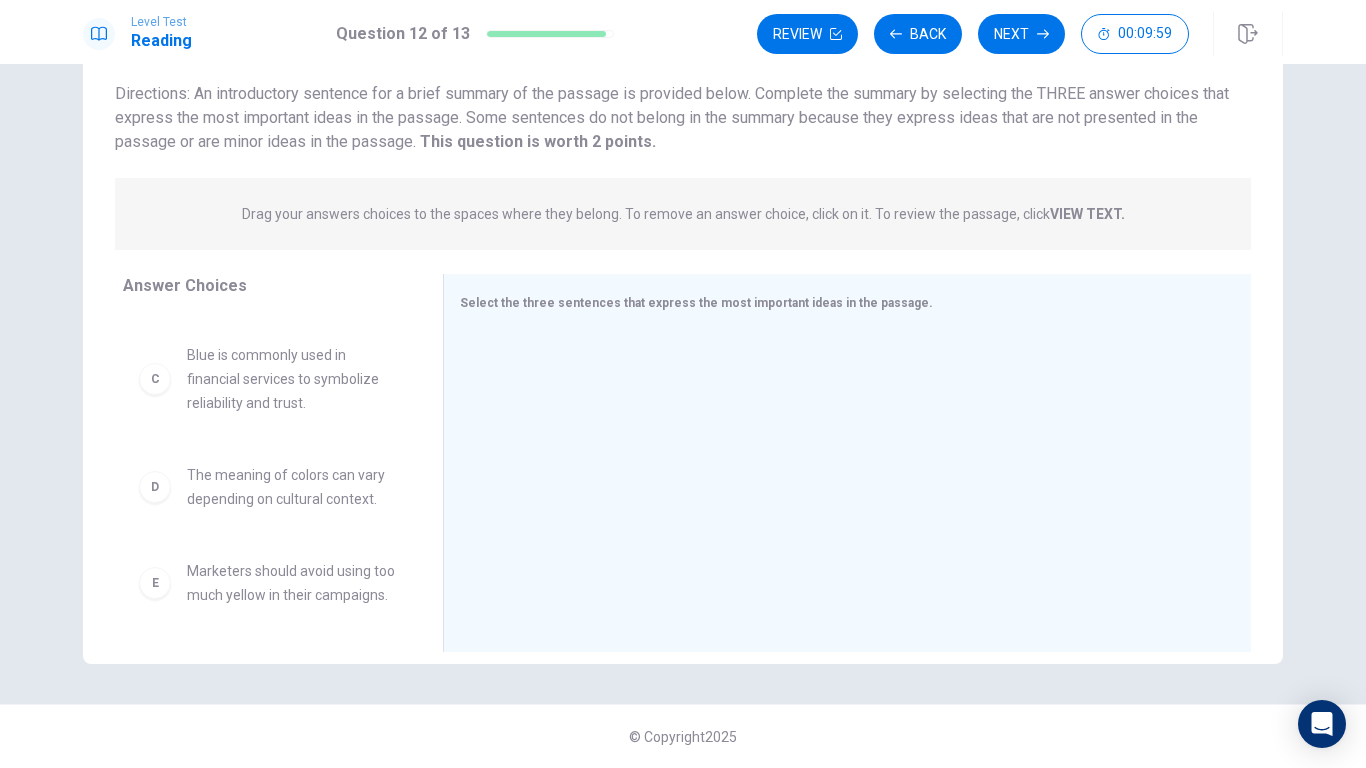 click on "E" at bounding box center (155, 583) 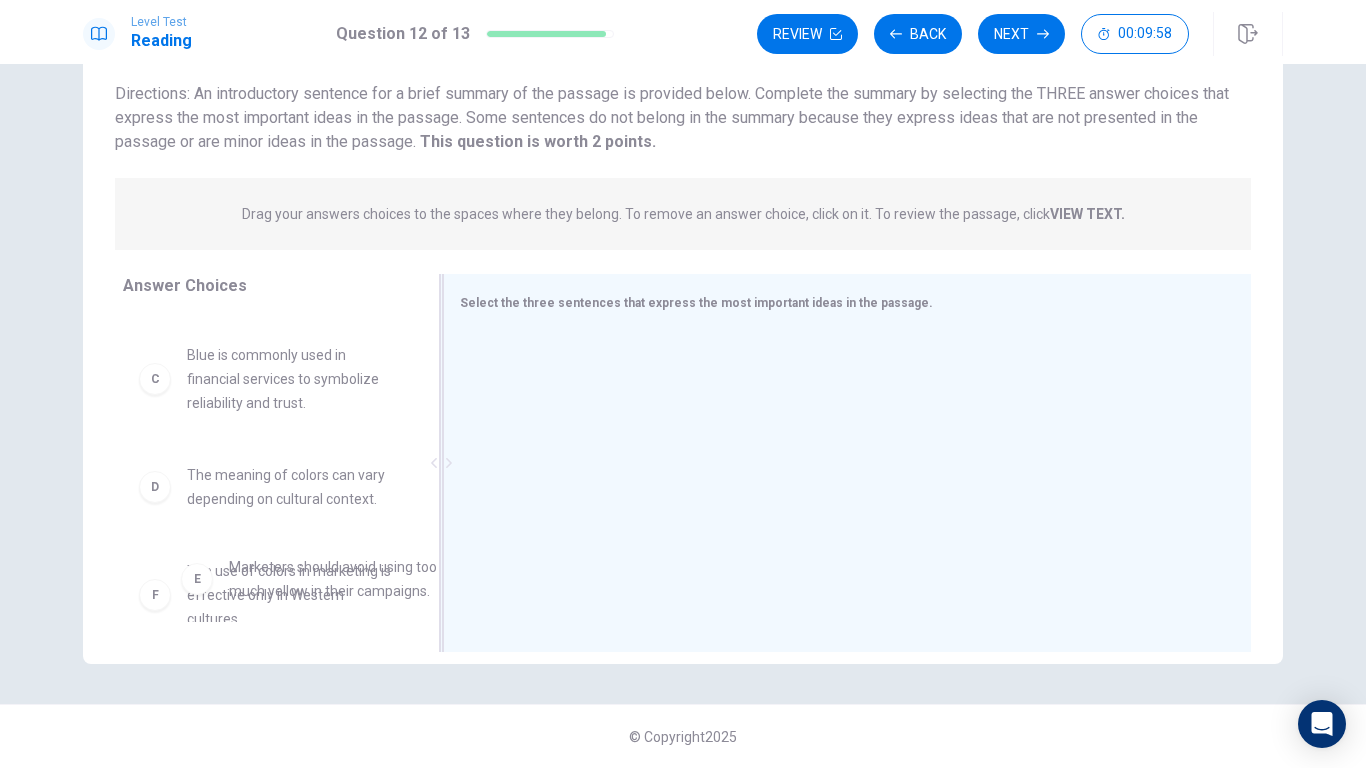 scroll, scrollTop: 231, scrollLeft: 0, axis: vertical 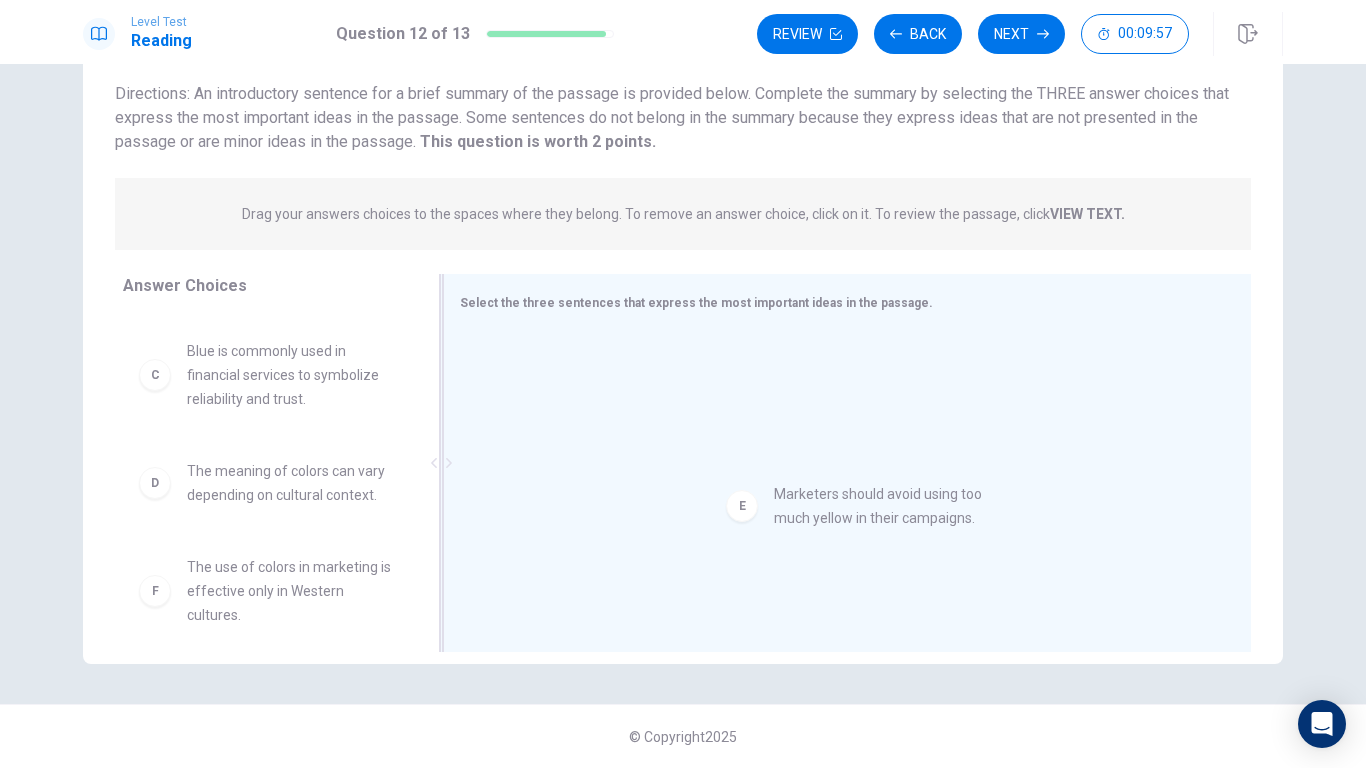 drag, startPoint x: 158, startPoint y: 580, endPoint x: 759, endPoint y: 502, distance: 606.0404 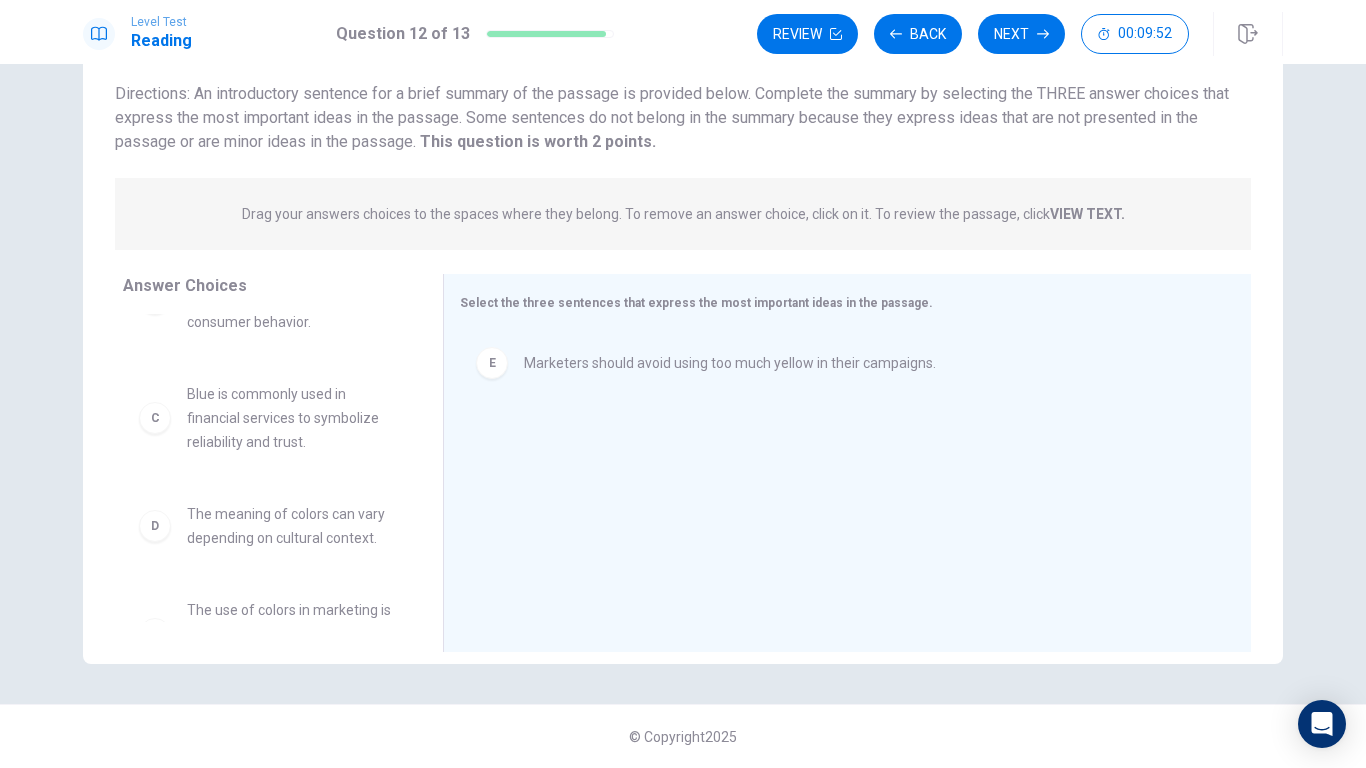 scroll, scrollTop: 183, scrollLeft: 0, axis: vertical 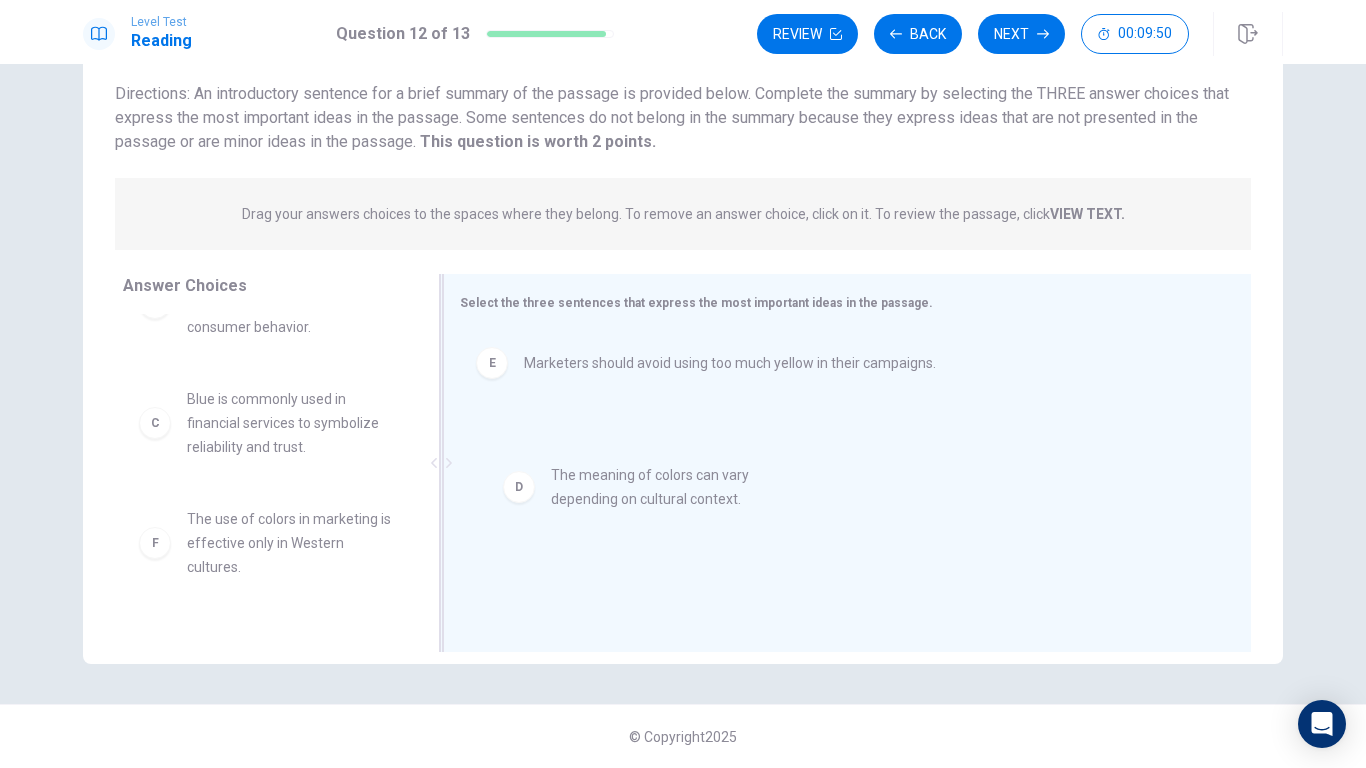 drag, startPoint x: 157, startPoint y: 529, endPoint x: 527, endPoint y: 487, distance: 372.37616 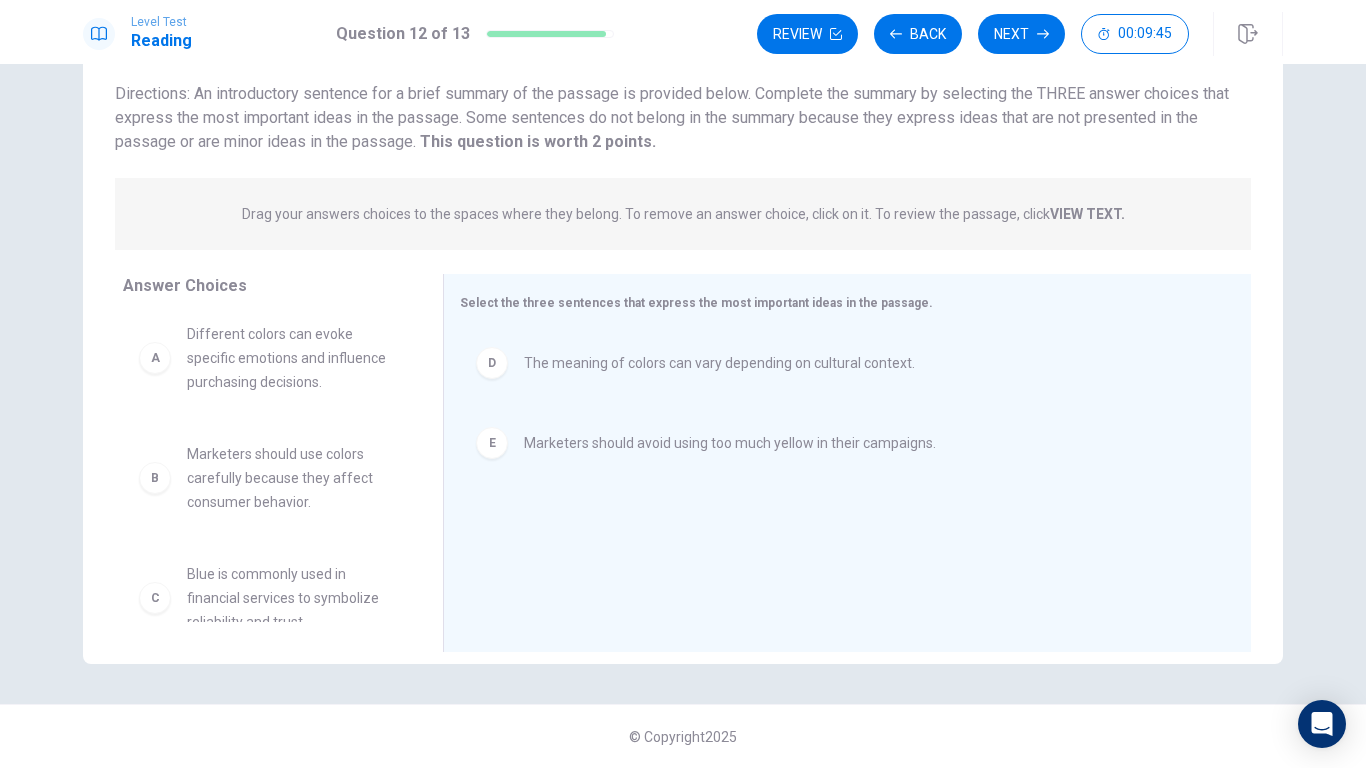 scroll, scrollTop: 0, scrollLeft: 0, axis: both 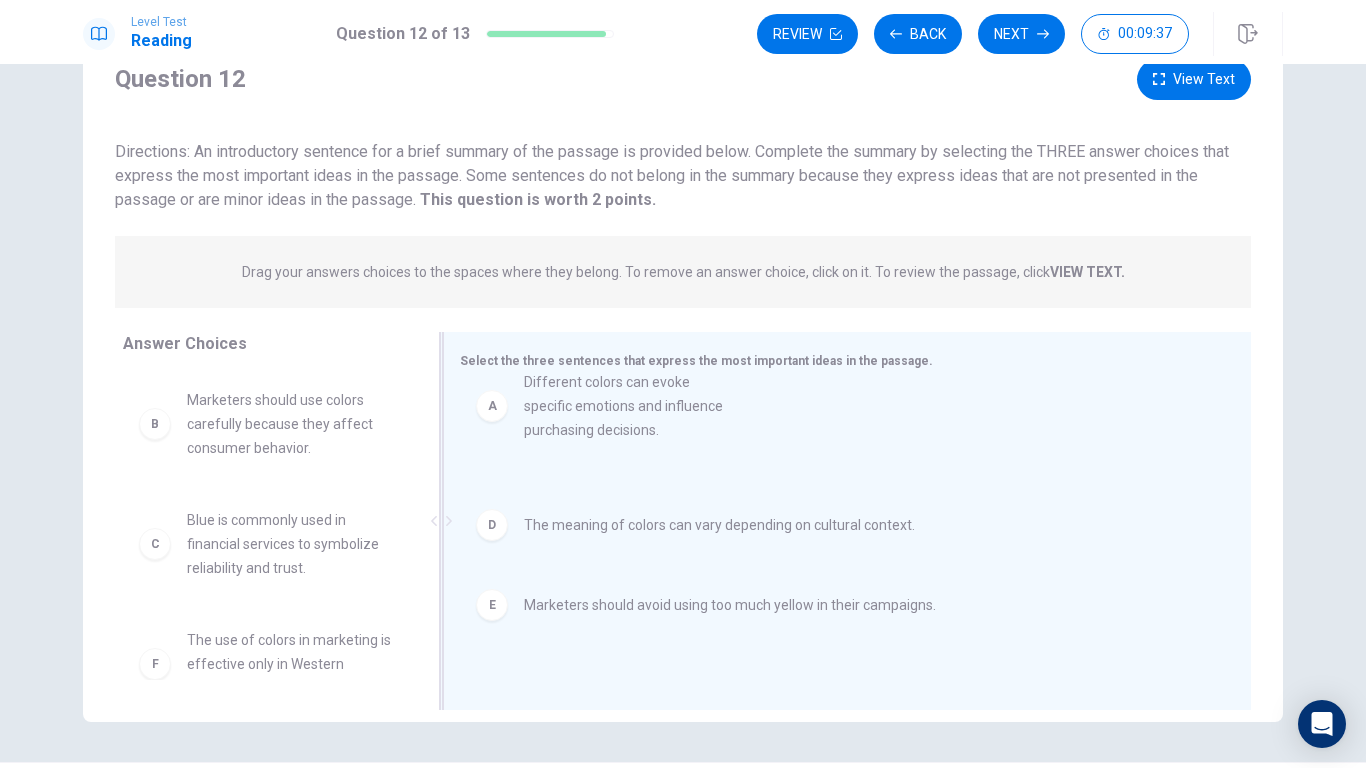 drag, startPoint x: 153, startPoint y: 422, endPoint x: 495, endPoint y: 407, distance: 342.3288 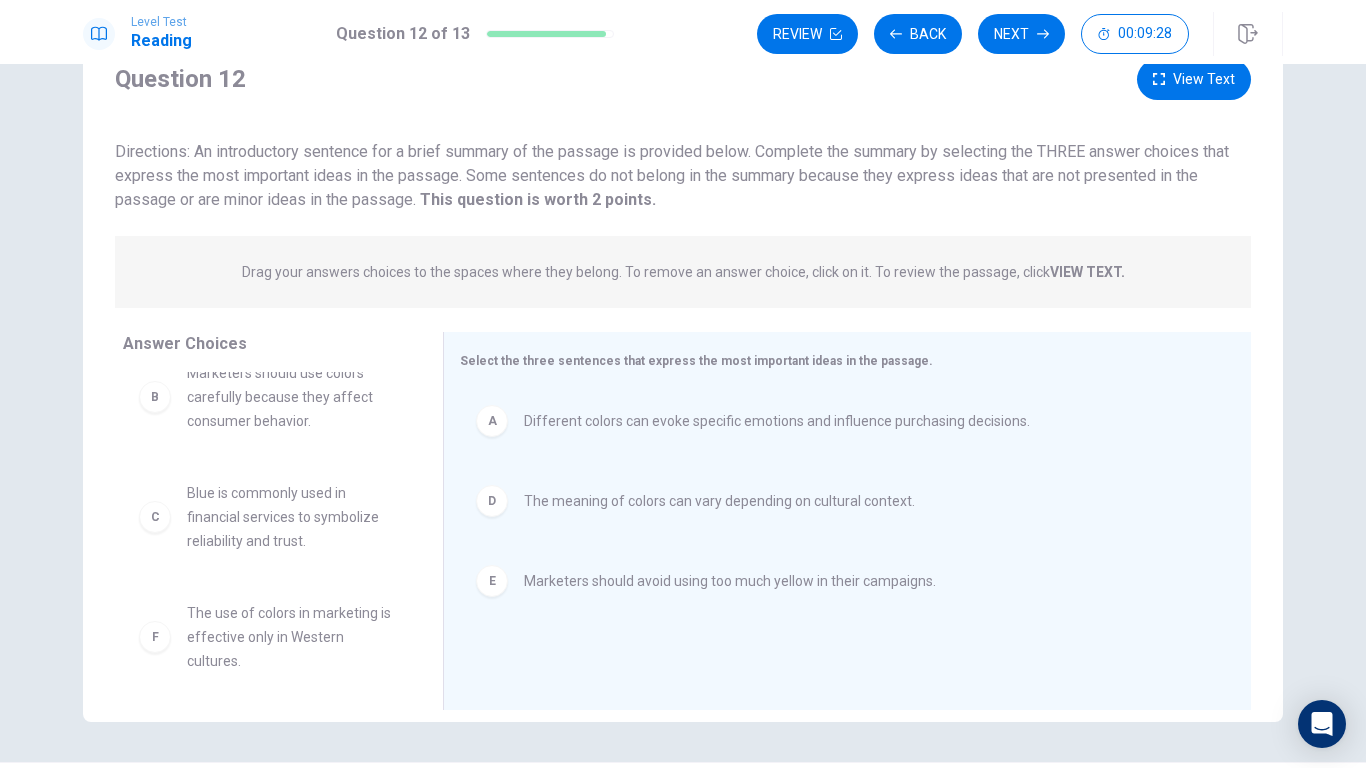 scroll, scrollTop: 36, scrollLeft: 0, axis: vertical 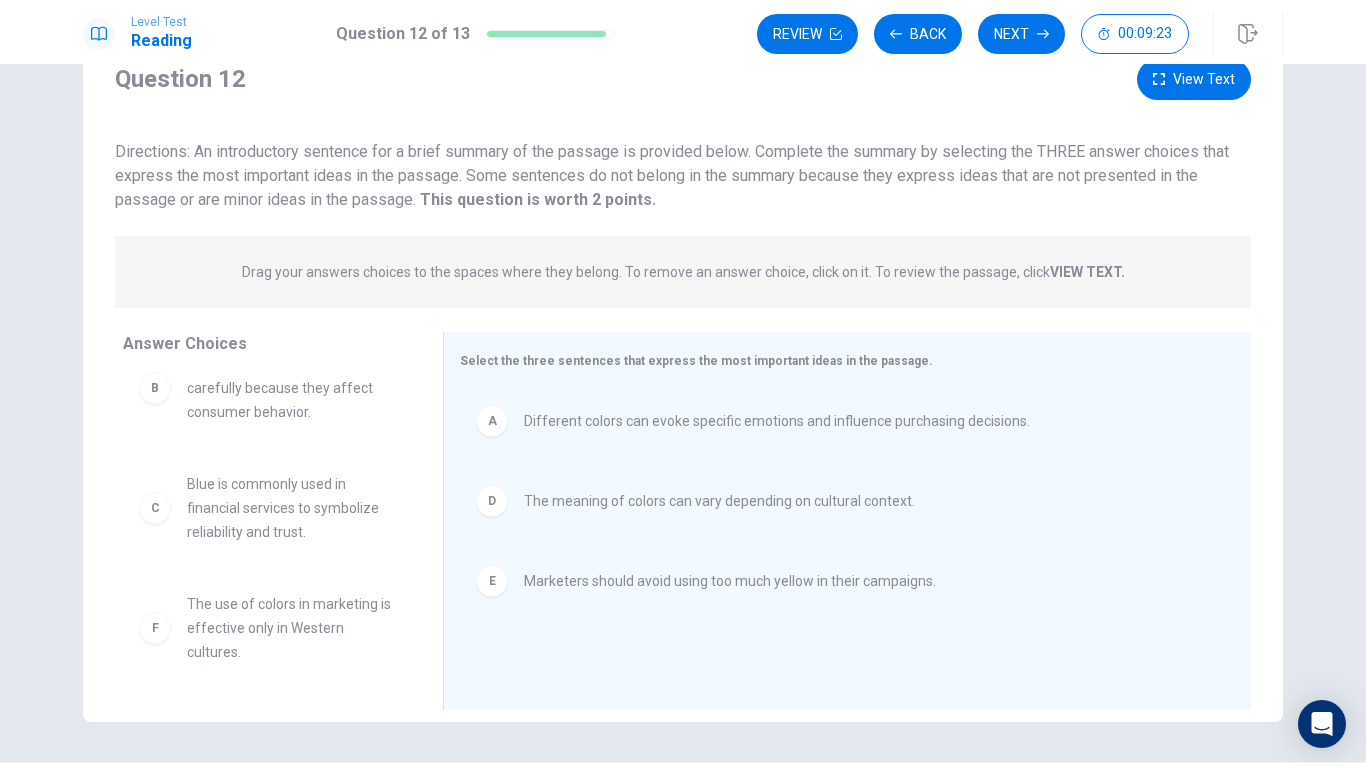 click on "View Text" at bounding box center [1194, 79] 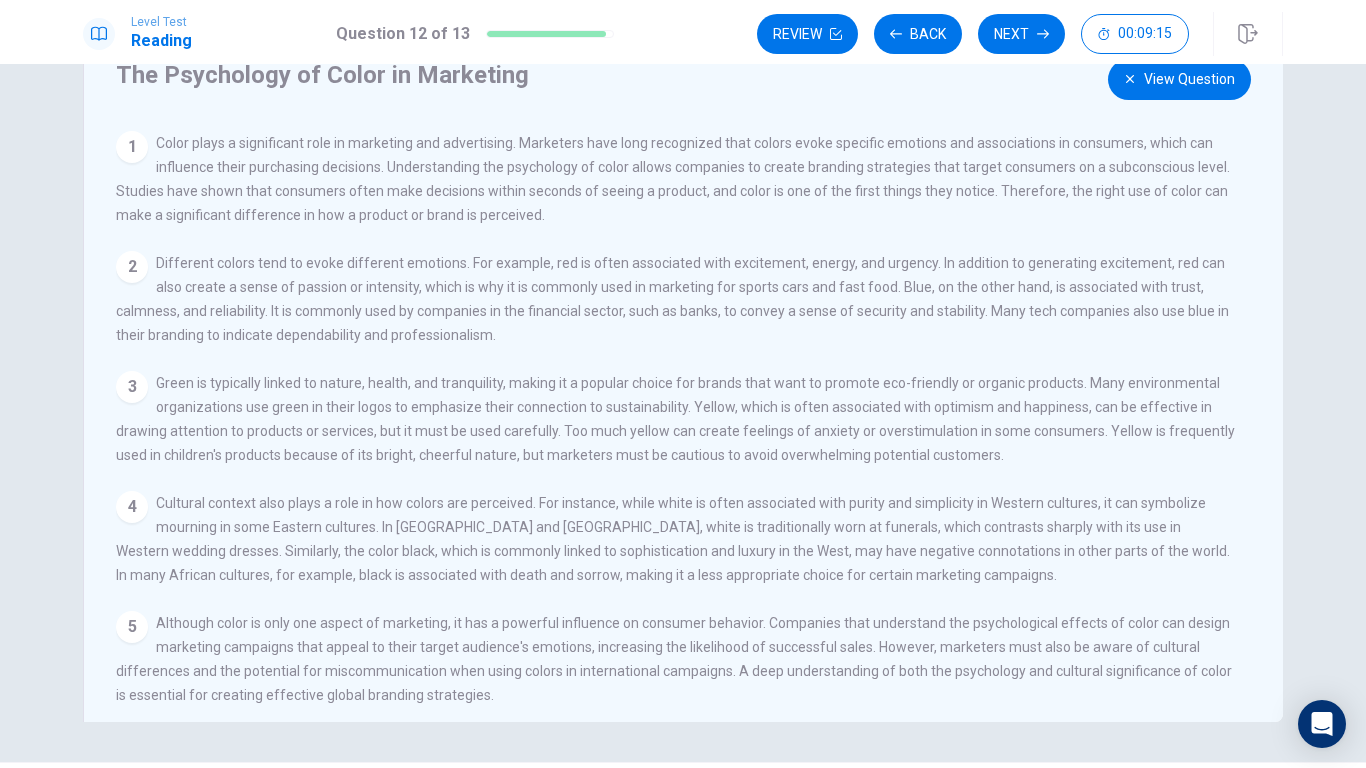 click on "View Question" at bounding box center [1179, 79] 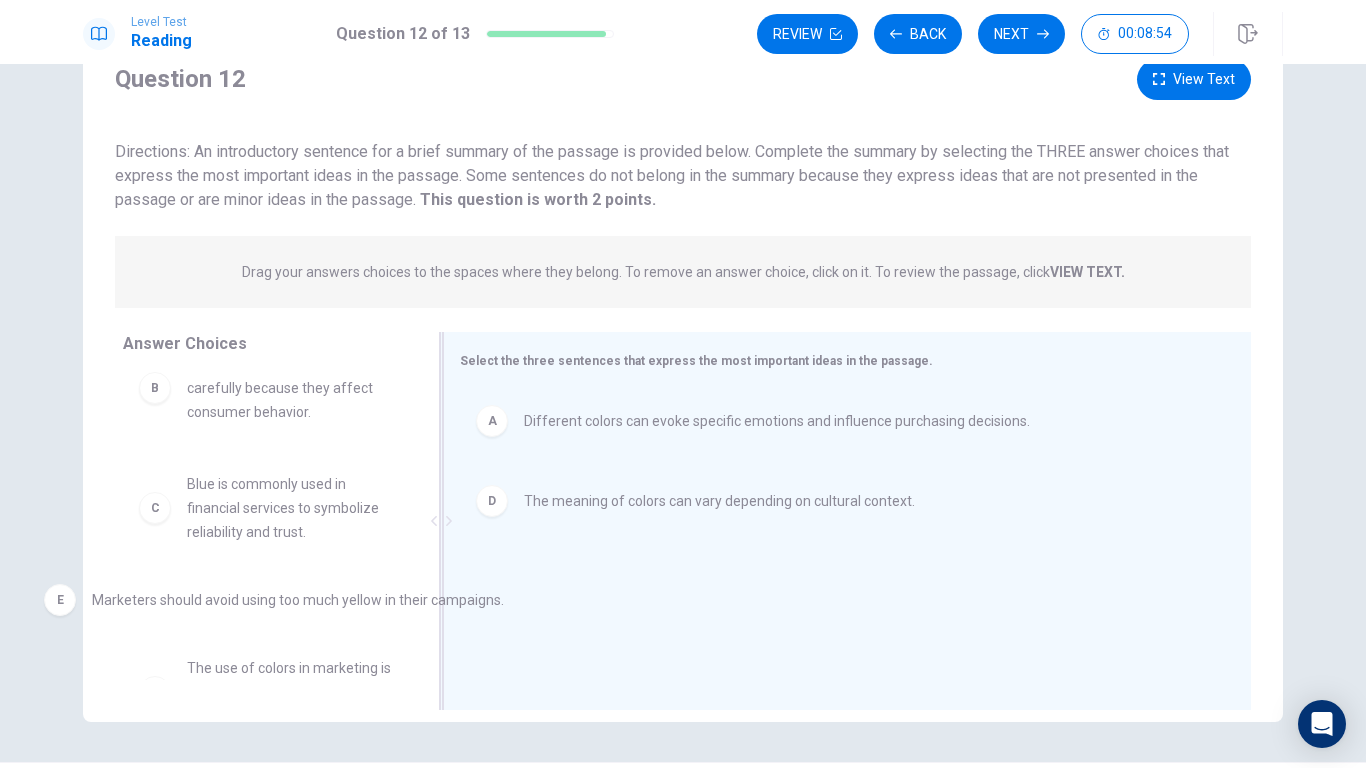 drag, startPoint x: 703, startPoint y: 580, endPoint x: 256, endPoint y: 599, distance: 447.40363 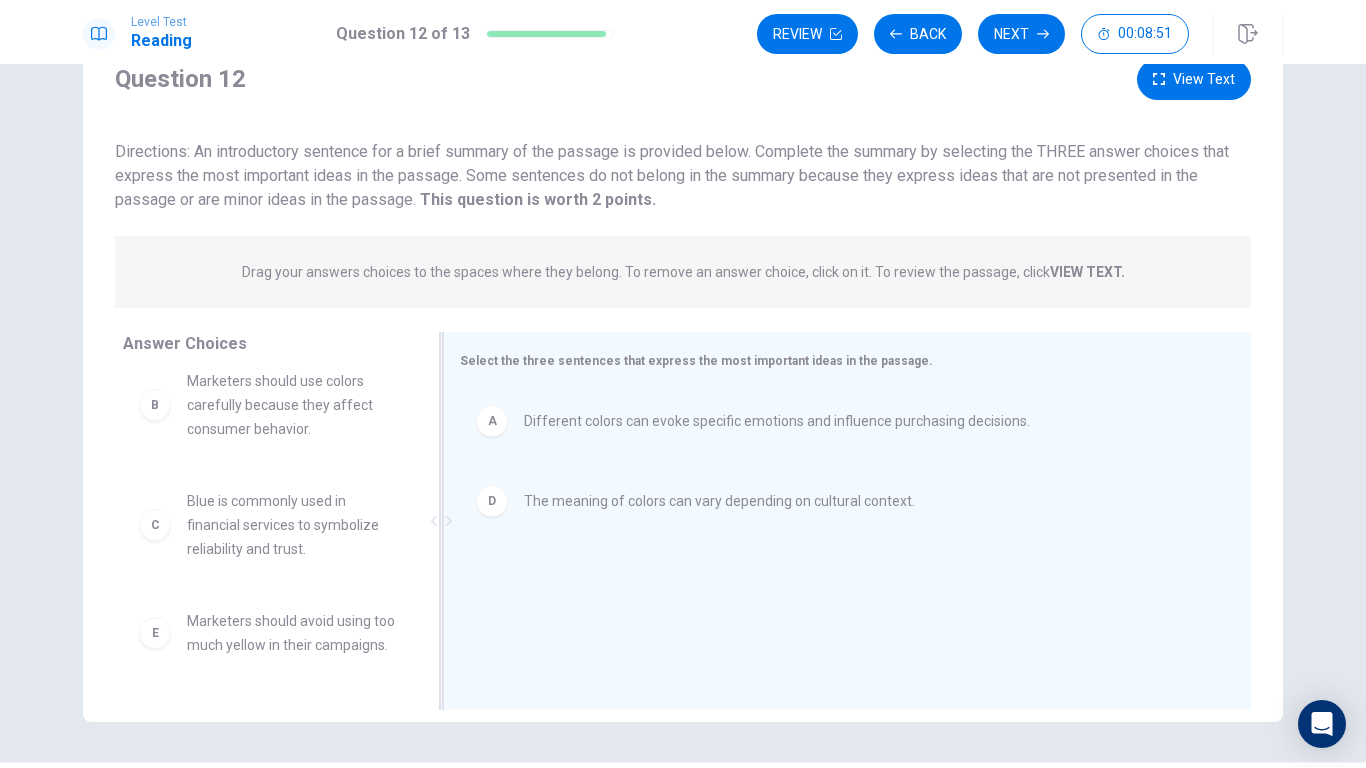 scroll, scrollTop: 0, scrollLeft: 0, axis: both 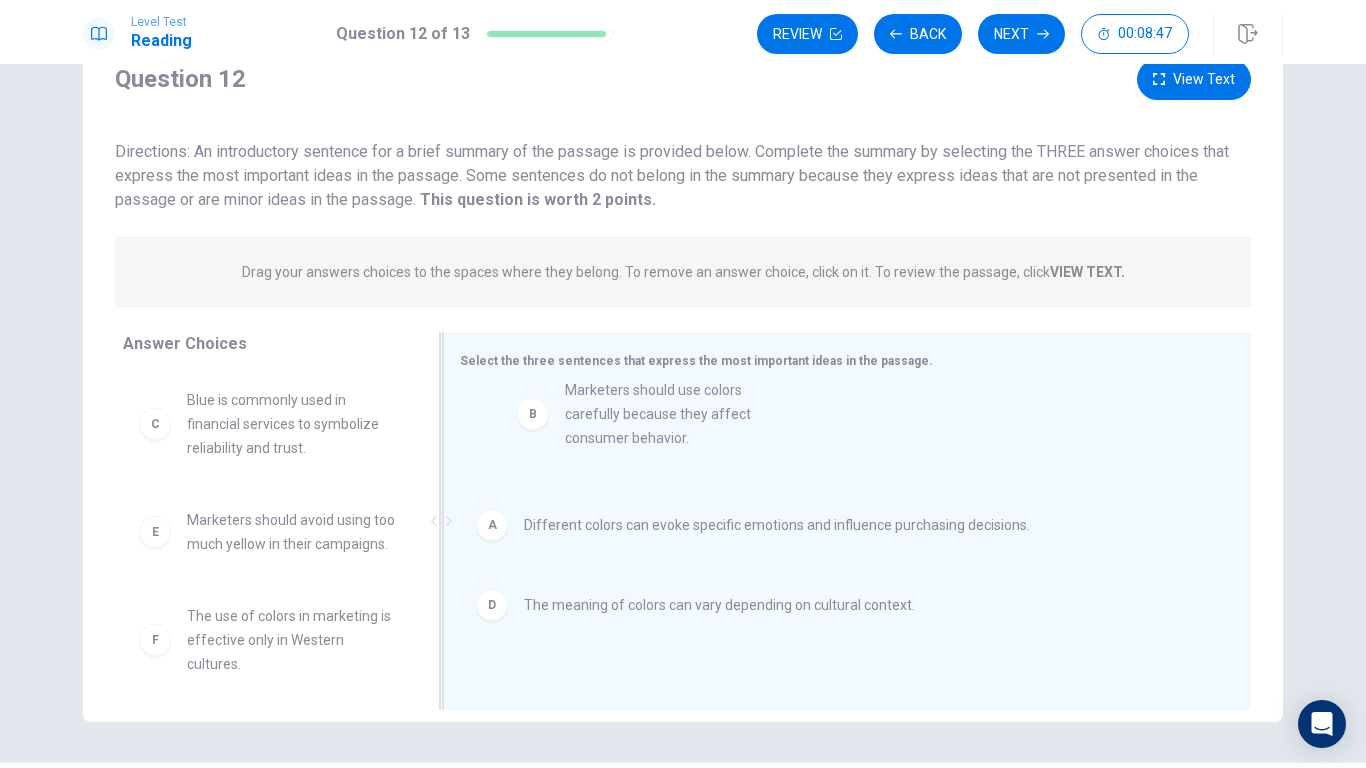 drag, startPoint x: 154, startPoint y: 424, endPoint x: 539, endPoint y: 417, distance: 385.06363 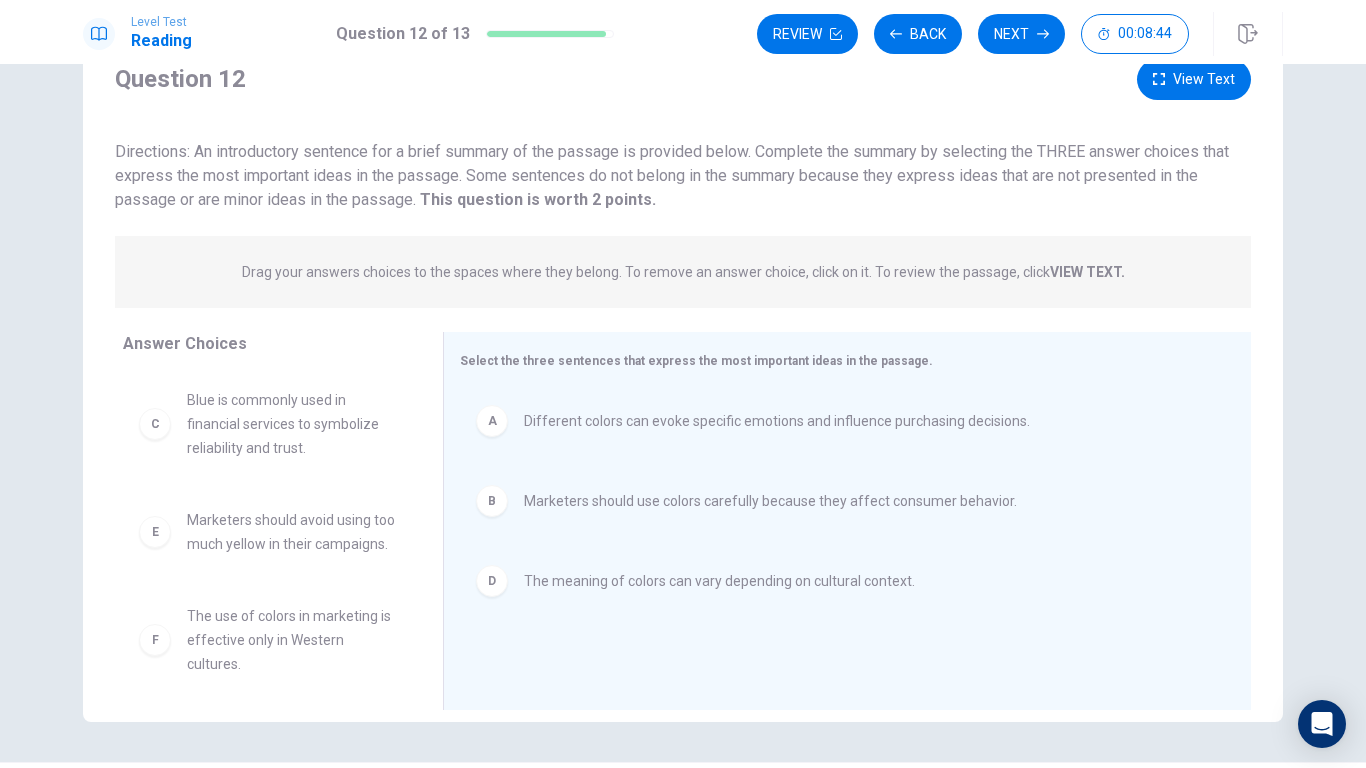 scroll, scrollTop: 12, scrollLeft: 0, axis: vertical 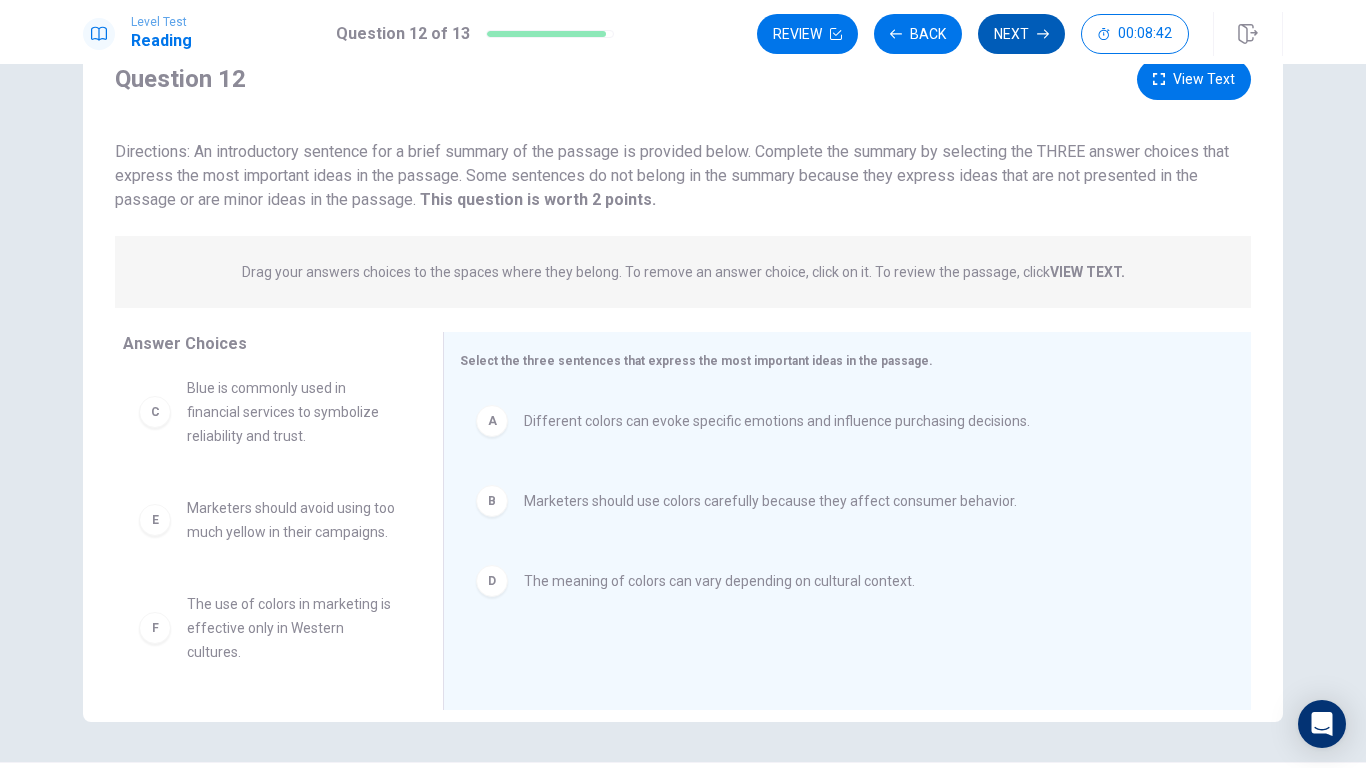 click on "Next" at bounding box center [1021, 34] 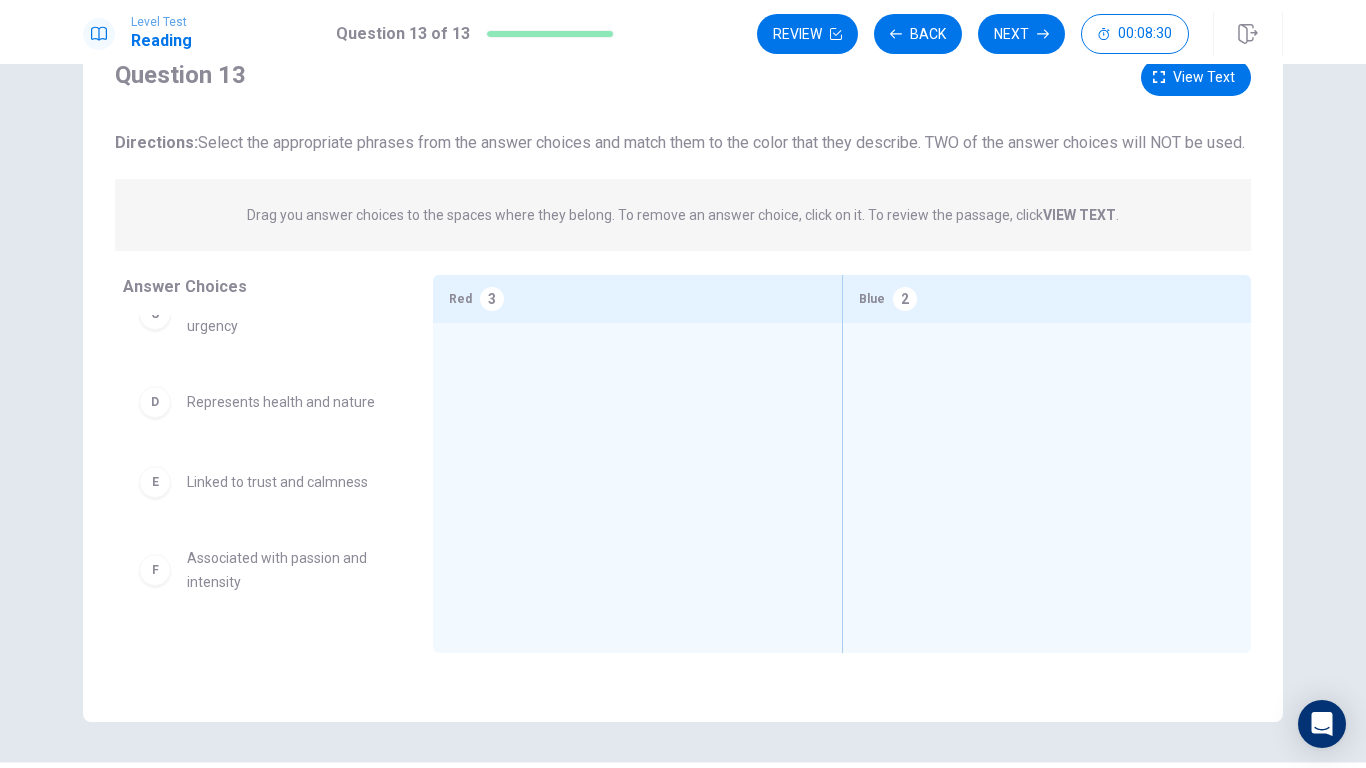 scroll, scrollTop: 300, scrollLeft: 0, axis: vertical 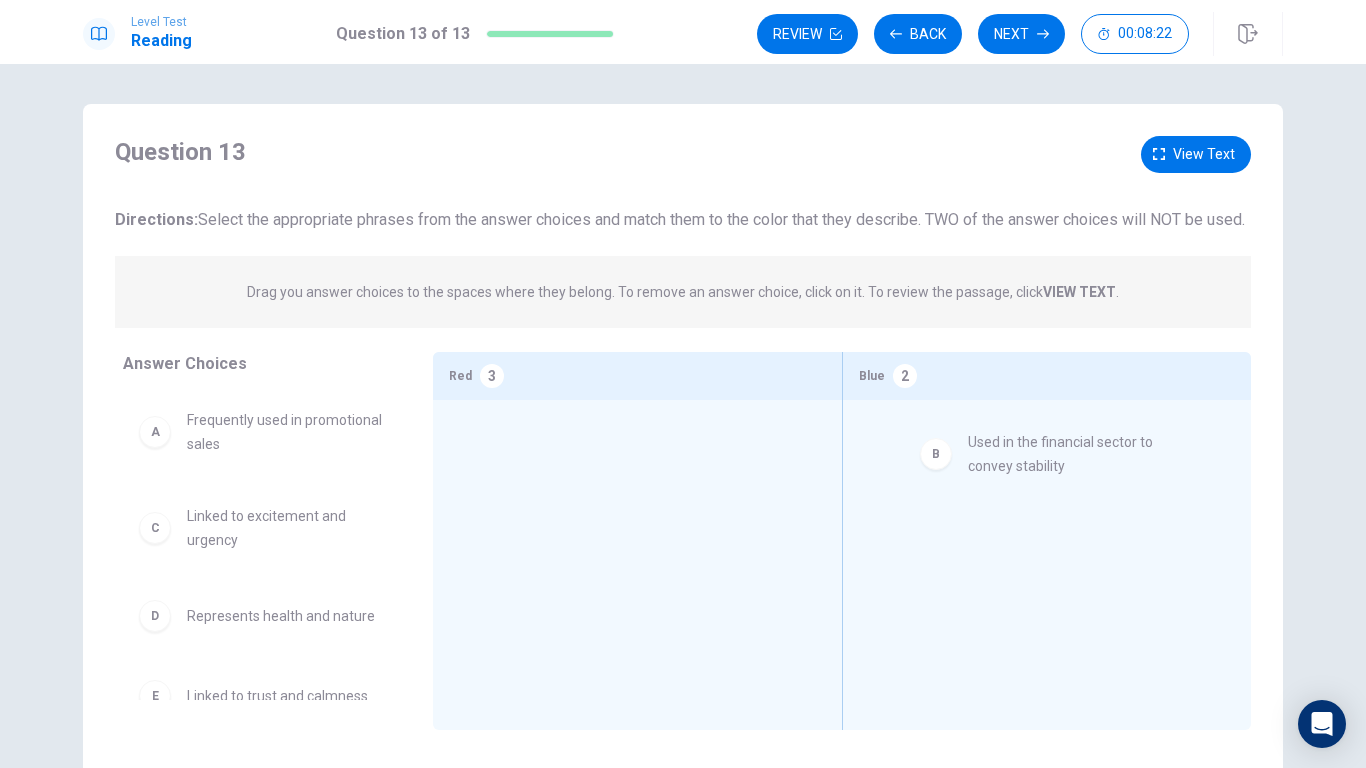 drag, startPoint x: 306, startPoint y: 552, endPoint x: 1083, endPoint y: 468, distance: 781.52734 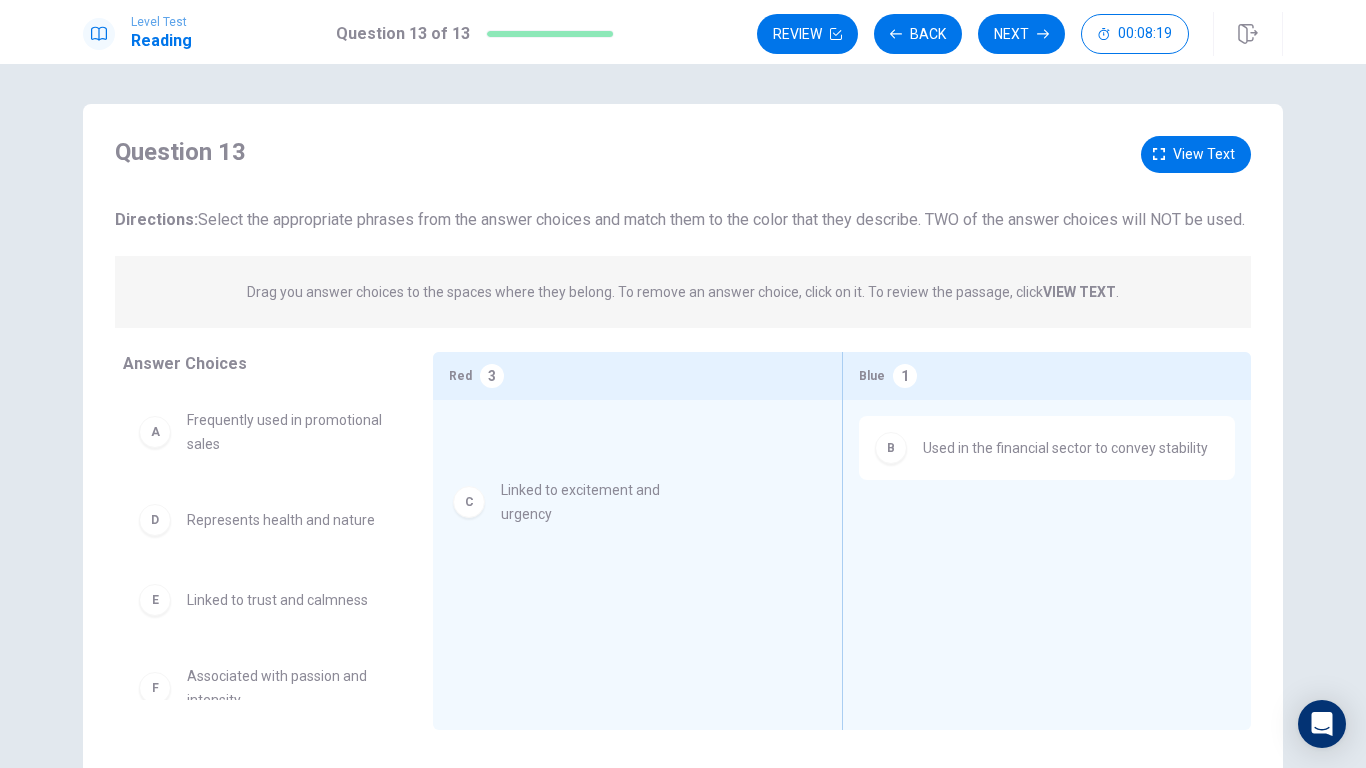 drag, startPoint x: 250, startPoint y: 546, endPoint x: 624, endPoint y: 492, distance: 377.8783 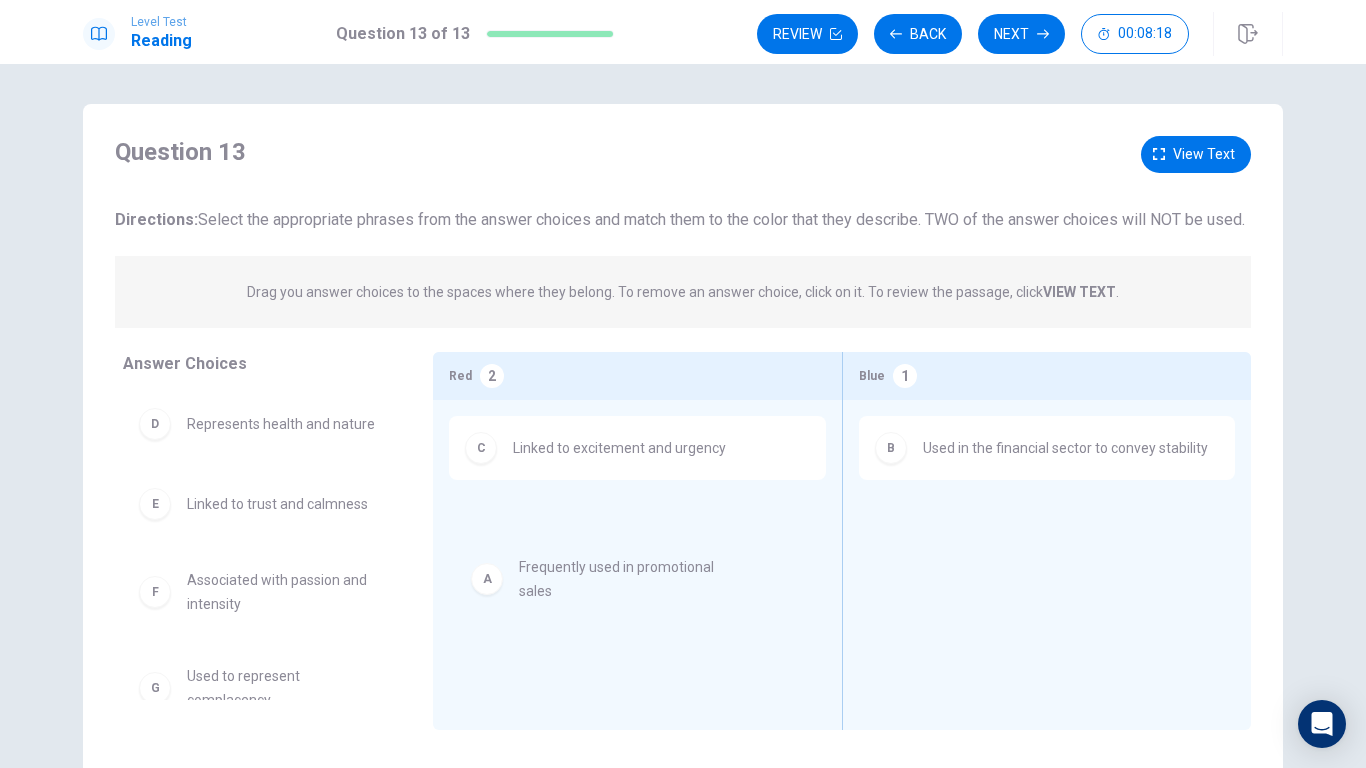 drag, startPoint x: 345, startPoint y: 448, endPoint x: 698, endPoint y: 577, distance: 375.8324 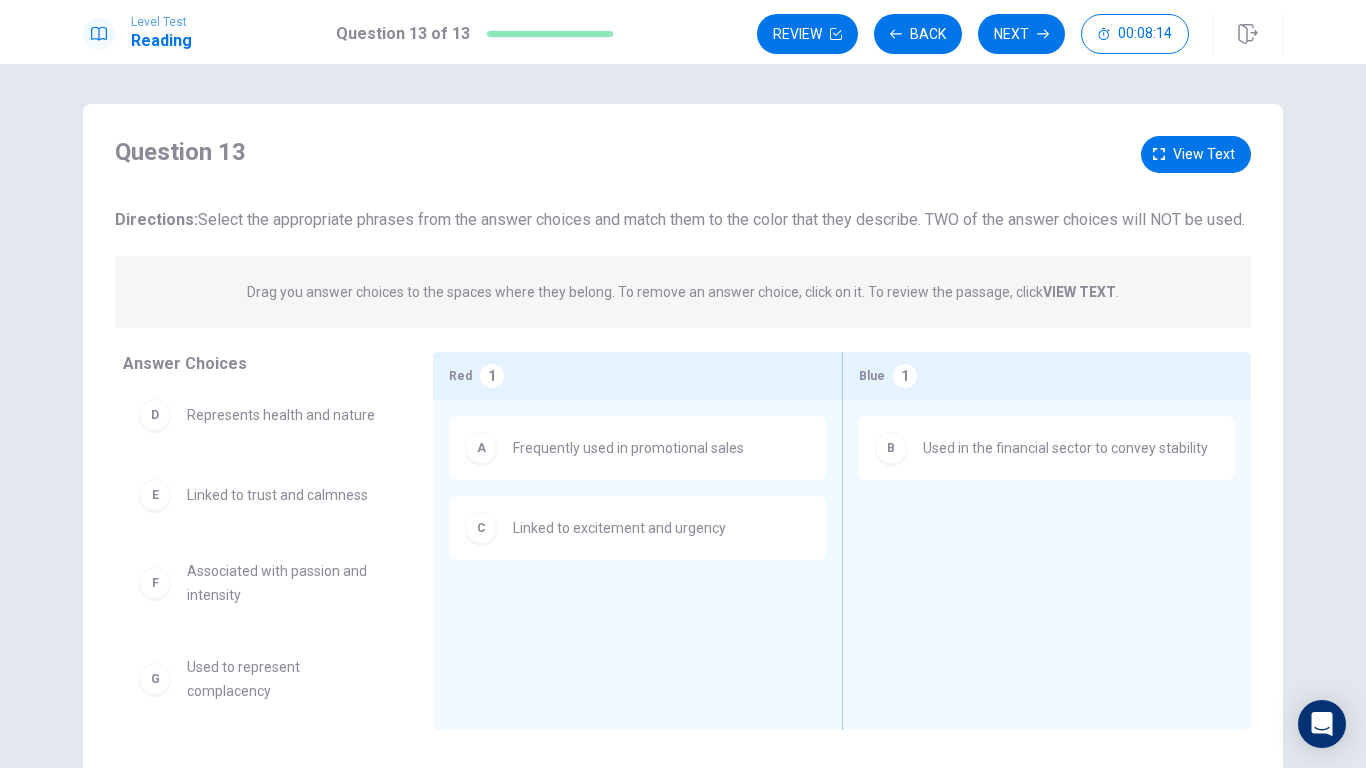 scroll, scrollTop: 12, scrollLeft: 0, axis: vertical 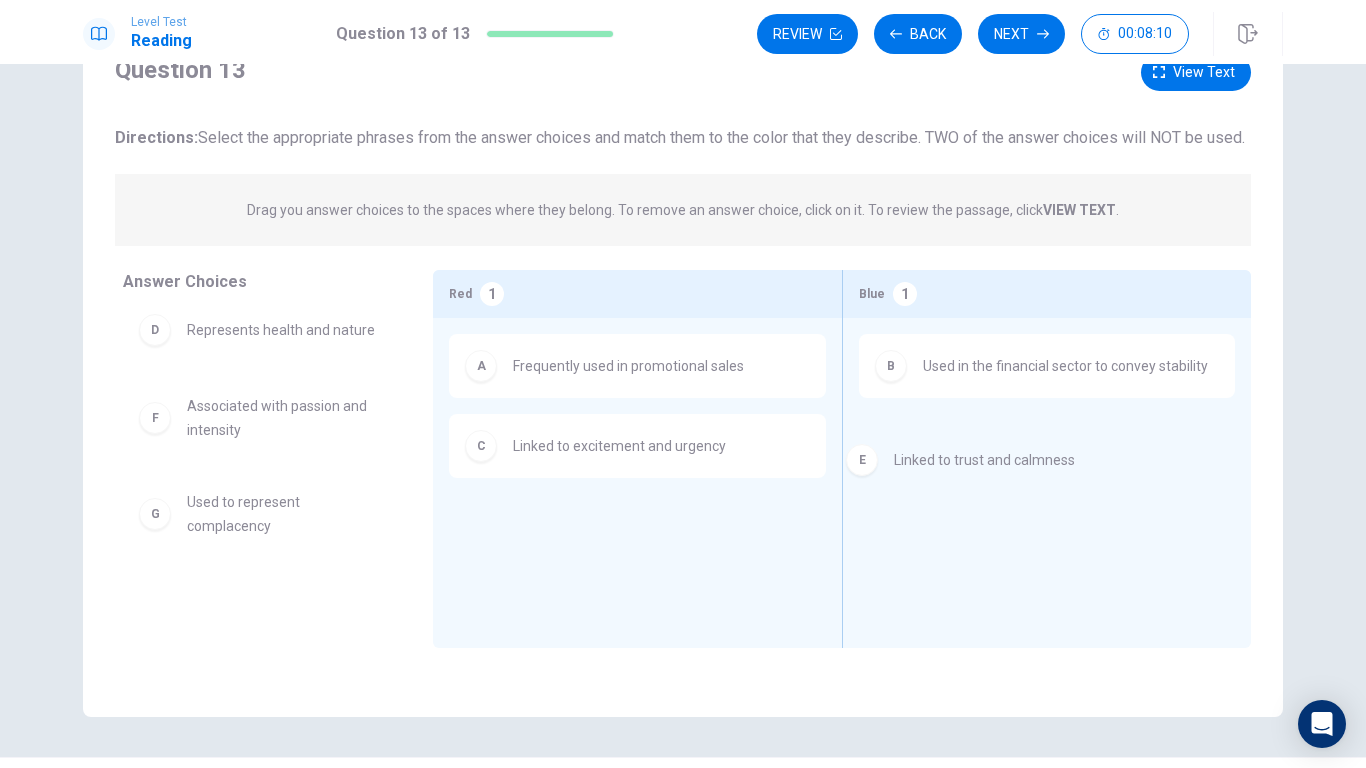 drag, startPoint x: 300, startPoint y: 421, endPoint x: 1036, endPoint y: 455, distance: 736.7849 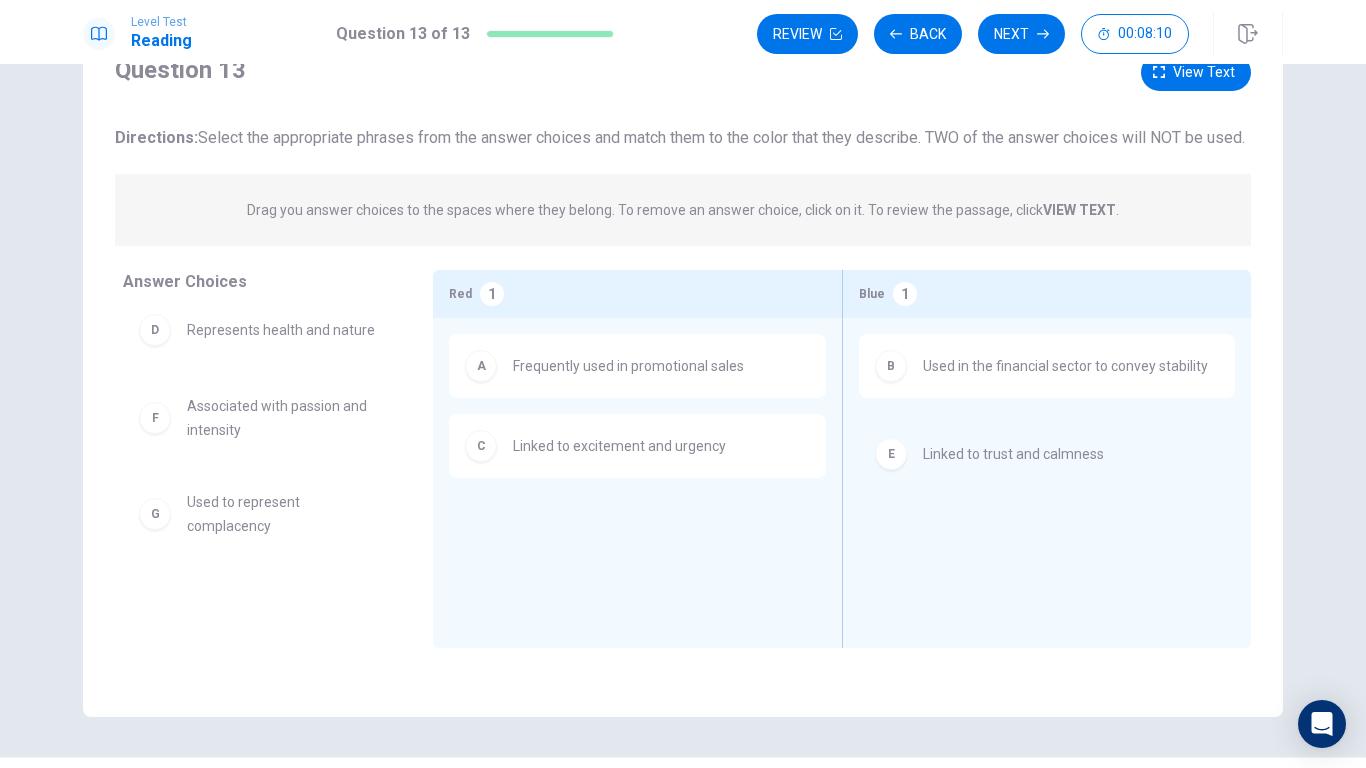 scroll, scrollTop: 0, scrollLeft: 0, axis: both 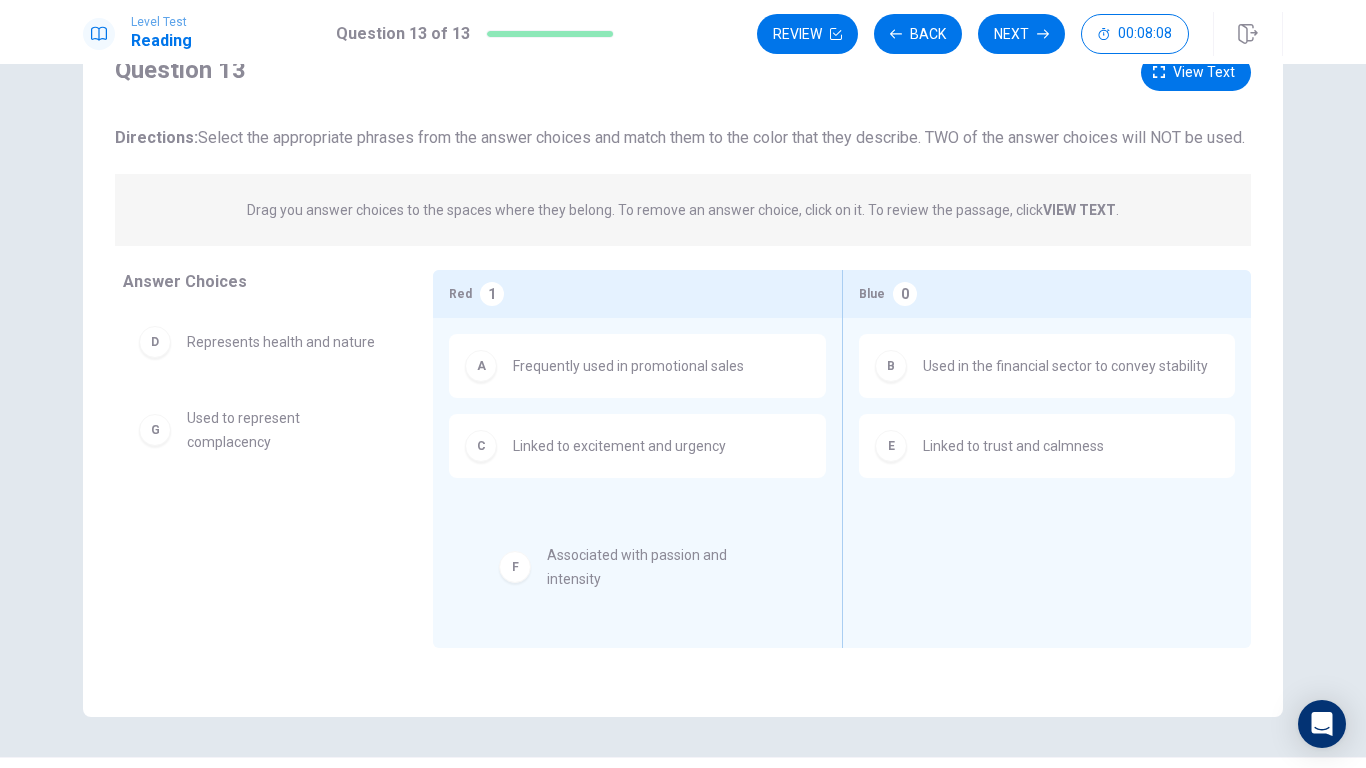 drag, startPoint x: 320, startPoint y: 453, endPoint x: 690, endPoint y: 573, distance: 388.973 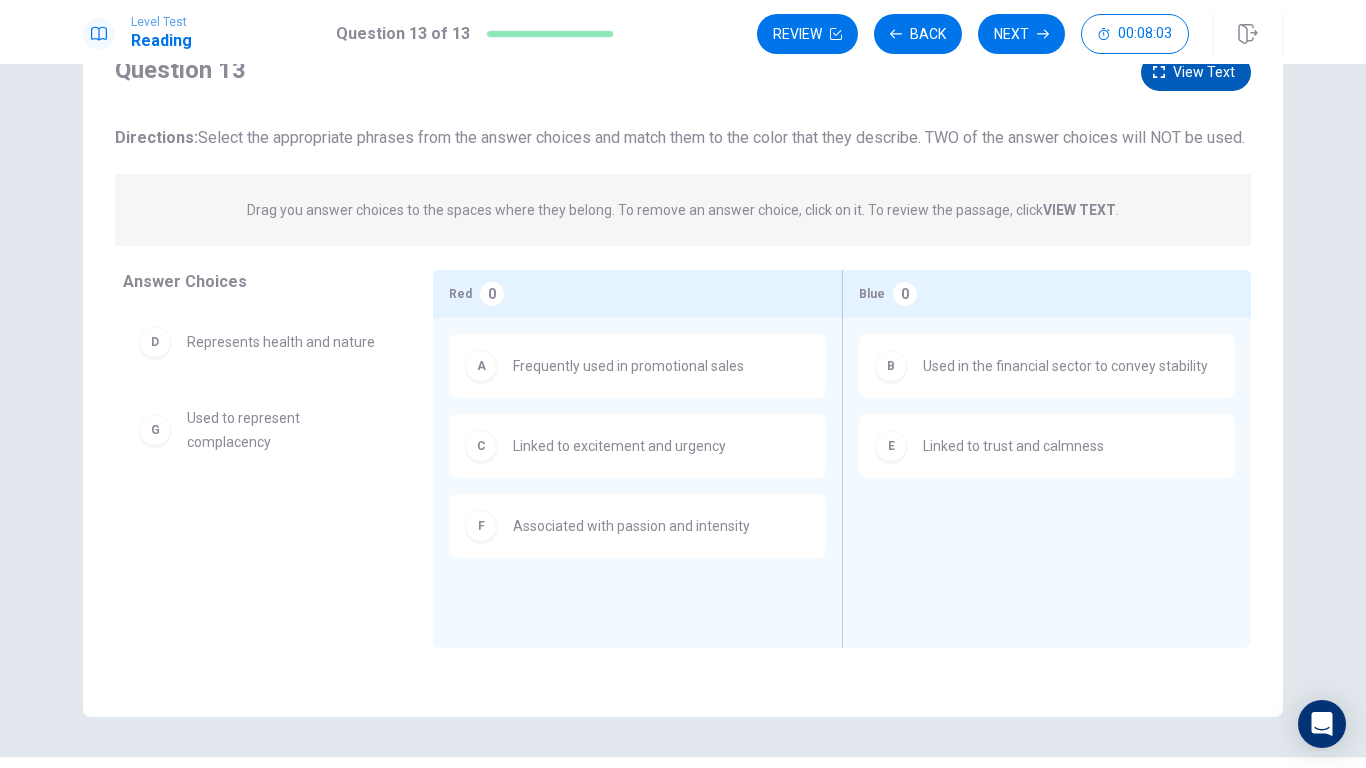 click on "View text" at bounding box center (1204, 72) 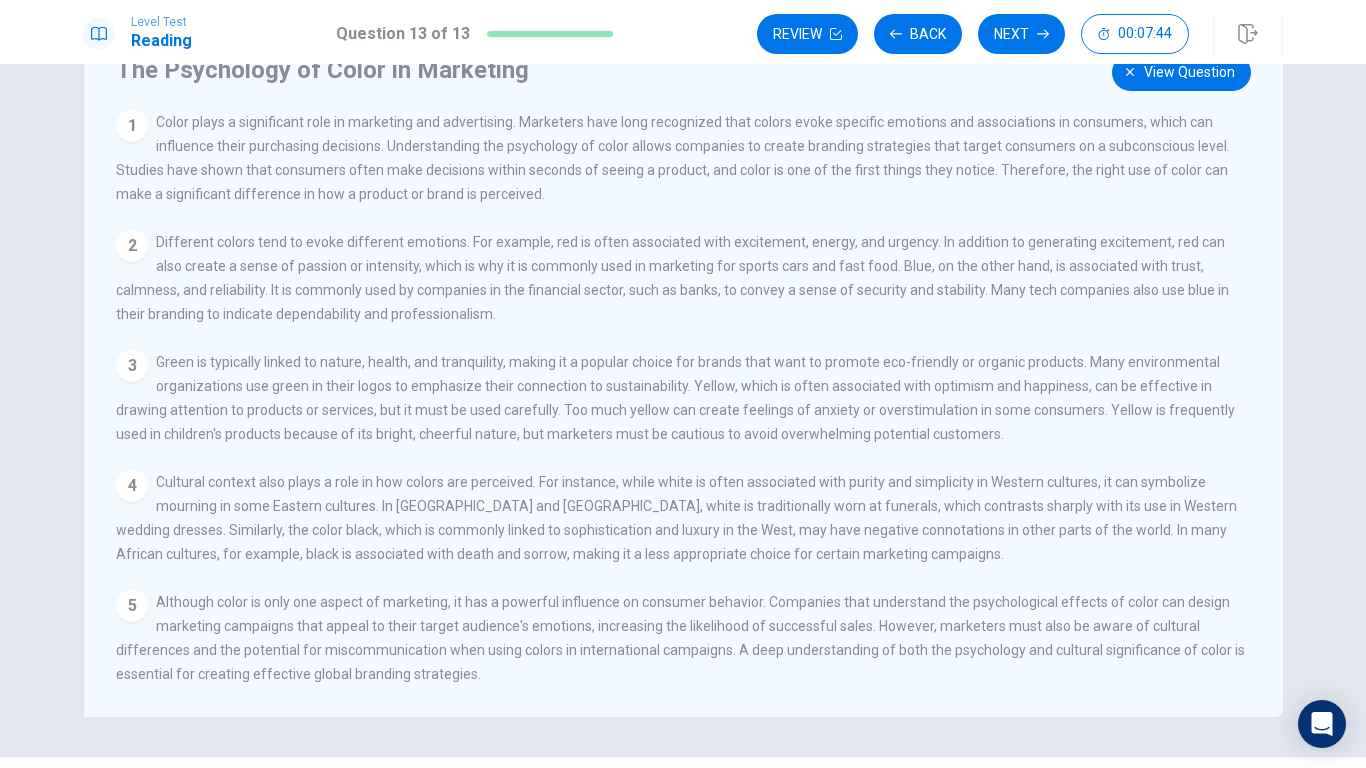 scroll, scrollTop: 1, scrollLeft: 0, axis: vertical 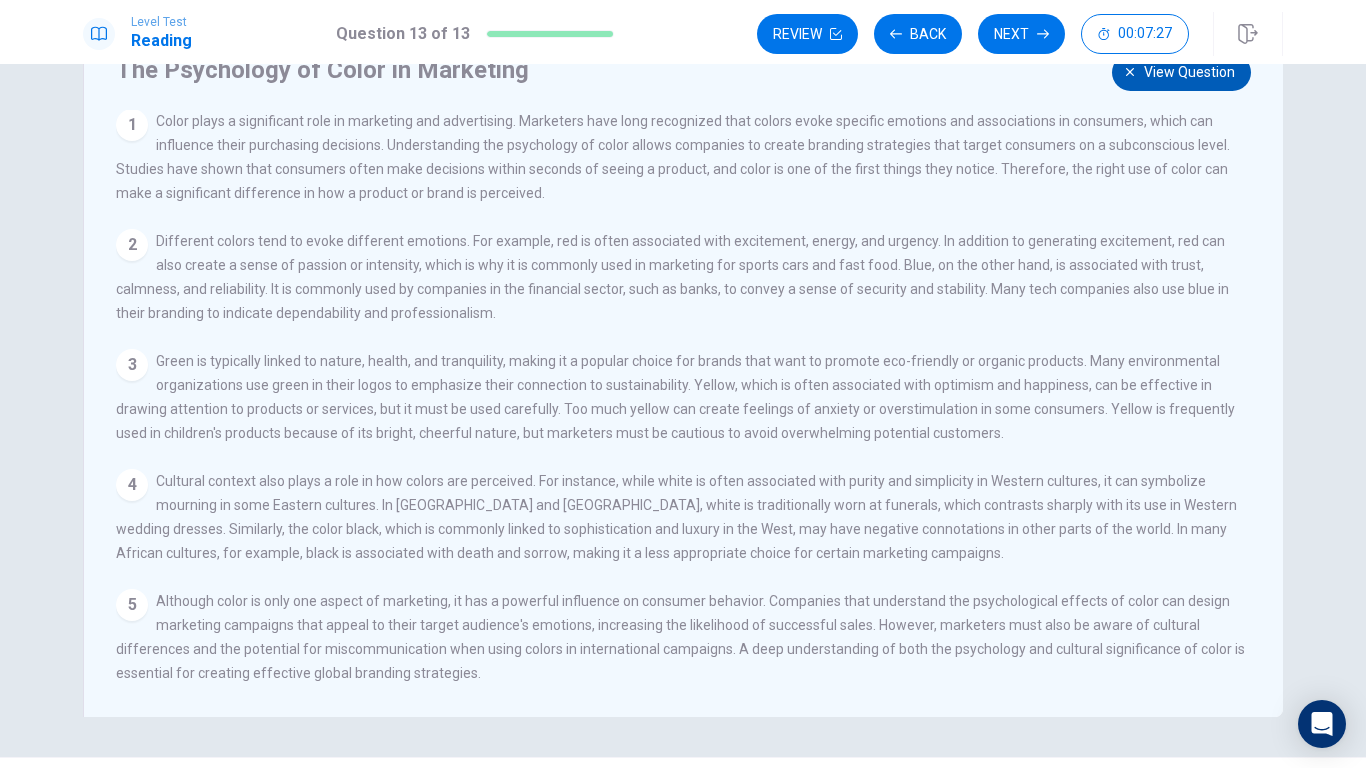 click on "View question" at bounding box center [1189, 72] 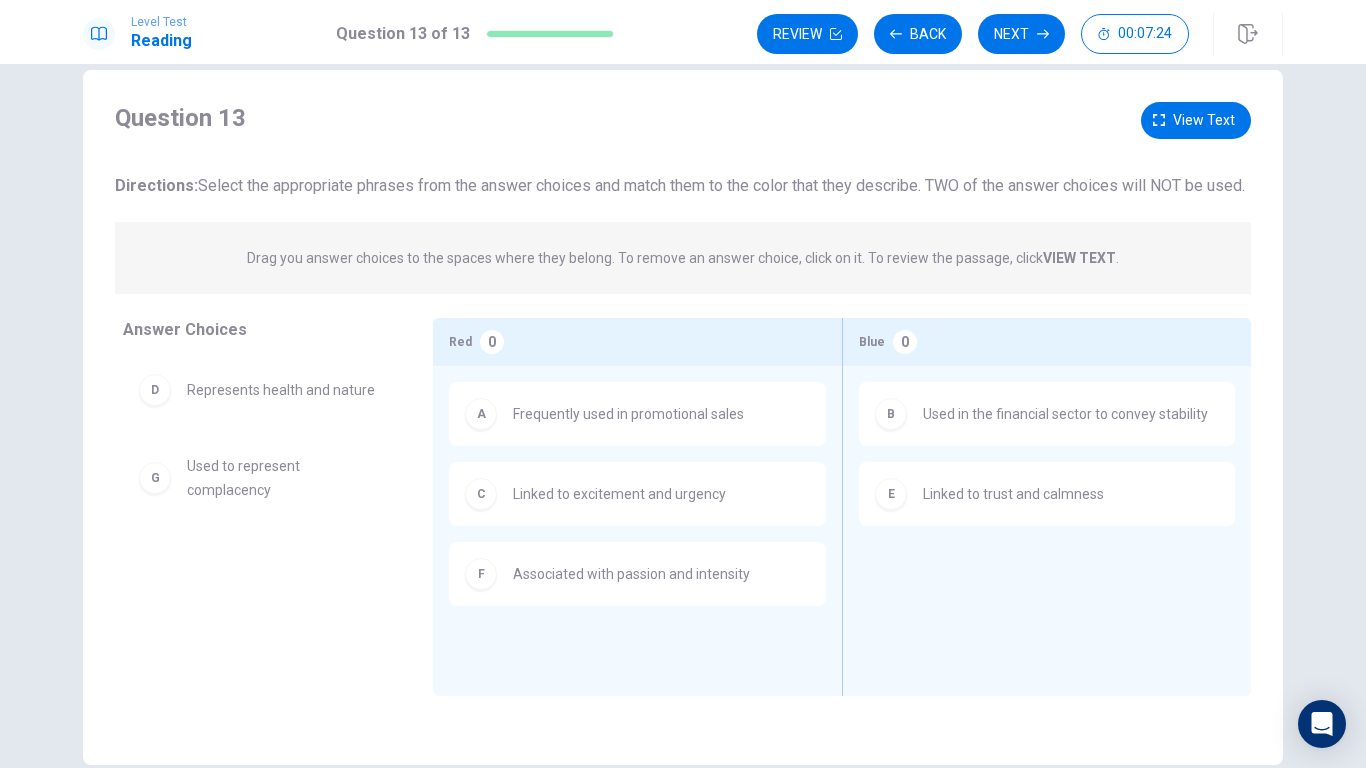 scroll, scrollTop: 35, scrollLeft: 0, axis: vertical 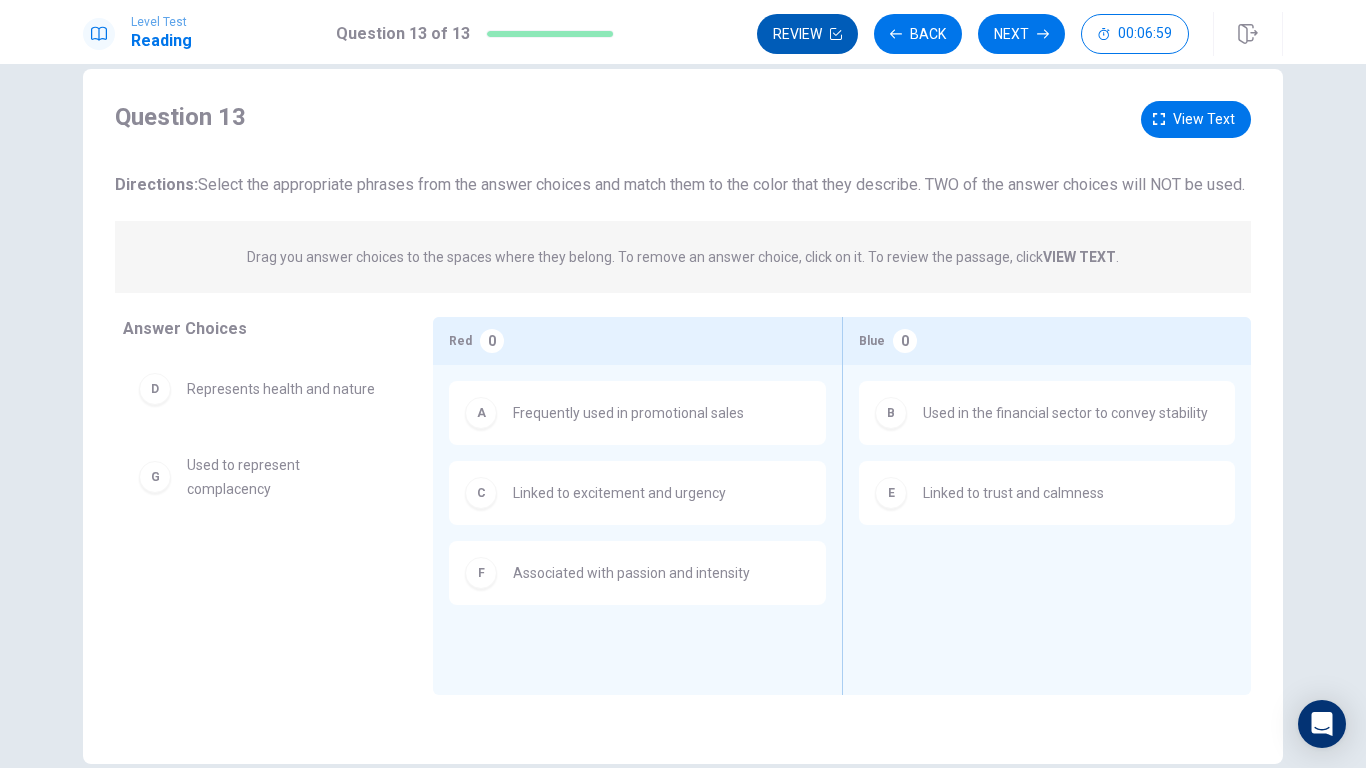 click on "Review" at bounding box center (807, 34) 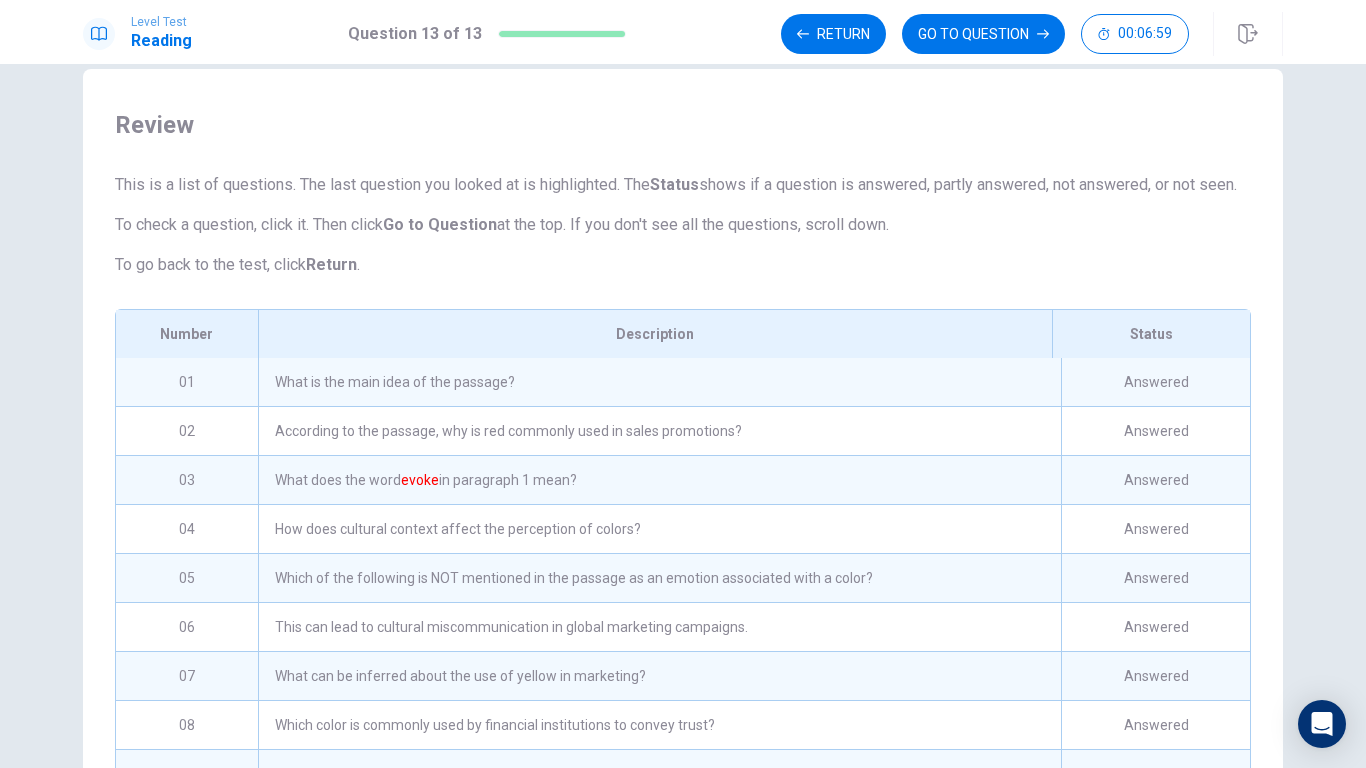scroll, scrollTop: 242, scrollLeft: 0, axis: vertical 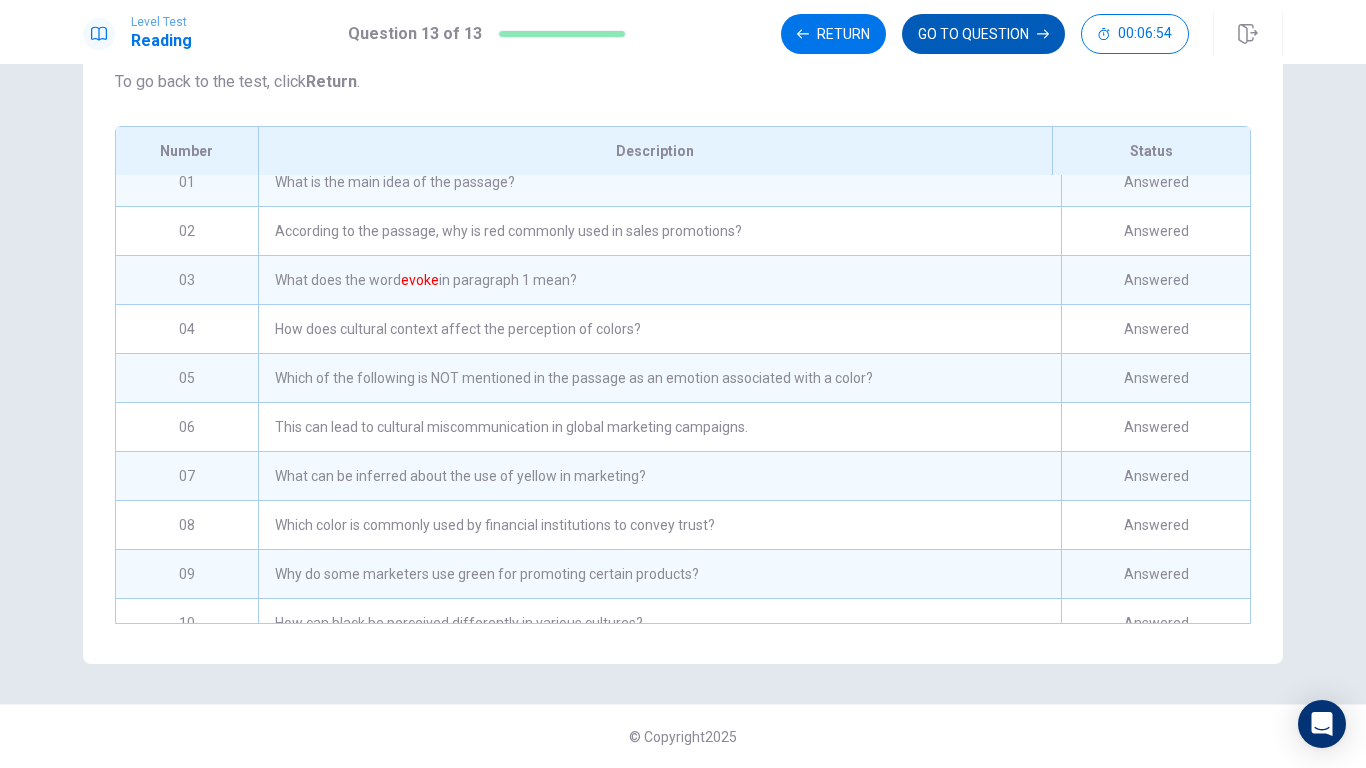 click on "GO TO QUESTION" at bounding box center [983, 34] 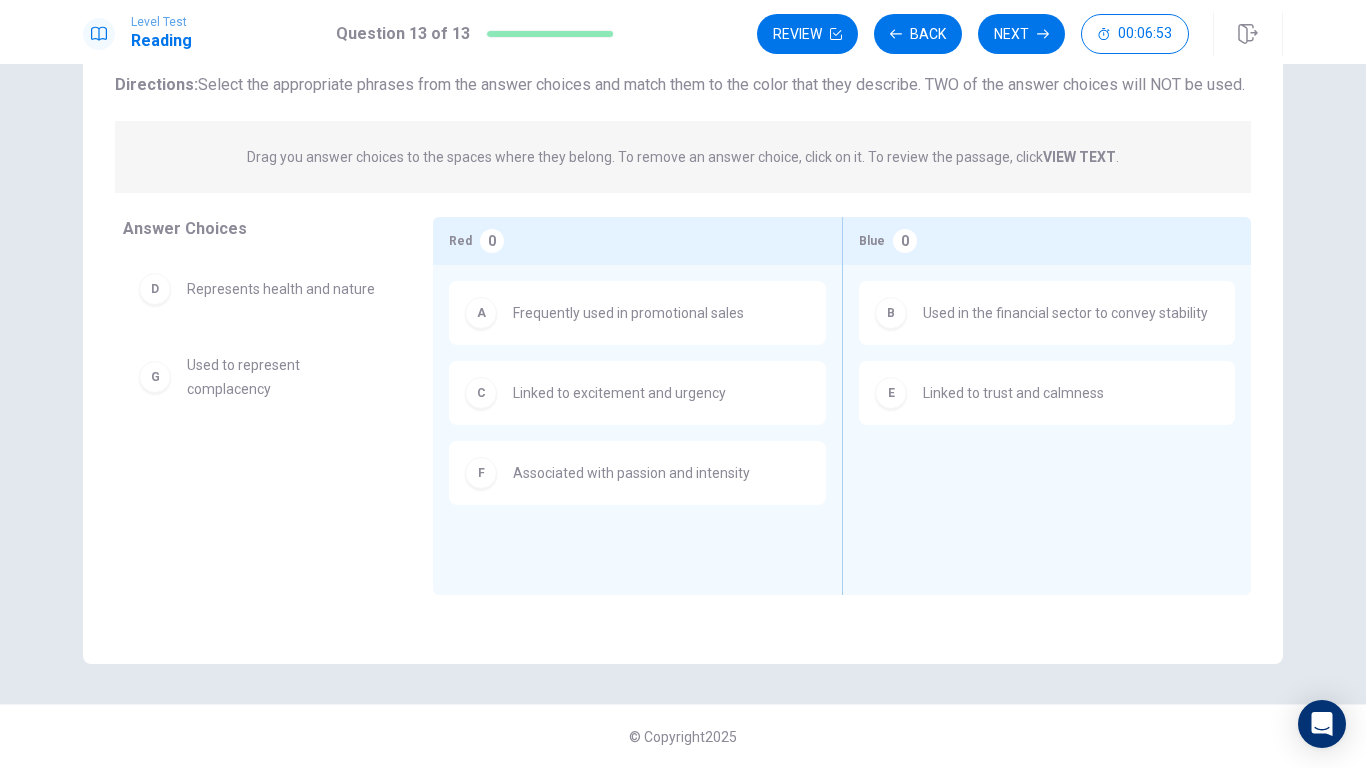 scroll, scrollTop: 135, scrollLeft: 0, axis: vertical 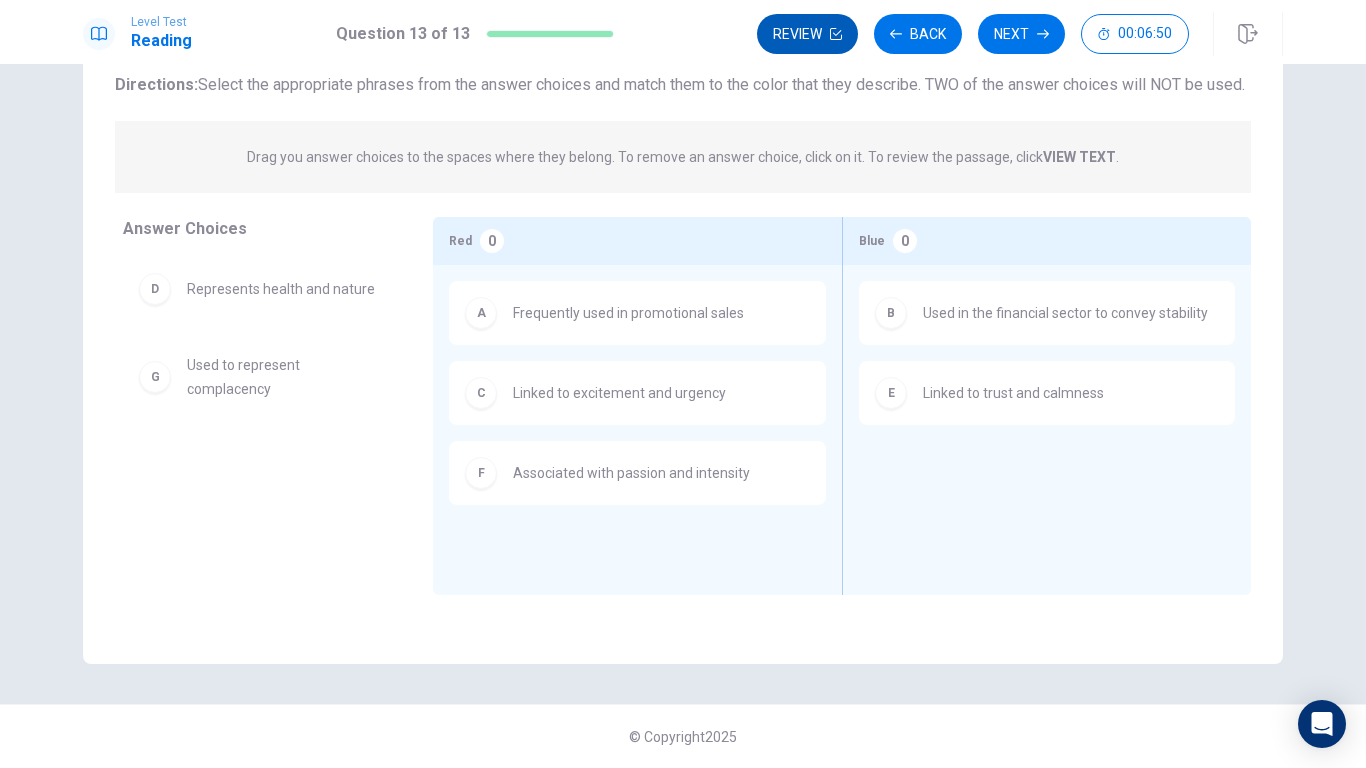 click on "Review" at bounding box center (807, 34) 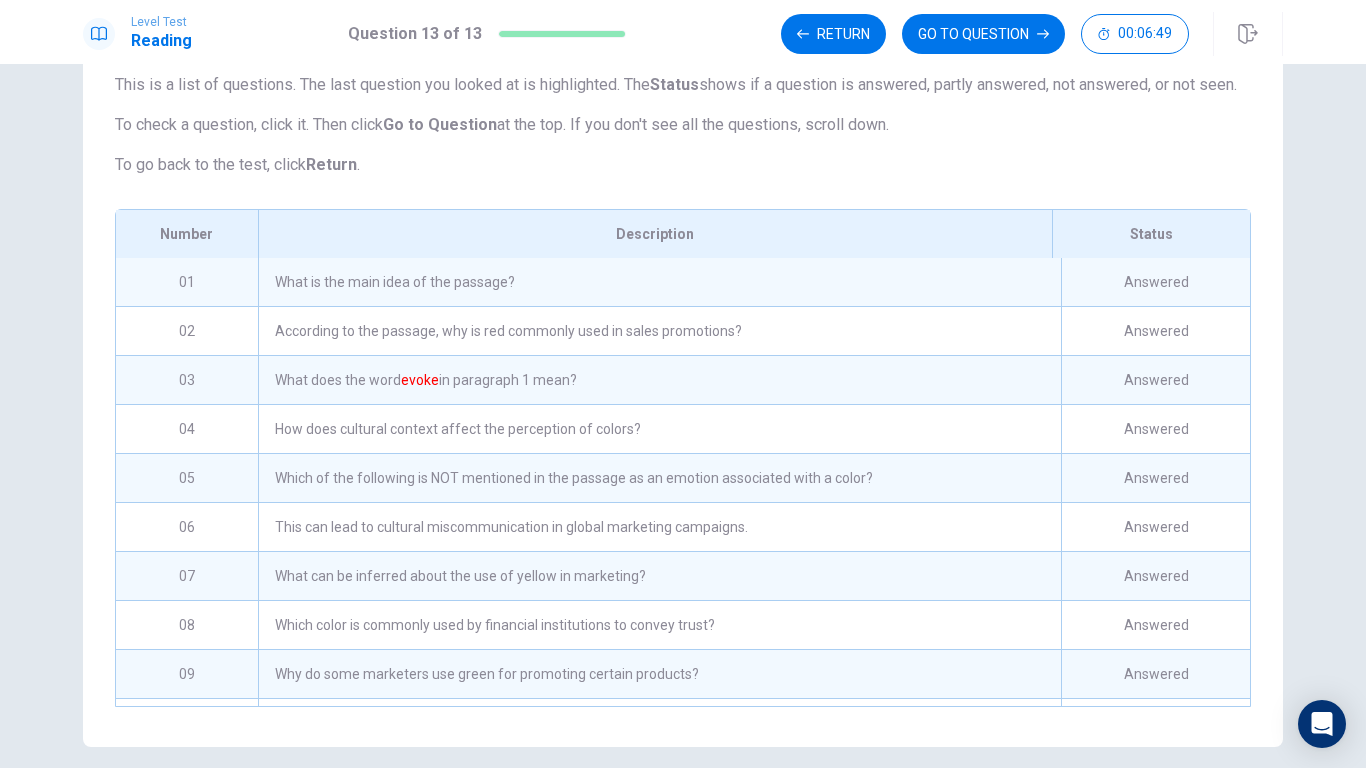 scroll, scrollTop: 242, scrollLeft: 0, axis: vertical 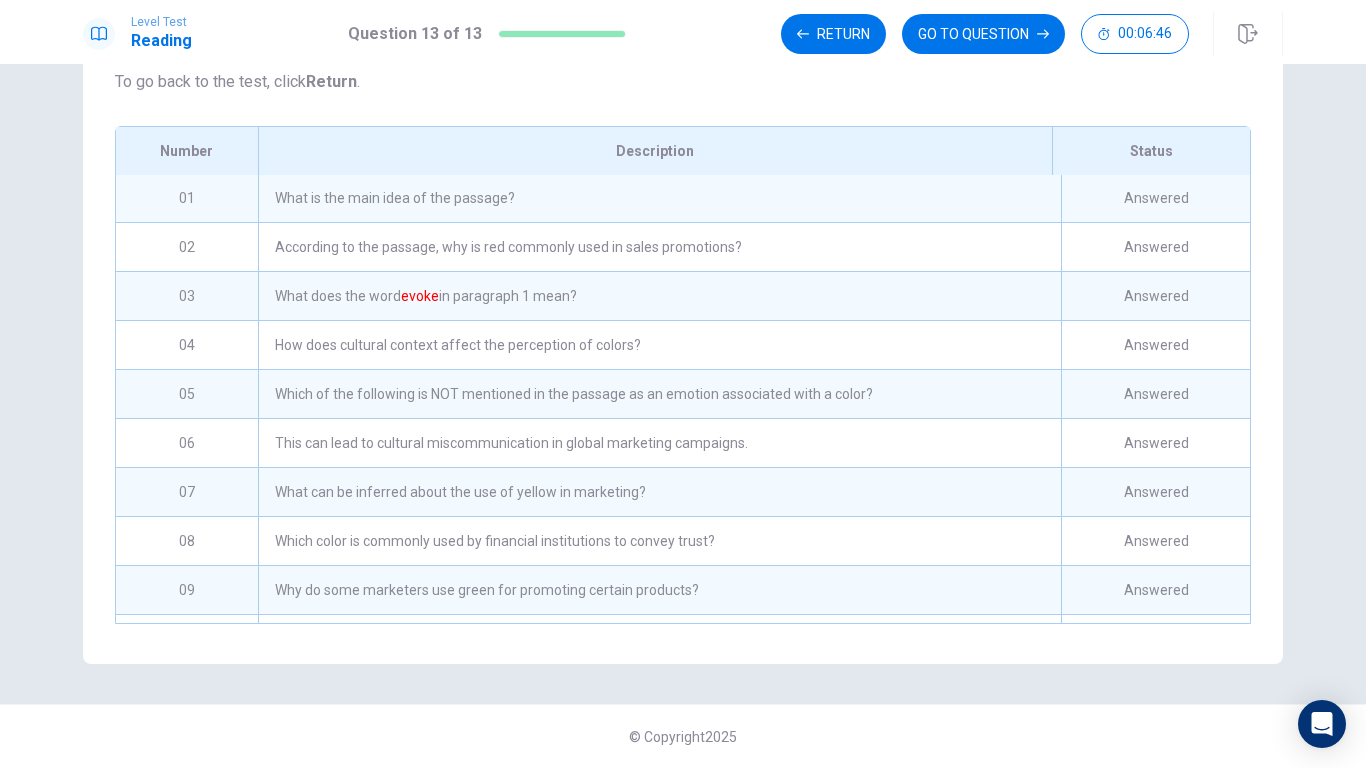 click on "What is the main idea of the passage?" at bounding box center (659, 198) 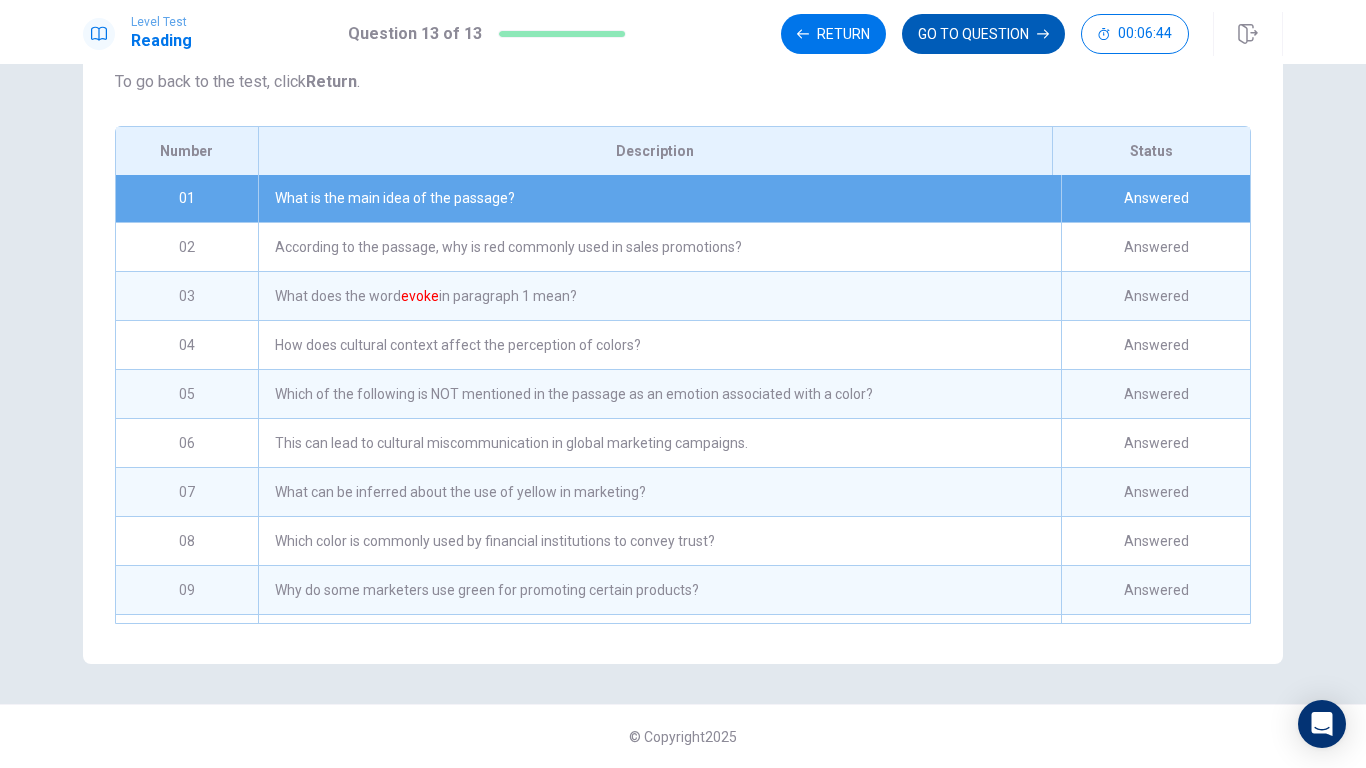 click on "GO TO QUESTION" at bounding box center (983, 34) 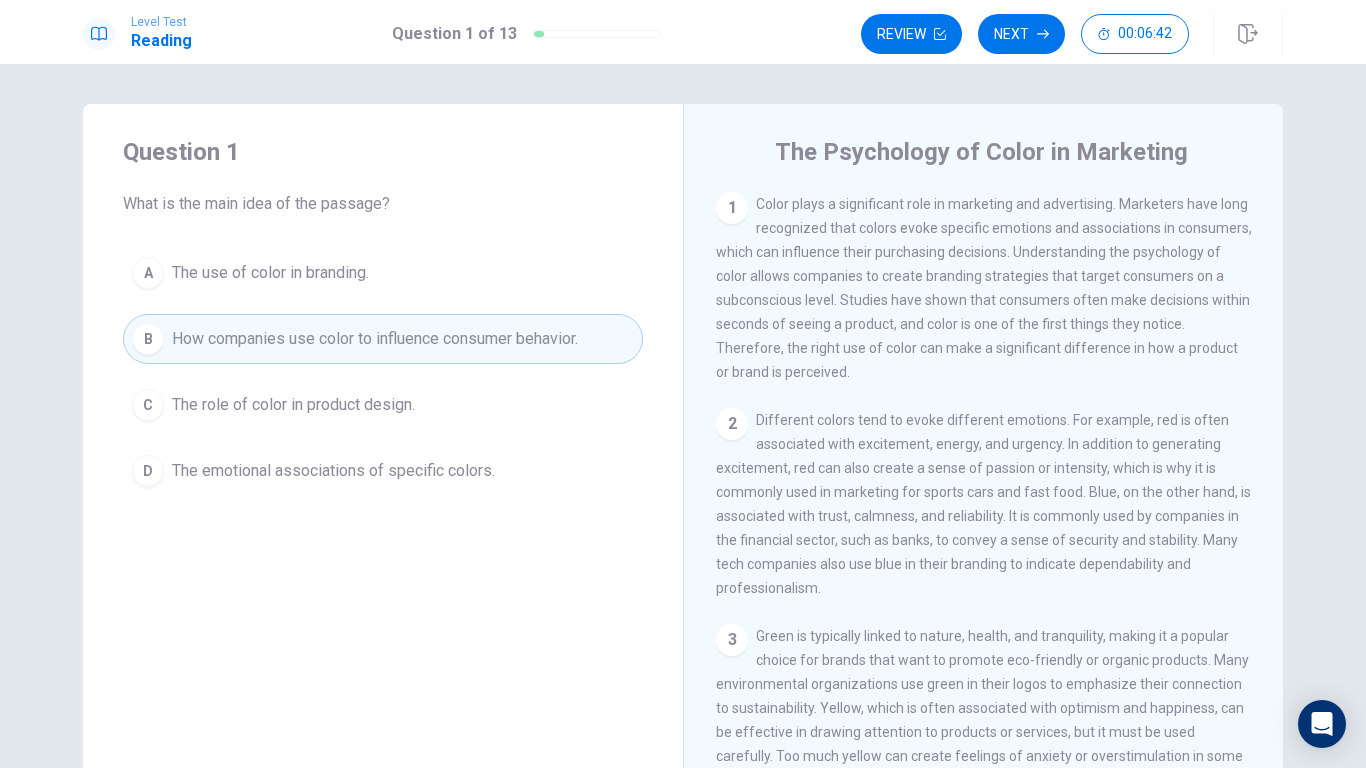 scroll, scrollTop: 2, scrollLeft: 0, axis: vertical 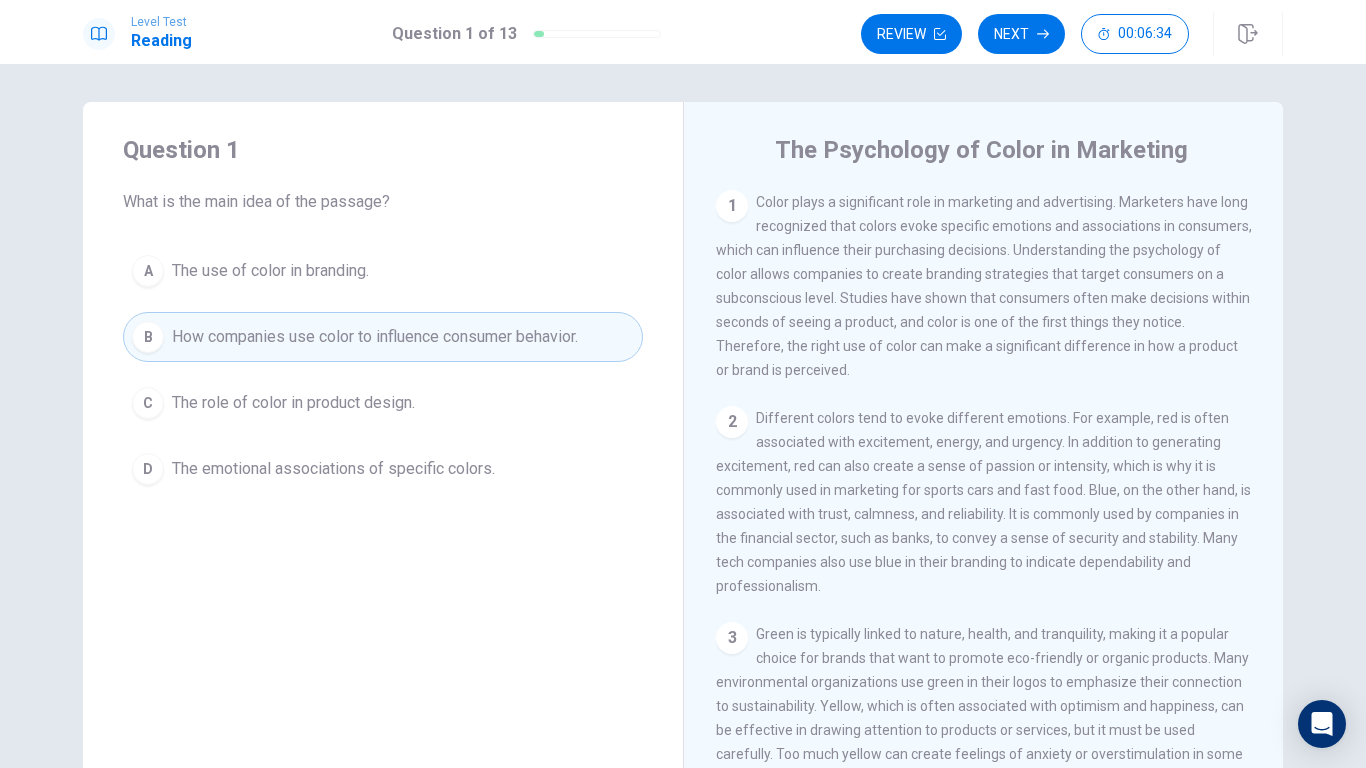 click on "A The use of color in branding." at bounding box center (383, 271) 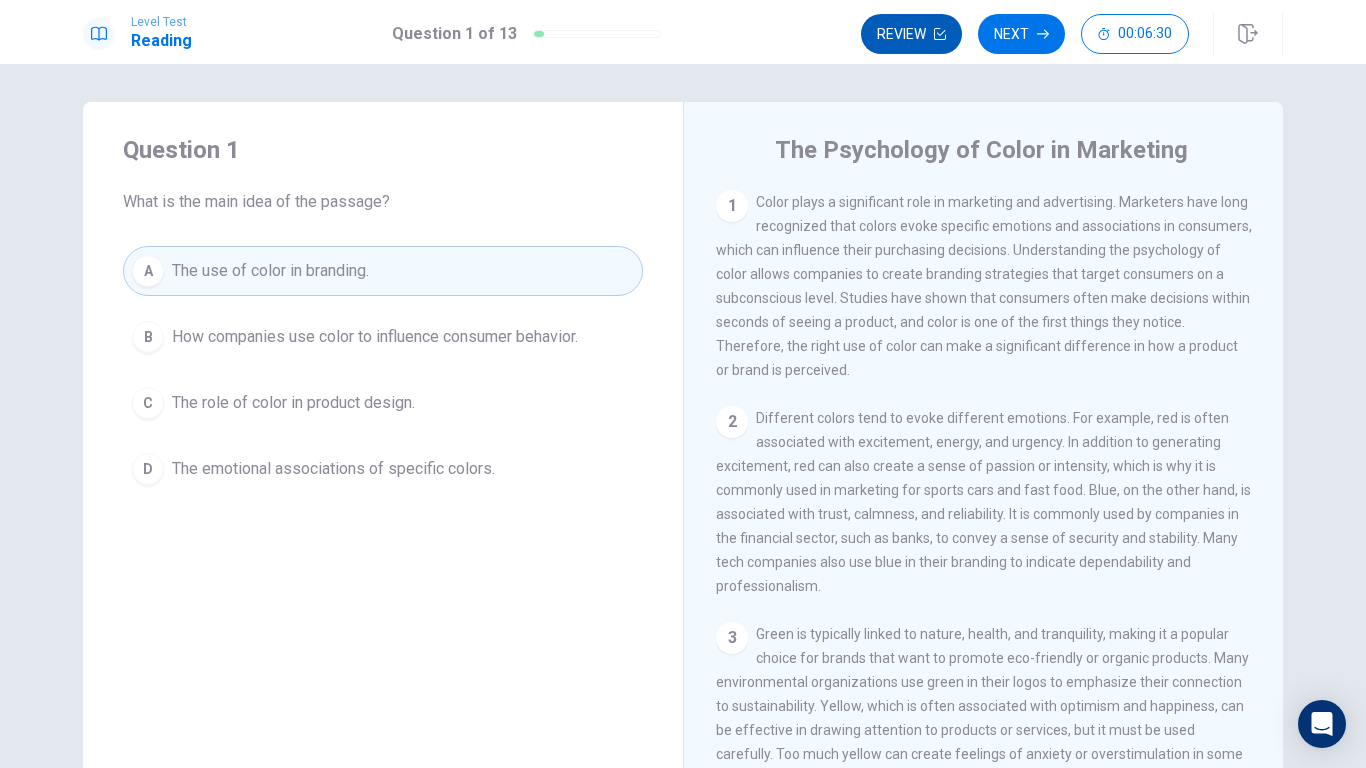 click on "Review" at bounding box center (911, 34) 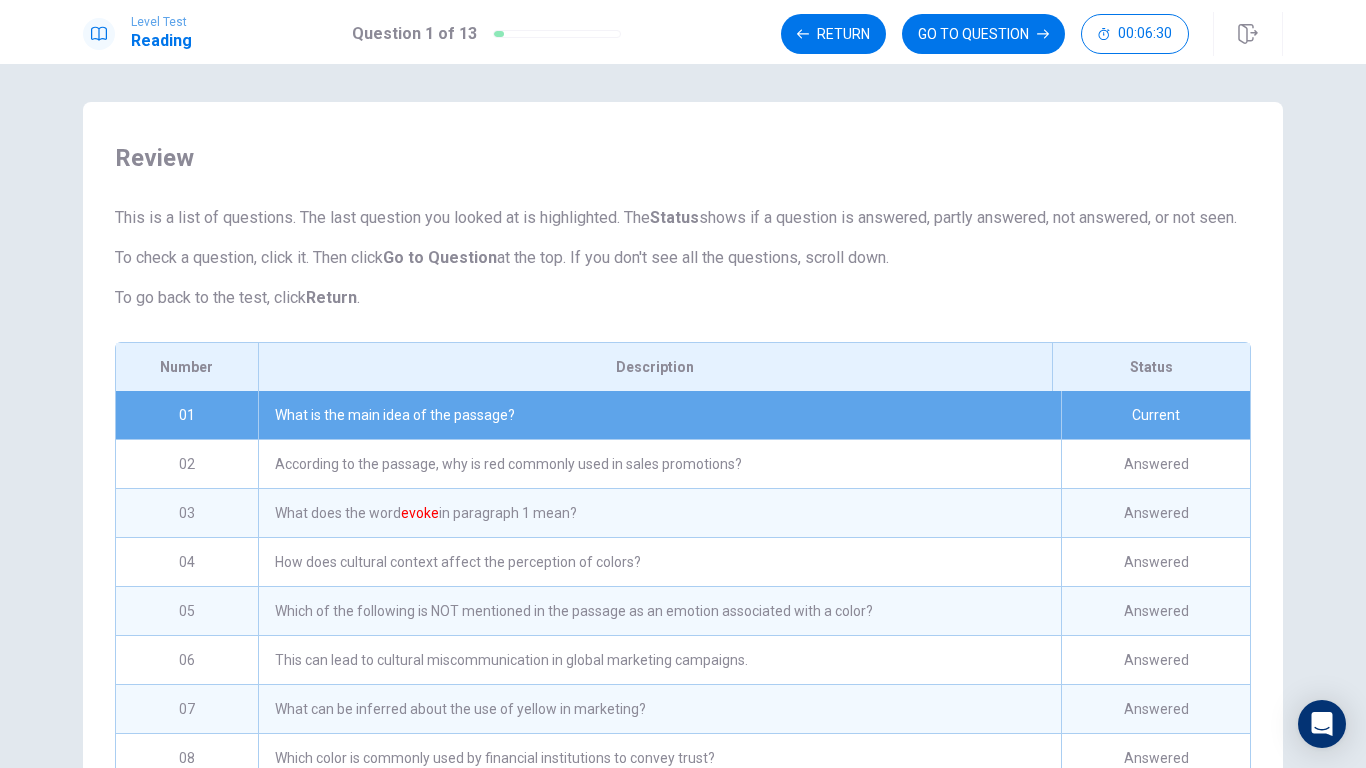 scroll, scrollTop: 242, scrollLeft: 0, axis: vertical 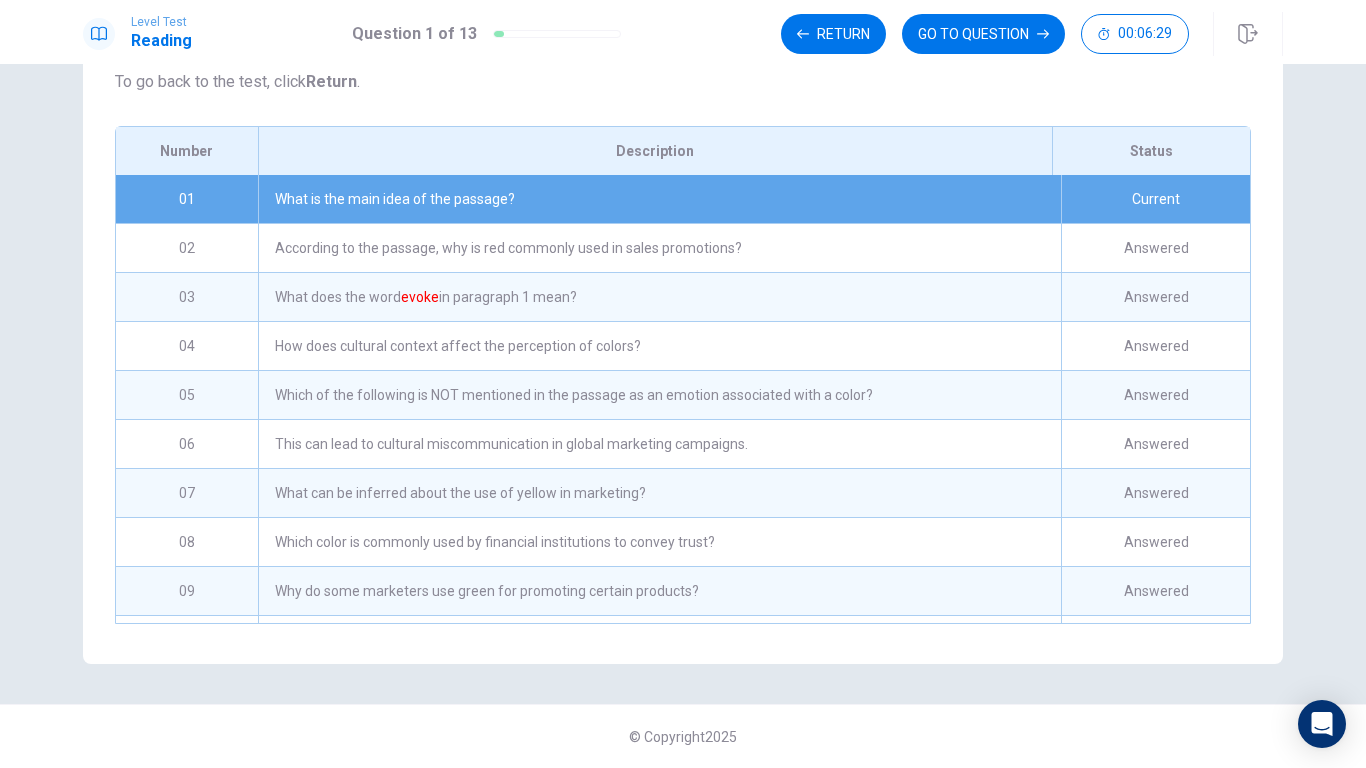 click on "This can lead to cultural miscommunication in global marketing campaigns." at bounding box center (659, 444) 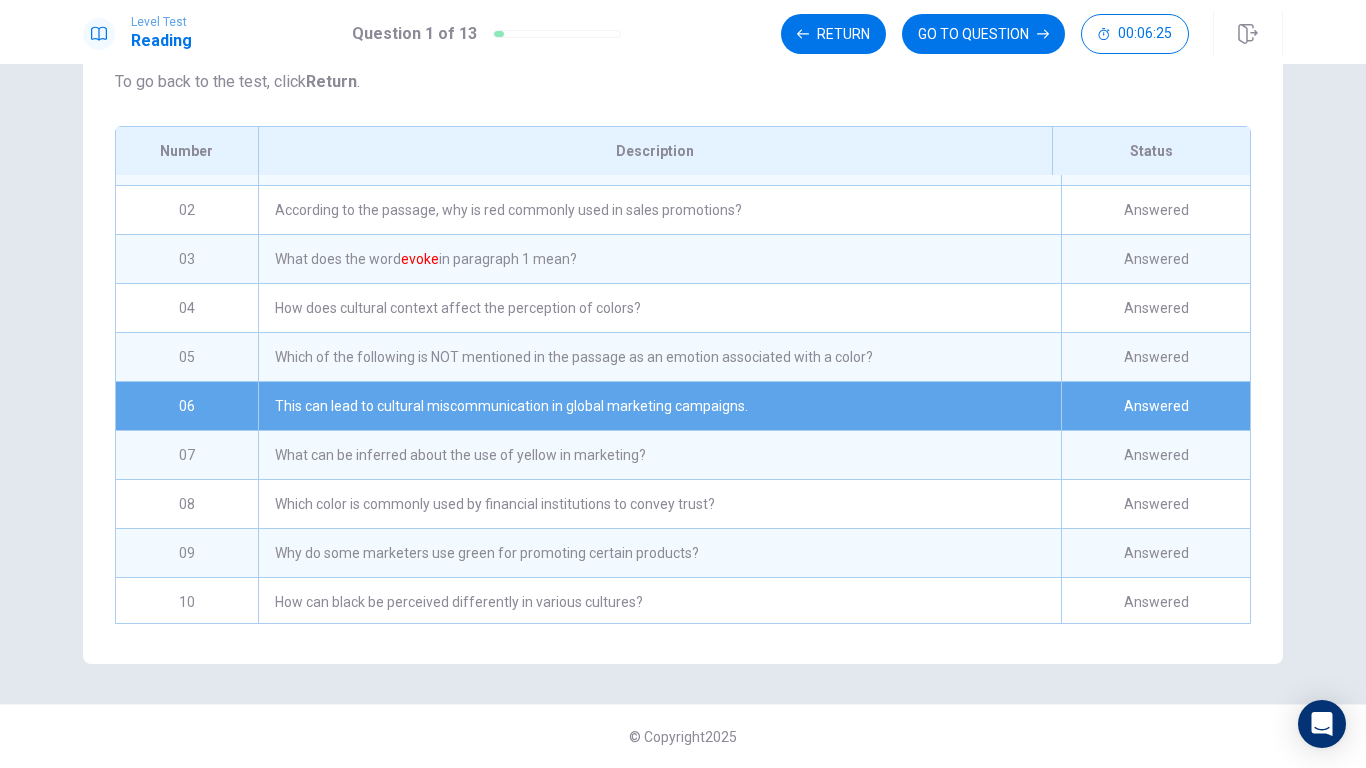 scroll, scrollTop: 0, scrollLeft: 0, axis: both 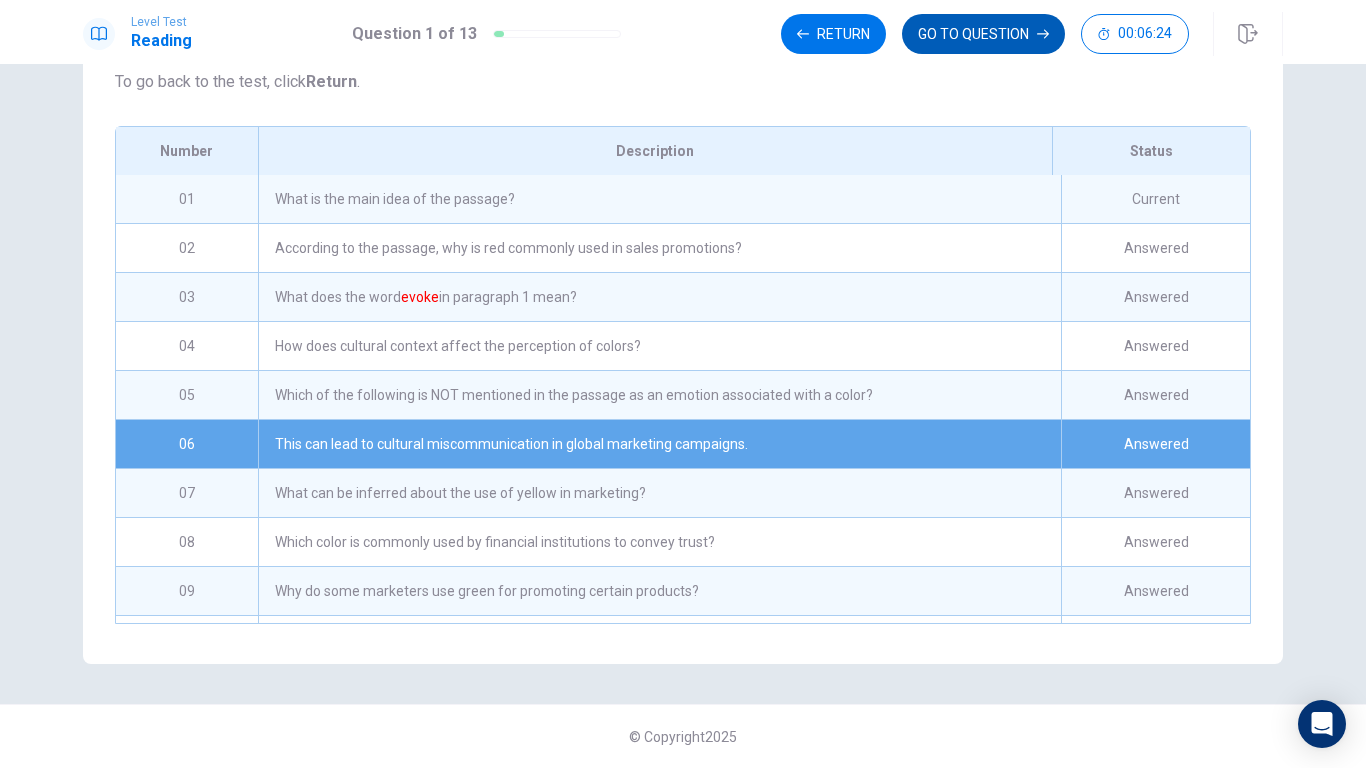 click on "GO TO QUESTION" at bounding box center [983, 34] 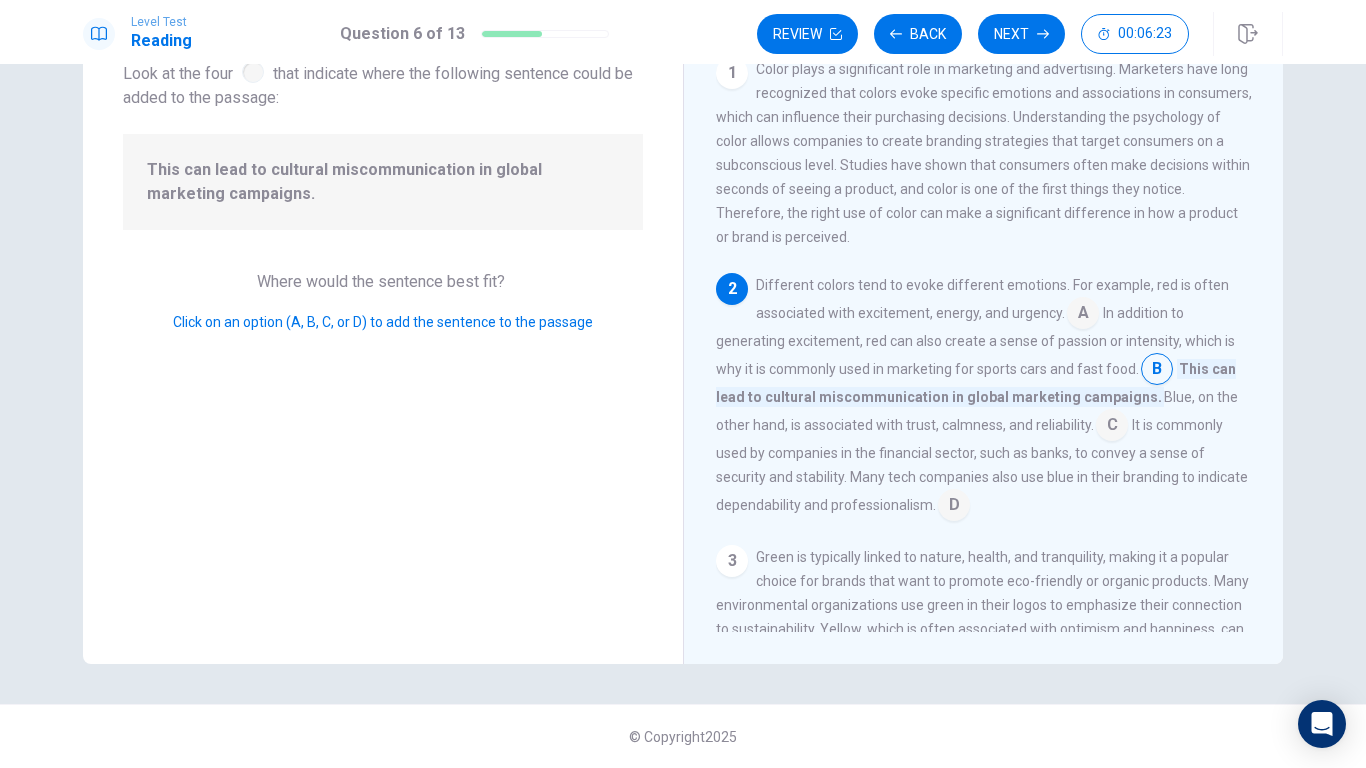 scroll, scrollTop: 135, scrollLeft: 0, axis: vertical 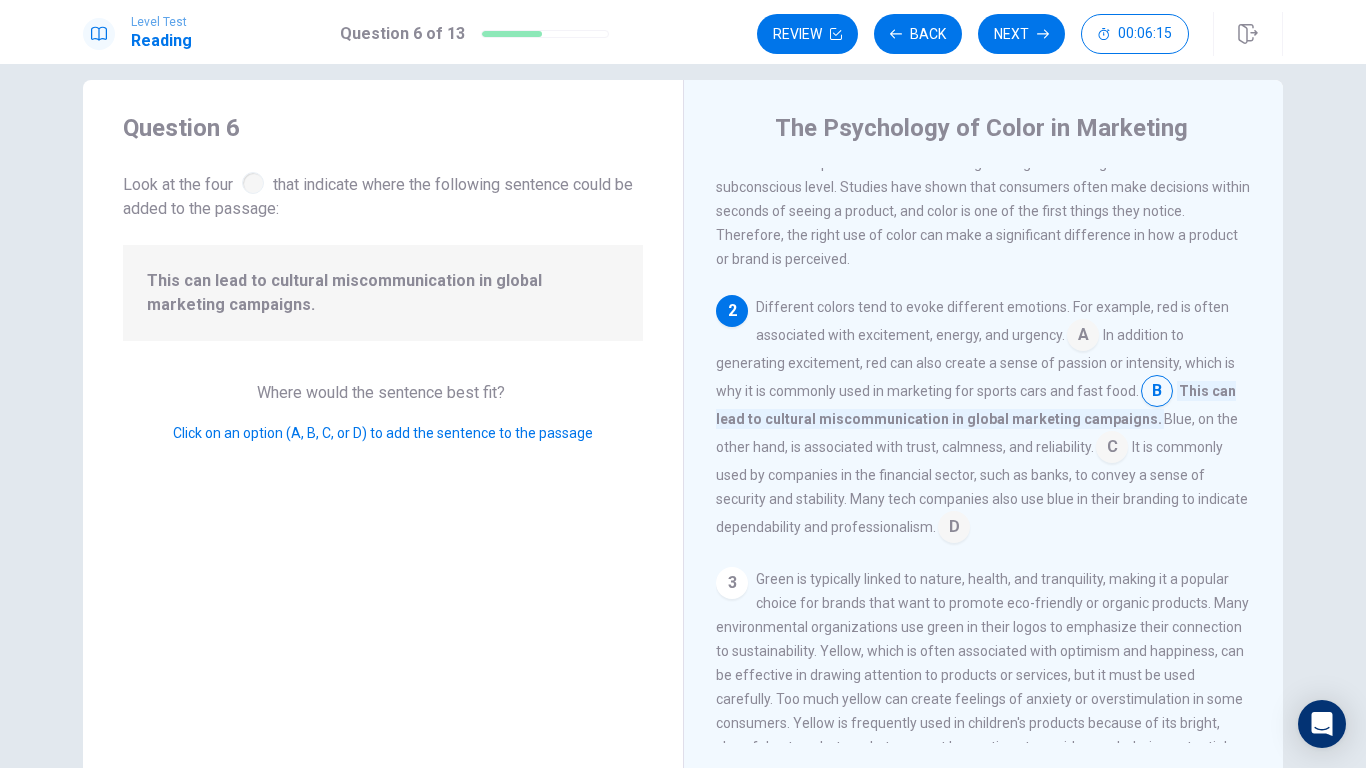 click on "2" at bounding box center (732, 311) 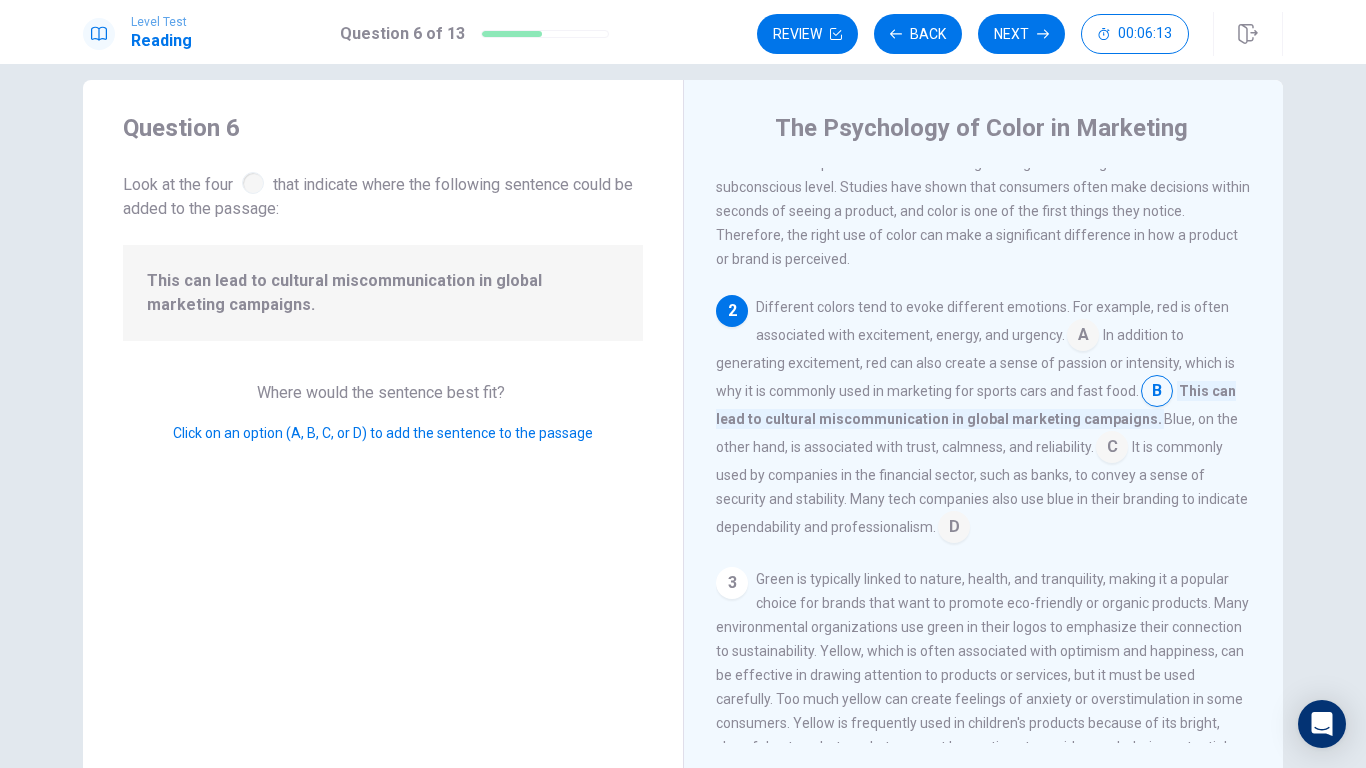 scroll, scrollTop: 0, scrollLeft: 0, axis: both 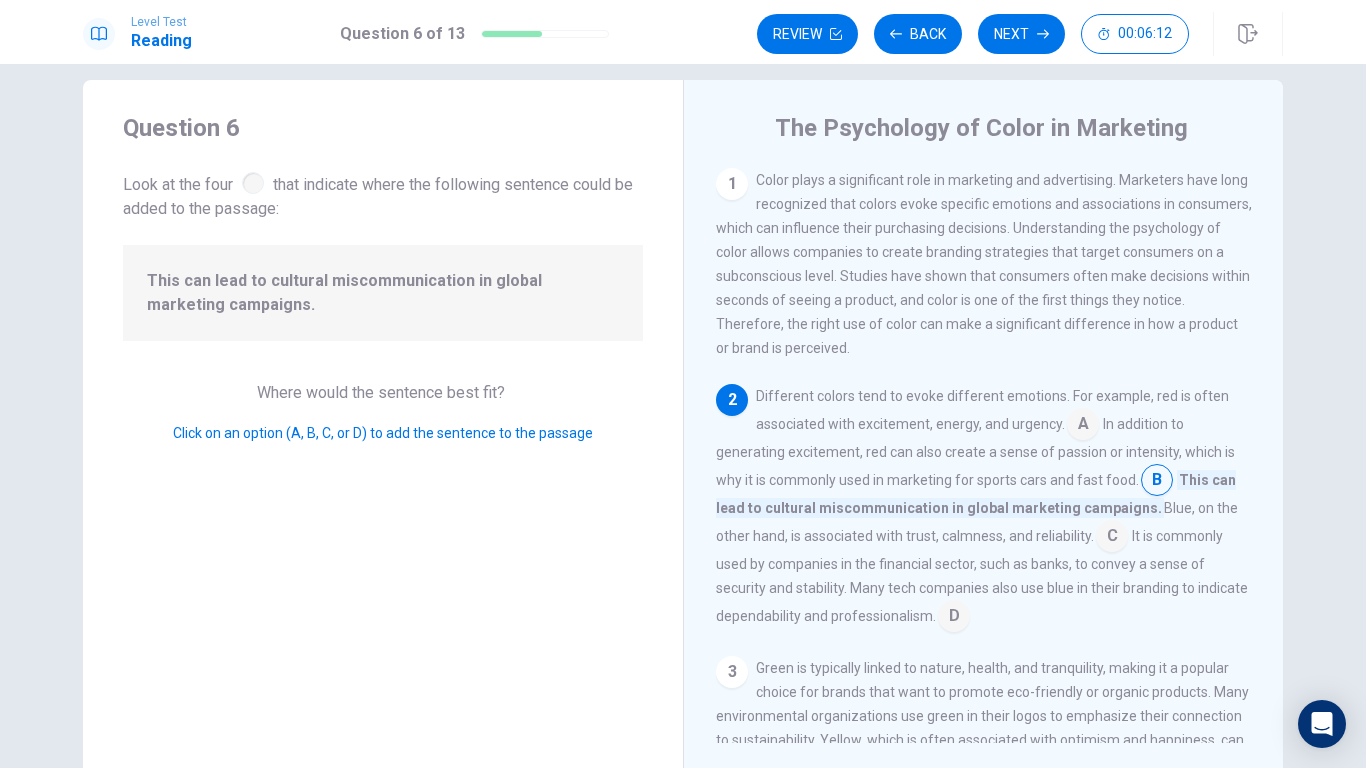 click on "1" at bounding box center (732, 184) 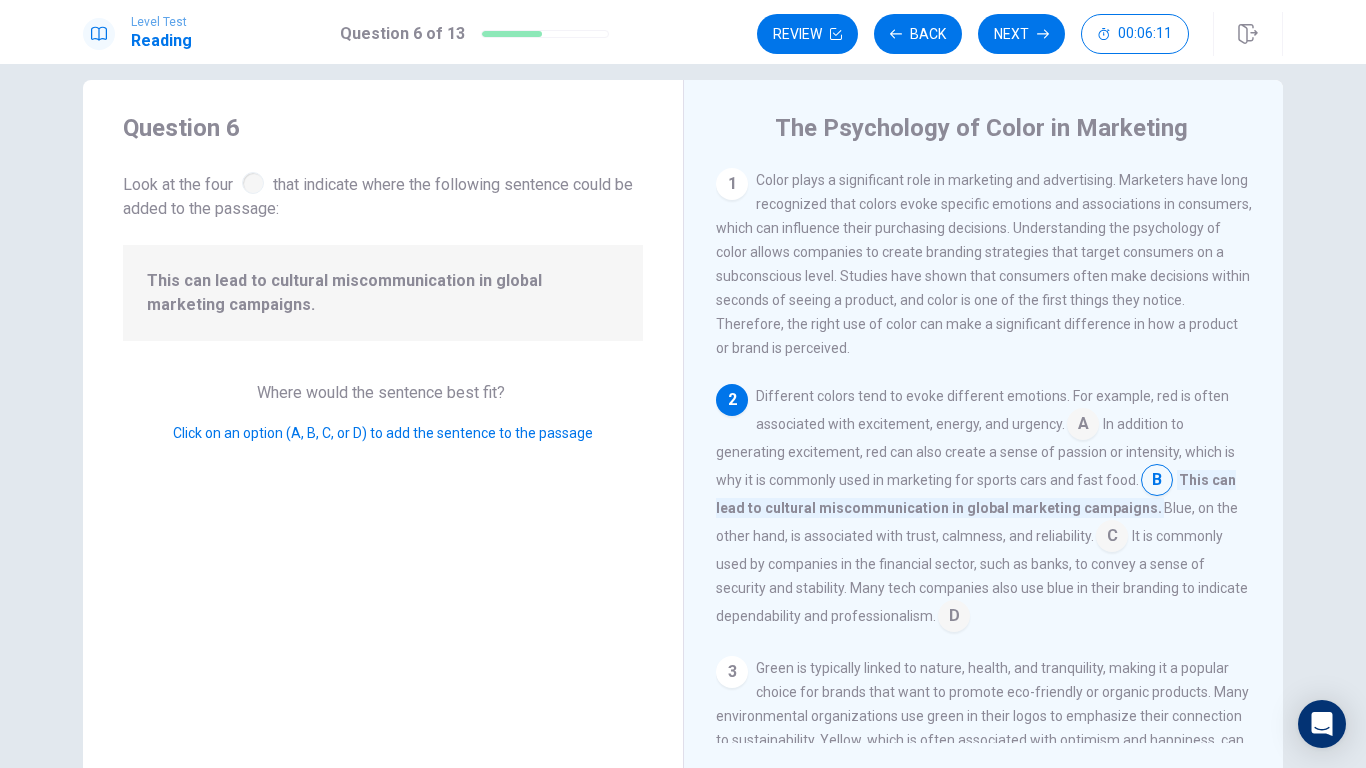 scroll, scrollTop: 561, scrollLeft: 0, axis: vertical 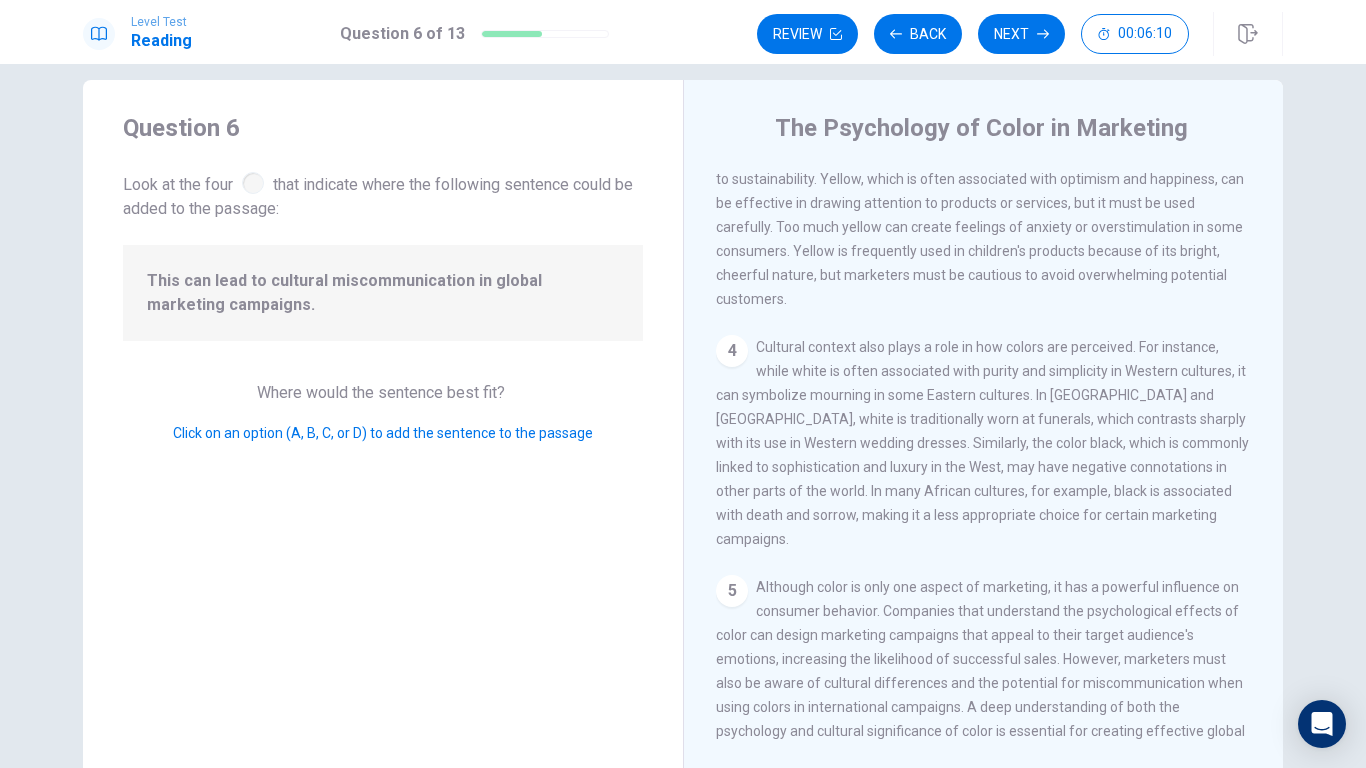 click on "4" at bounding box center (732, 351) 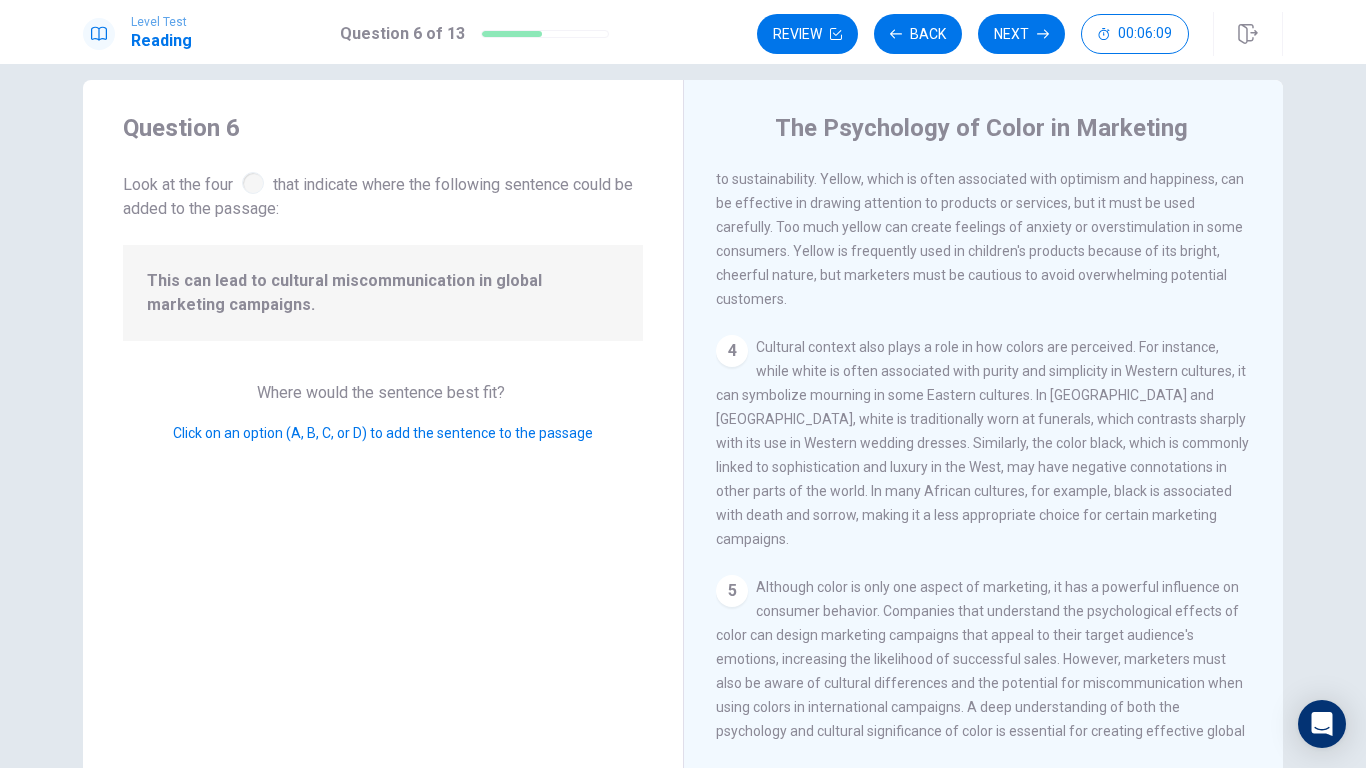 click on "4" at bounding box center (732, 351) 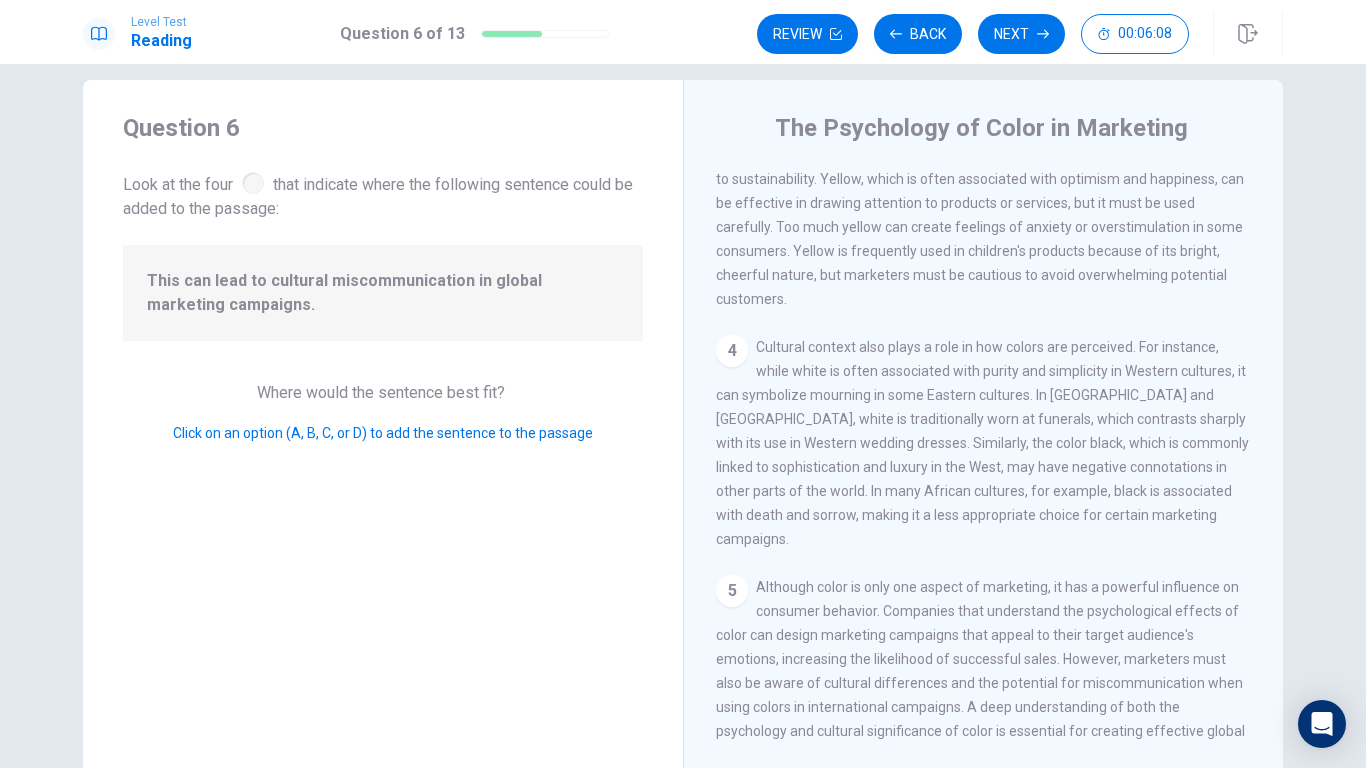 click on "Cultural context also plays a role in how colors are perceived. For instance, while white is often associated with purity and simplicity in Western cultures, it can symbolize mourning in some Eastern cultures. In [GEOGRAPHIC_DATA] and [GEOGRAPHIC_DATA], white is traditionally worn at funerals, which contrasts sharply with its use in Western wedding dresses. Similarly, the color black, which is commonly linked to sophistication and luxury in the West, may have negative connotations in other parts of the world. In many African cultures, for example, black is associated with death and sorrow, making it a less appropriate choice for certain marketing campaigns." at bounding box center [982, 443] 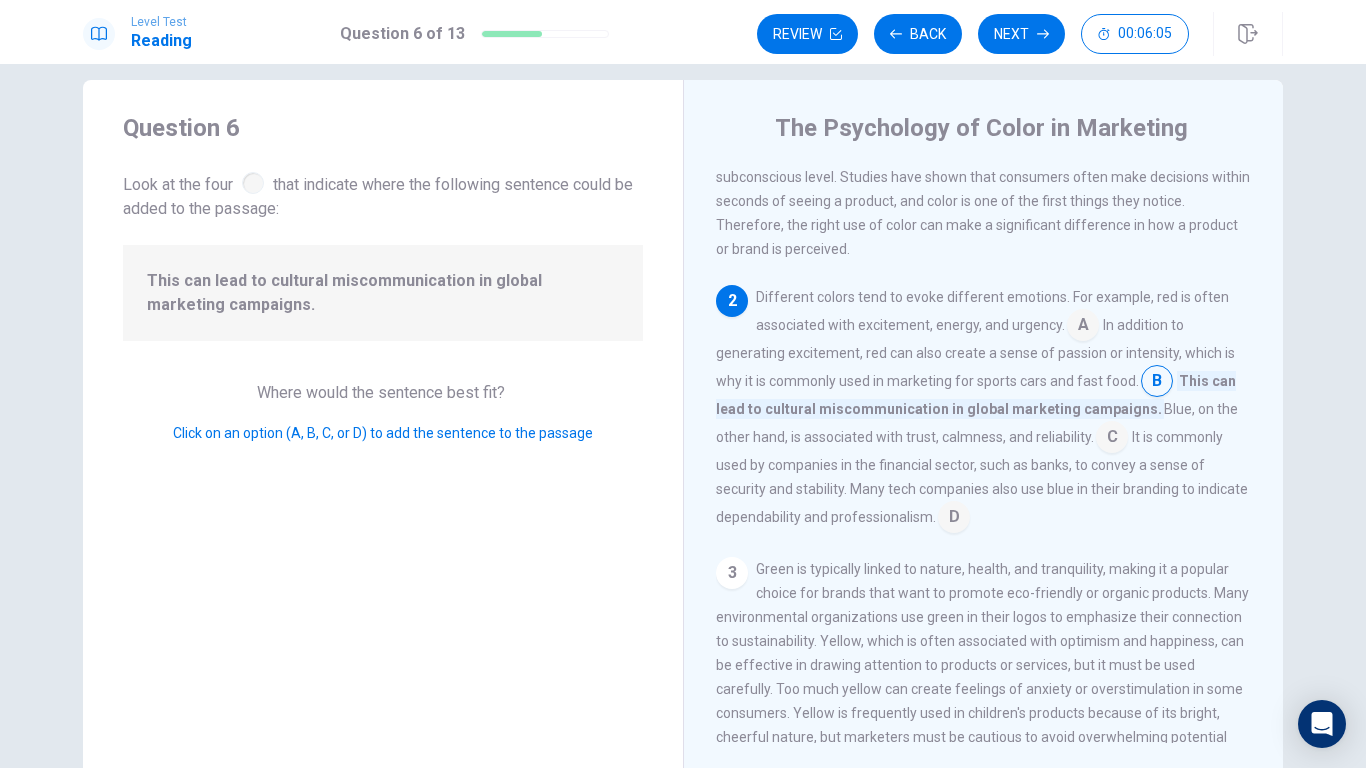 scroll, scrollTop: 104, scrollLeft: 0, axis: vertical 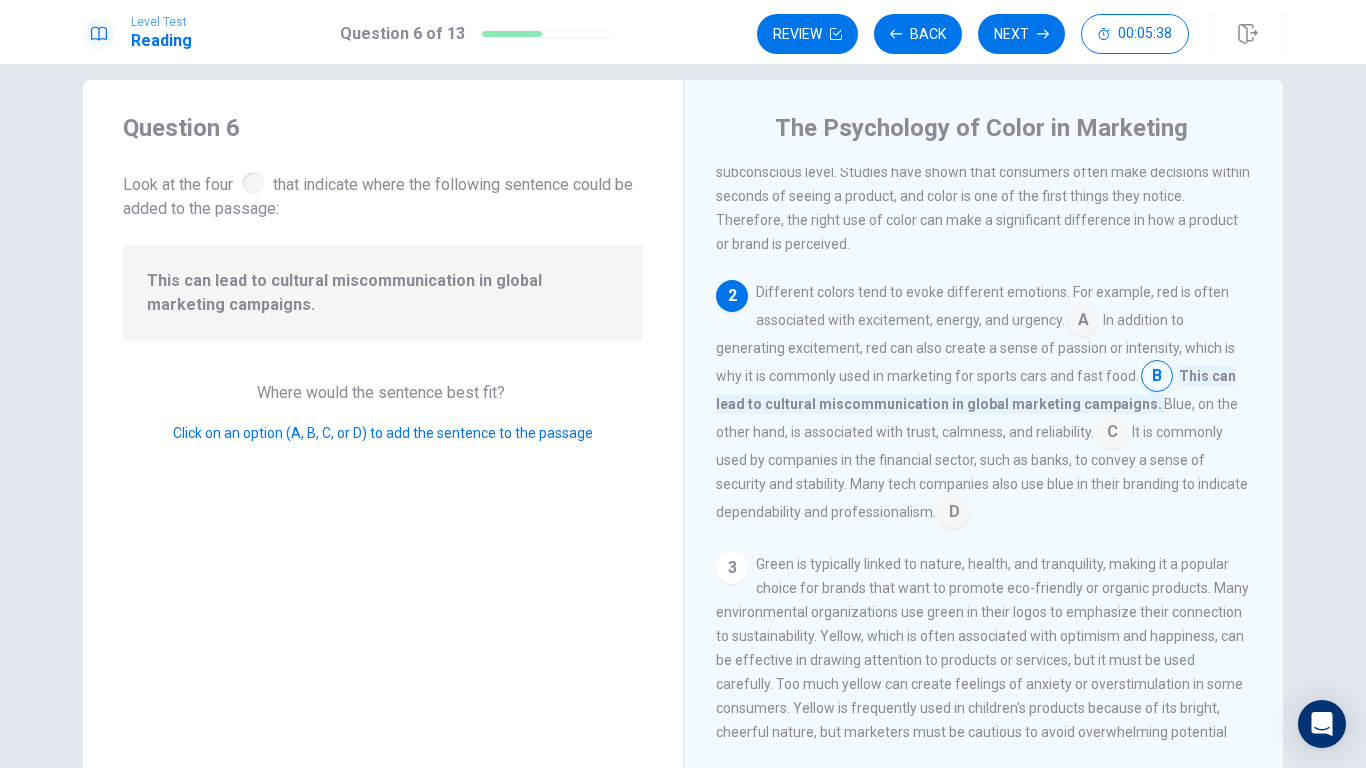 click at bounding box center (954, 514) 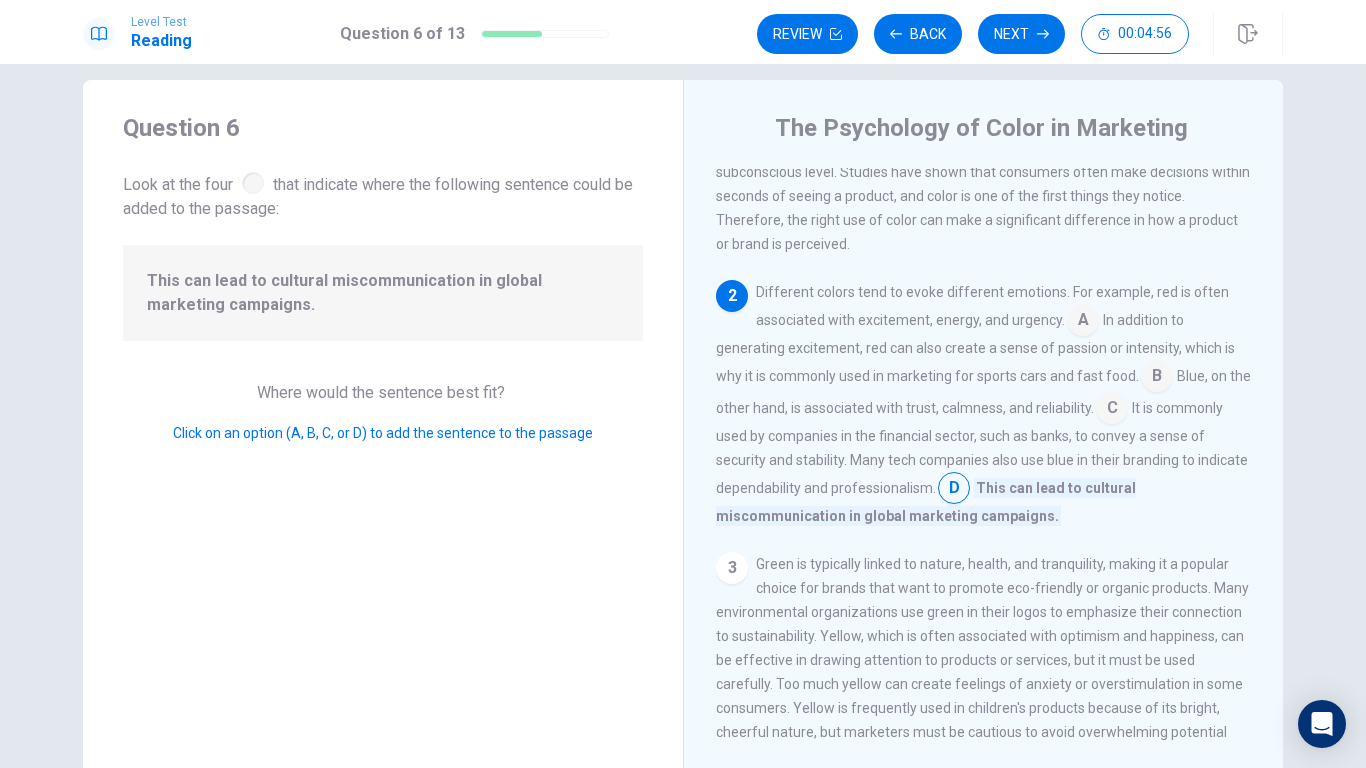 click at bounding box center [1157, 378] 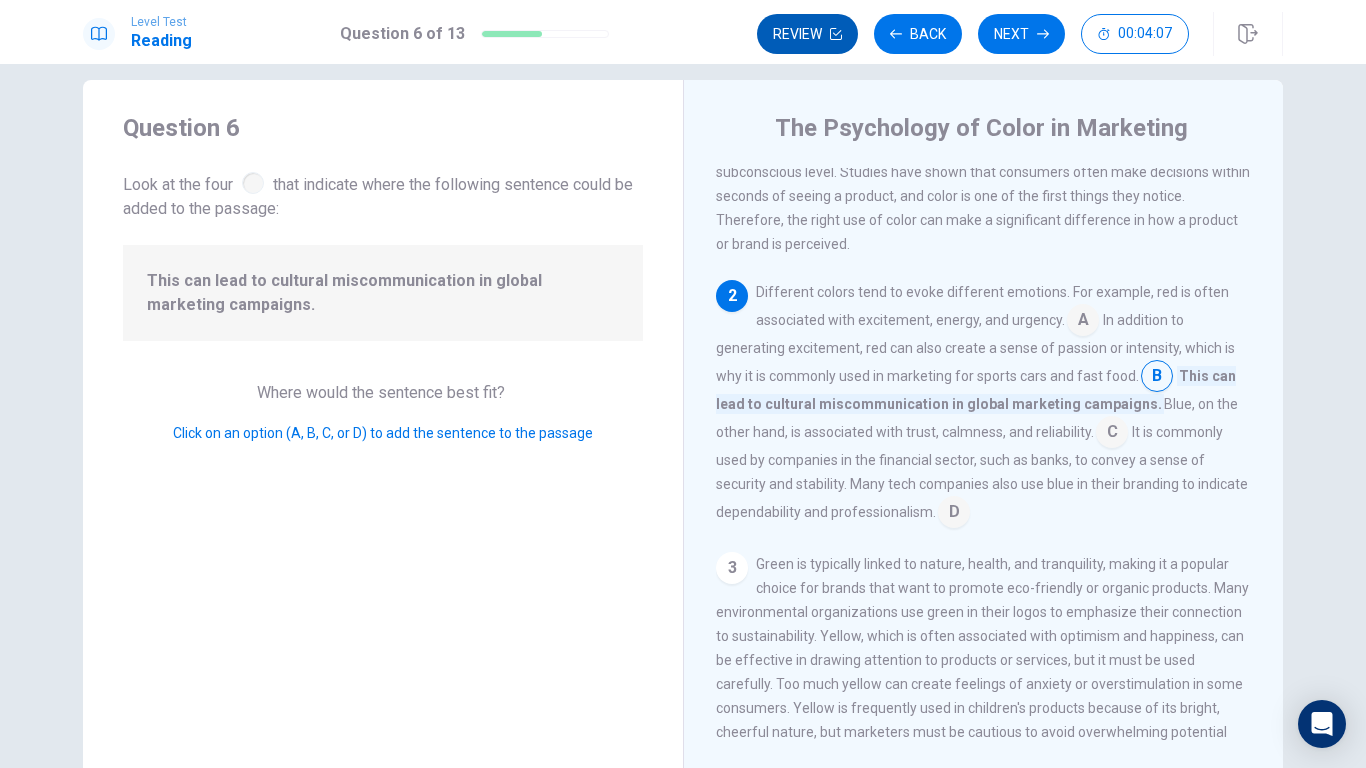 click on "Review" at bounding box center [807, 34] 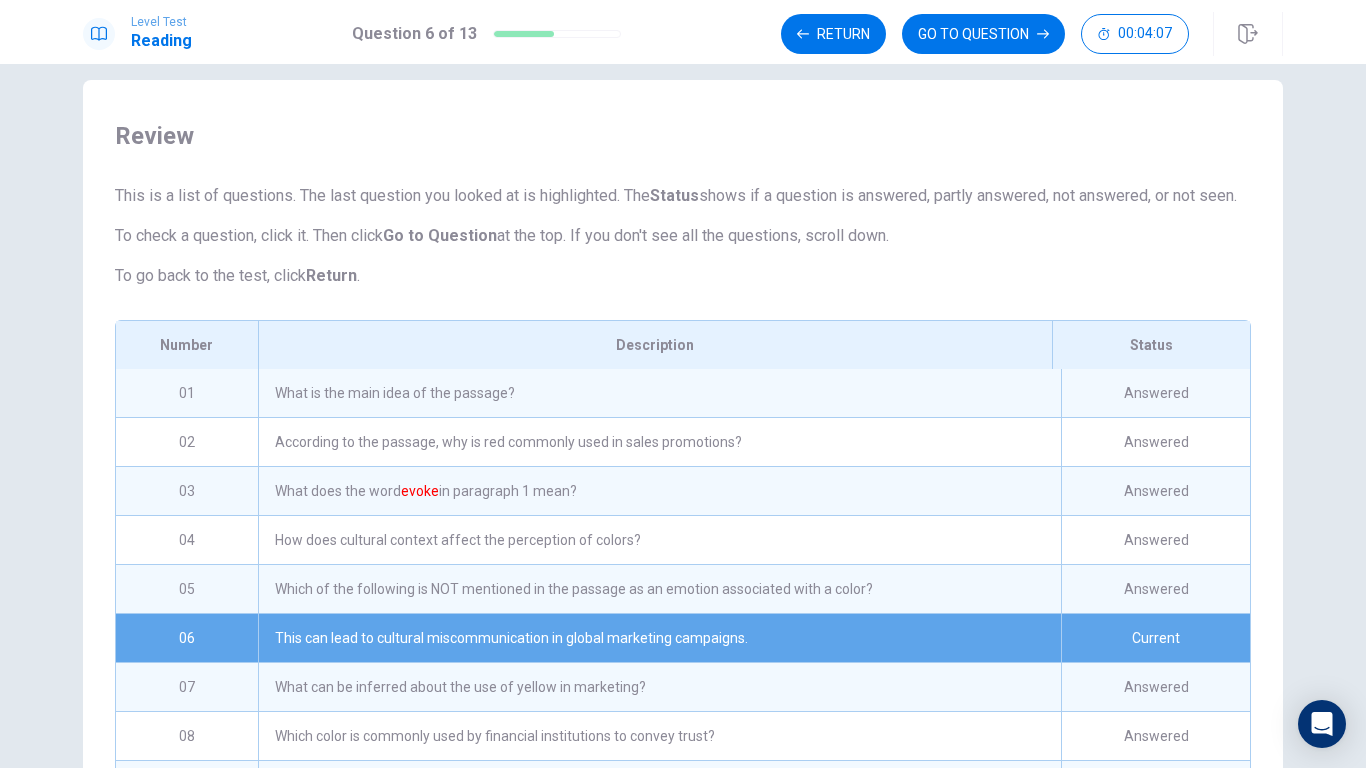 scroll, scrollTop: 242, scrollLeft: 0, axis: vertical 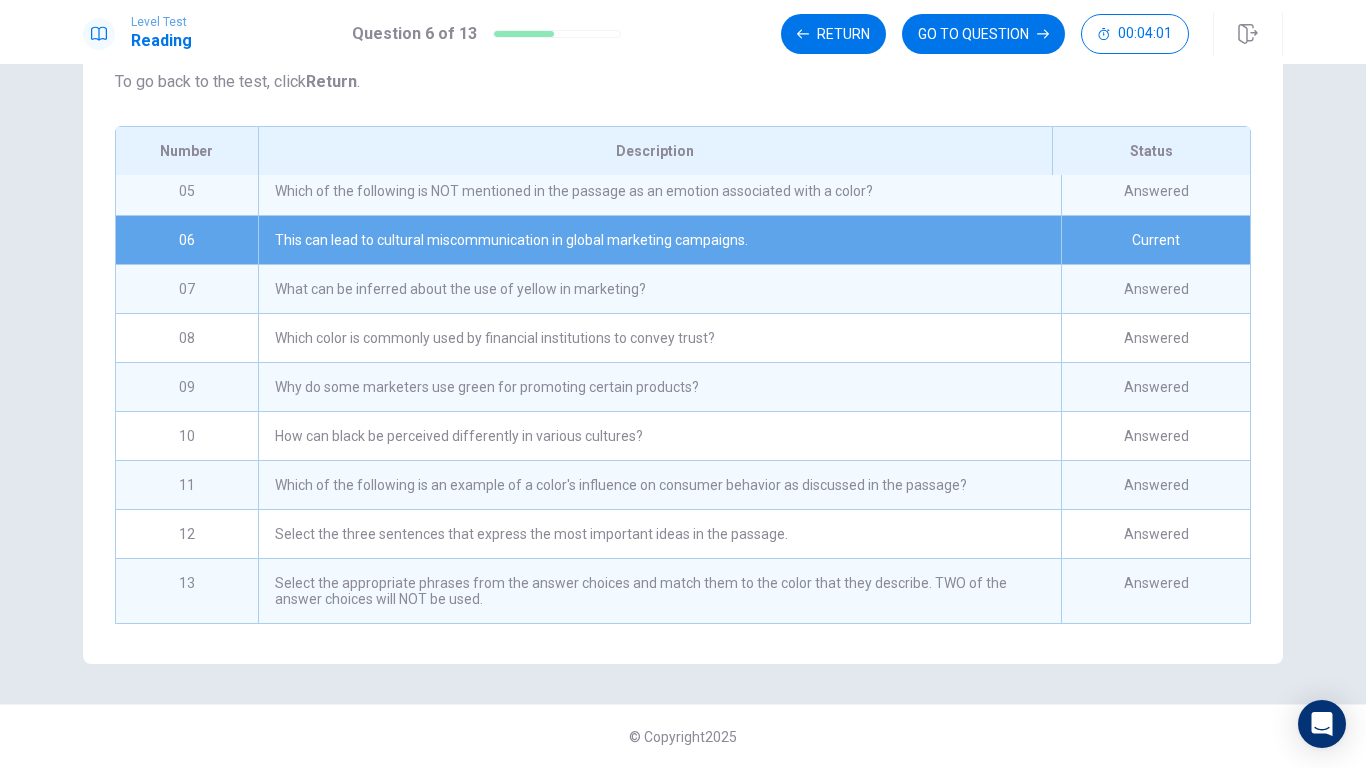click on "Select the appropriate phrases from the answer choices and match them to the color that they describe. TWO of the answer choices will NOT be used." at bounding box center [659, 591] 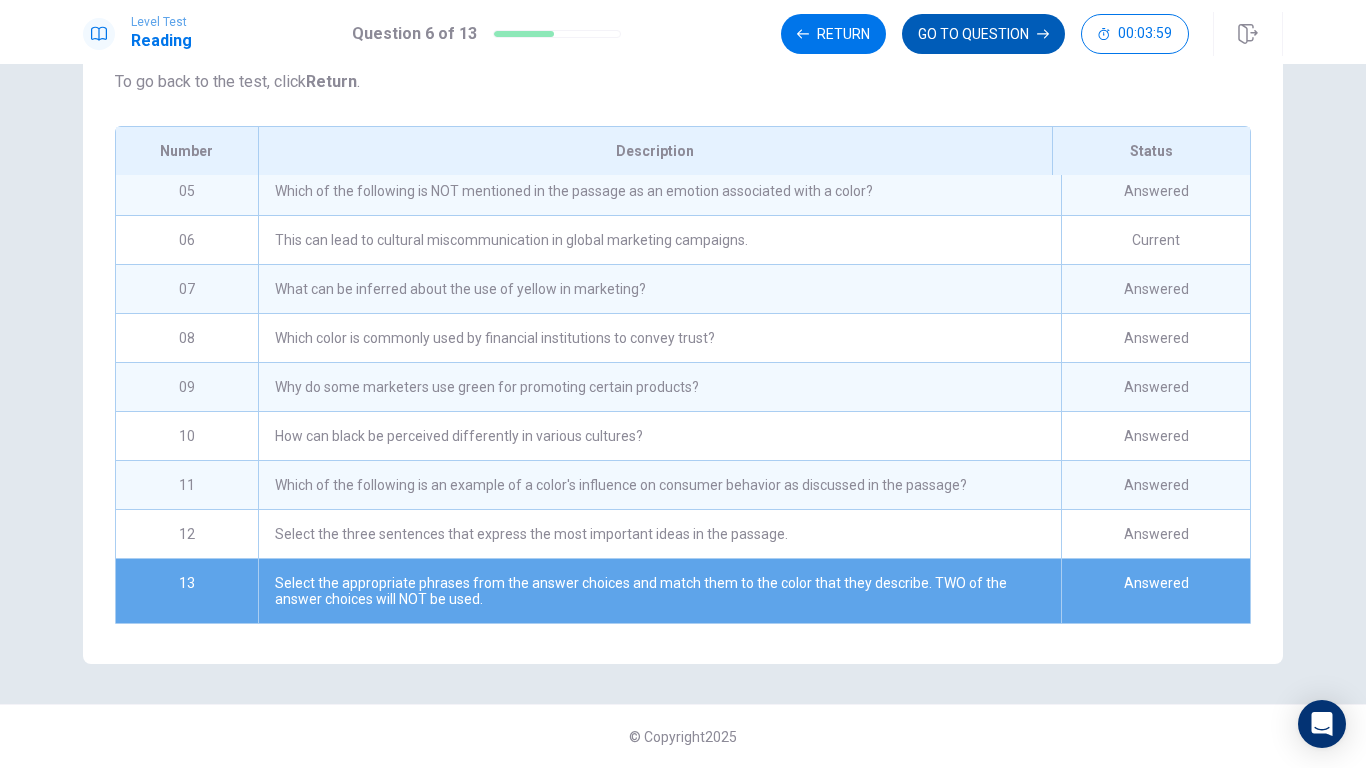 click on "GO TO QUESTION" at bounding box center (983, 34) 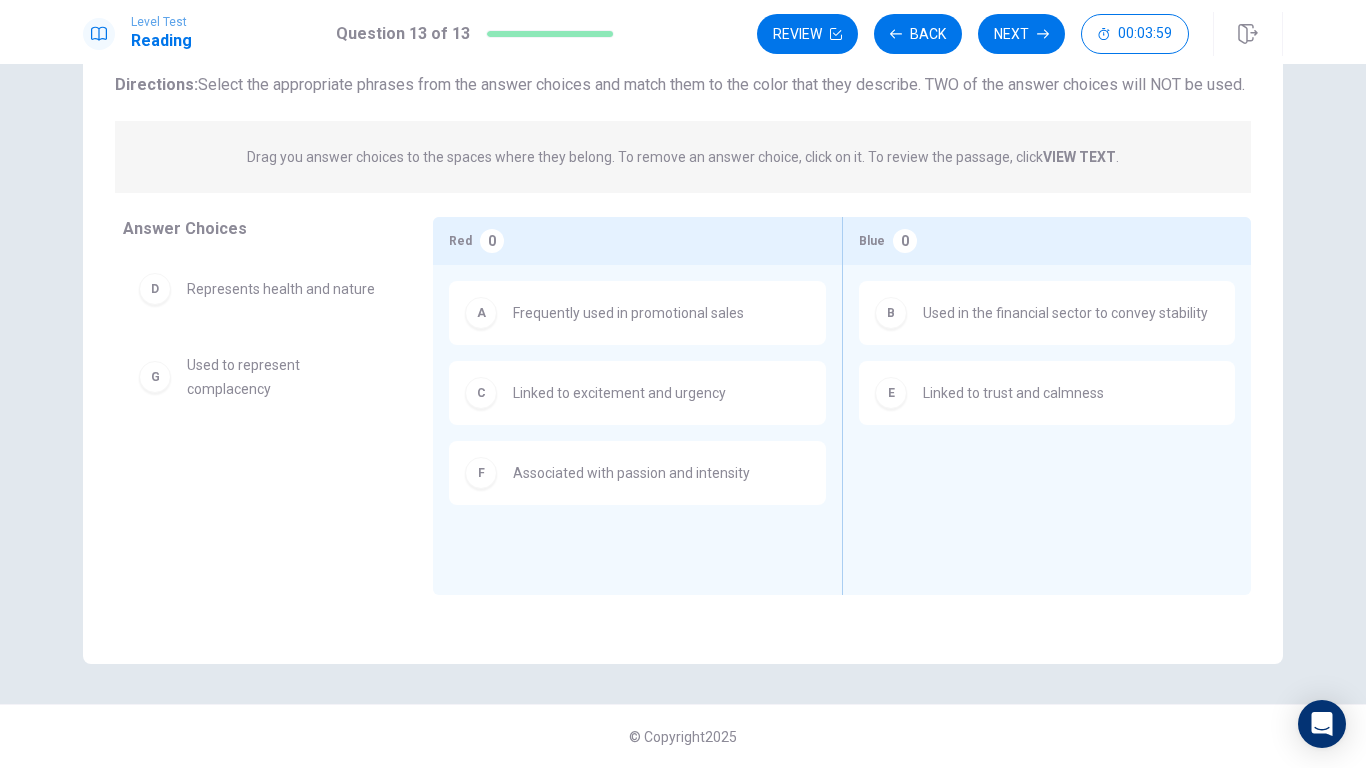 scroll, scrollTop: 135, scrollLeft: 0, axis: vertical 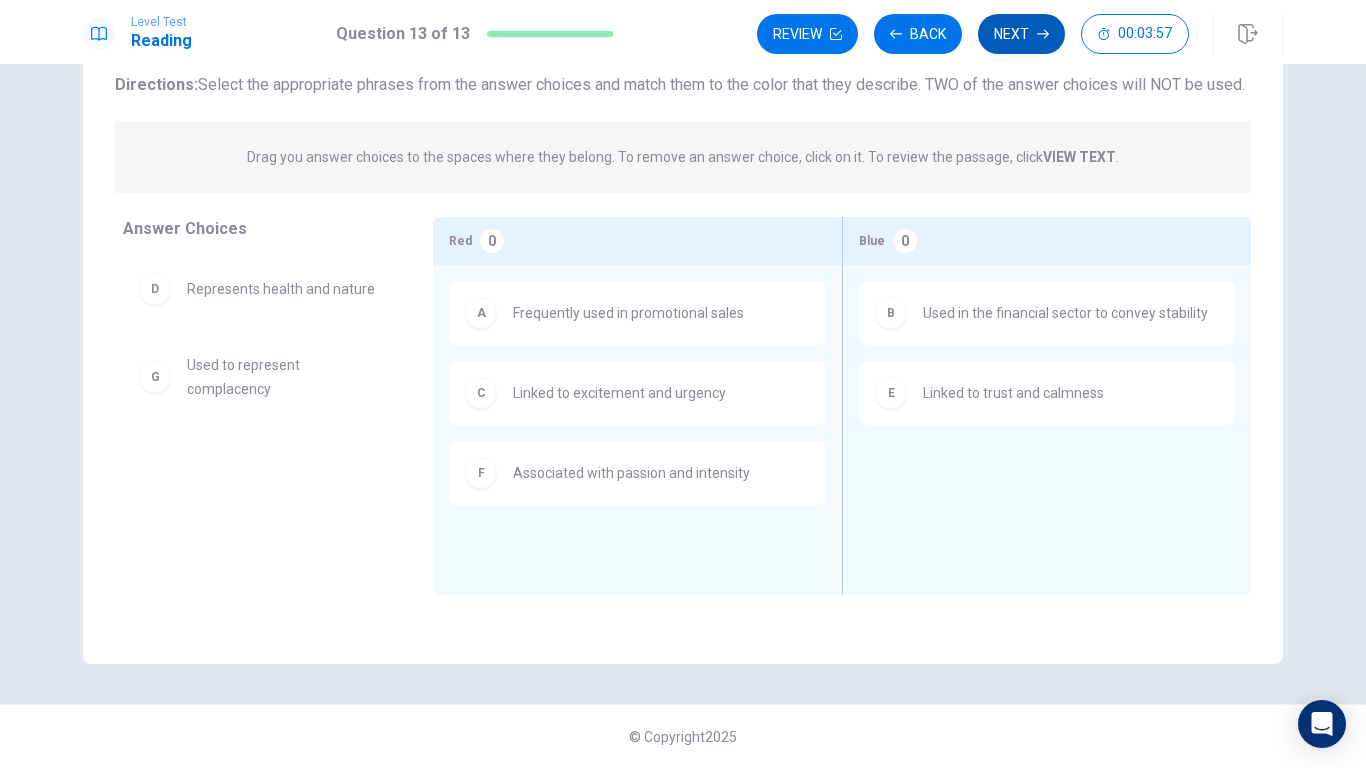 click on "Next" at bounding box center [1021, 34] 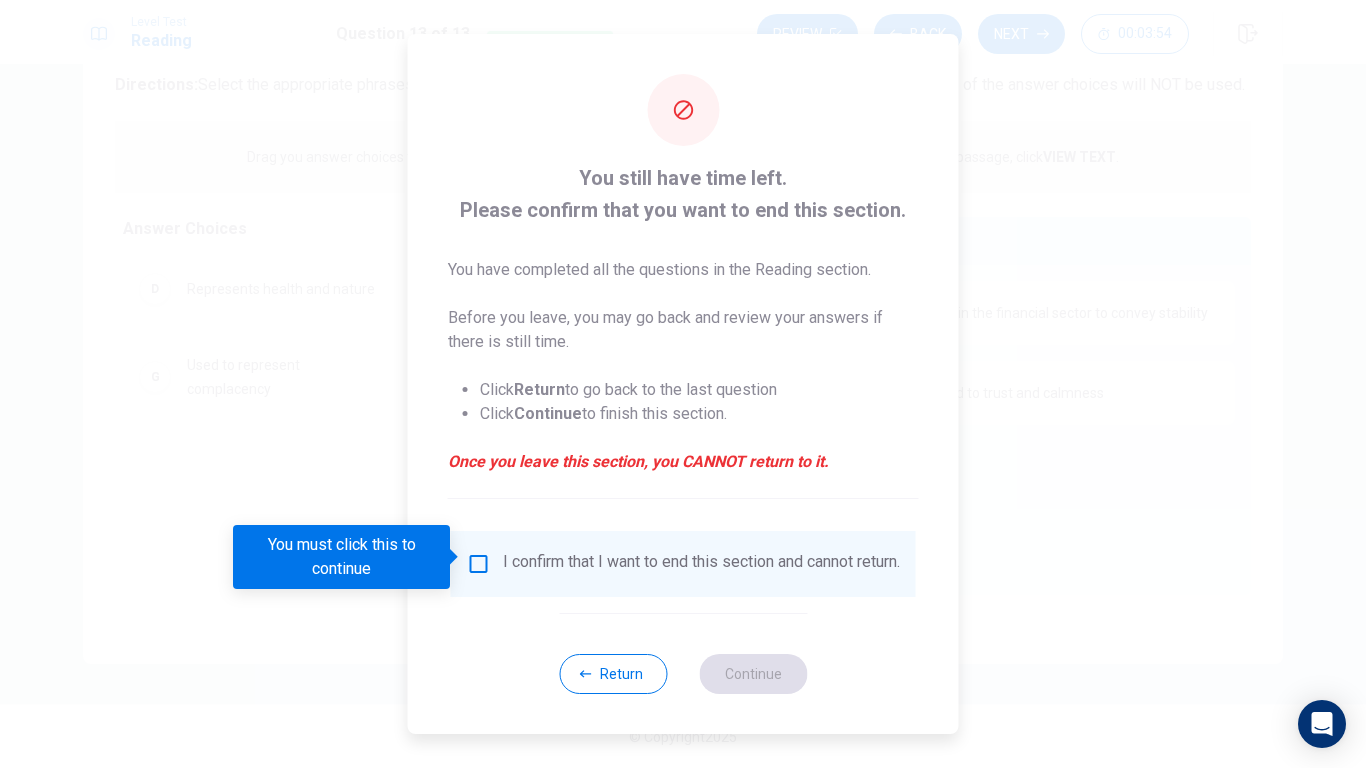 click at bounding box center (479, 564) 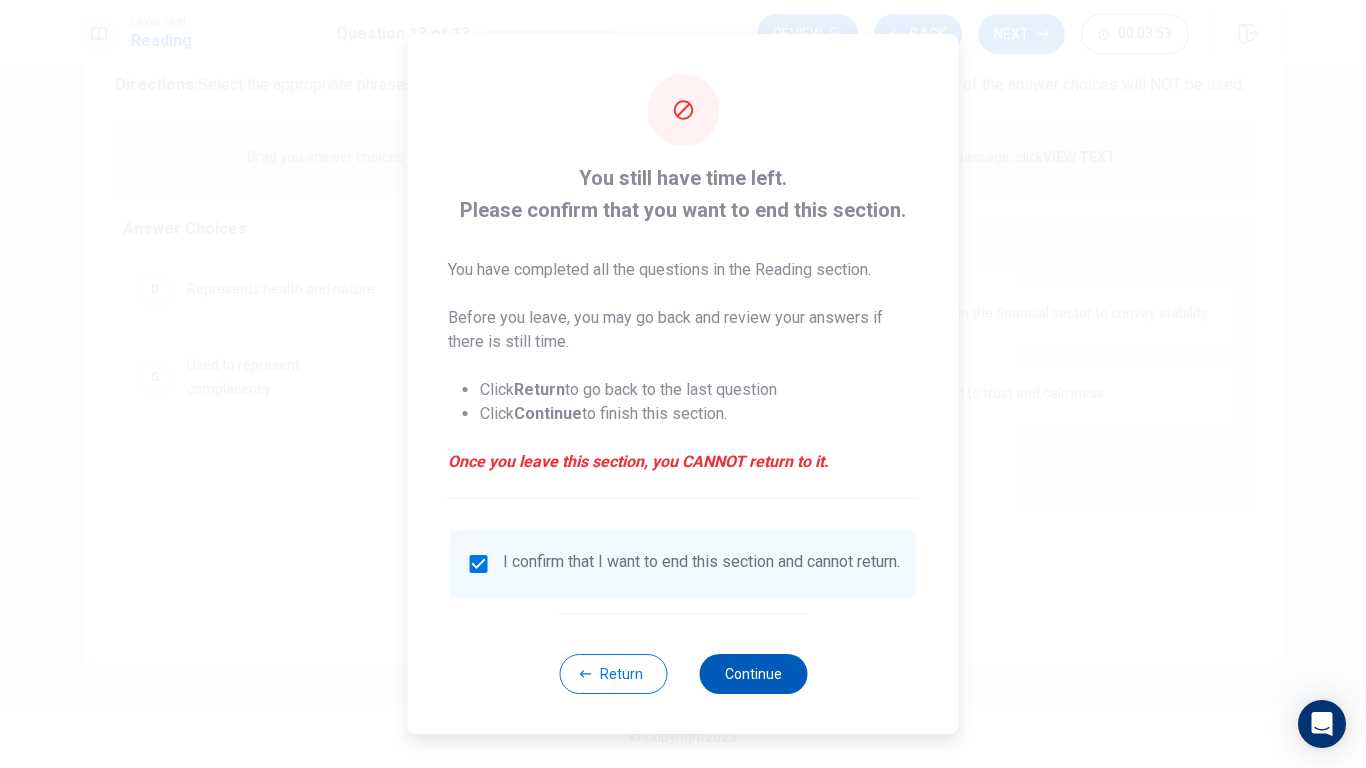 click on "Continue" at bounding box center [753, 674] 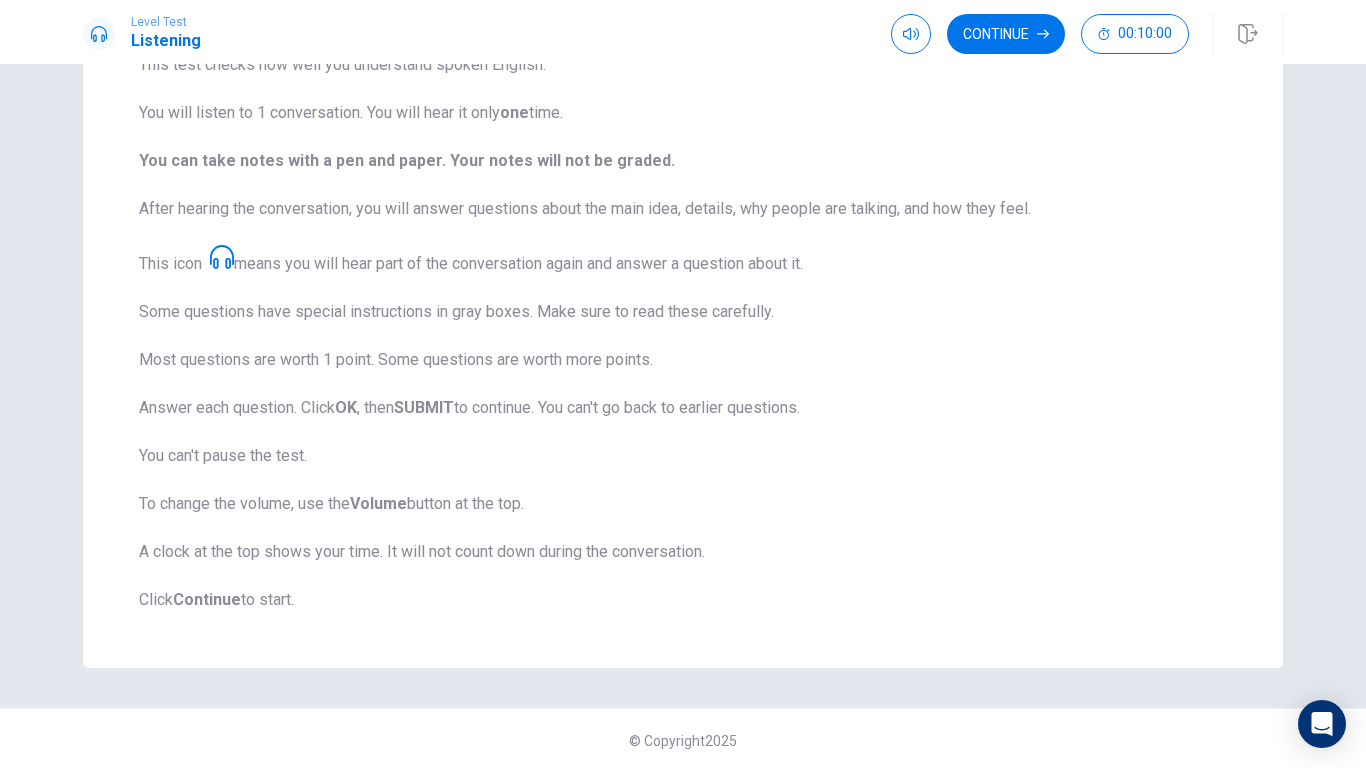 scroll, scrollTop: 191, scrollLeft: 0, axis: vertical 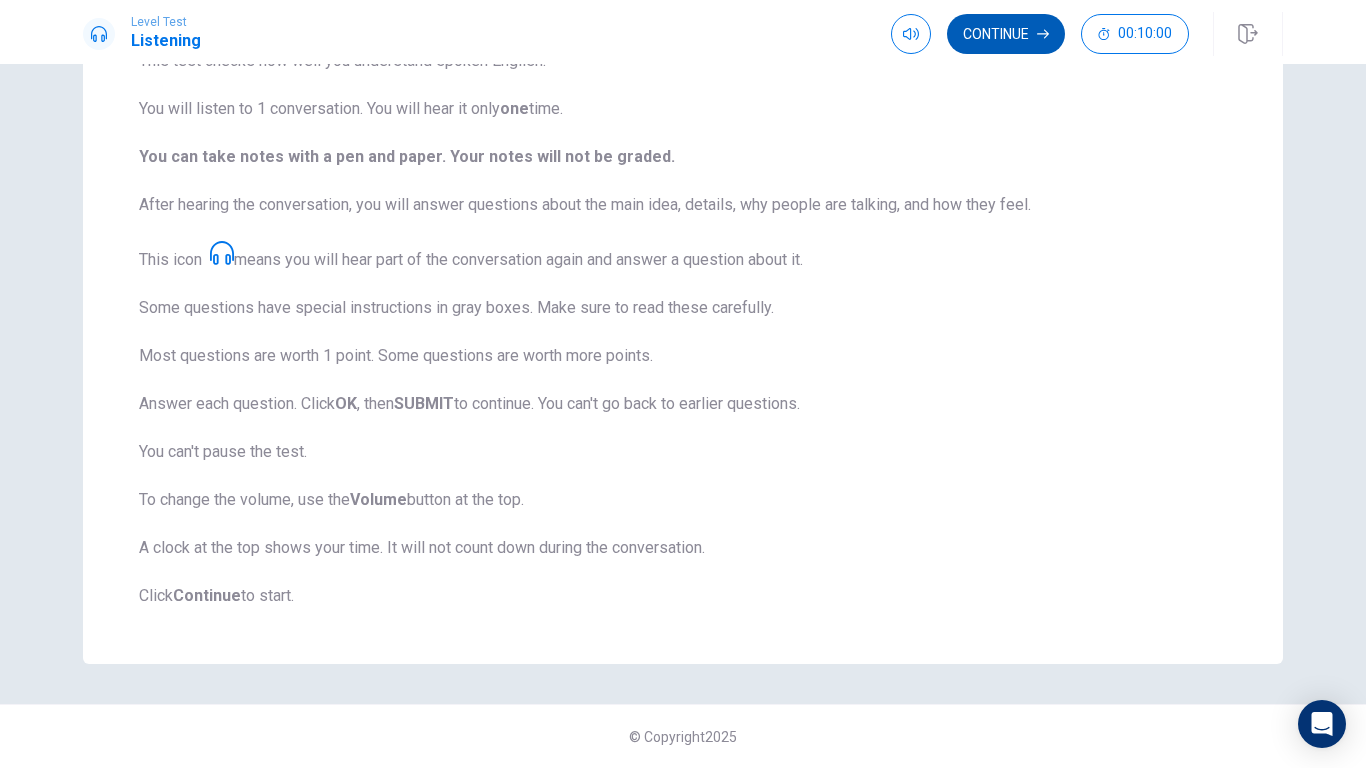 click on "Continue" at bounding box center (1006, 34) 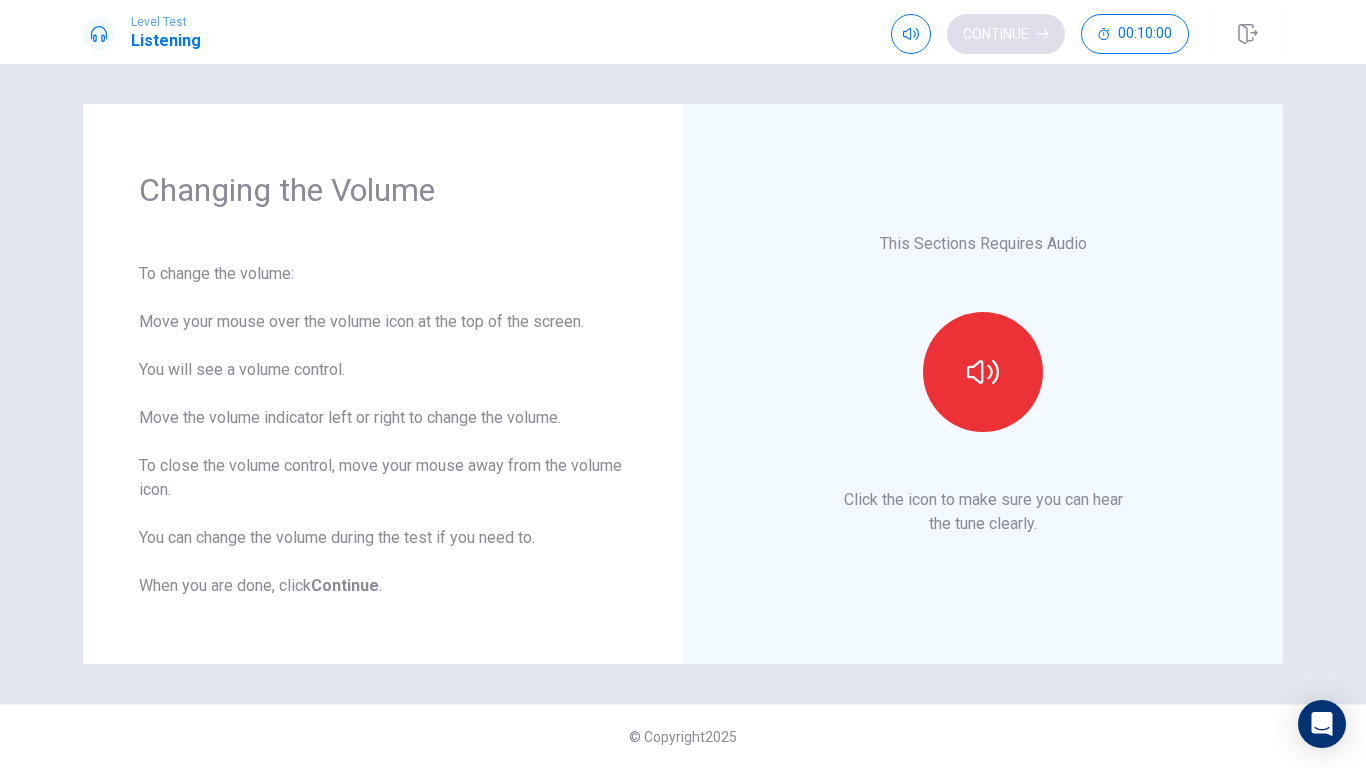 scroll, scrollTop: 0, scrollLeft: 0, axis: both 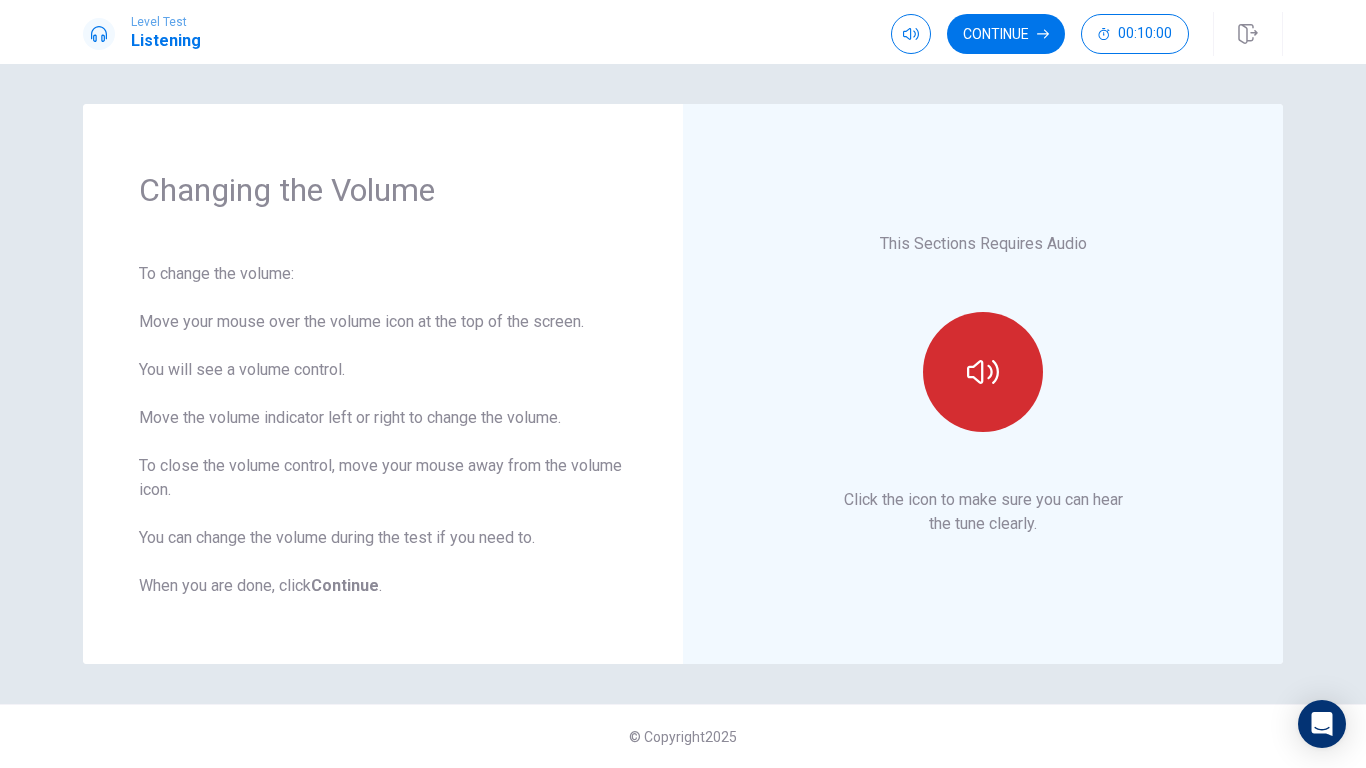 click 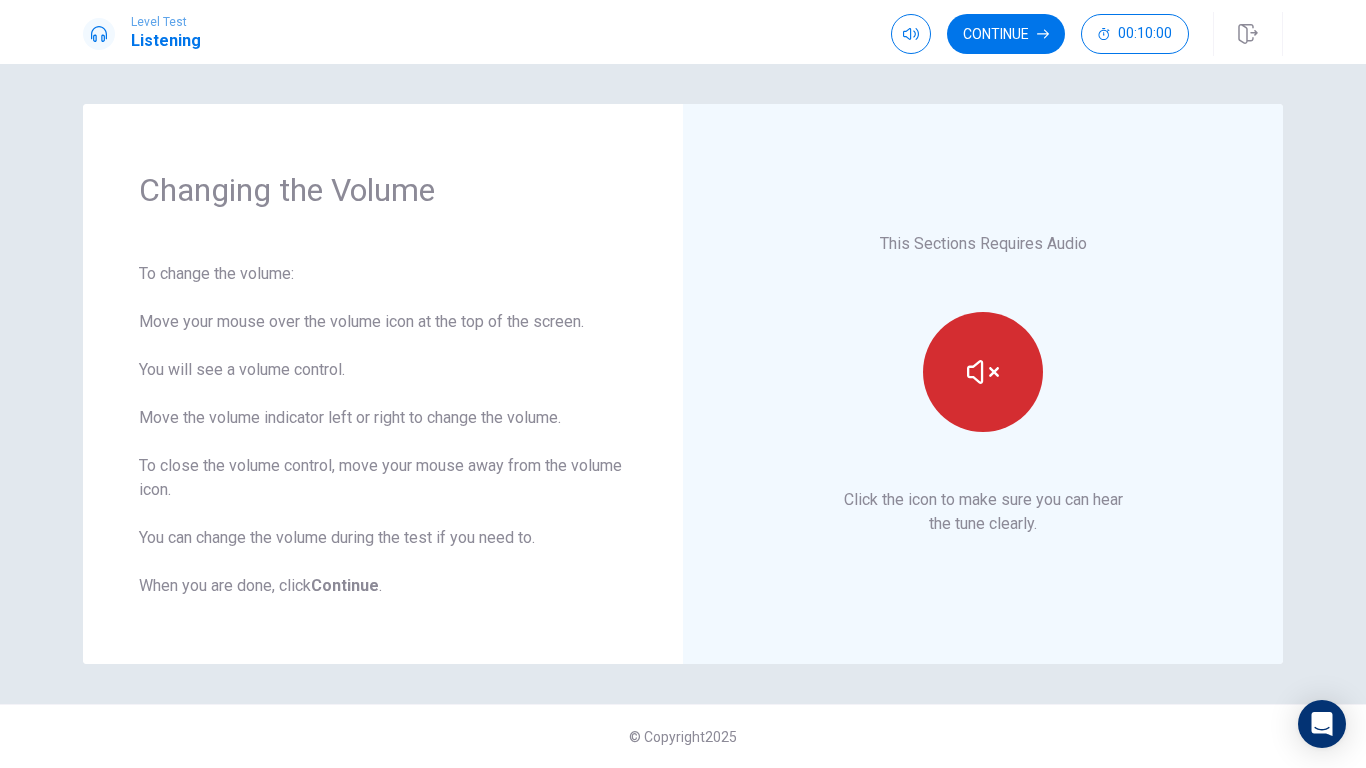 click 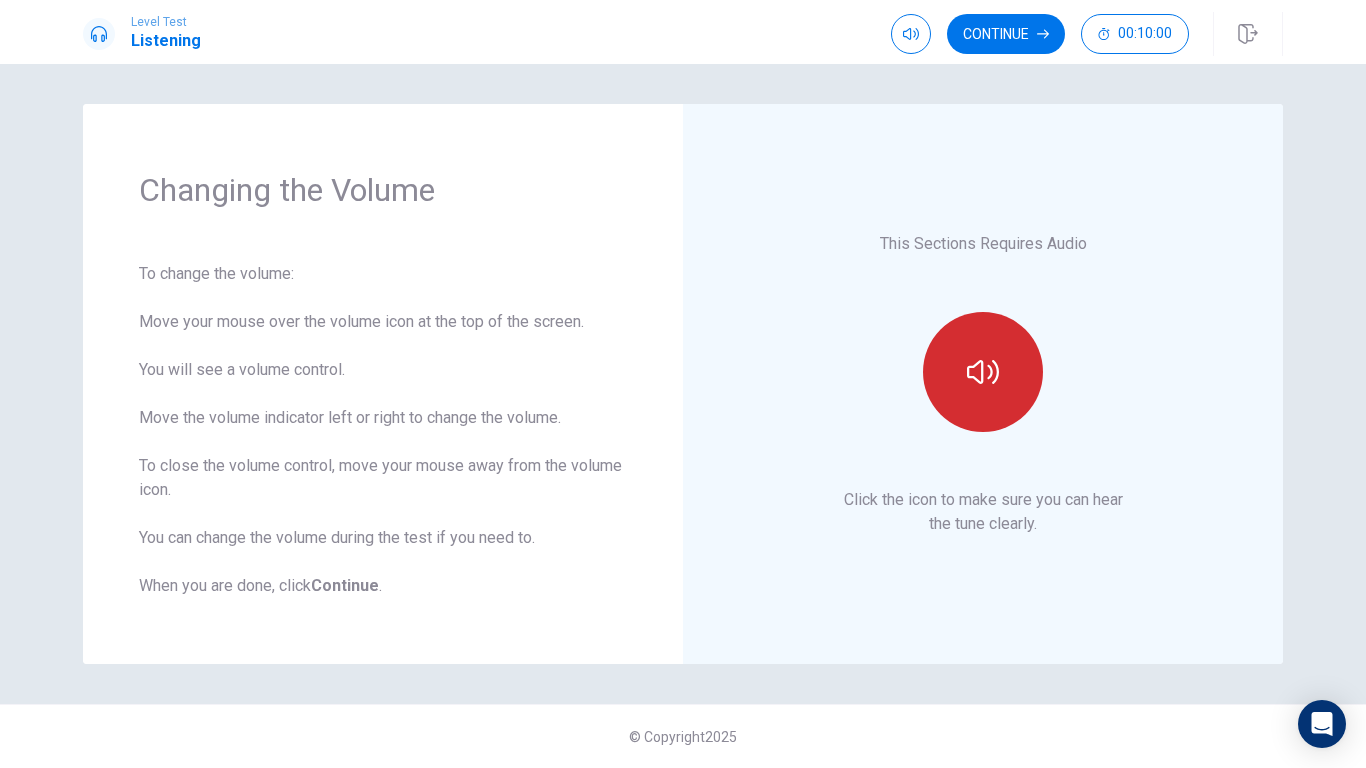 click 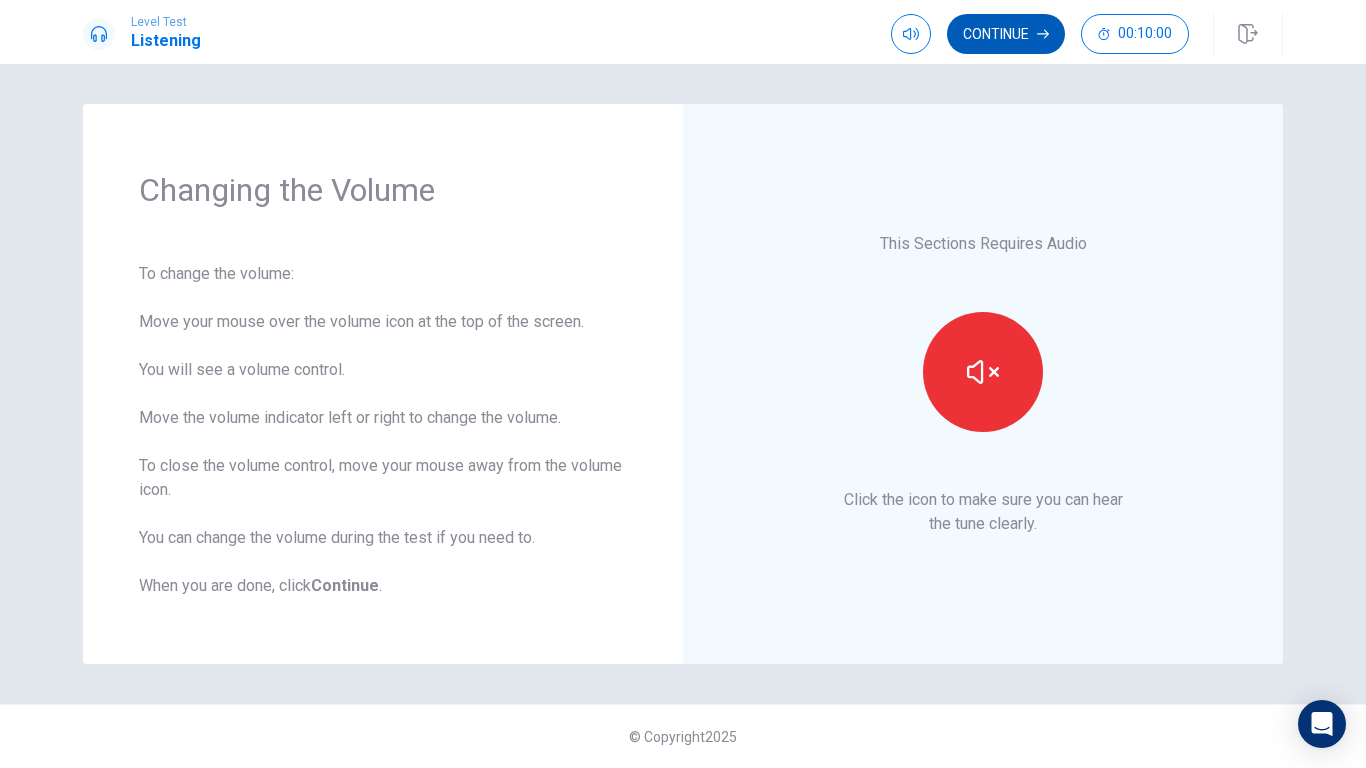 click on "Continue" at bounding box center (1006, 34) 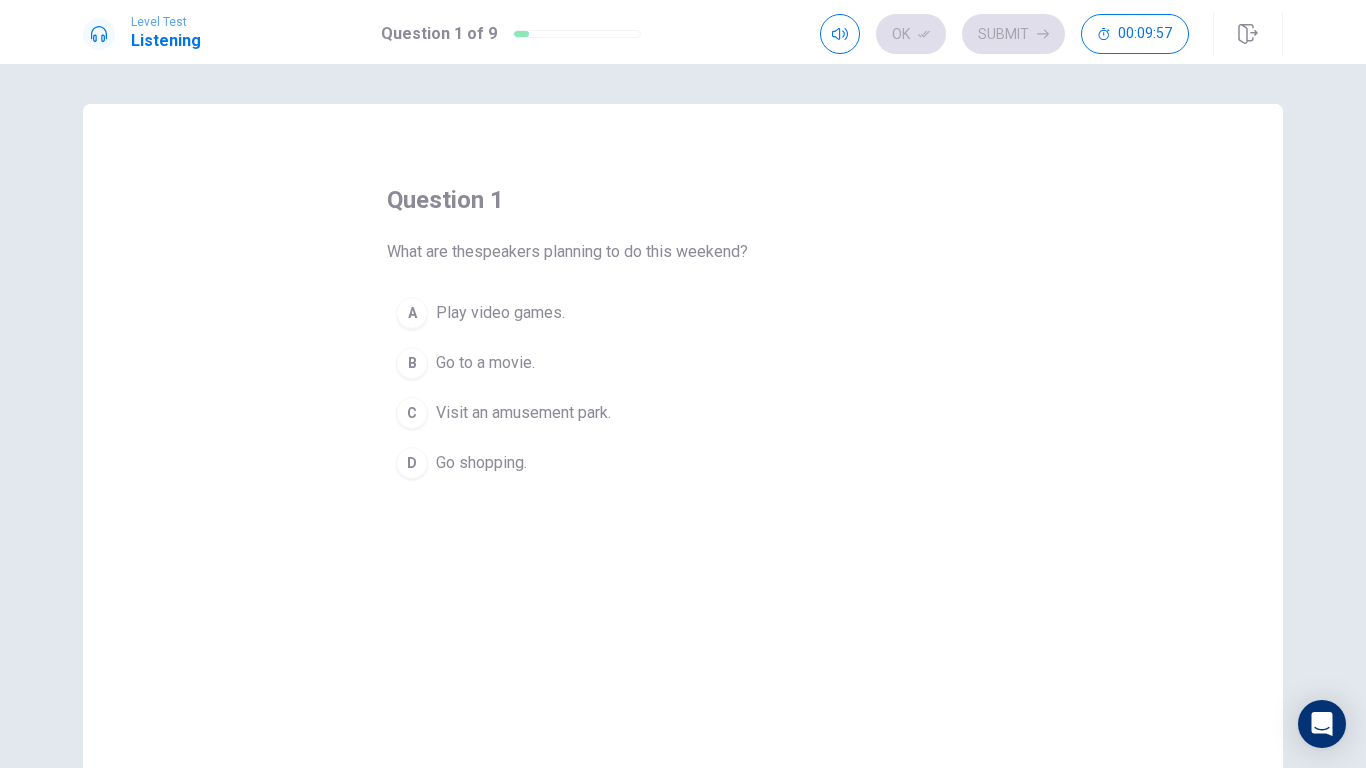 click on "C" at bounding box center (412, 413) 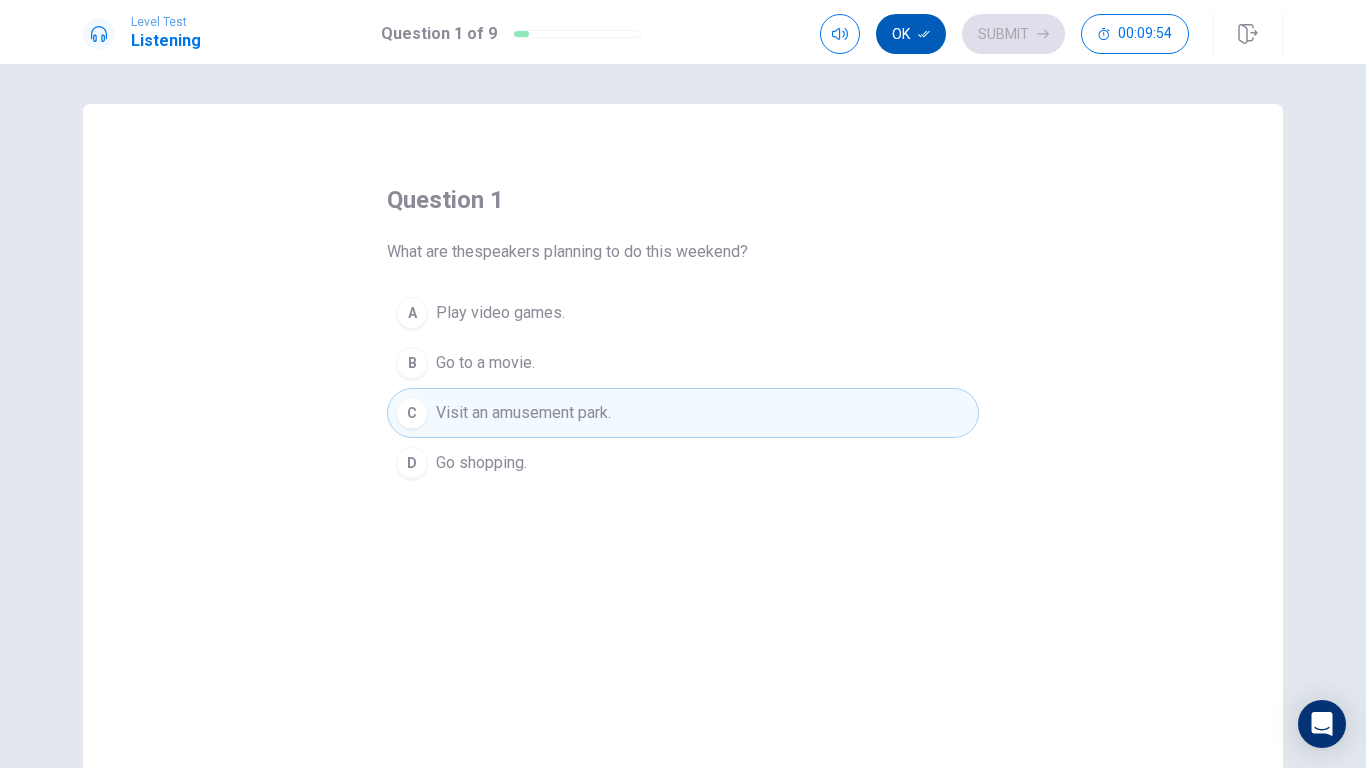 click on "Ok" at bounding box center [911, 34] 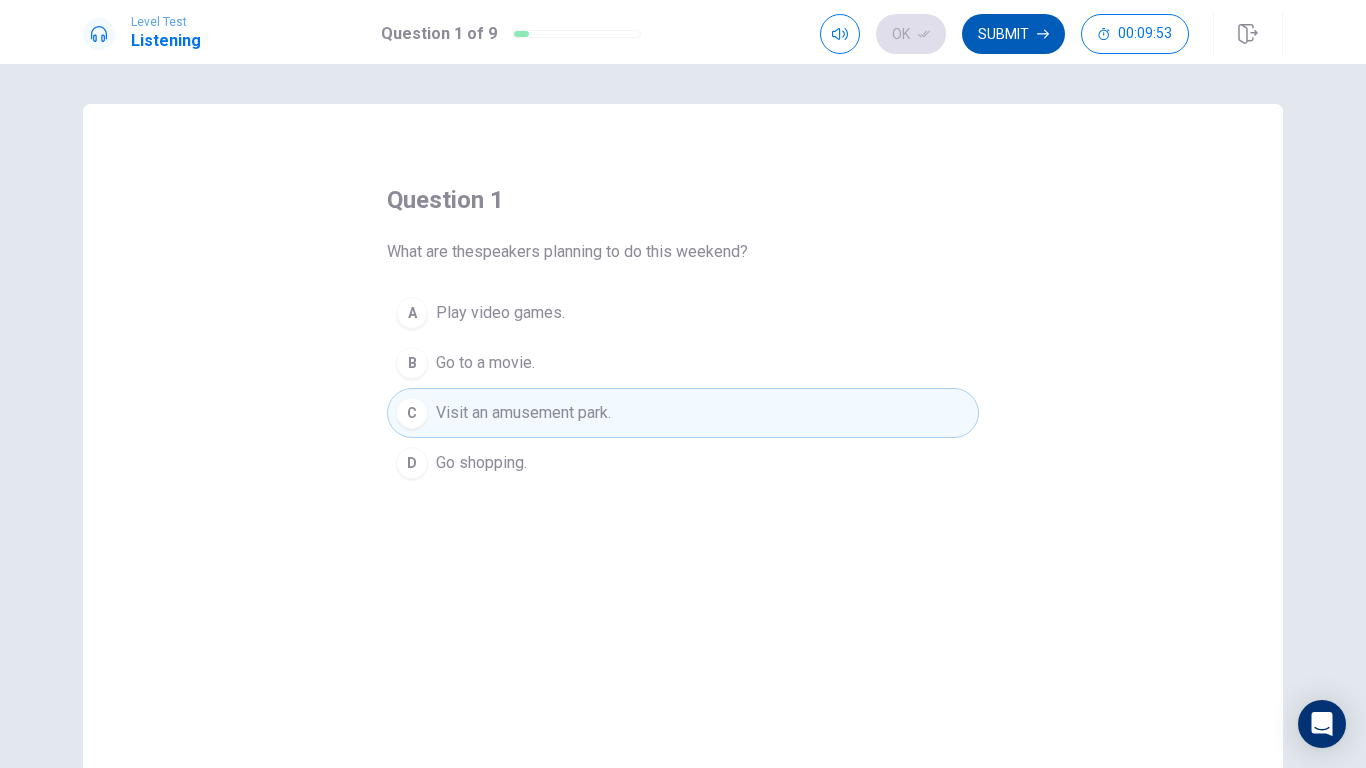 click on "Submit" at bounding box center [1013, 34] 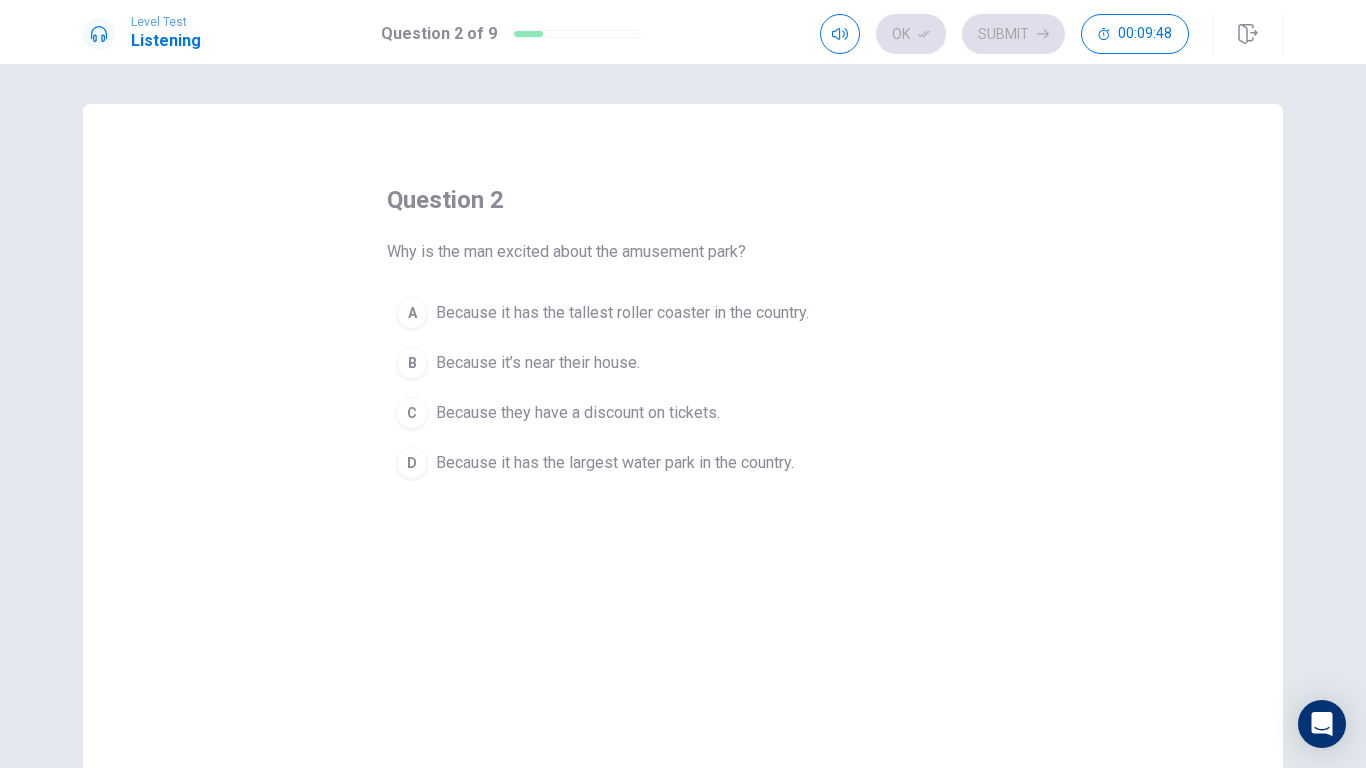 click on "Because it has the tallest roller coaster in the country." at bounding box center (622, 313) 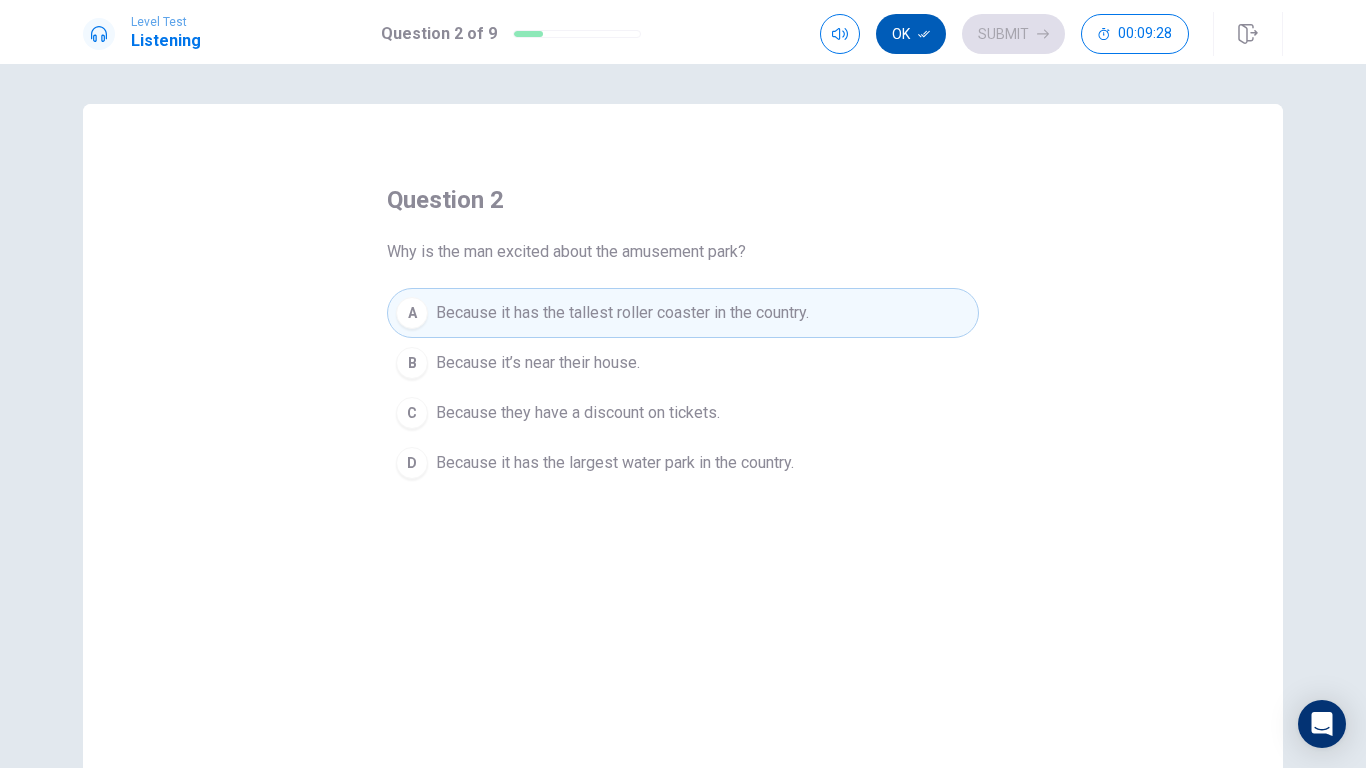 click on "Ok" at bounding box center [911, 34] 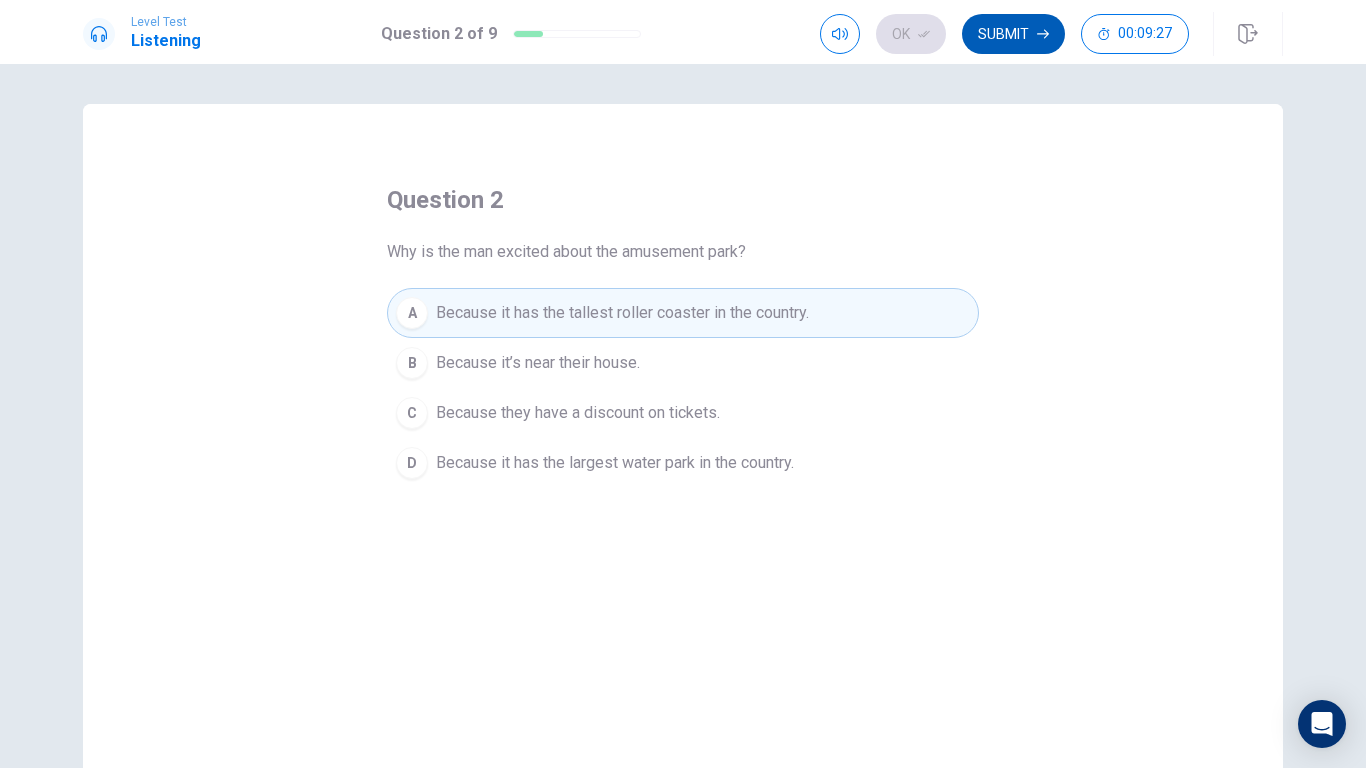 click on "Submit" at bounding box center (1013, 34) 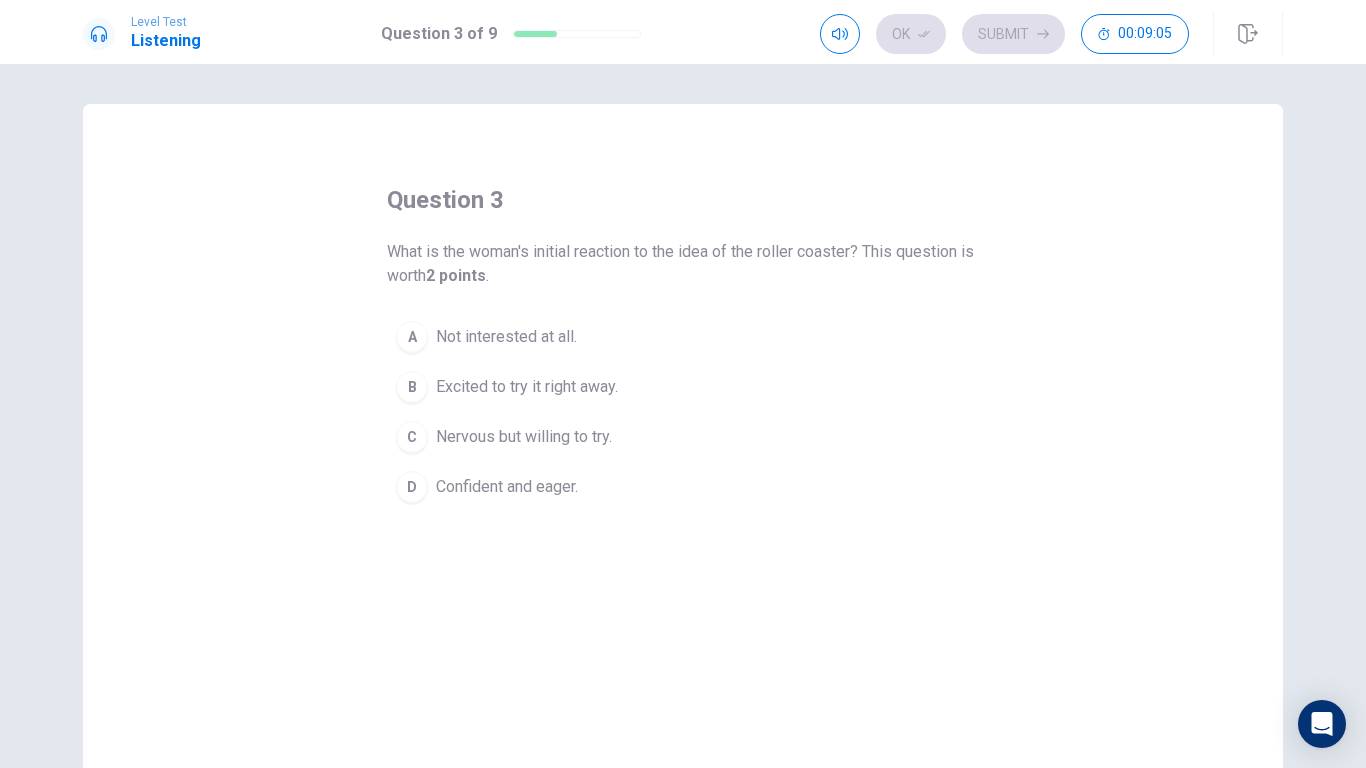 click on "C" at bounding box center (412, 437) 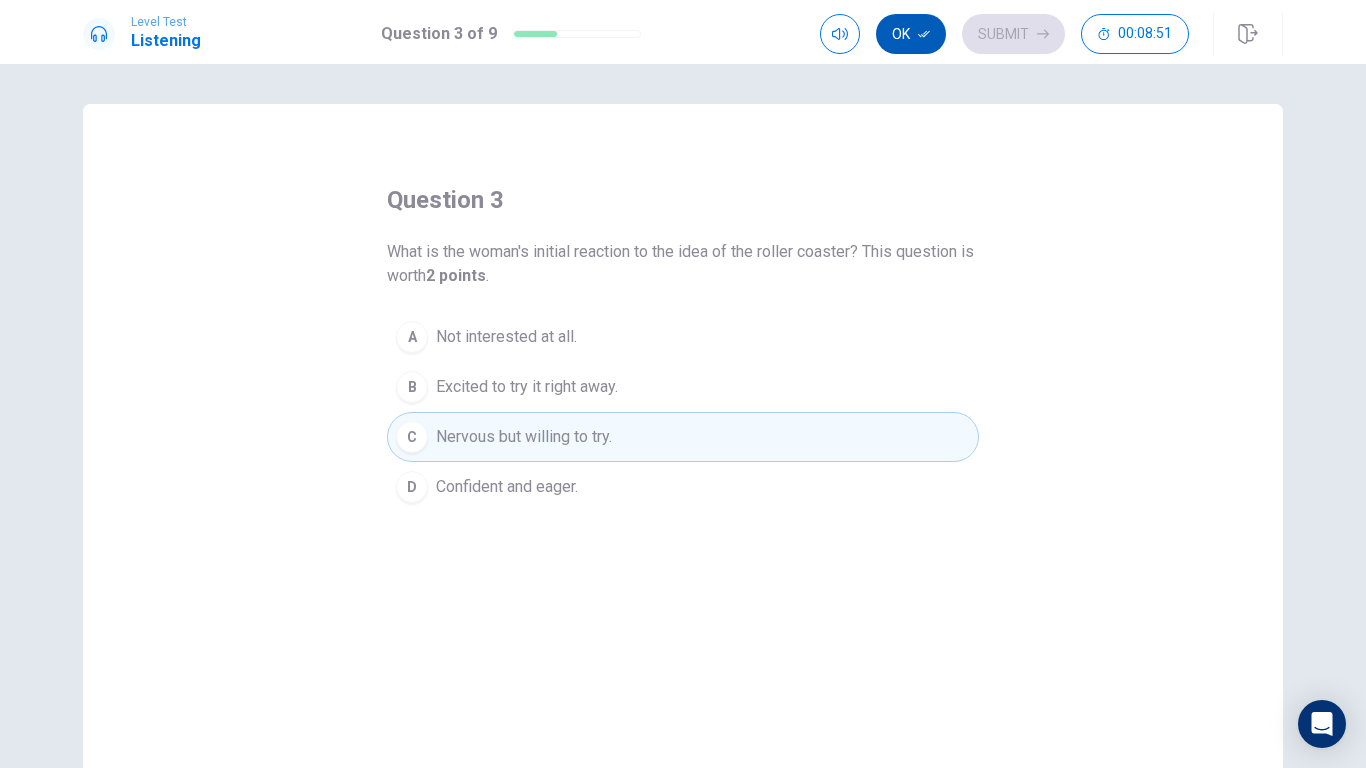 click on "Ok" at bounding box center (911, 34) 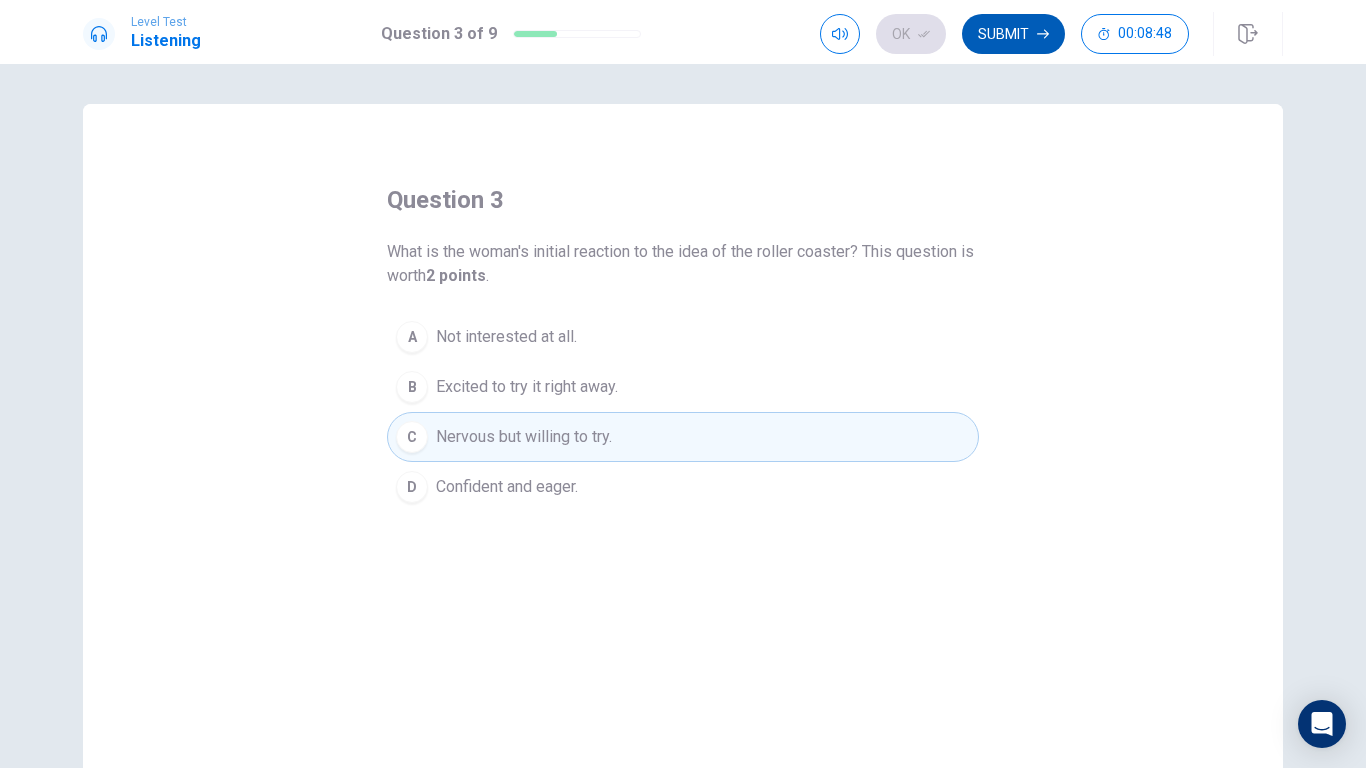 click on "Submit" at bounding box center (1013, 34) 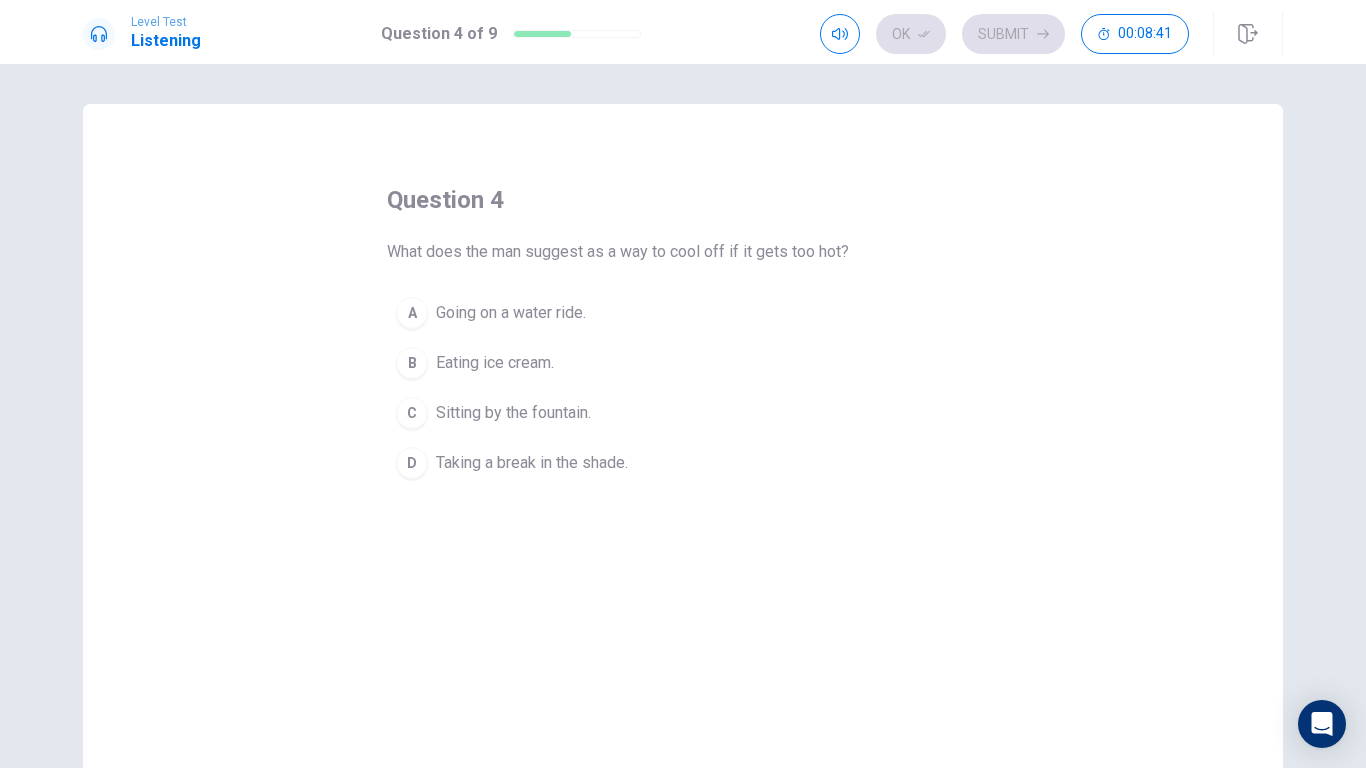click on "A Going on a water ride." at bounding box center (683, 313) 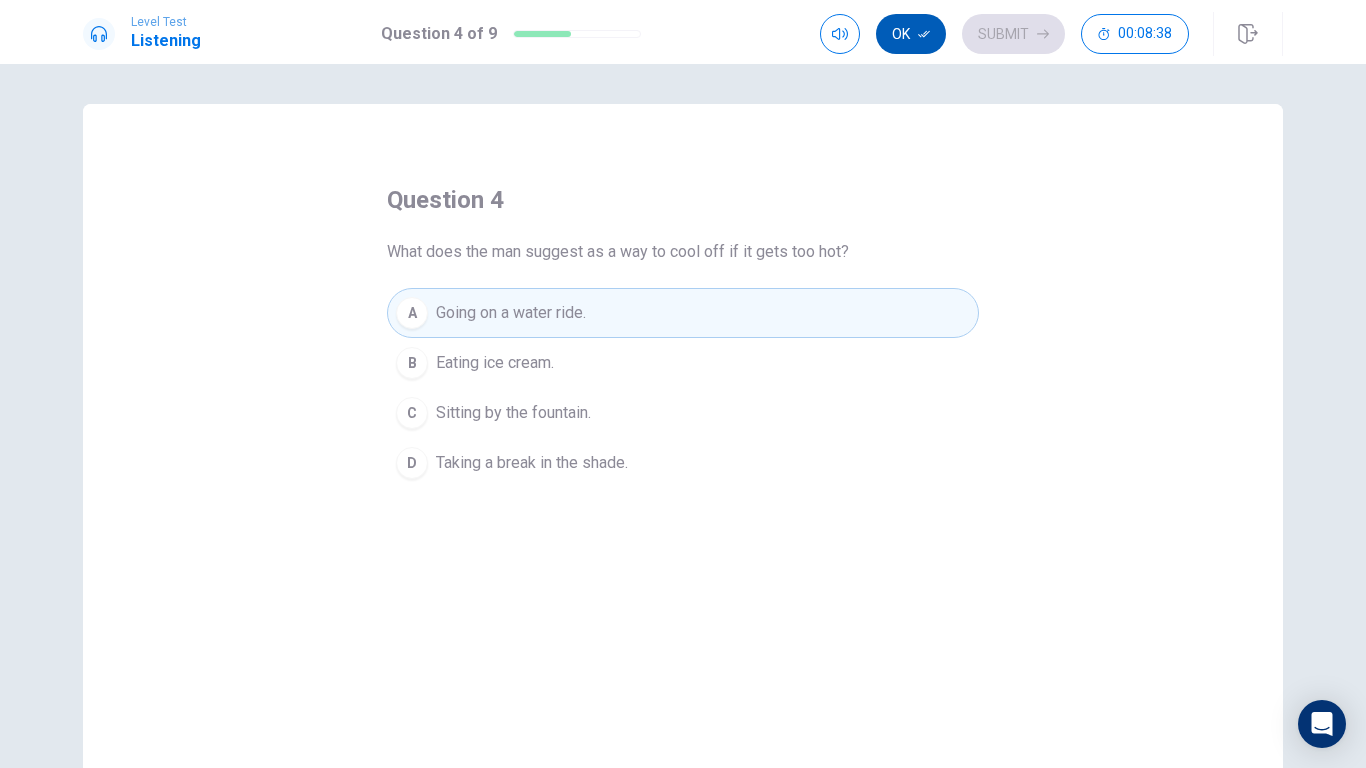 click 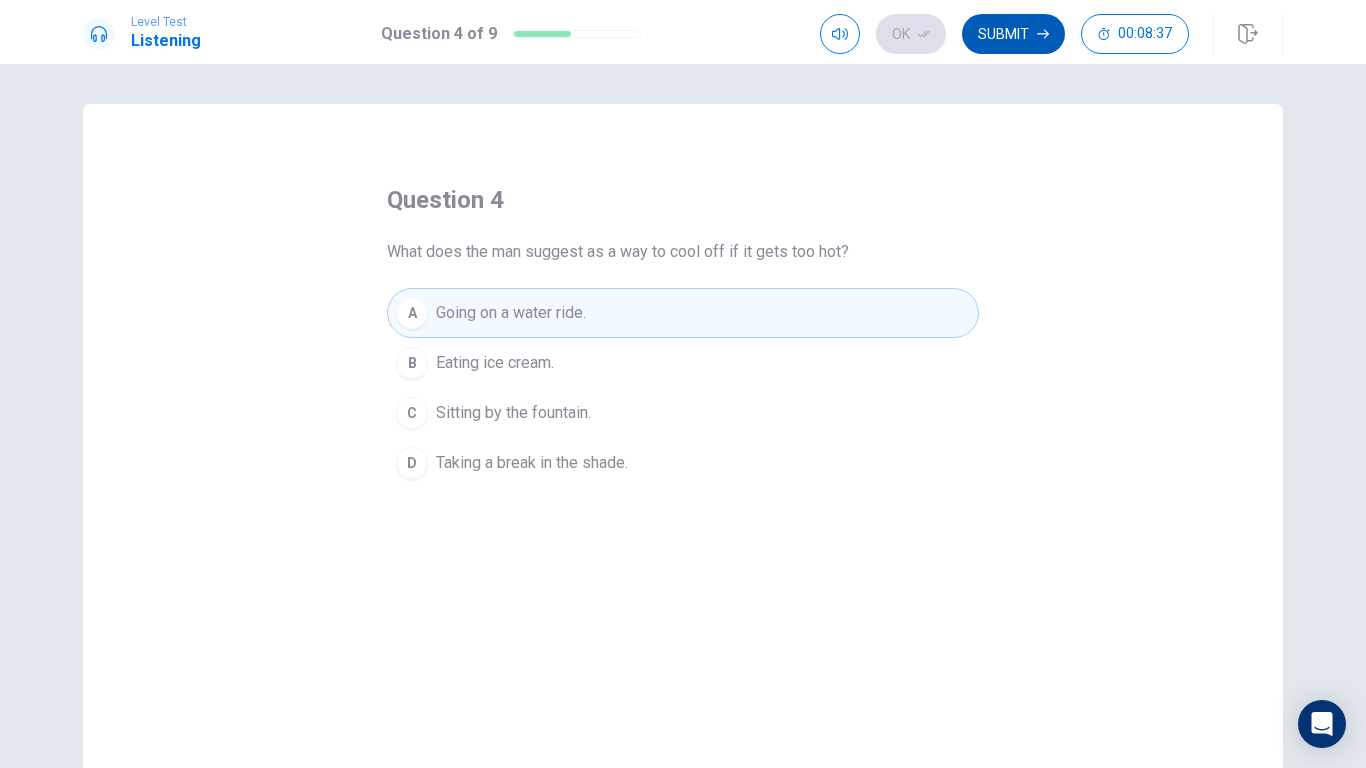 click on "Submit" at bounding box center [1013, 34] 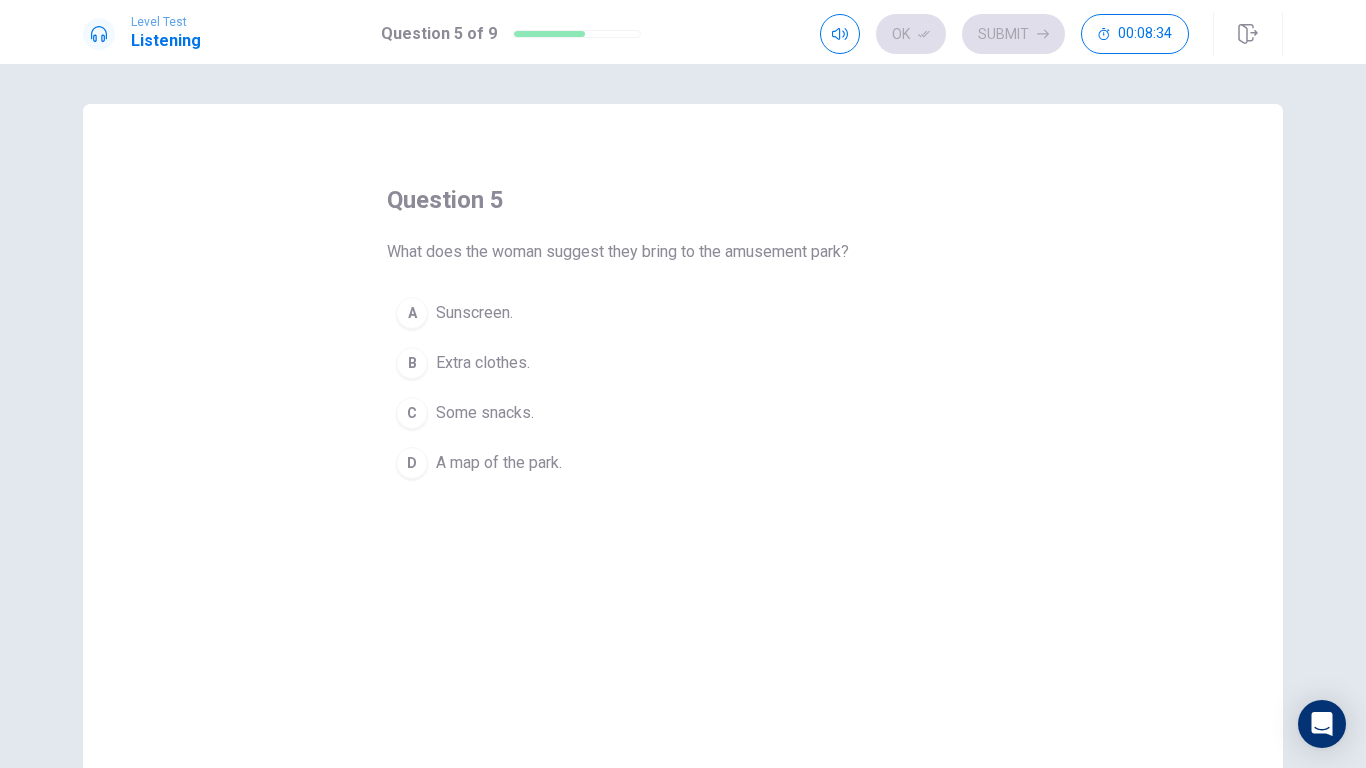 click on "B" at bounding box center [412, 363] 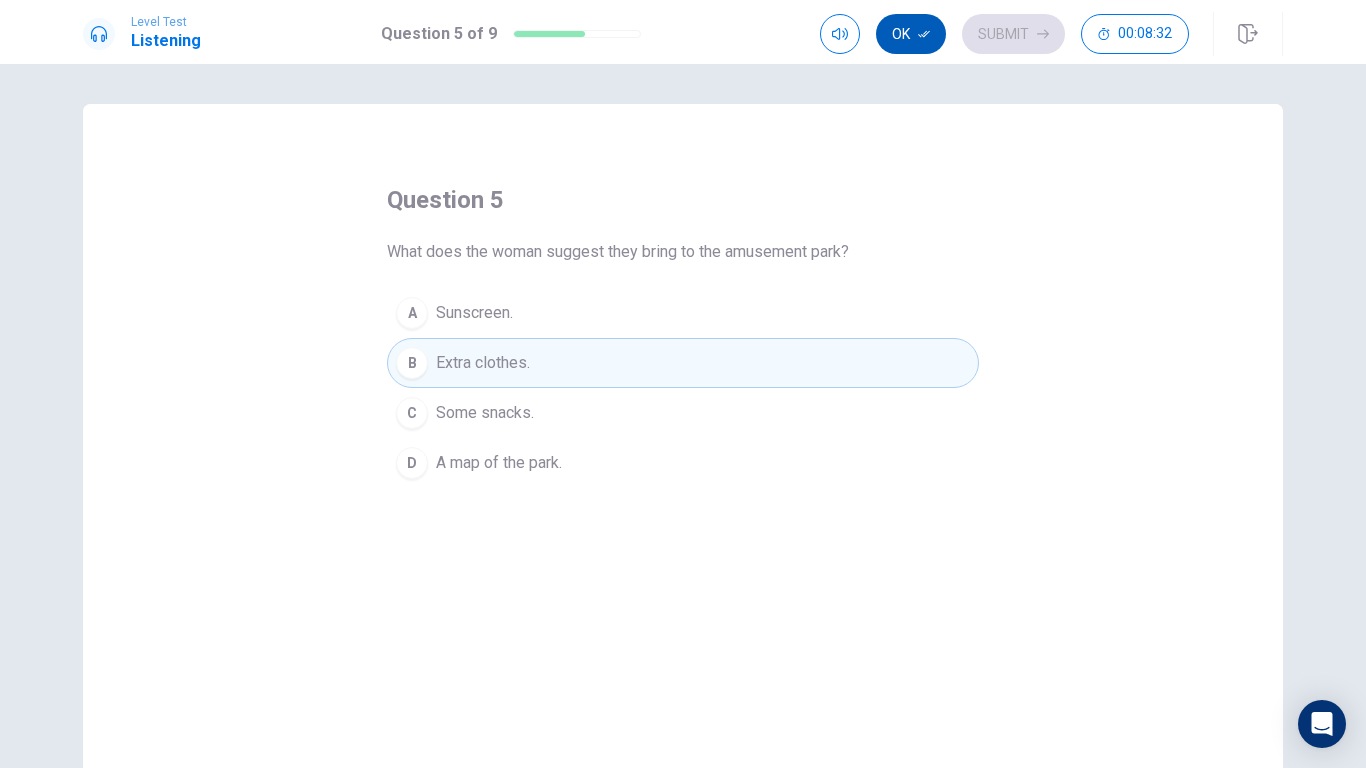 click on "Ok" at bounding box center [911, 34] 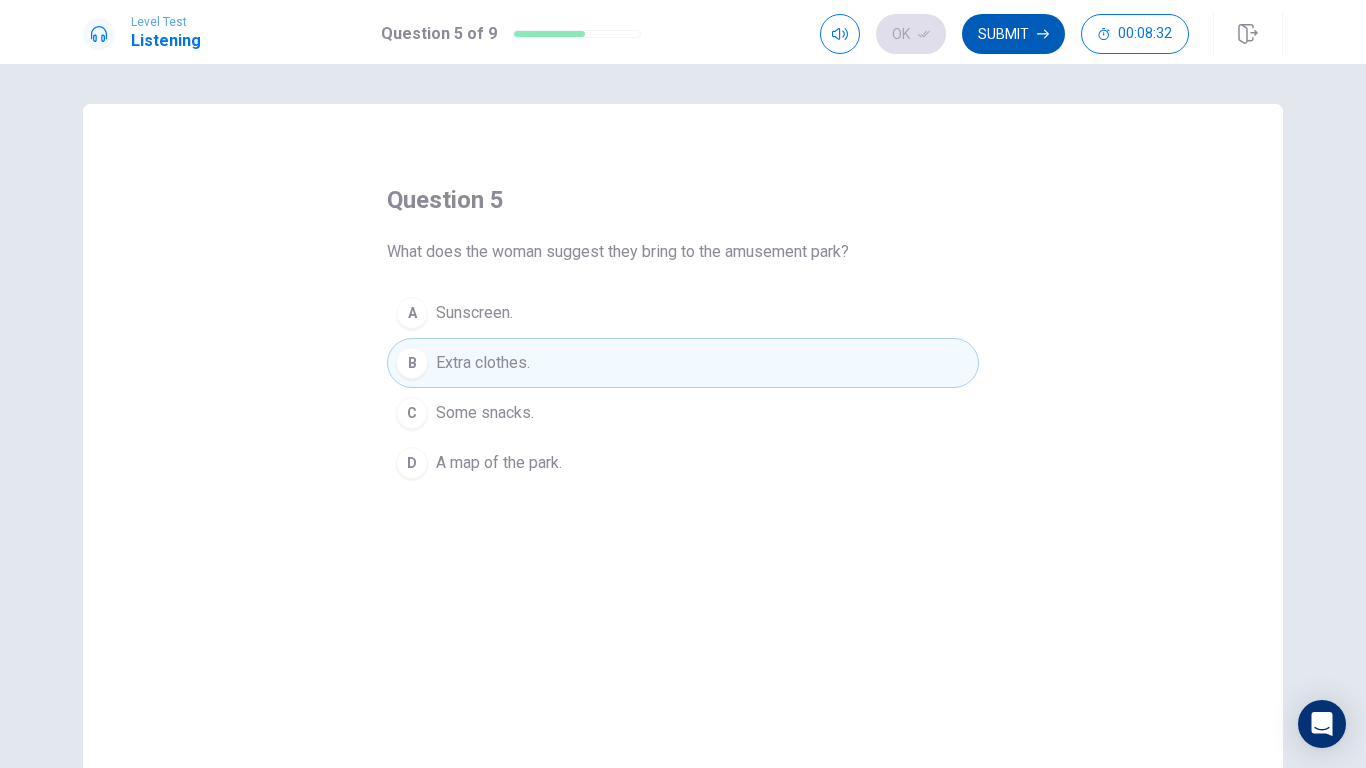 click on "Submit" at bounding box center [1013, 34] 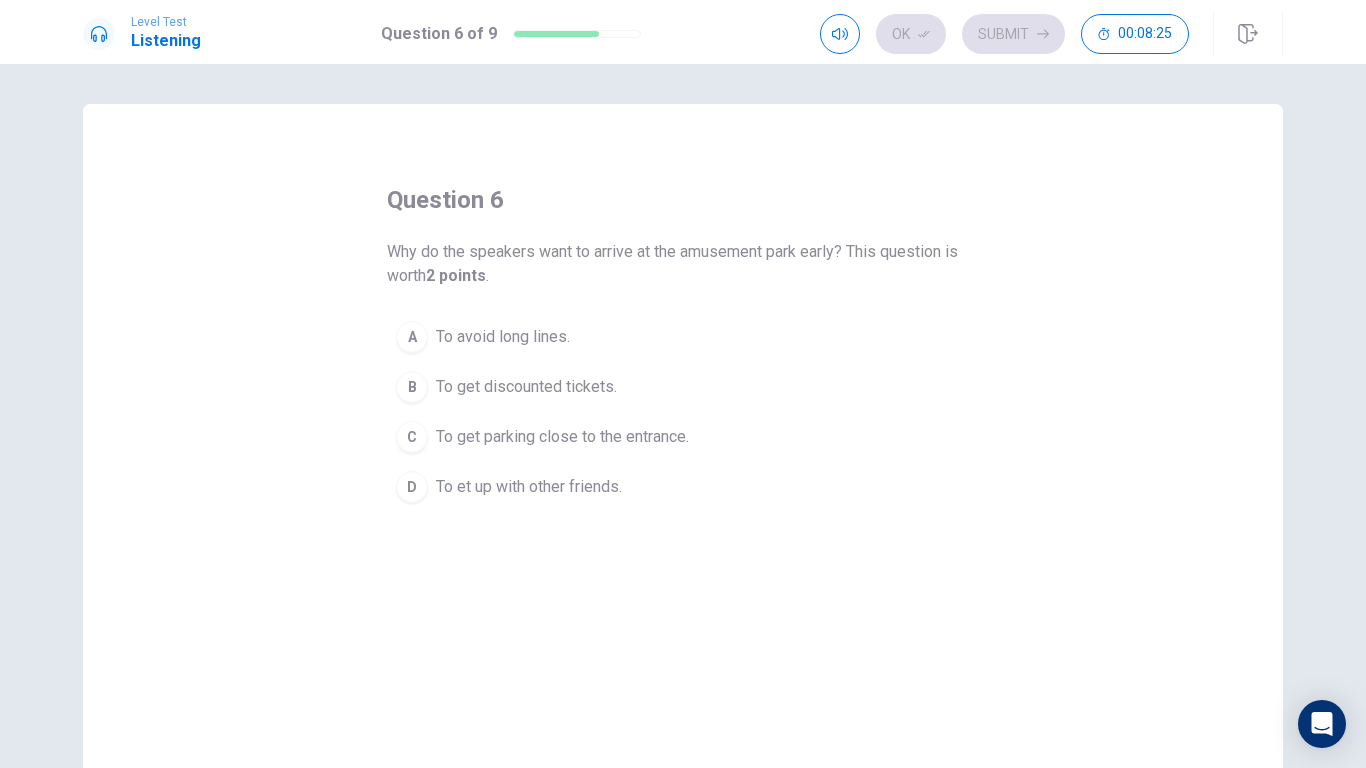 click on "A" at bounding box center [412, 337] 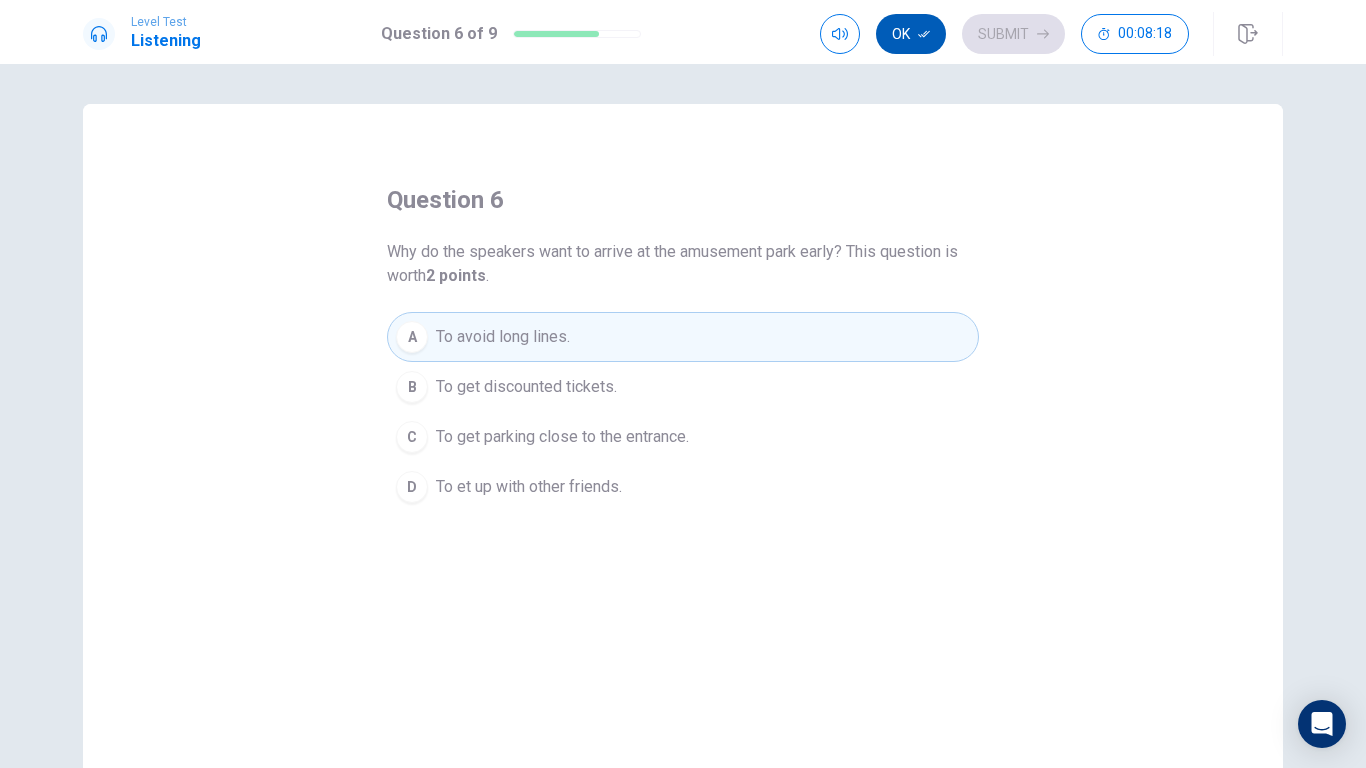 click on "Ok" at bounding box center (911, 34) 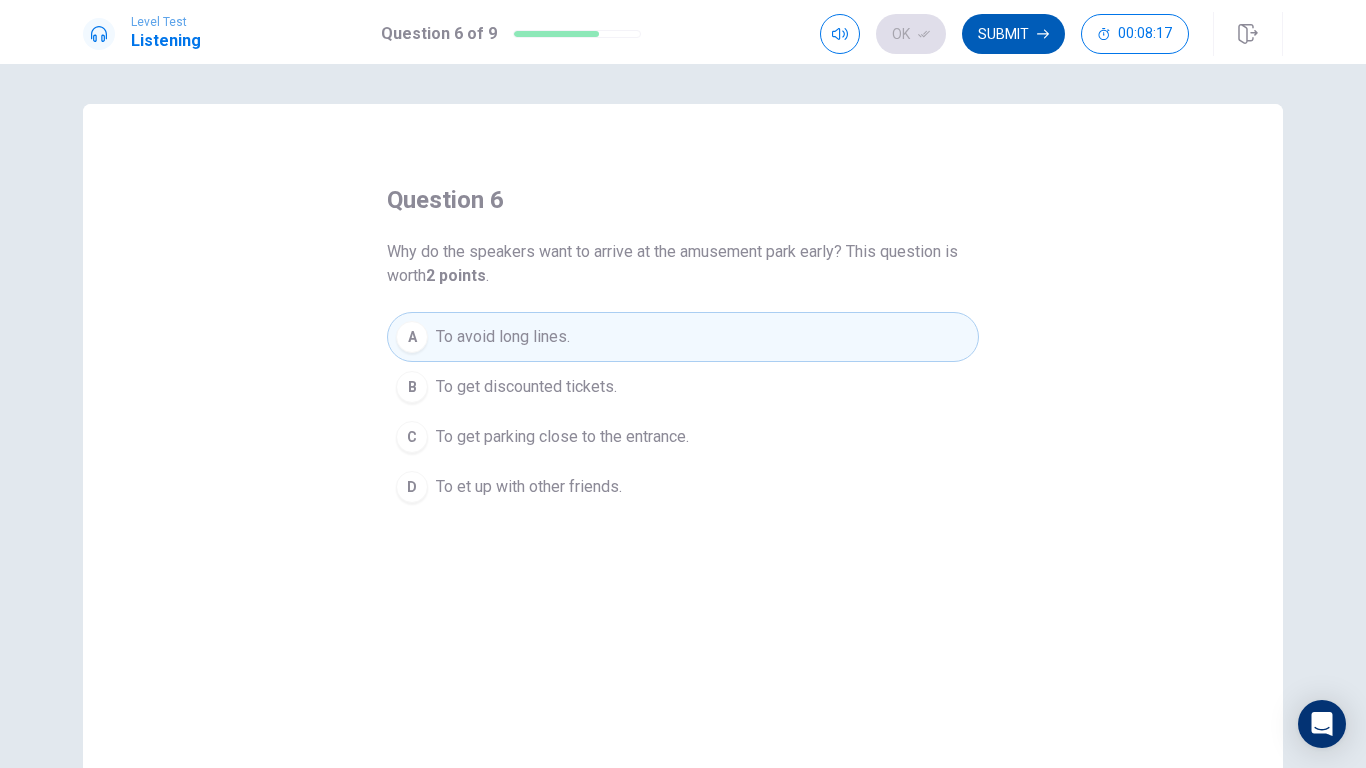 click on "Submit" at bounding box center [1013, 34] 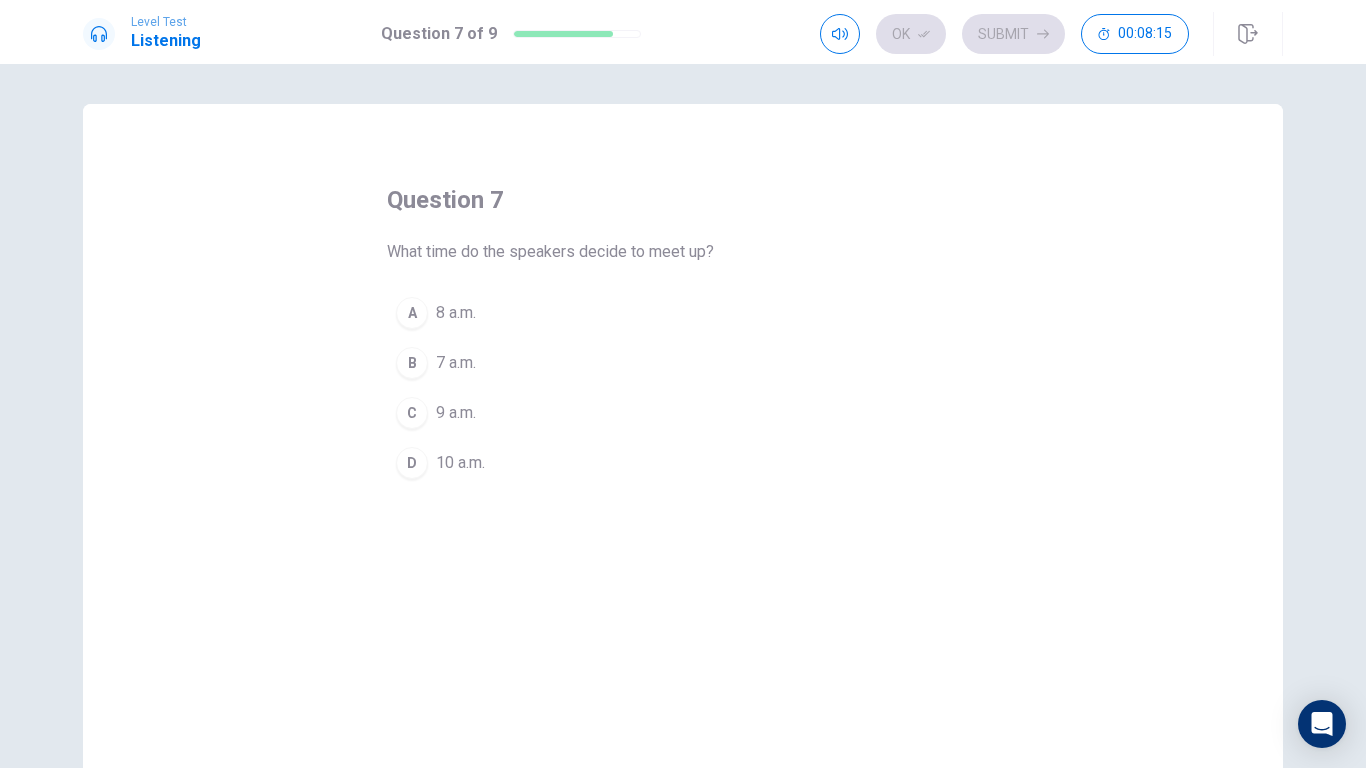 click on "C" at bounding box center (412, 413) 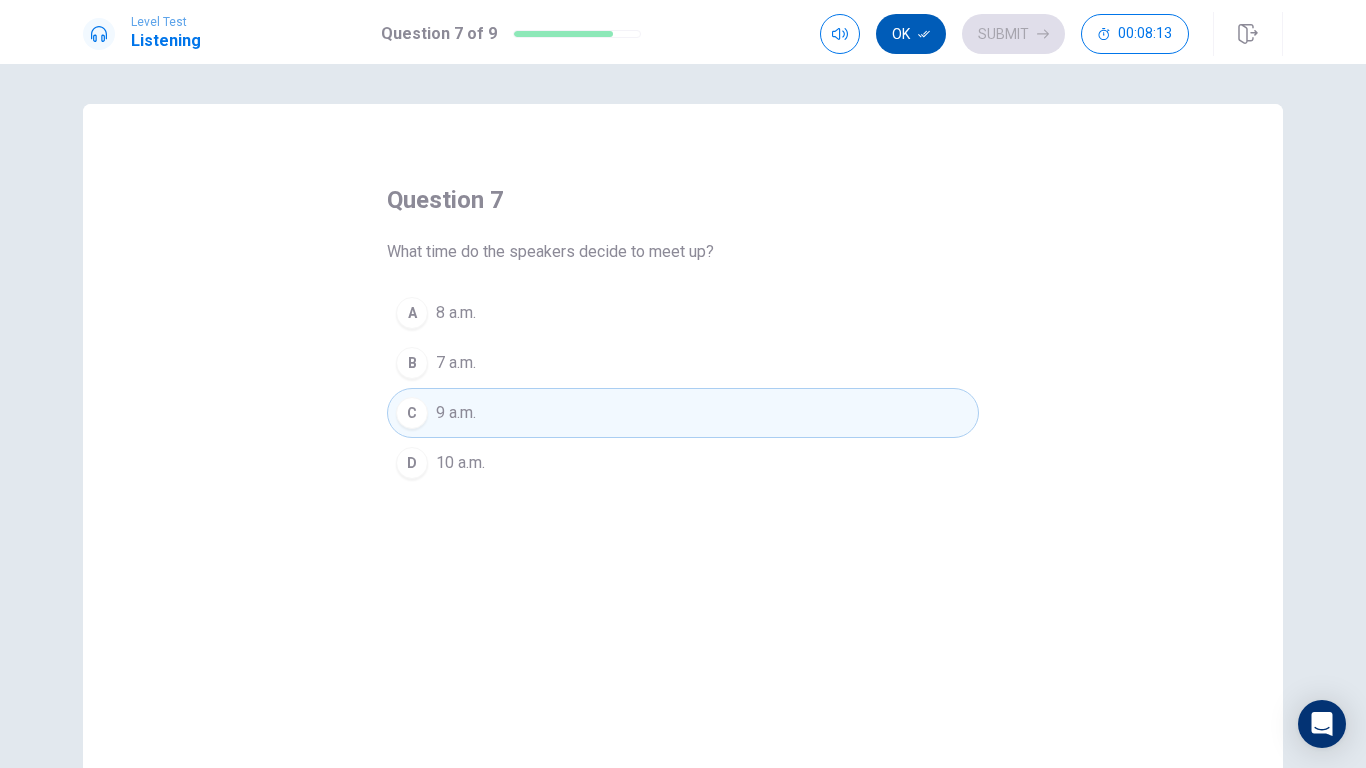 click on "Ok" at bounding box center [911, 34] 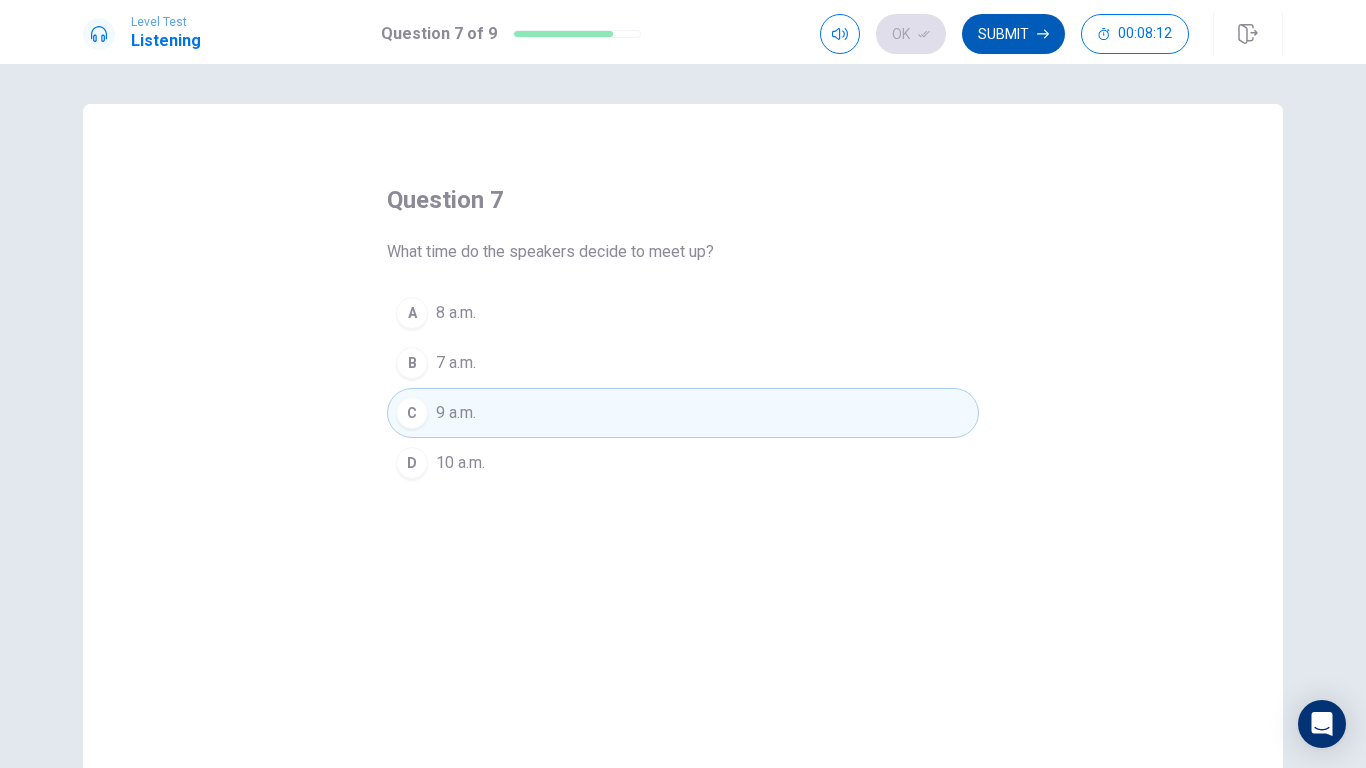 click on "Submit" at bounding box center (1013, 34) 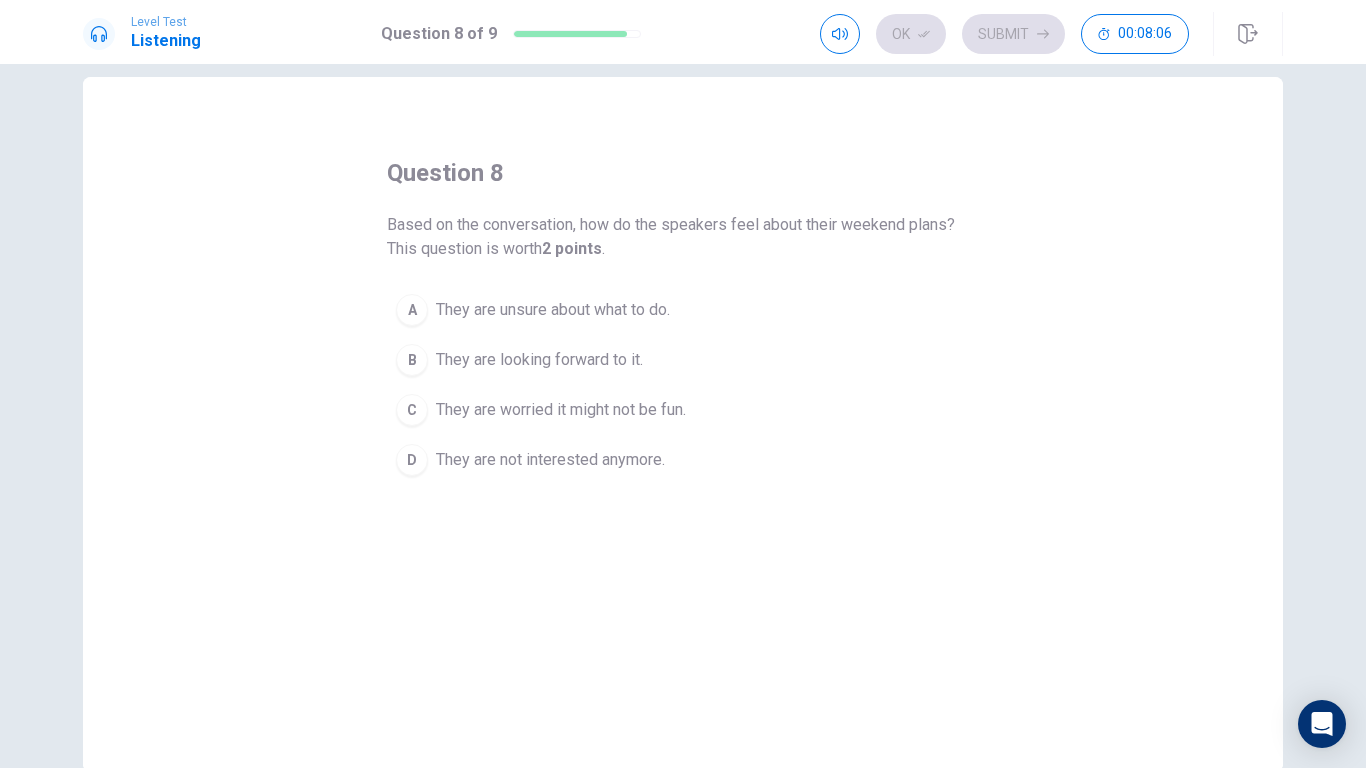 scroll, scrollTop: 0, scrollLeft: 0, axis: both 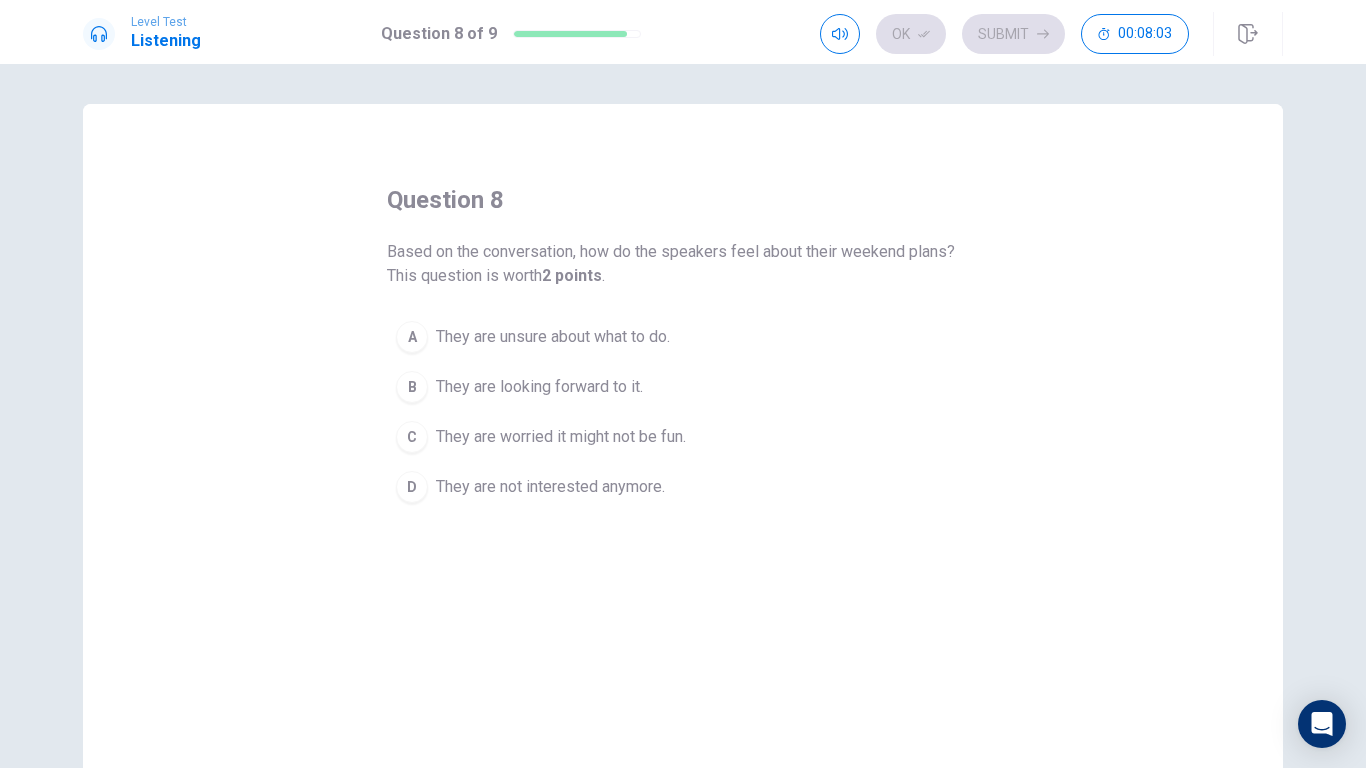 click on "B" at bounding box center [412, 387] 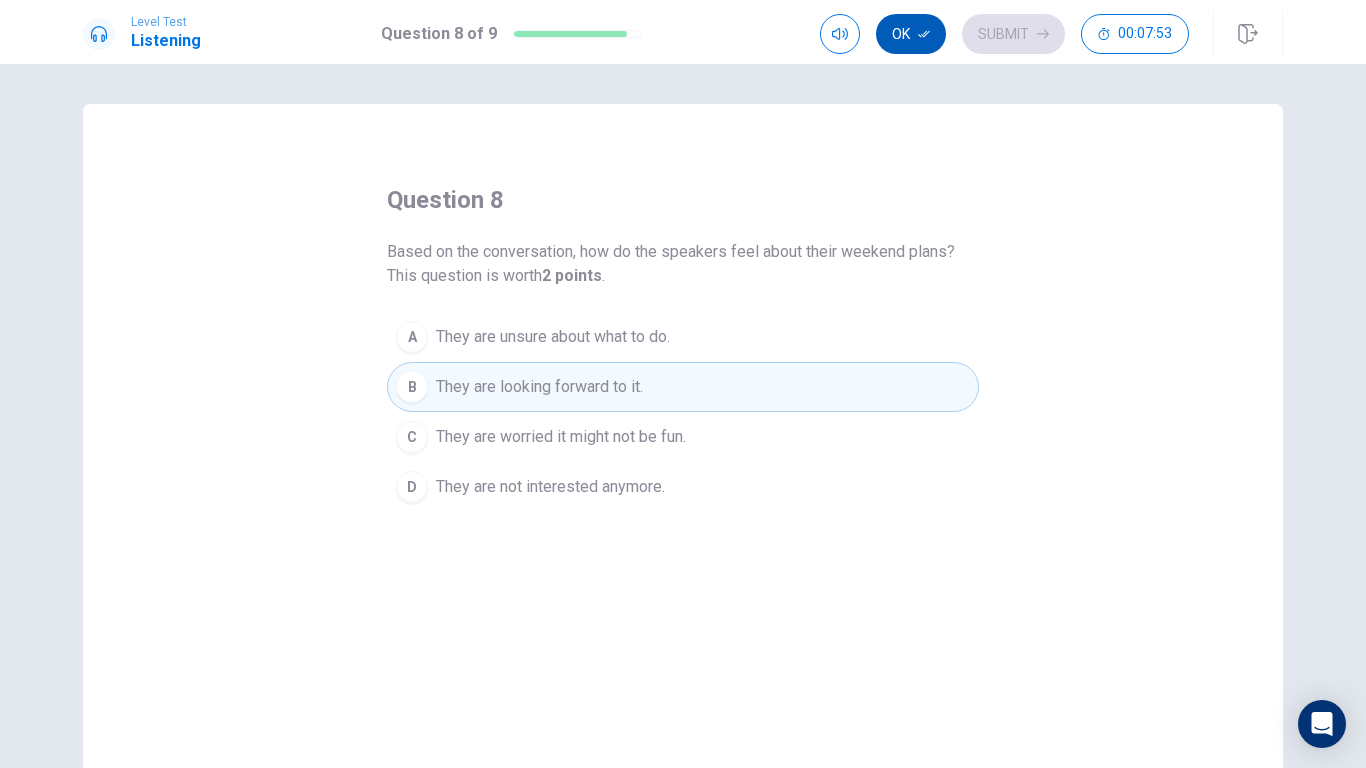 click on "Ok" at bounding box center [911, 34] 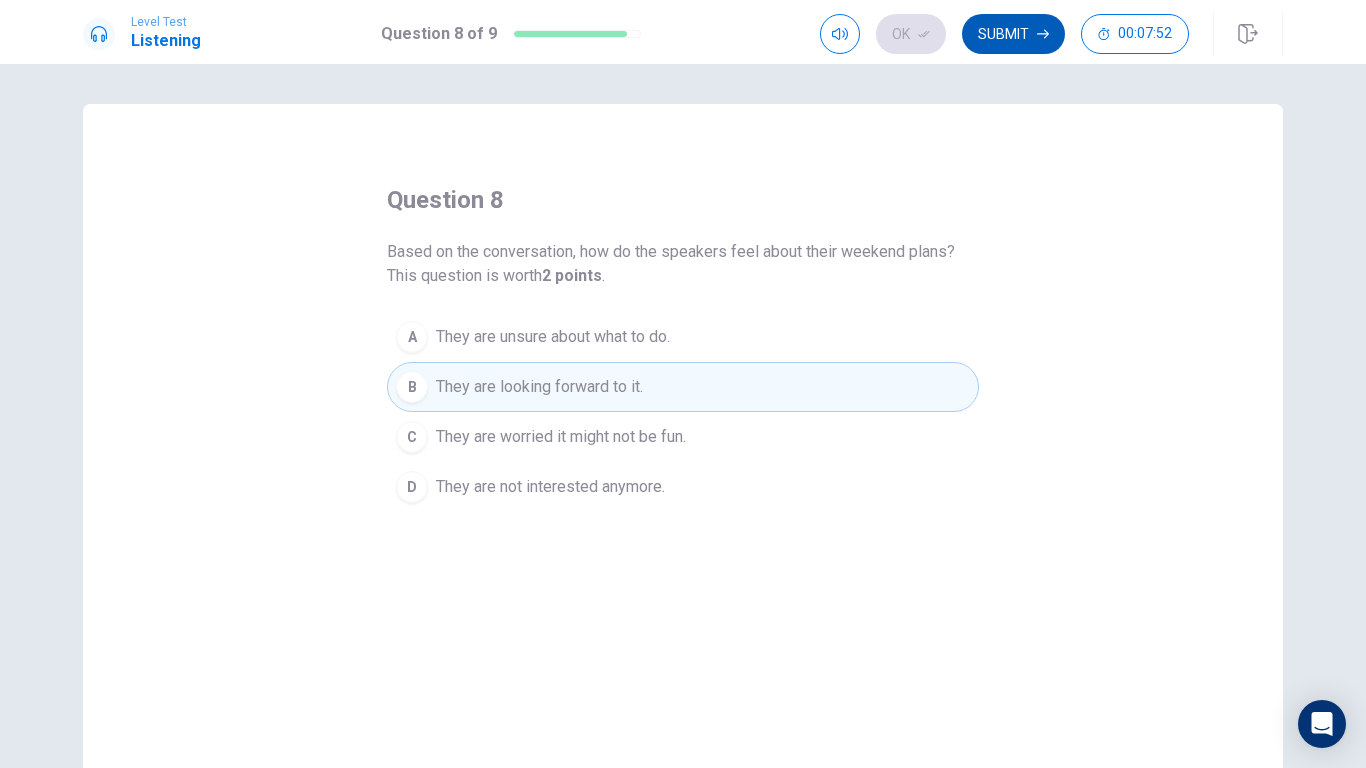 click 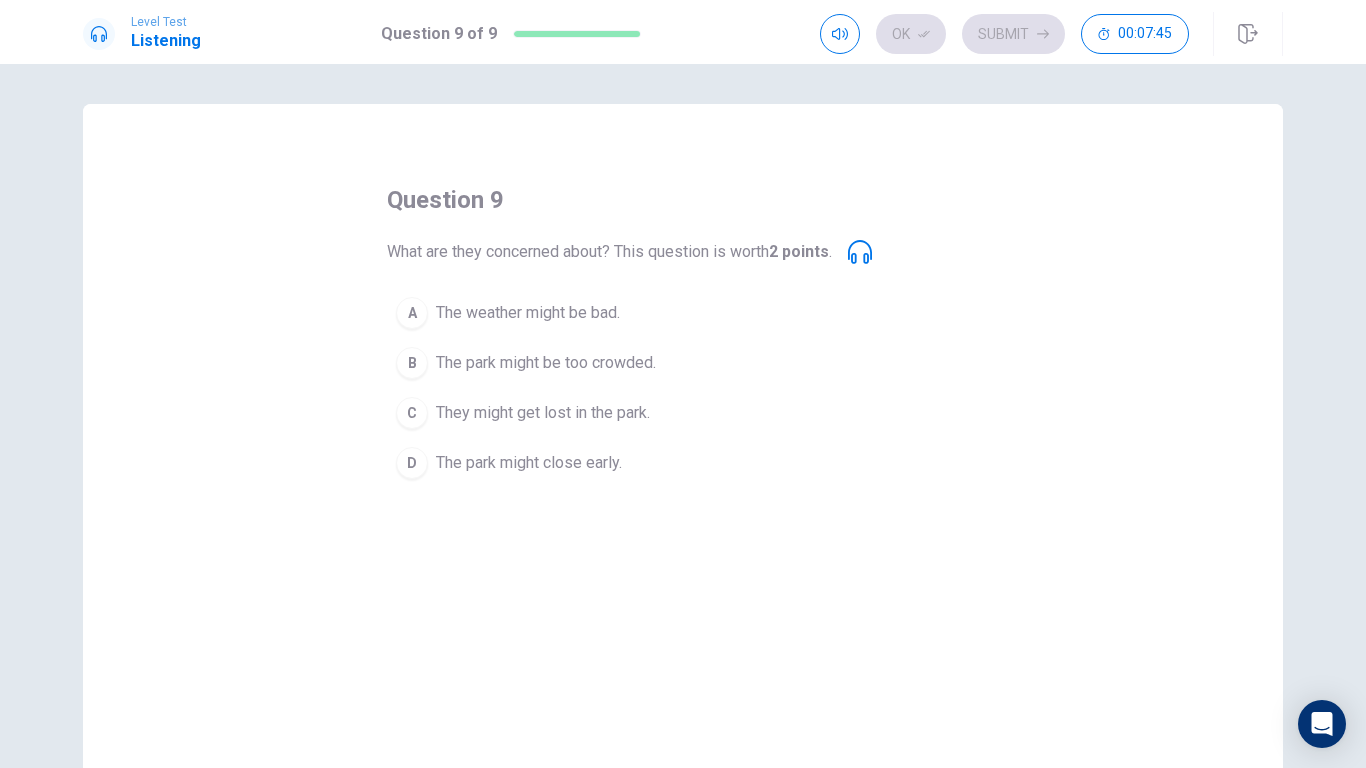 click on "B" at bounding box center (412, 363) 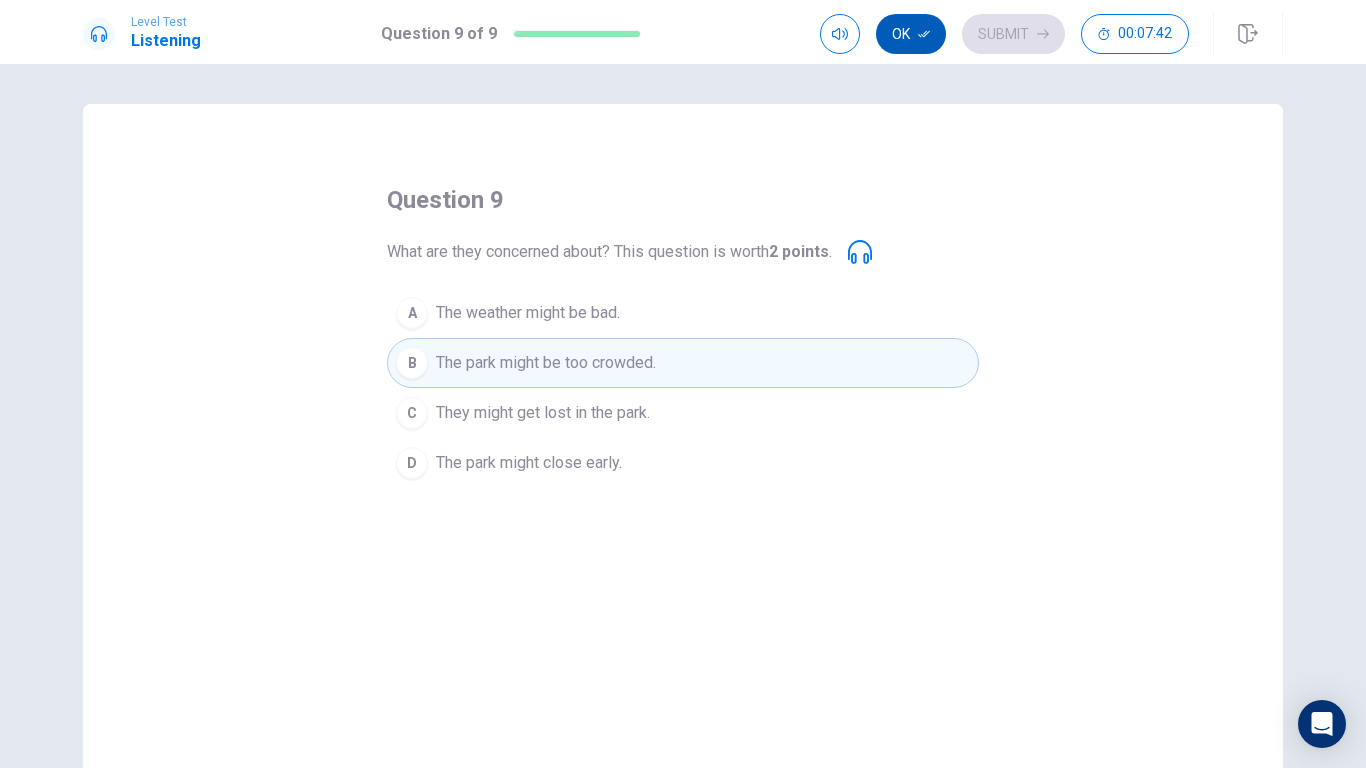 click on "Ok" at bounding box center (911, 34) 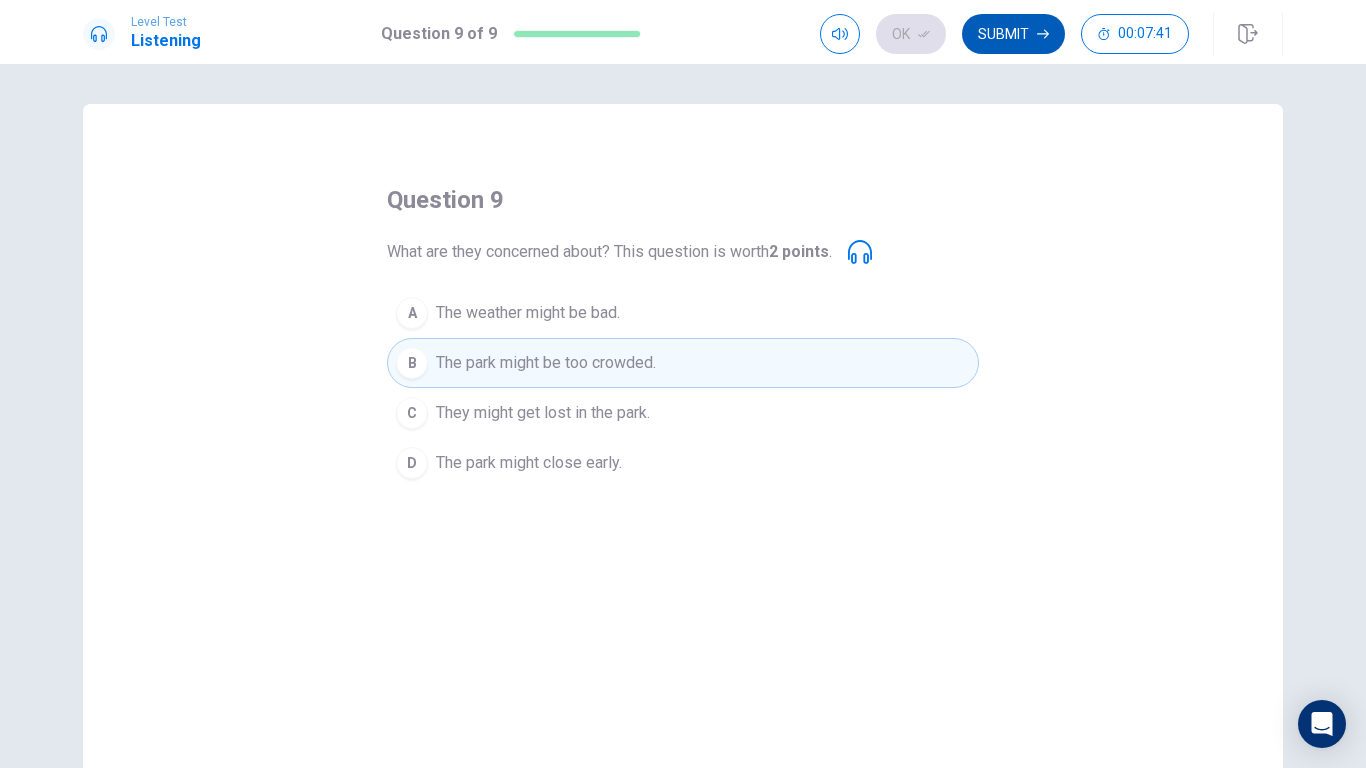 click on "Submit" at bounding box center [1013, 34] 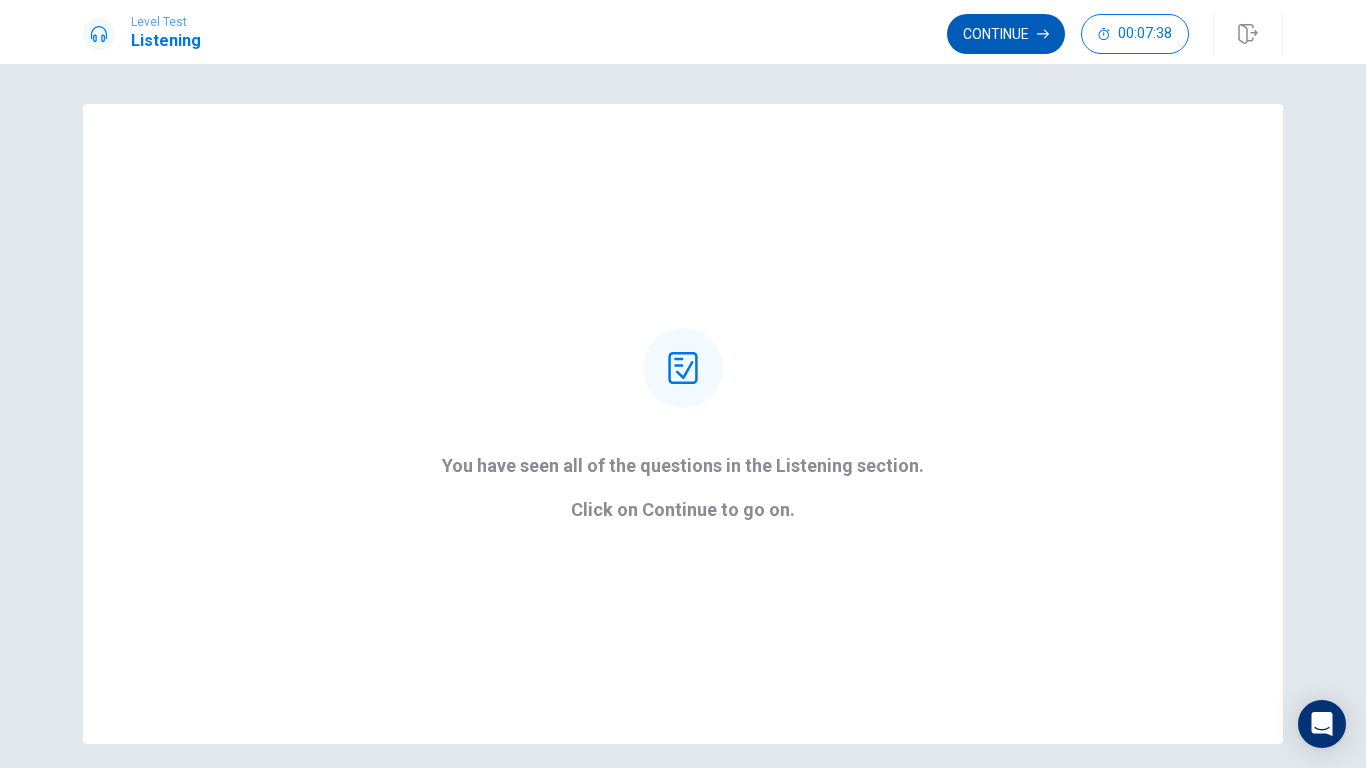 click on "Continue" at bounding box center (1006, 34) 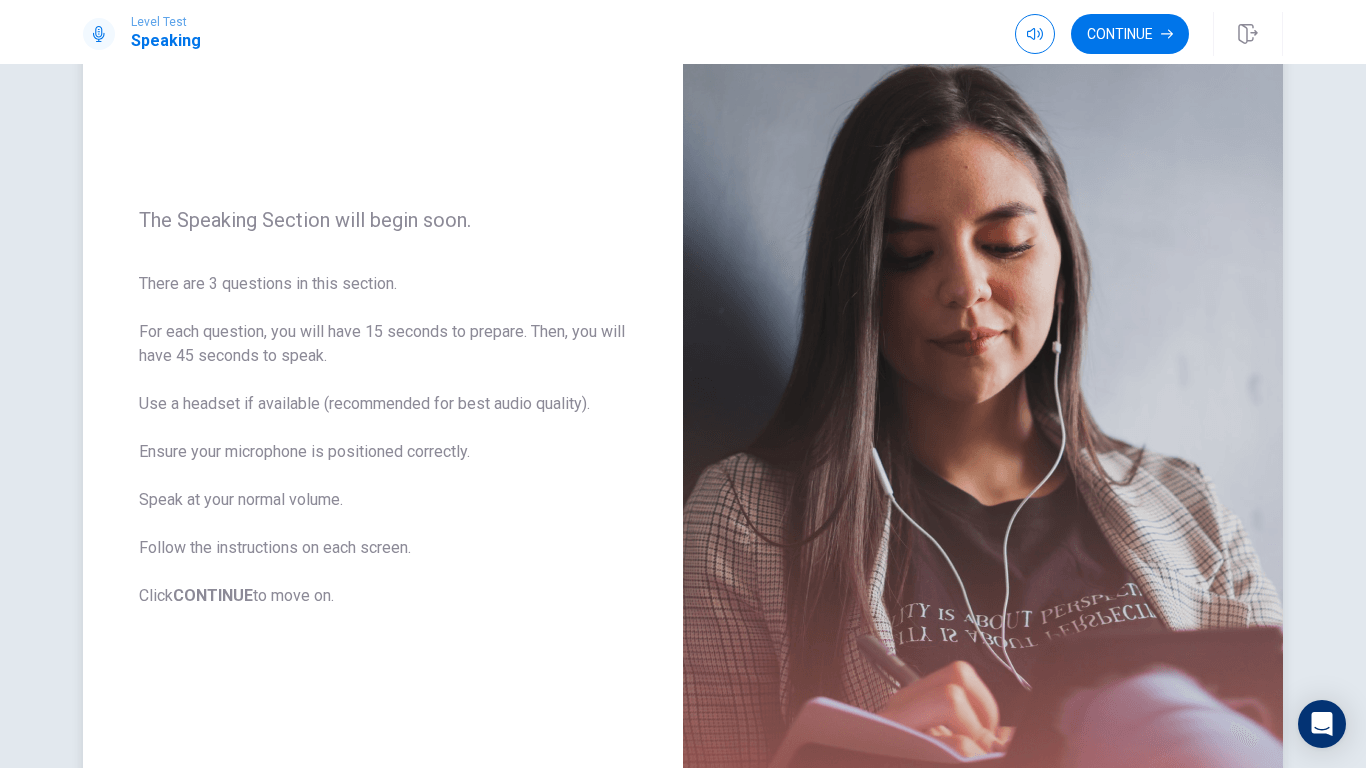 scroll, scrollTop: 131, scrollLeft: 0, axis: vertical 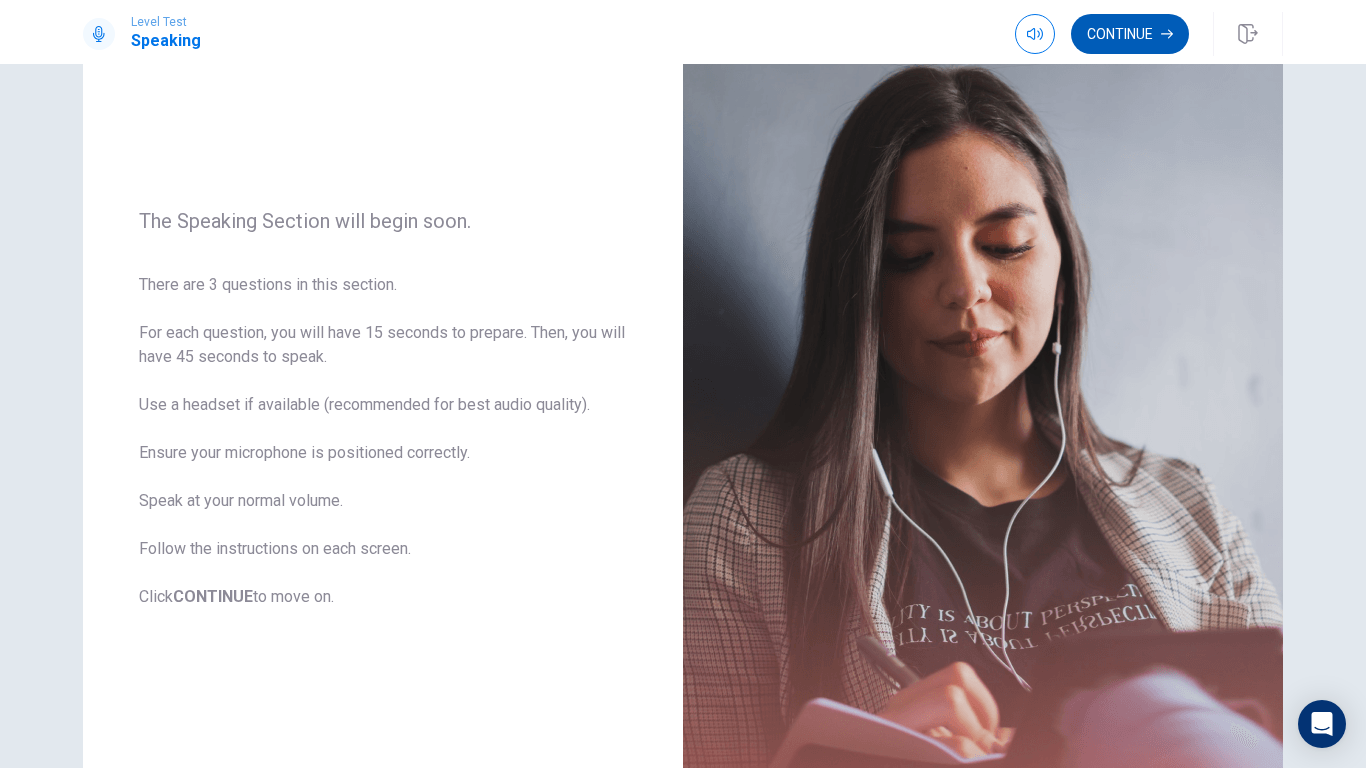 click on "Continue" at bounding box center [1130, 34] 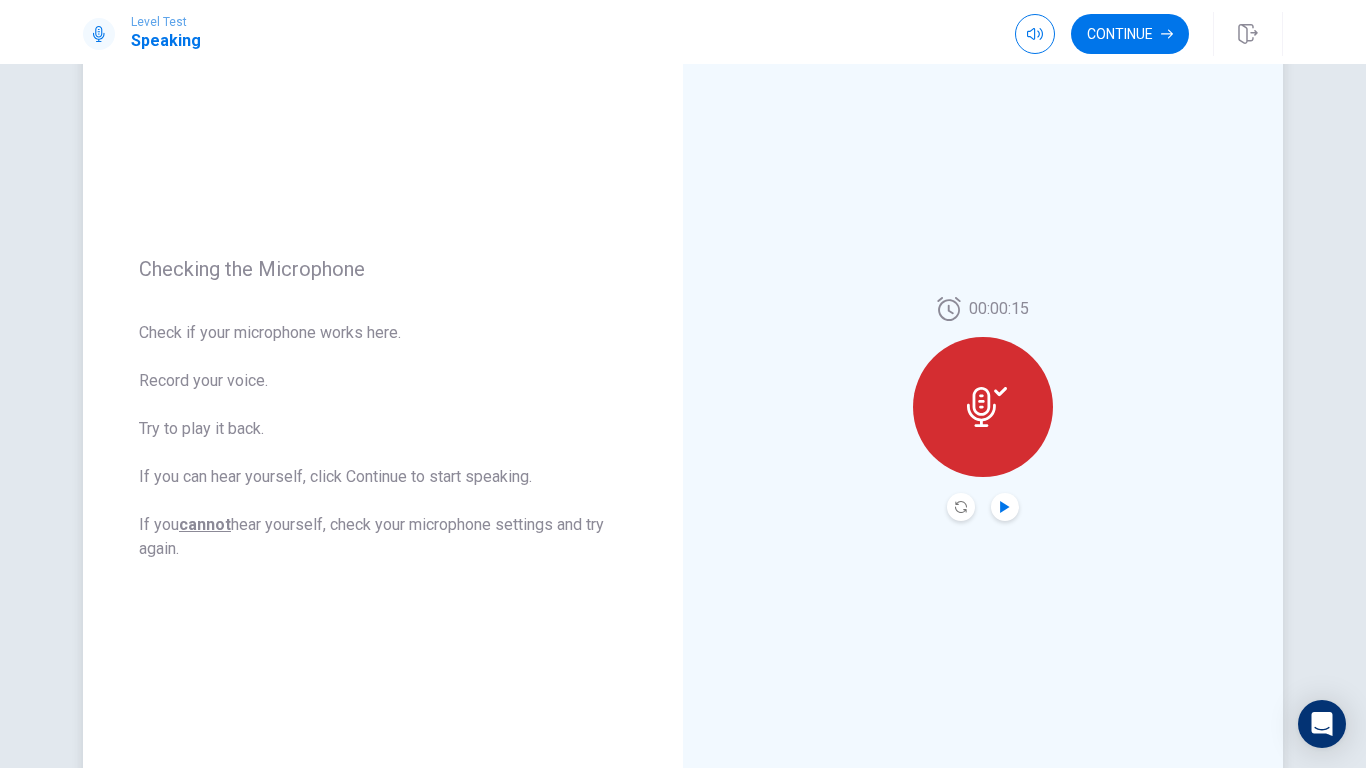 click 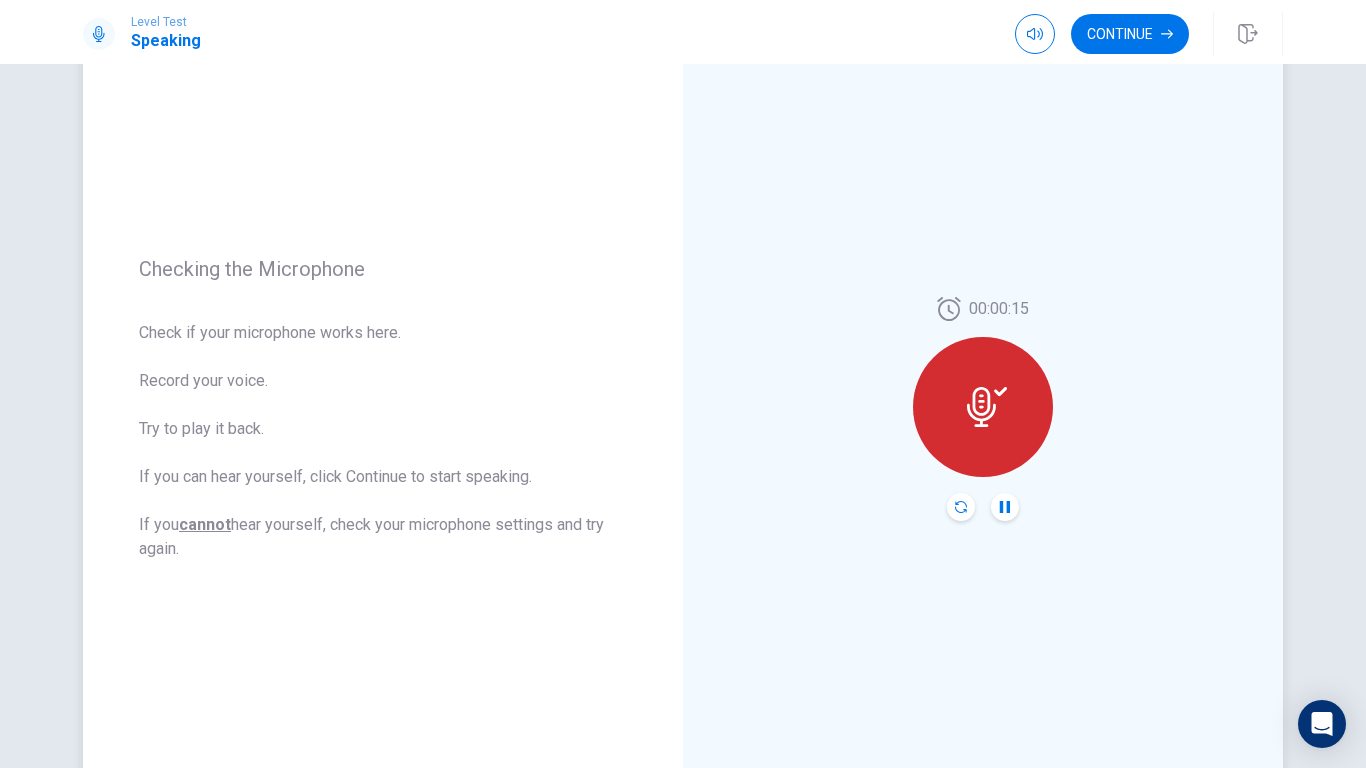 click 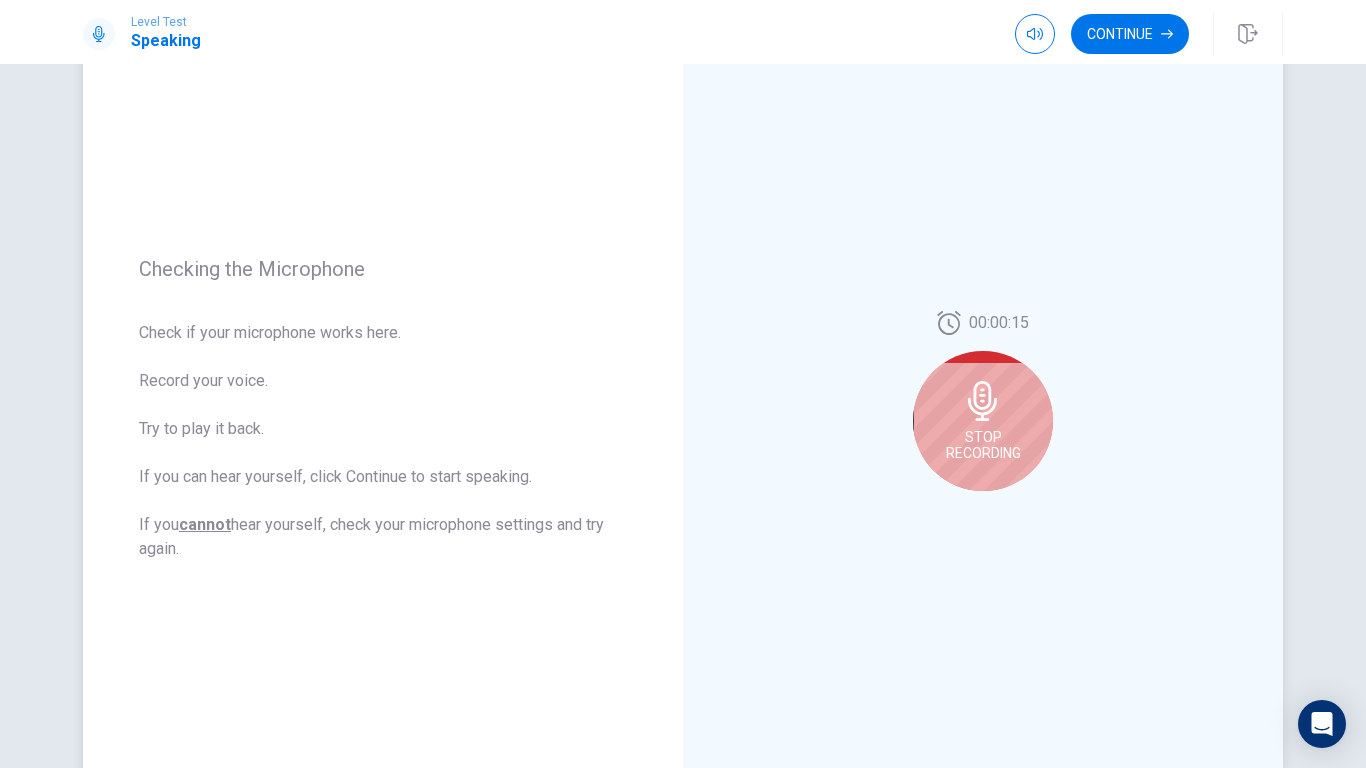 click 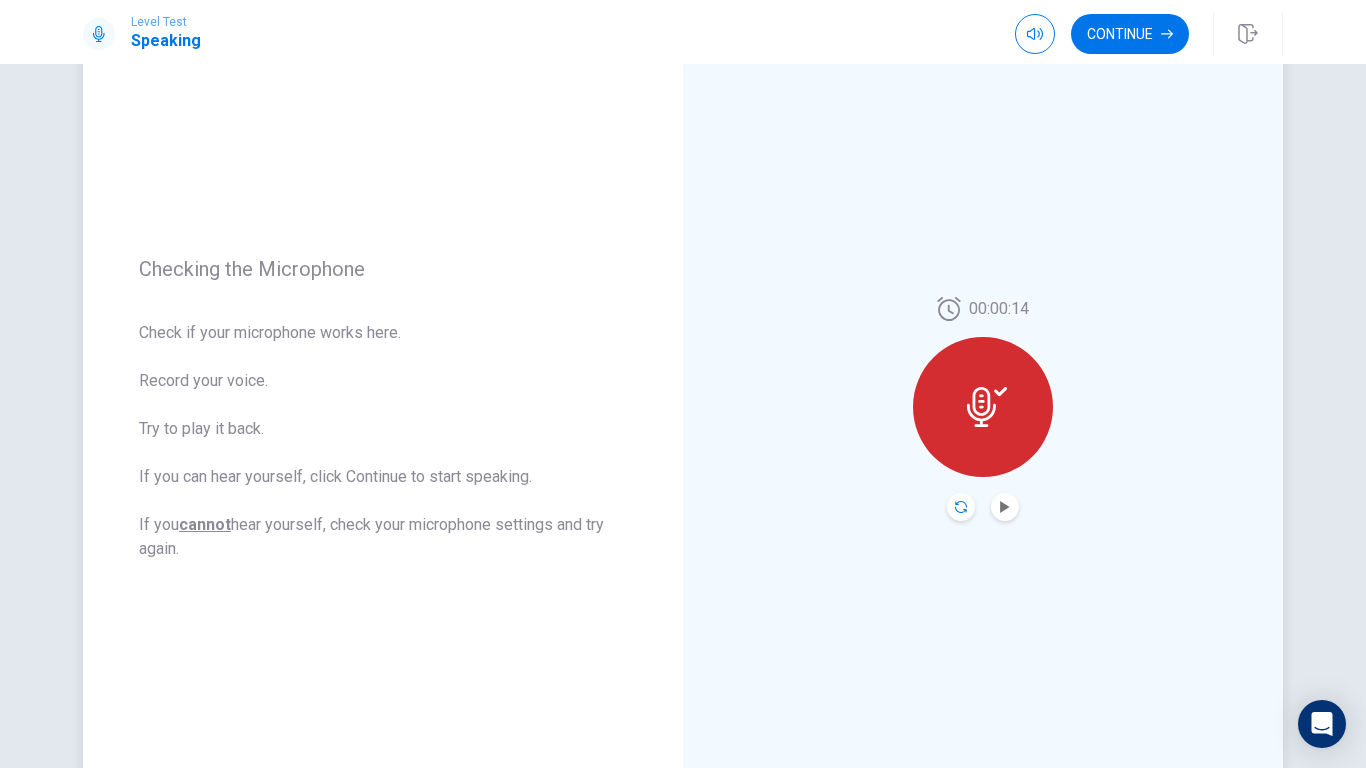 click 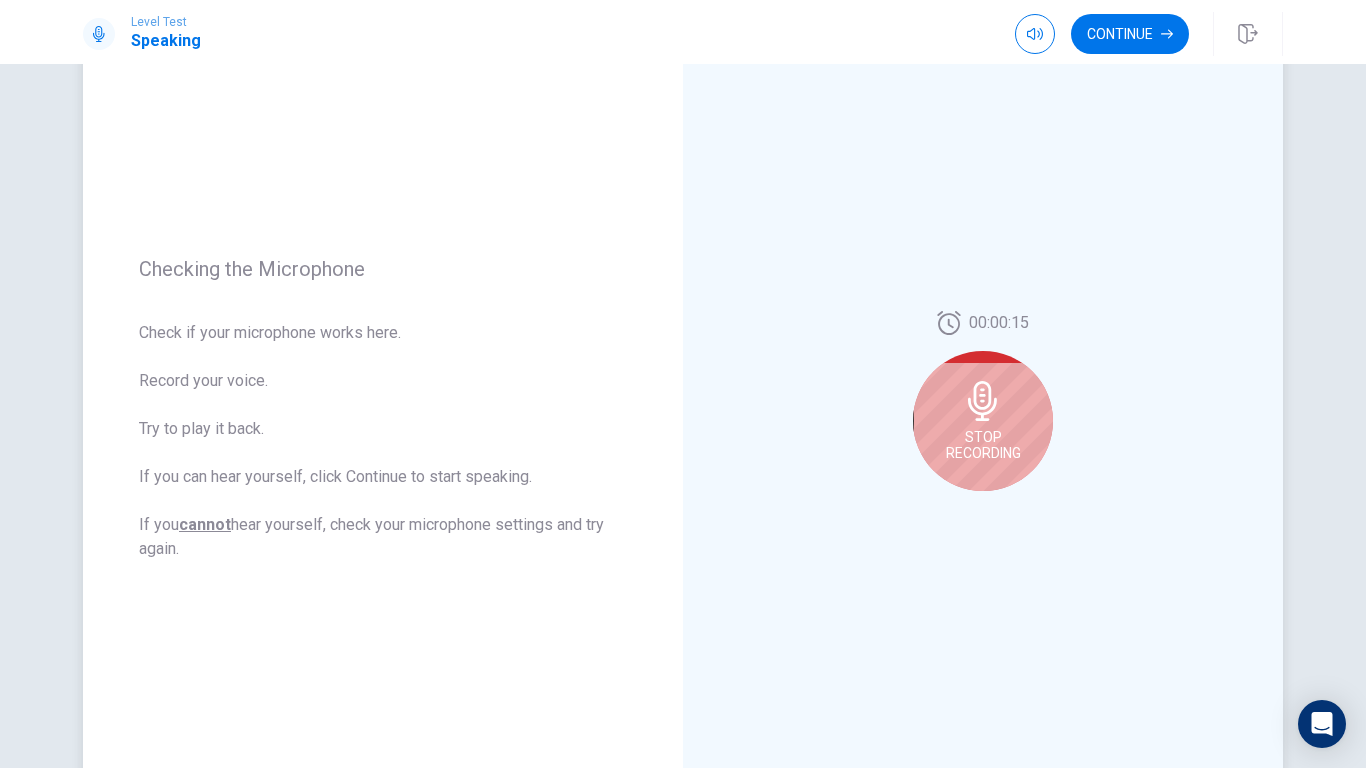 click 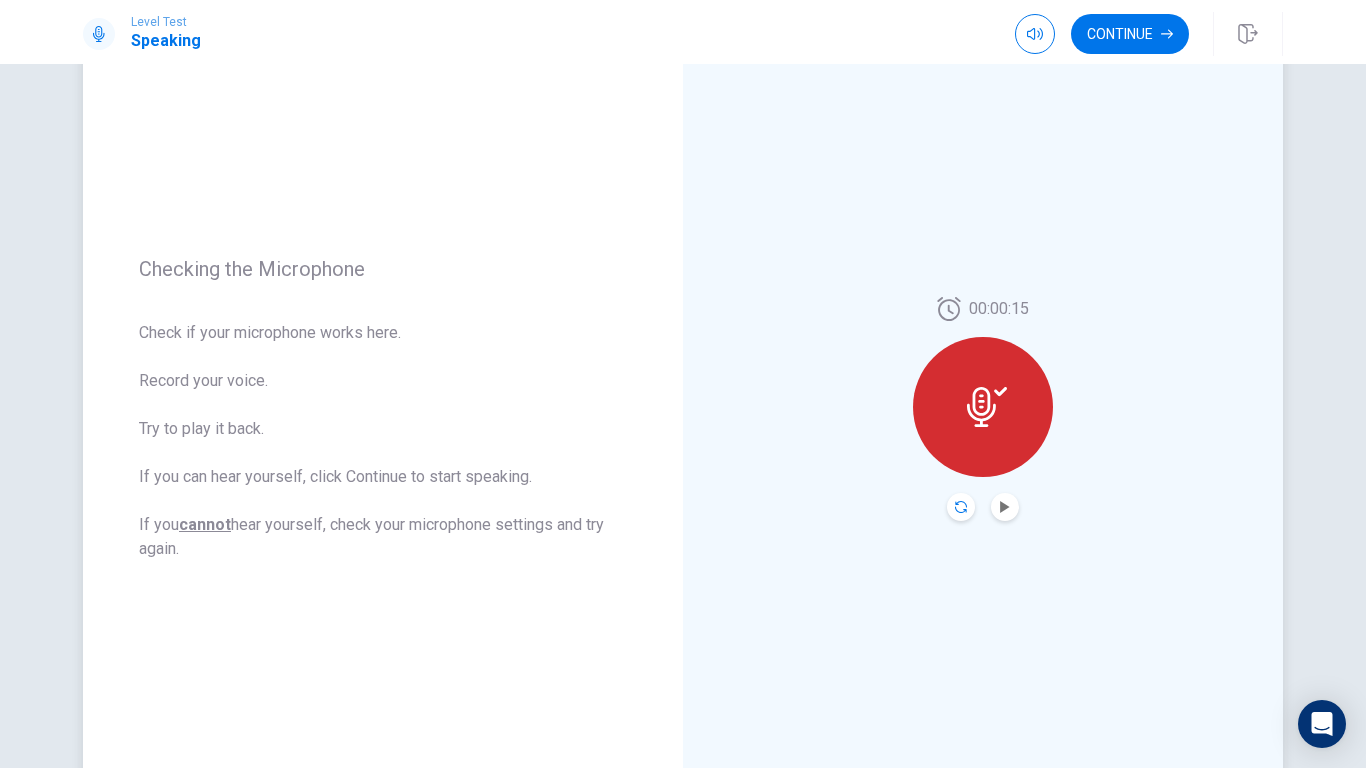 click 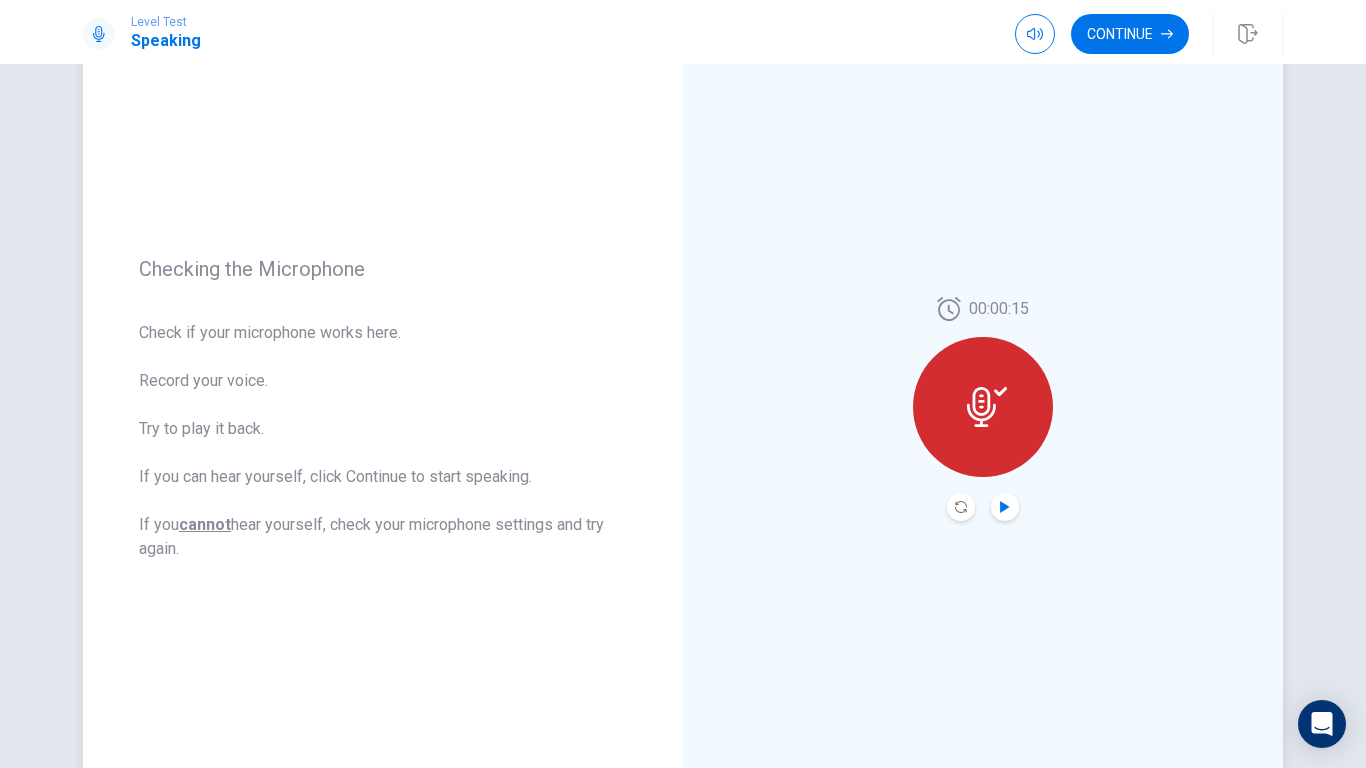 click 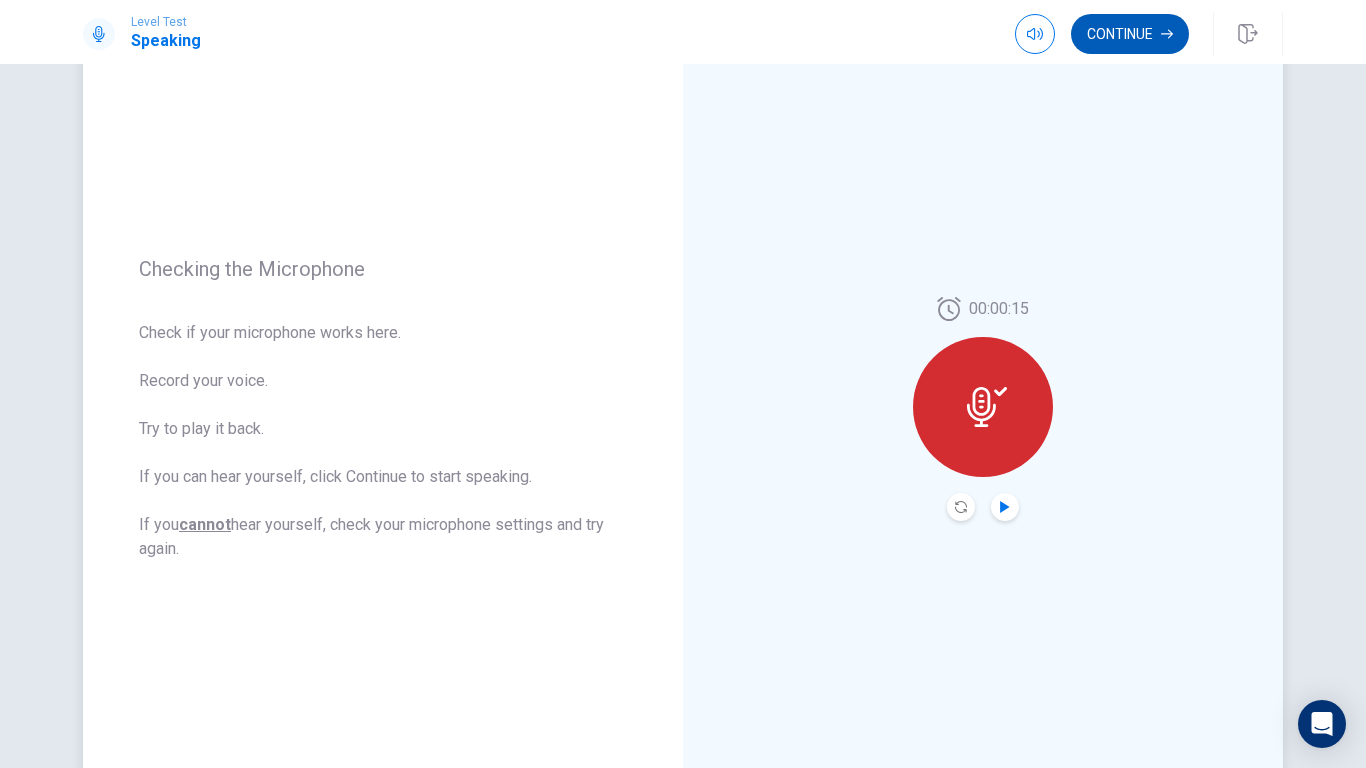 click on "Continue" at bounding box center [1130, 34] 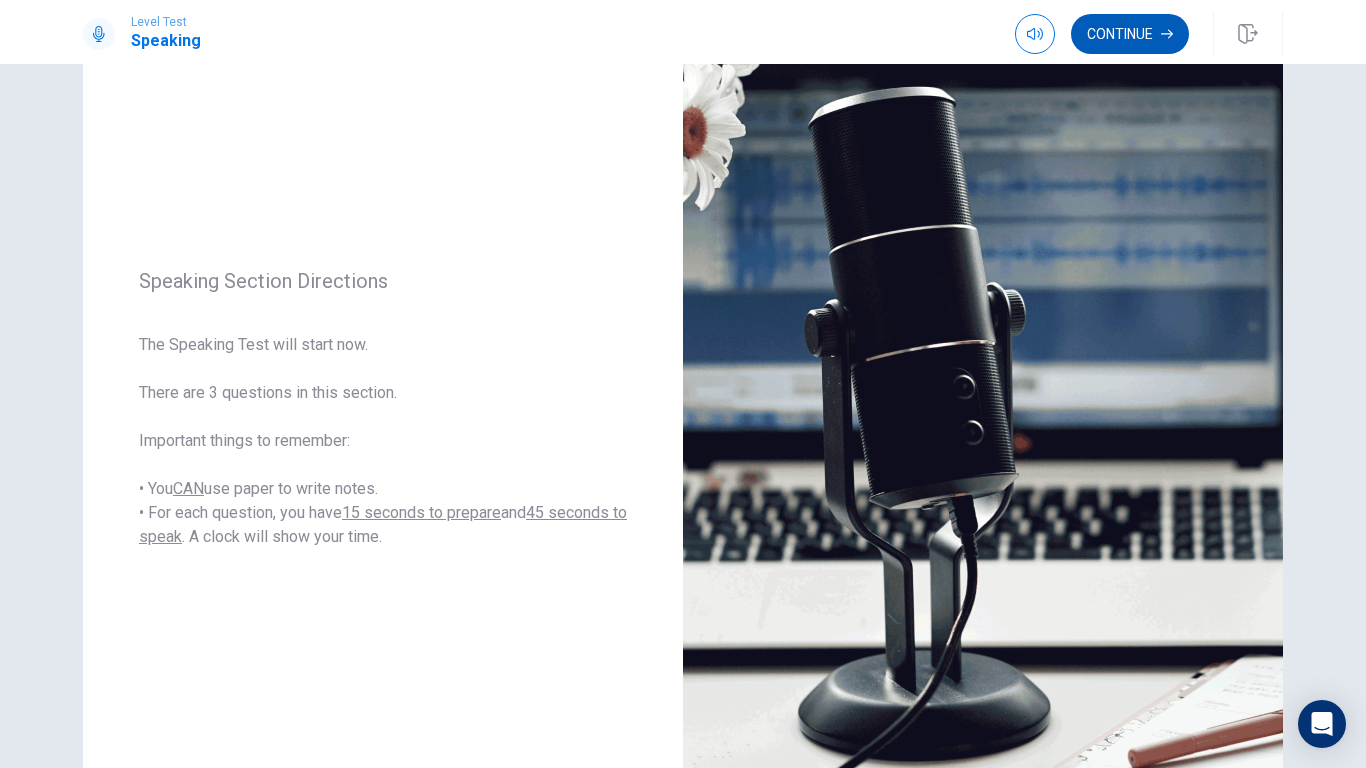 click on "Continue" at bounding box center (1130, 34) 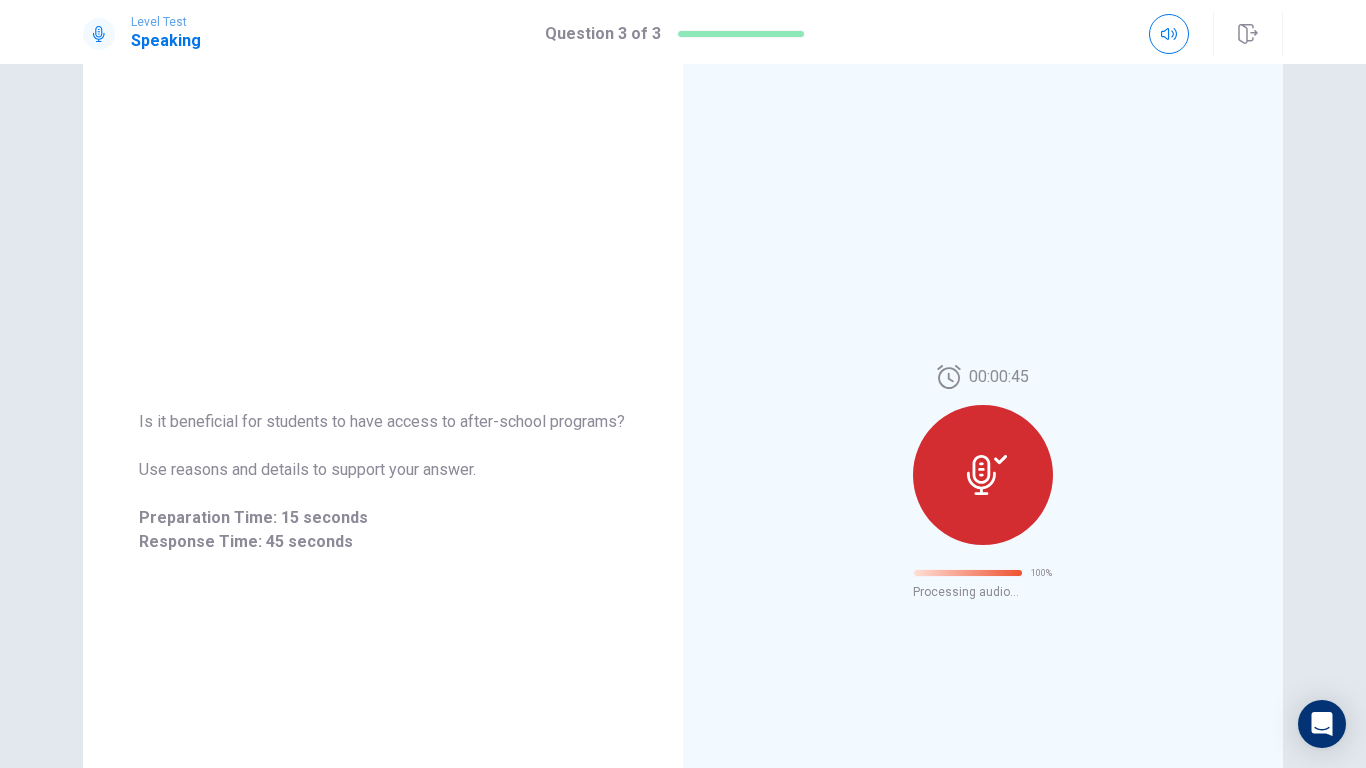 scroll, scrollTop: 0, scrollLeft: 0, axis: both 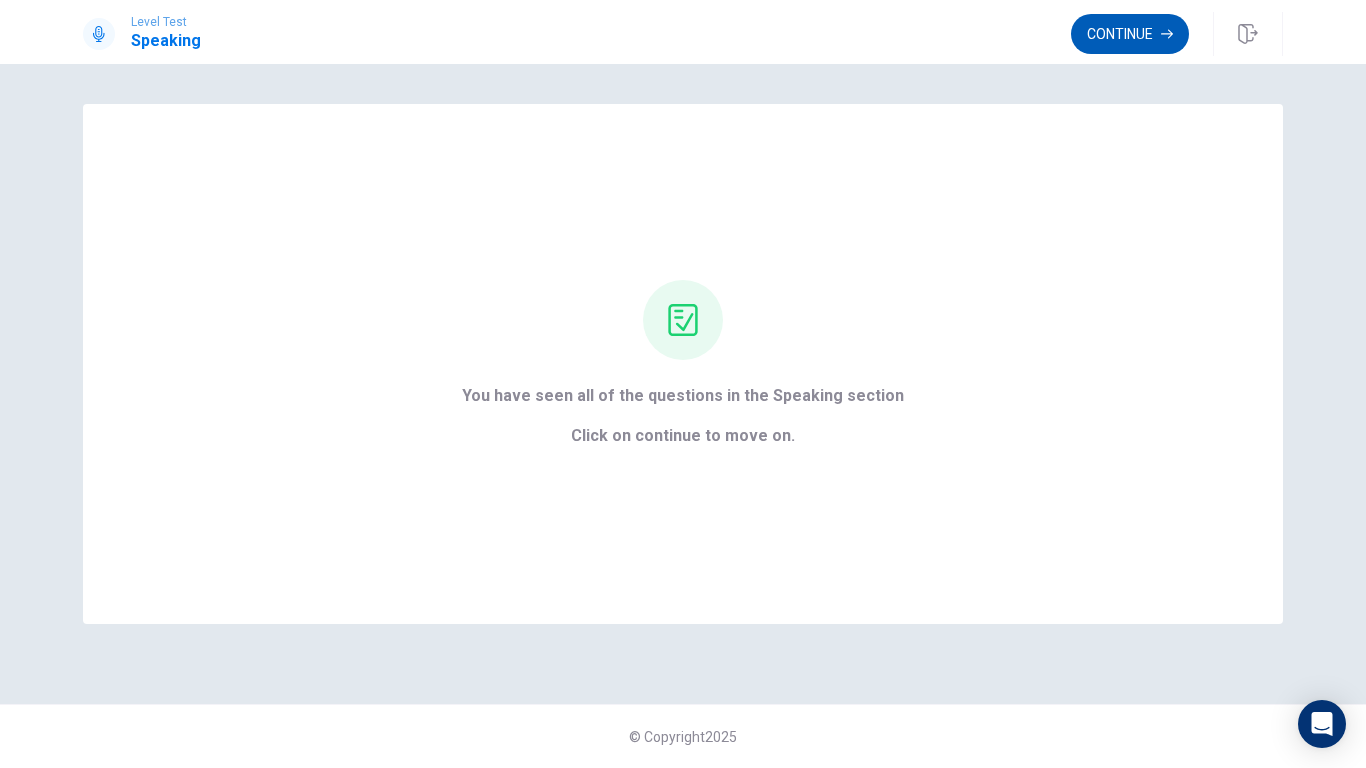 click on "Continue" at bounding box center [1130, 34] 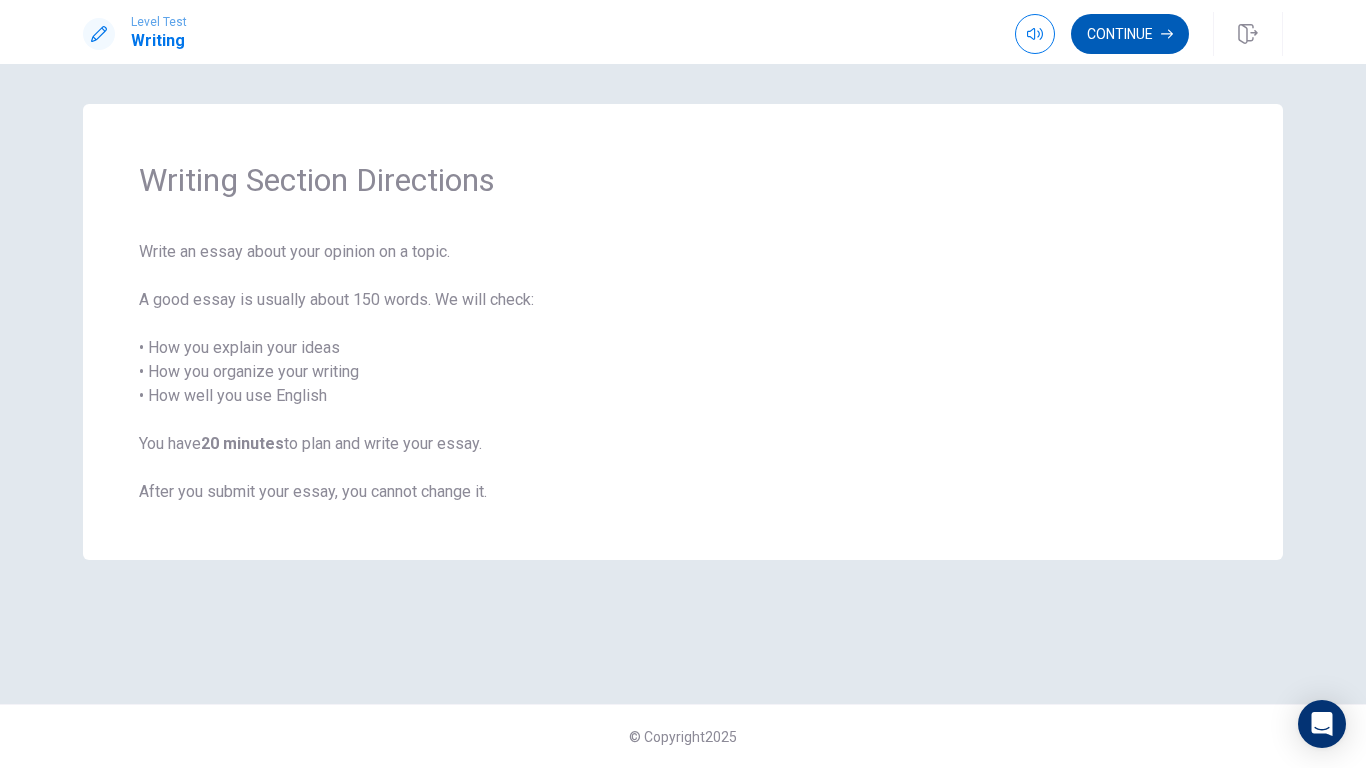 click on "Continue" at bounding box center (1130, 34) 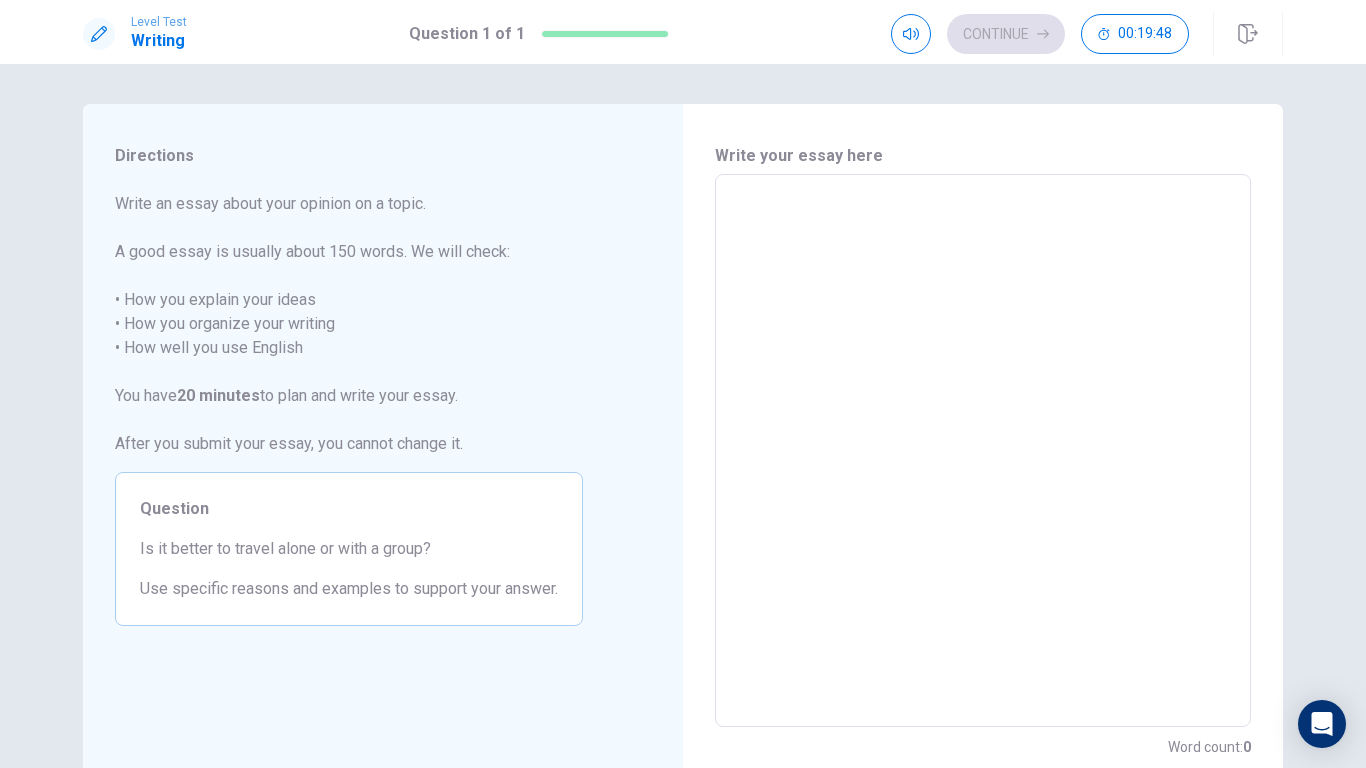 click at bounding box center (983, 451) 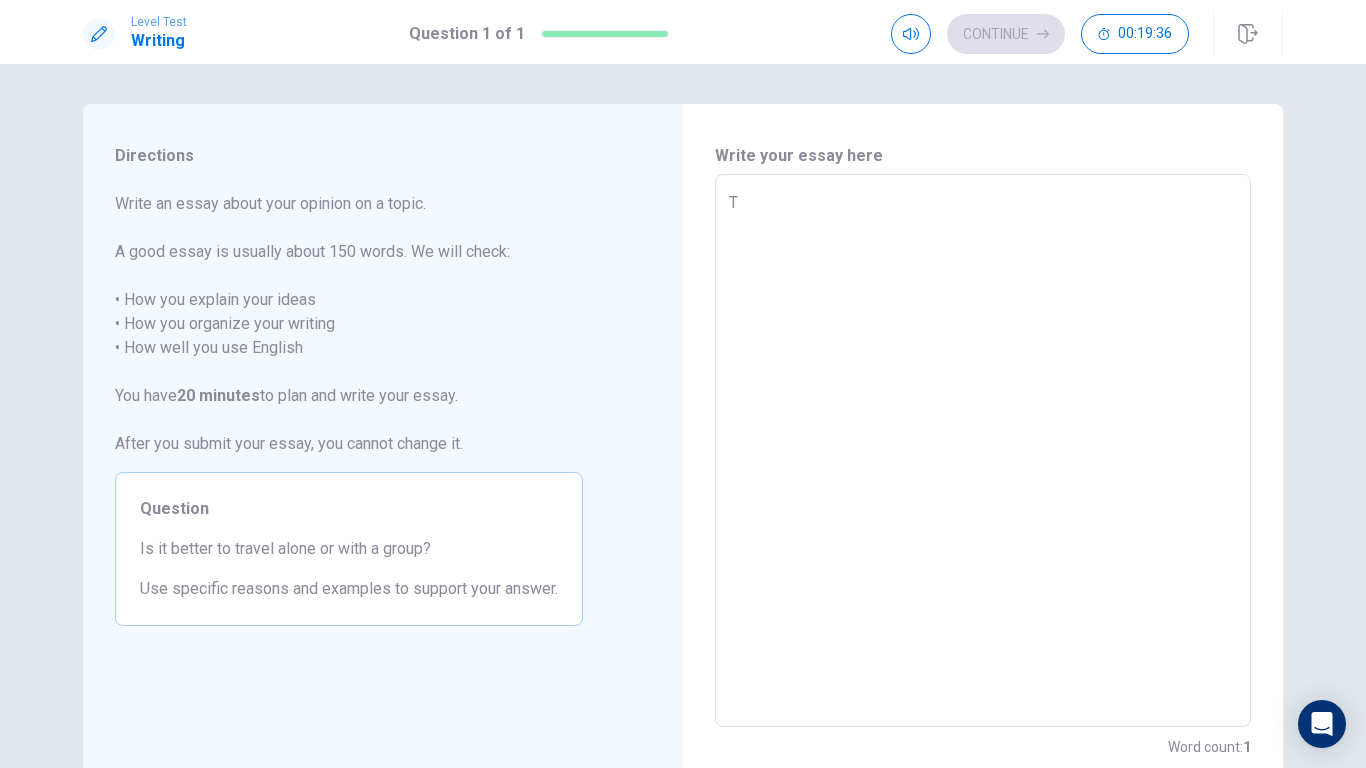 type on "T" 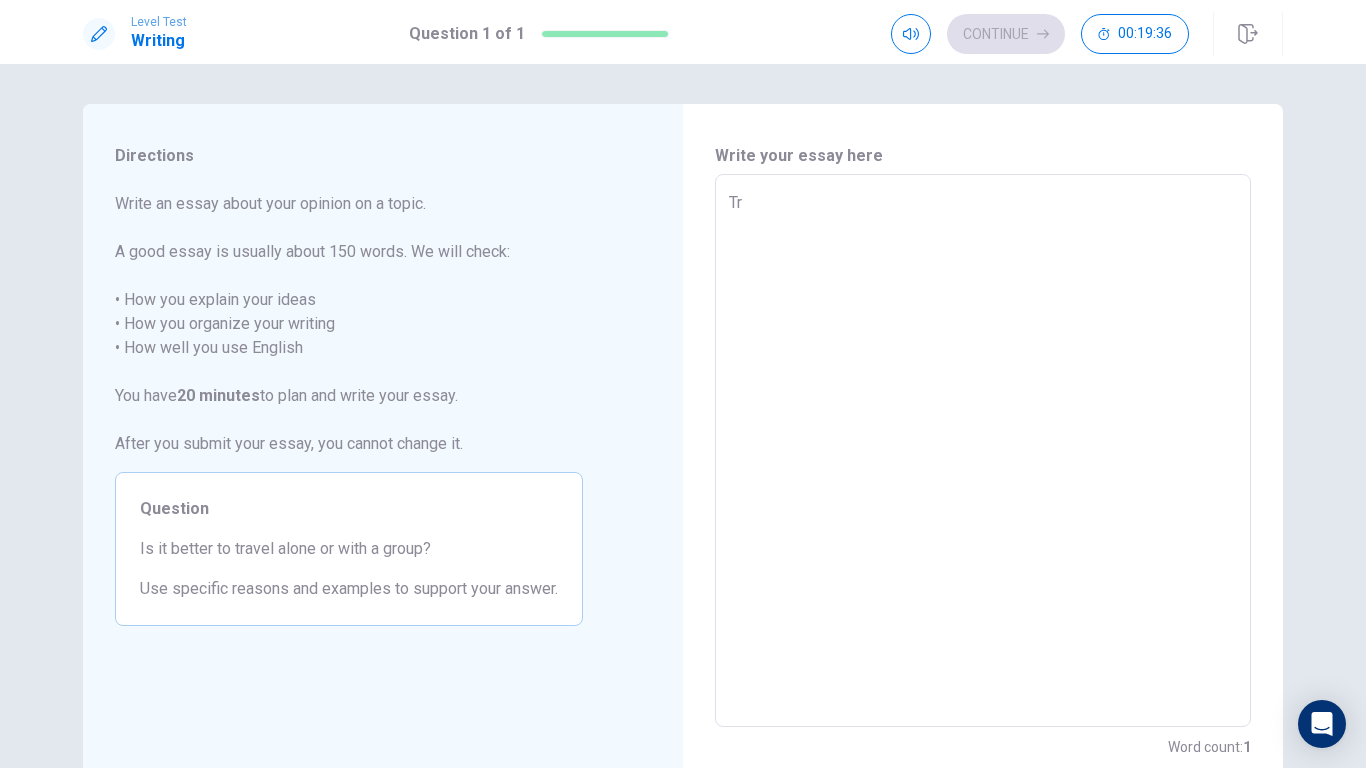 type on "x" 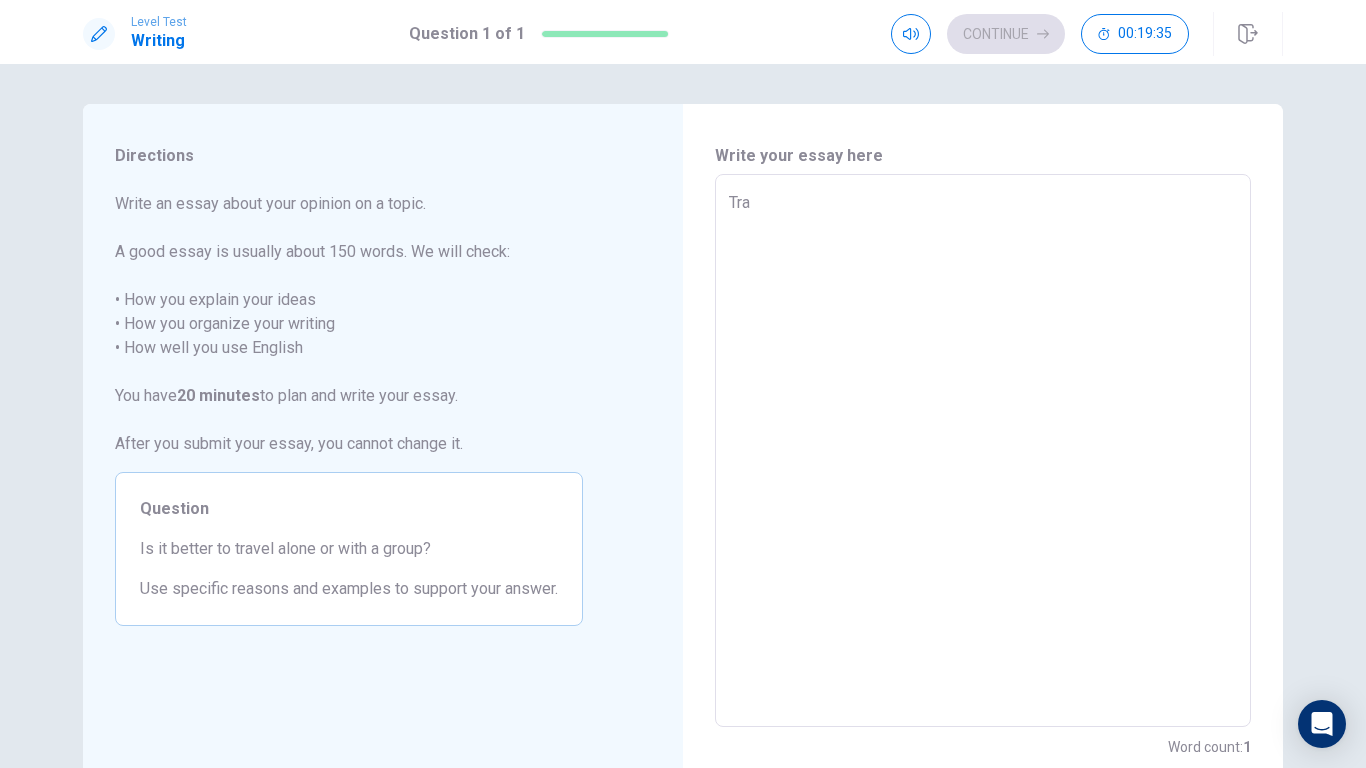 type on "x" 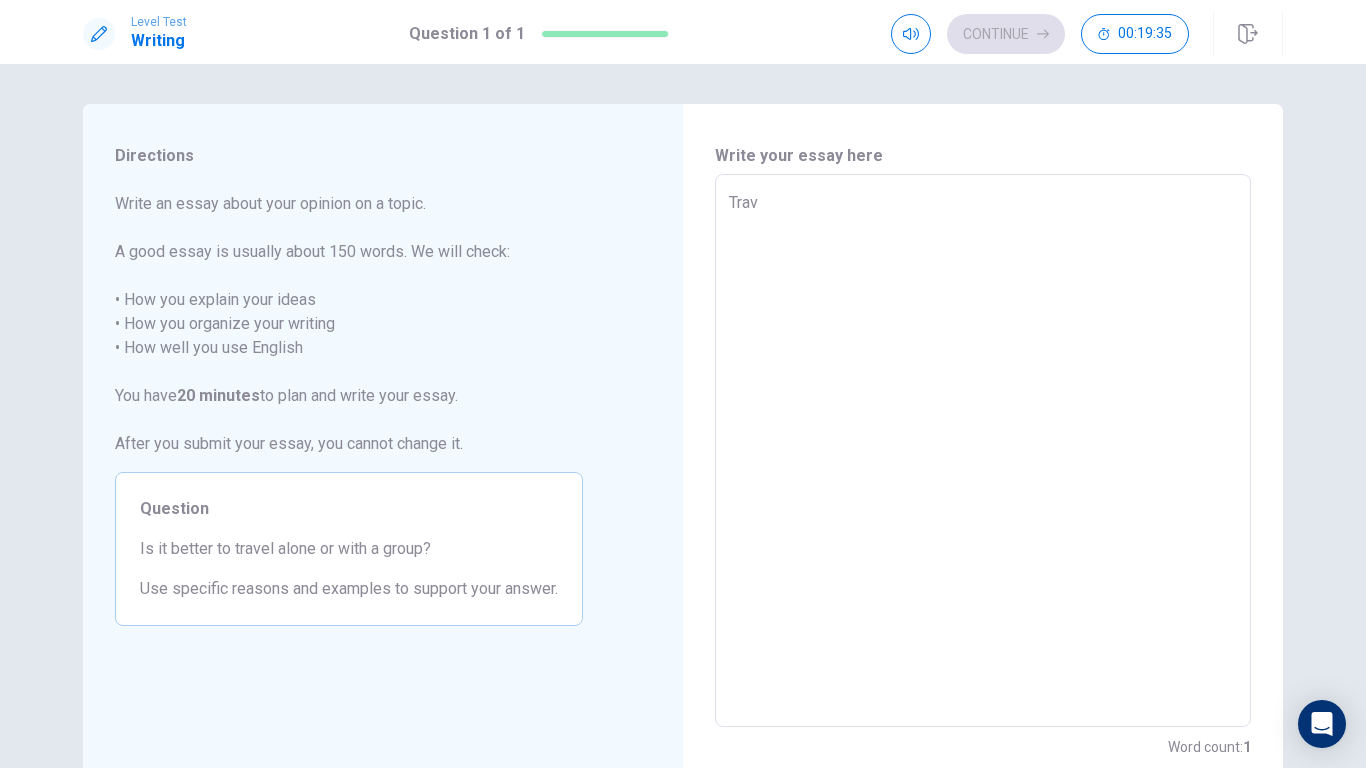 type on "x" 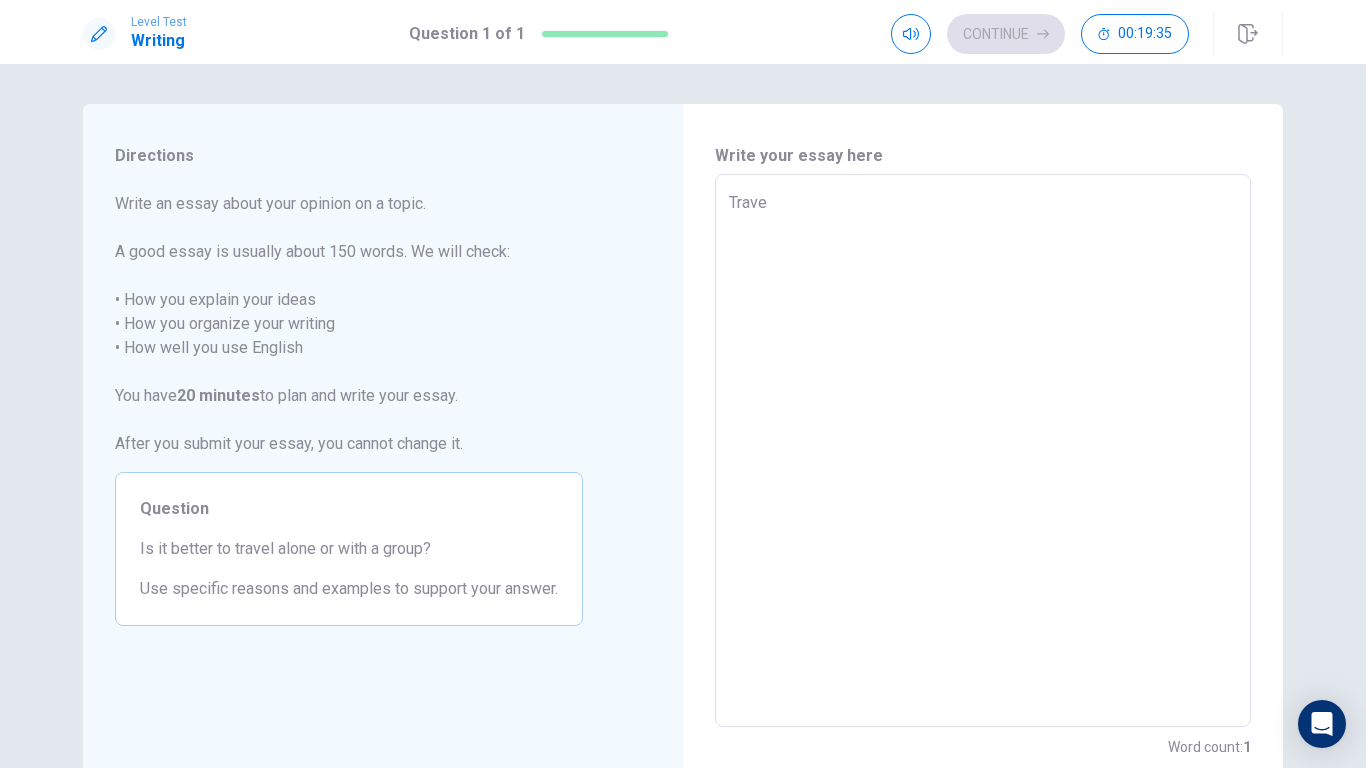 type on "x" 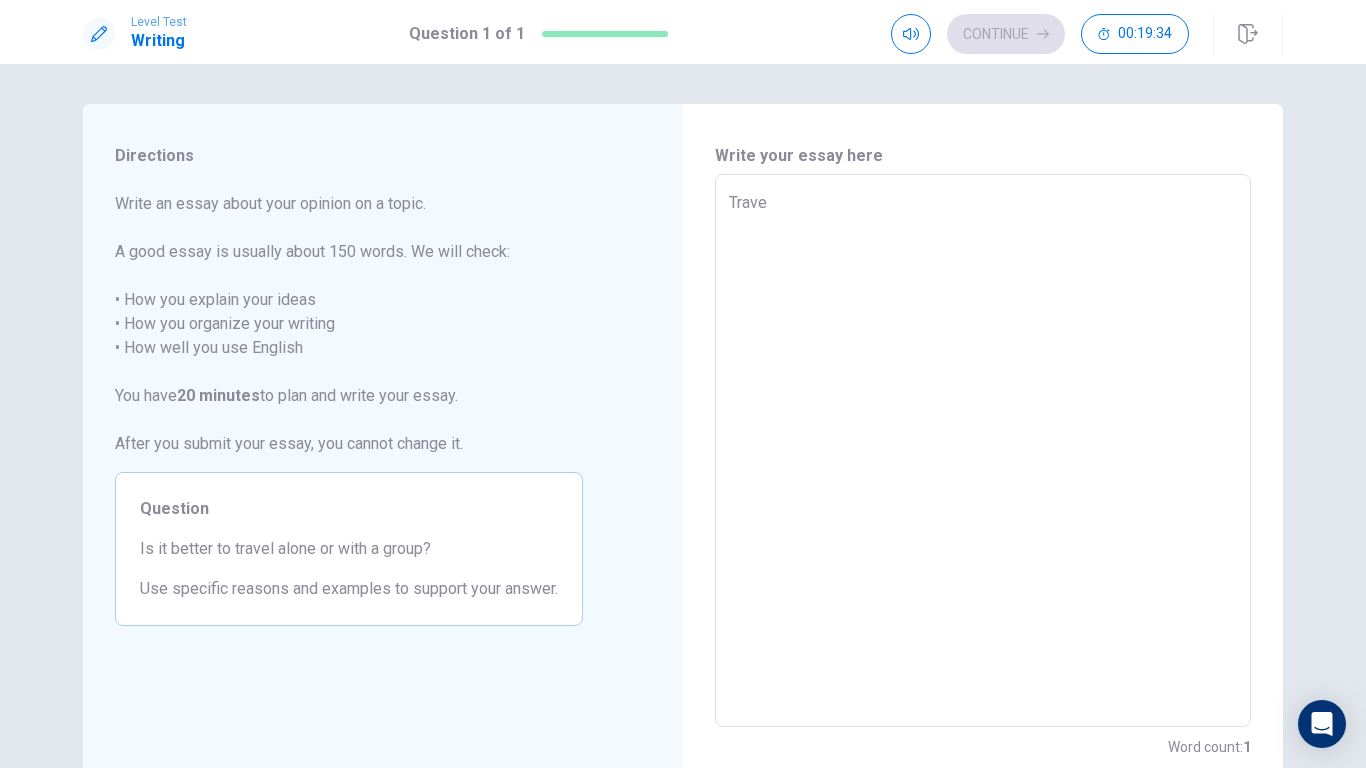 type on "Trav" 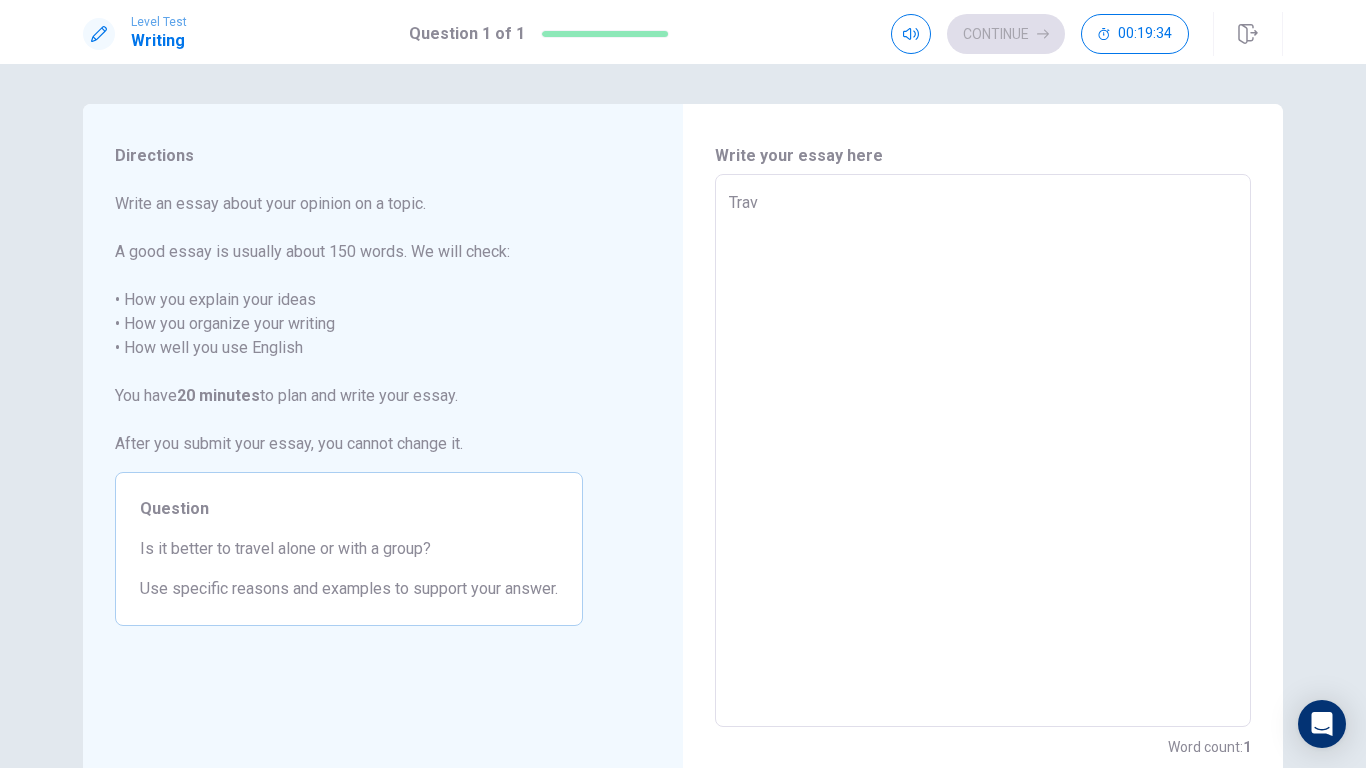 type on "x" 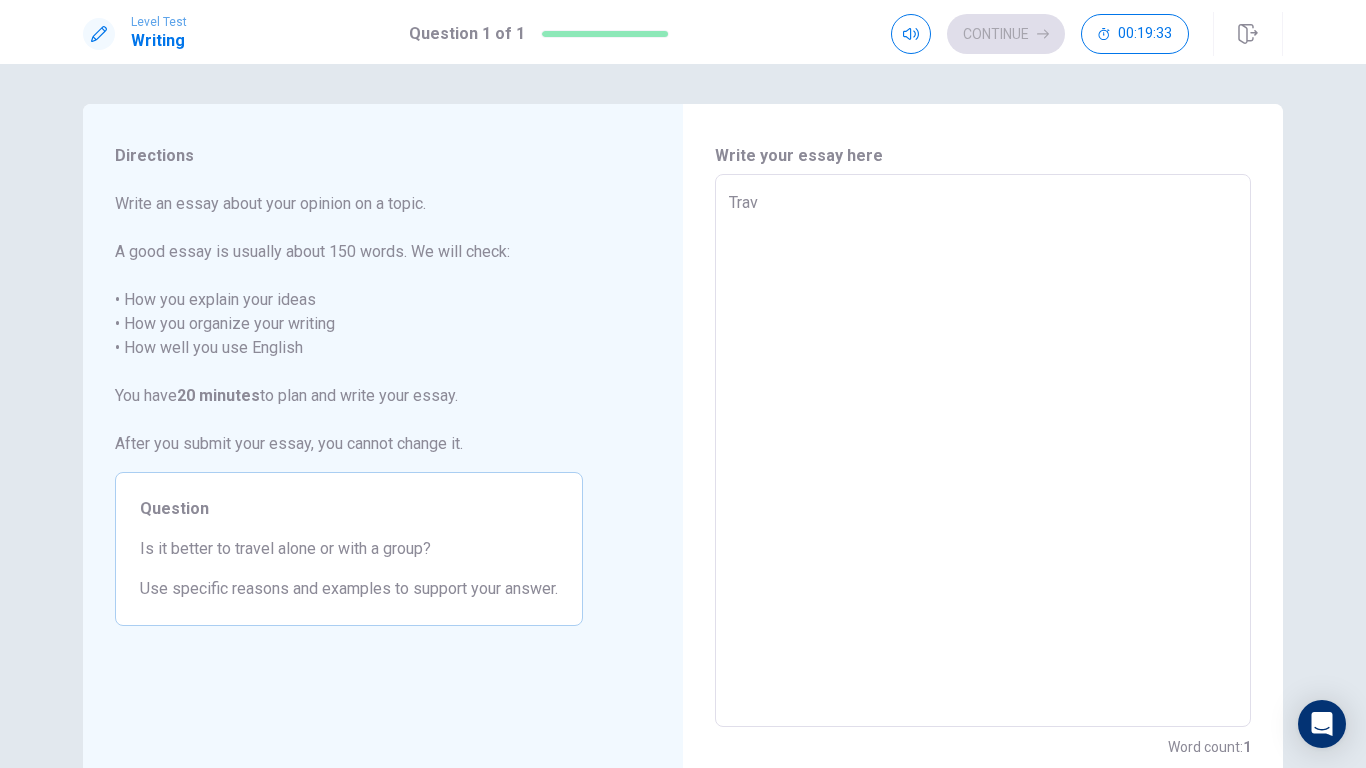 type on "Travl" 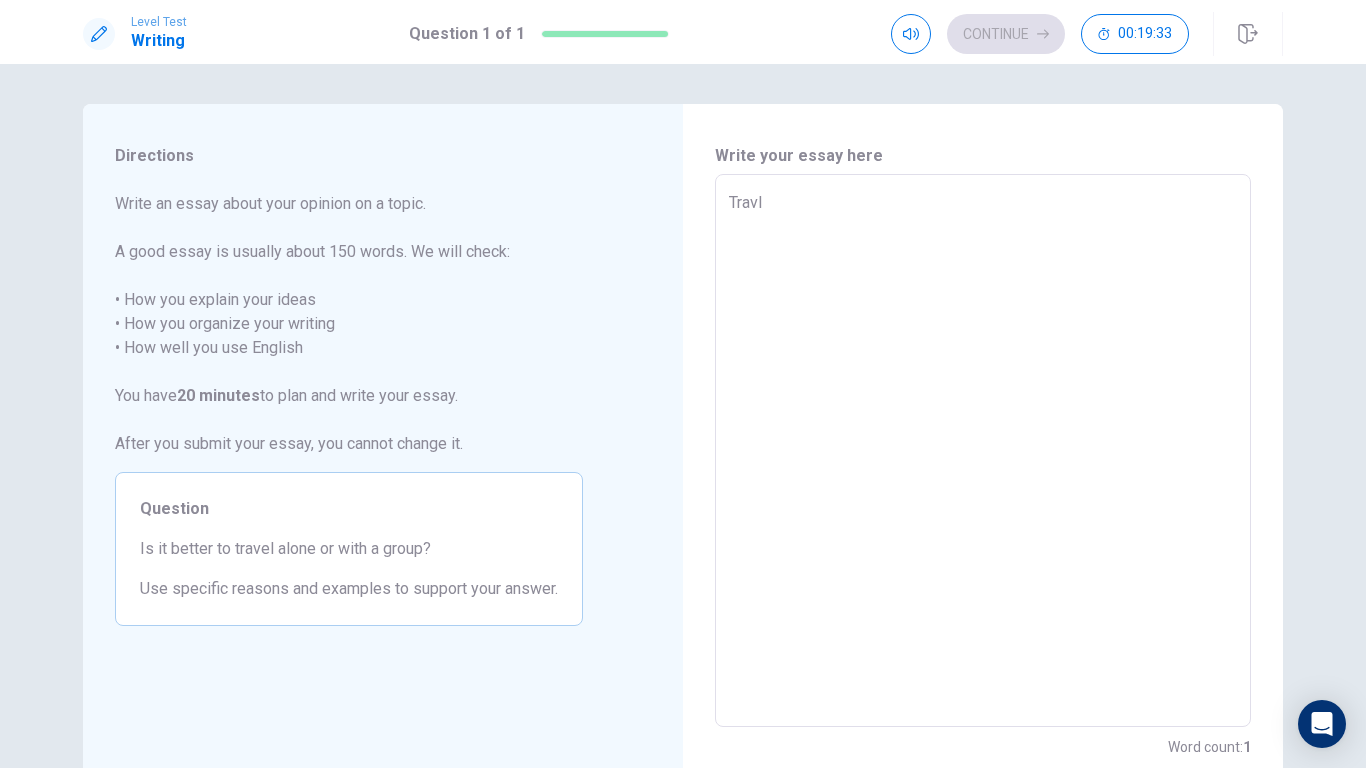 type on "x" 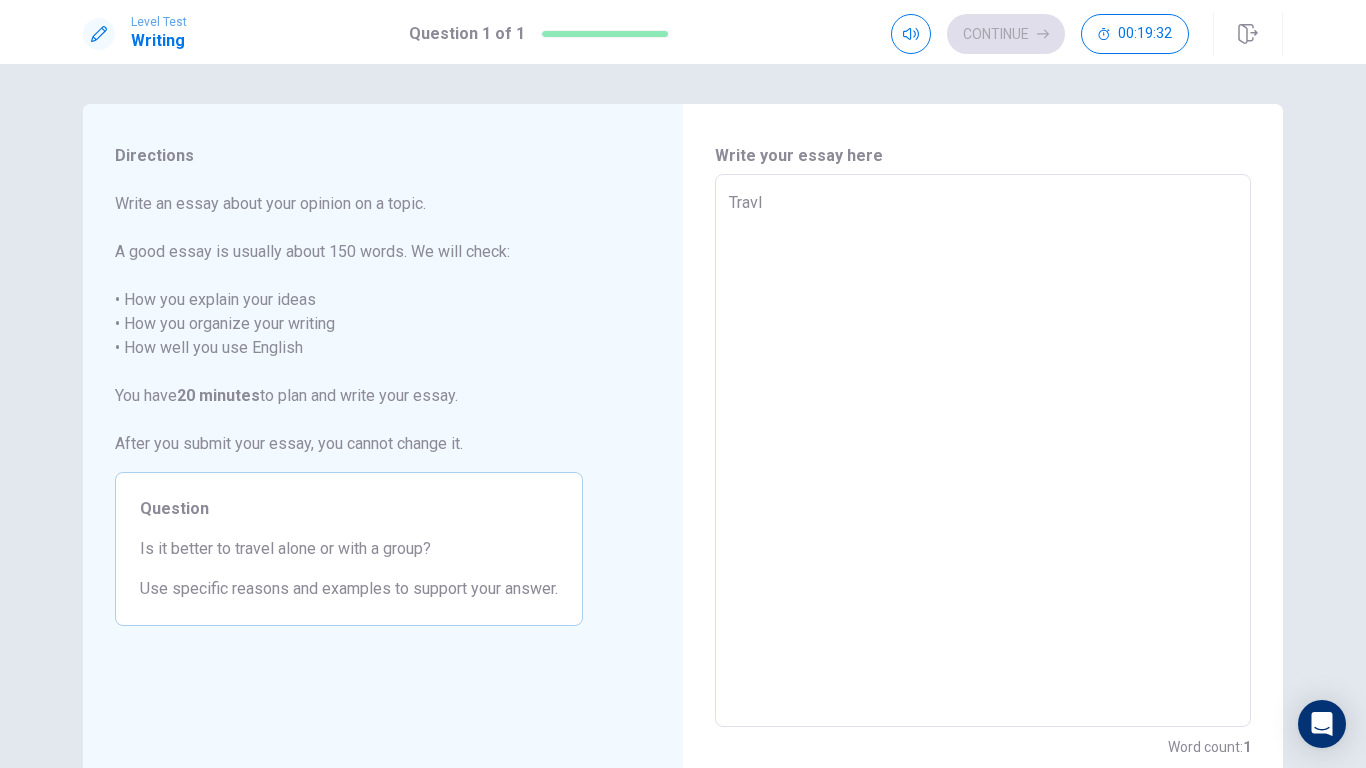 type on "Travl" 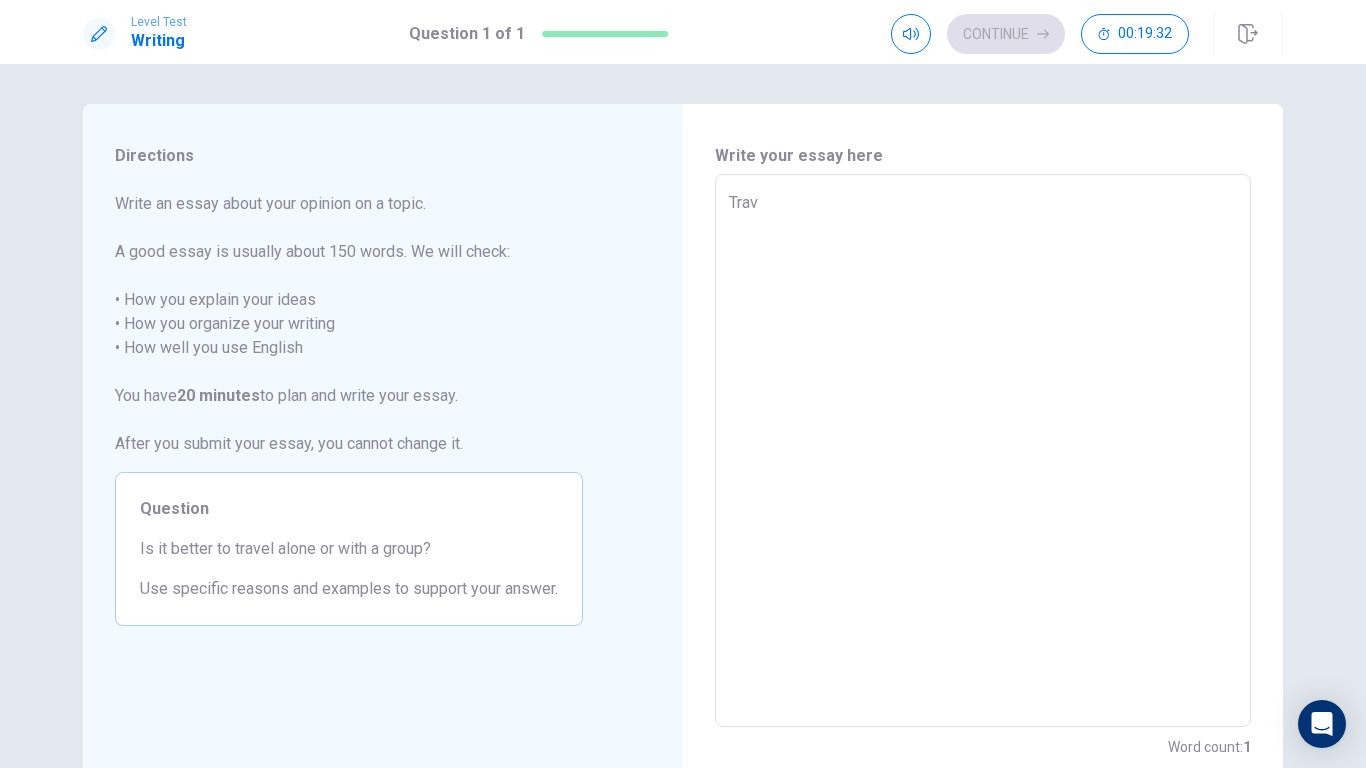 type on "x" 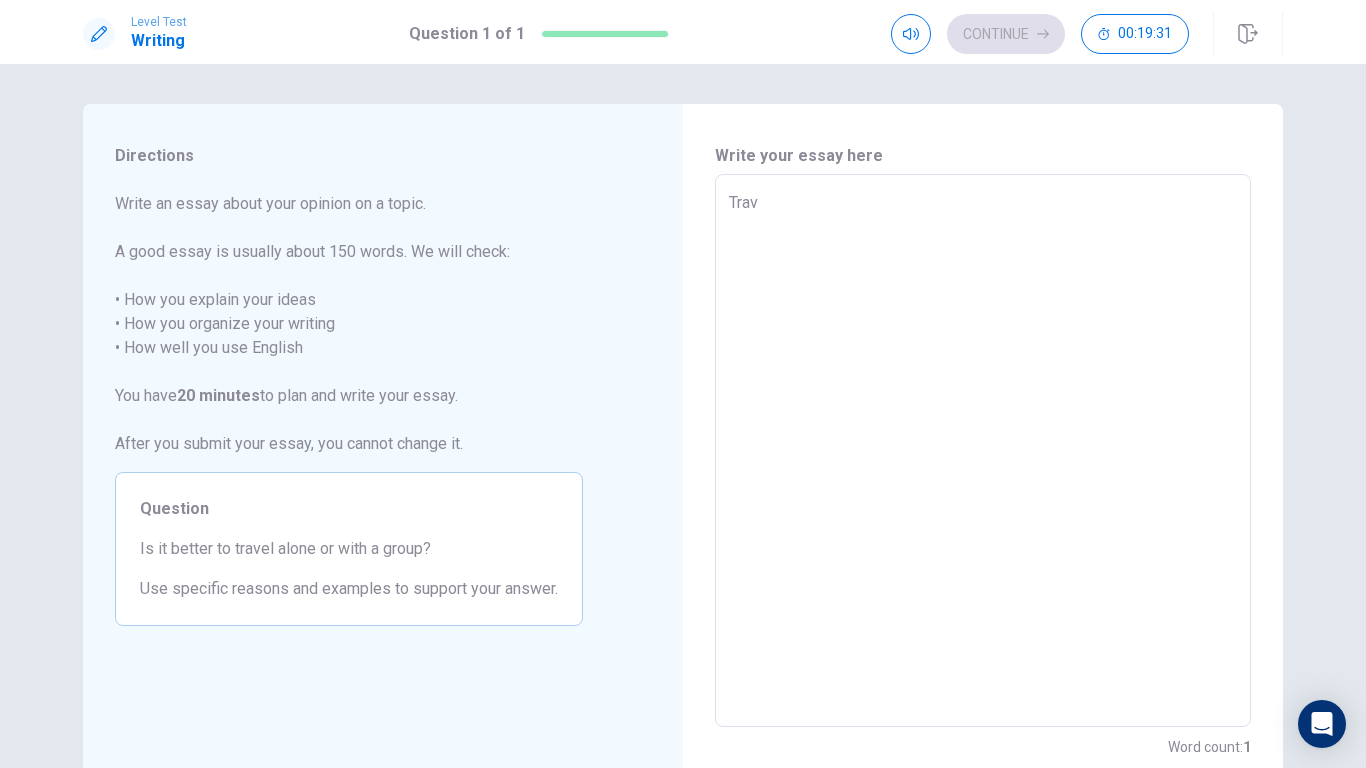 type on "Trave" 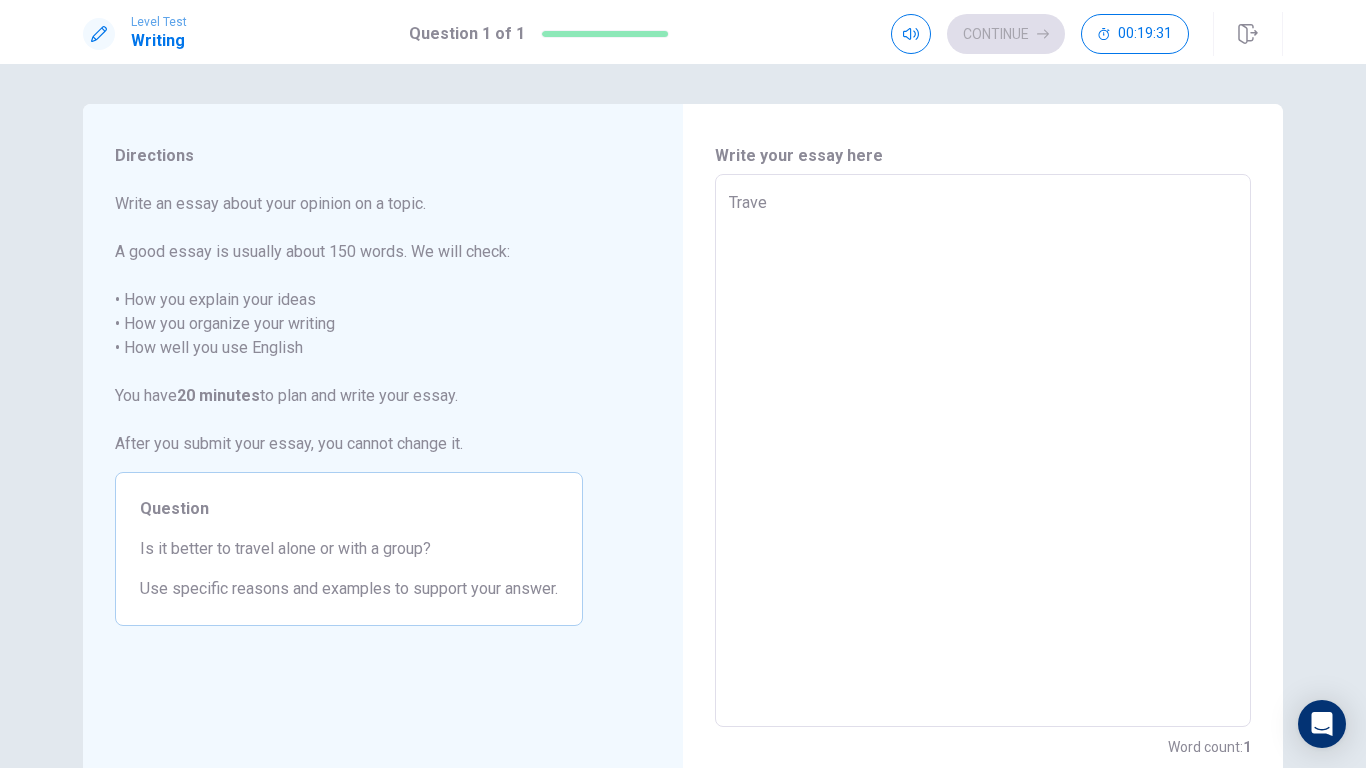 type on "x" 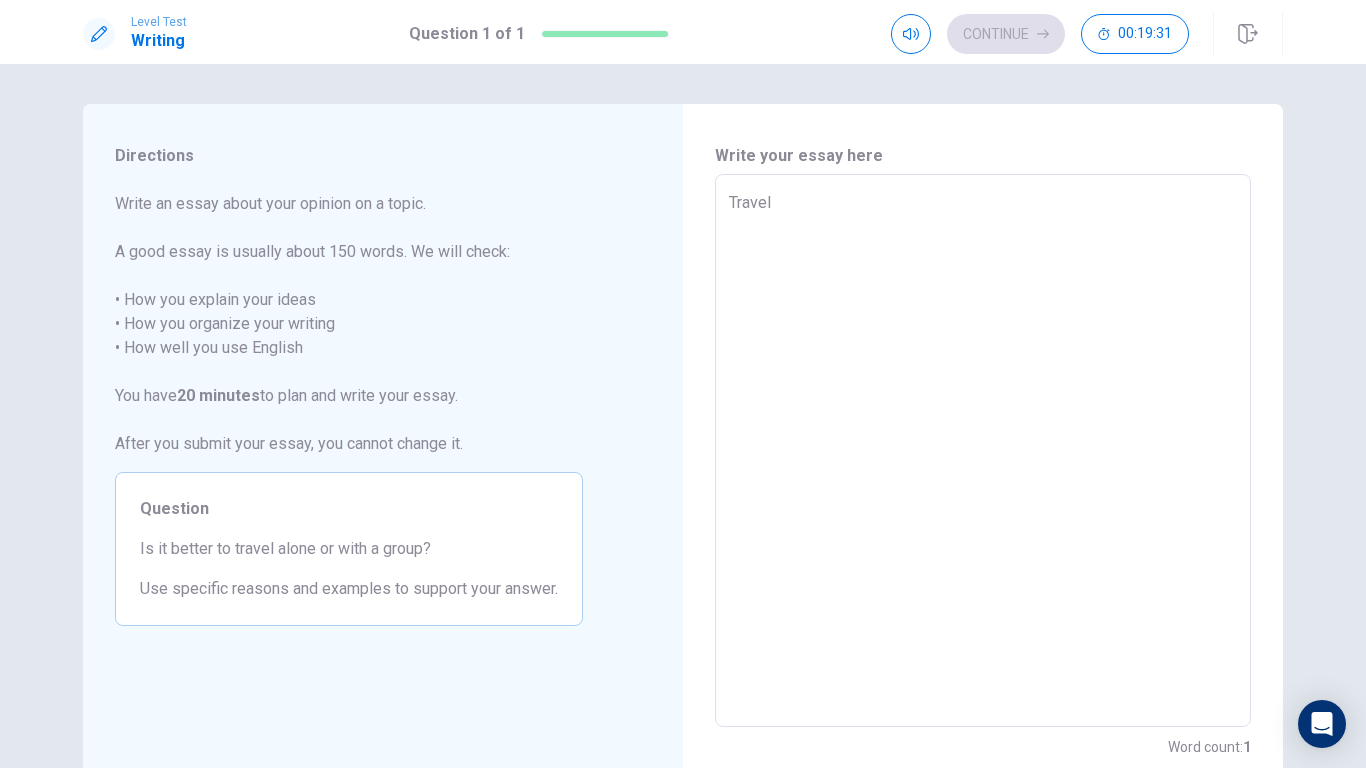 type on "x" 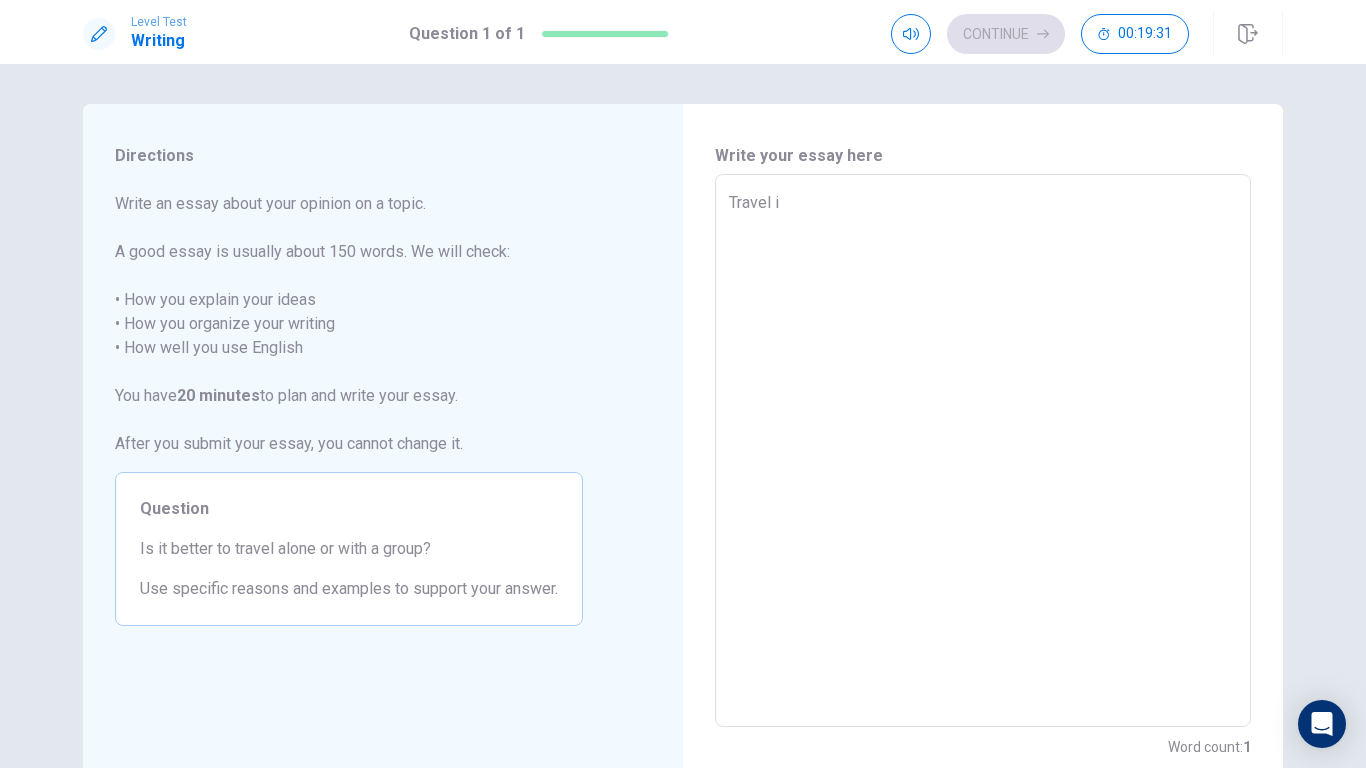 type on "x" 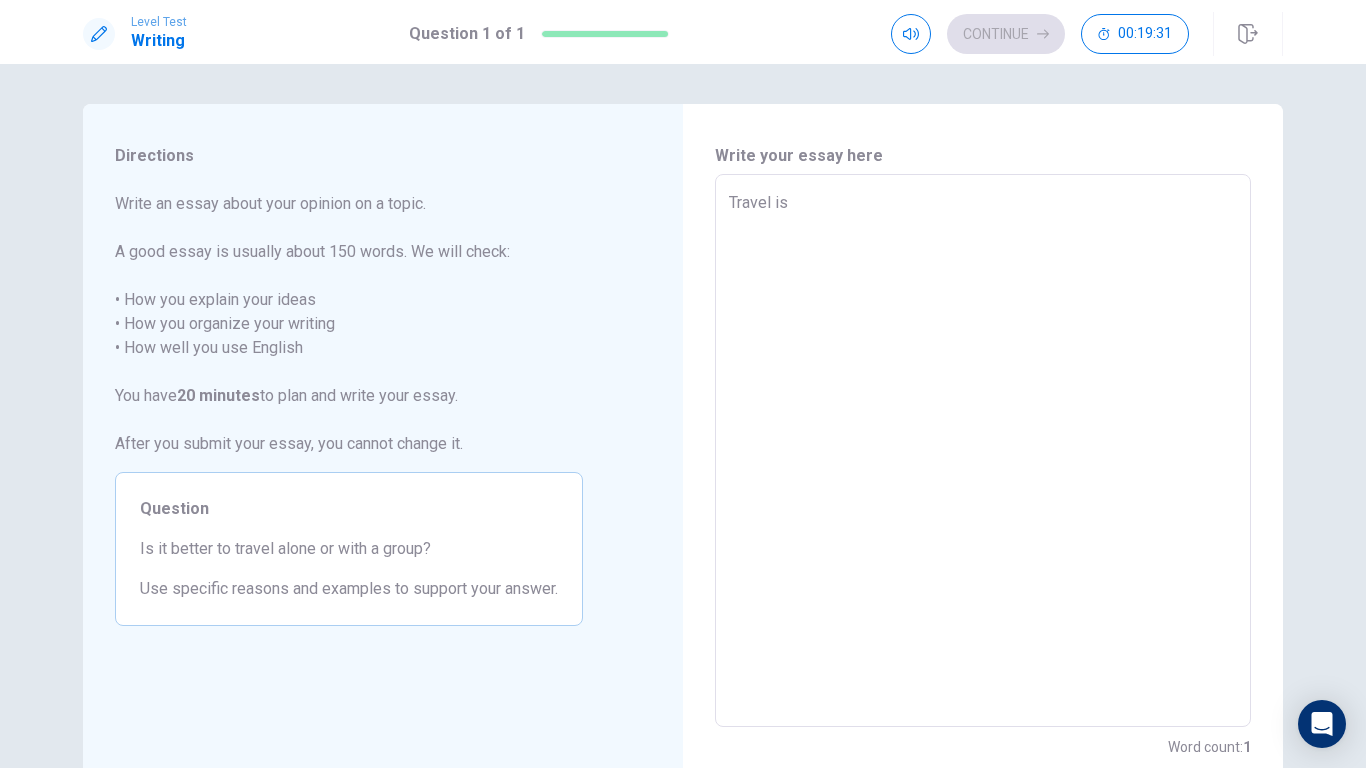 type on "x" 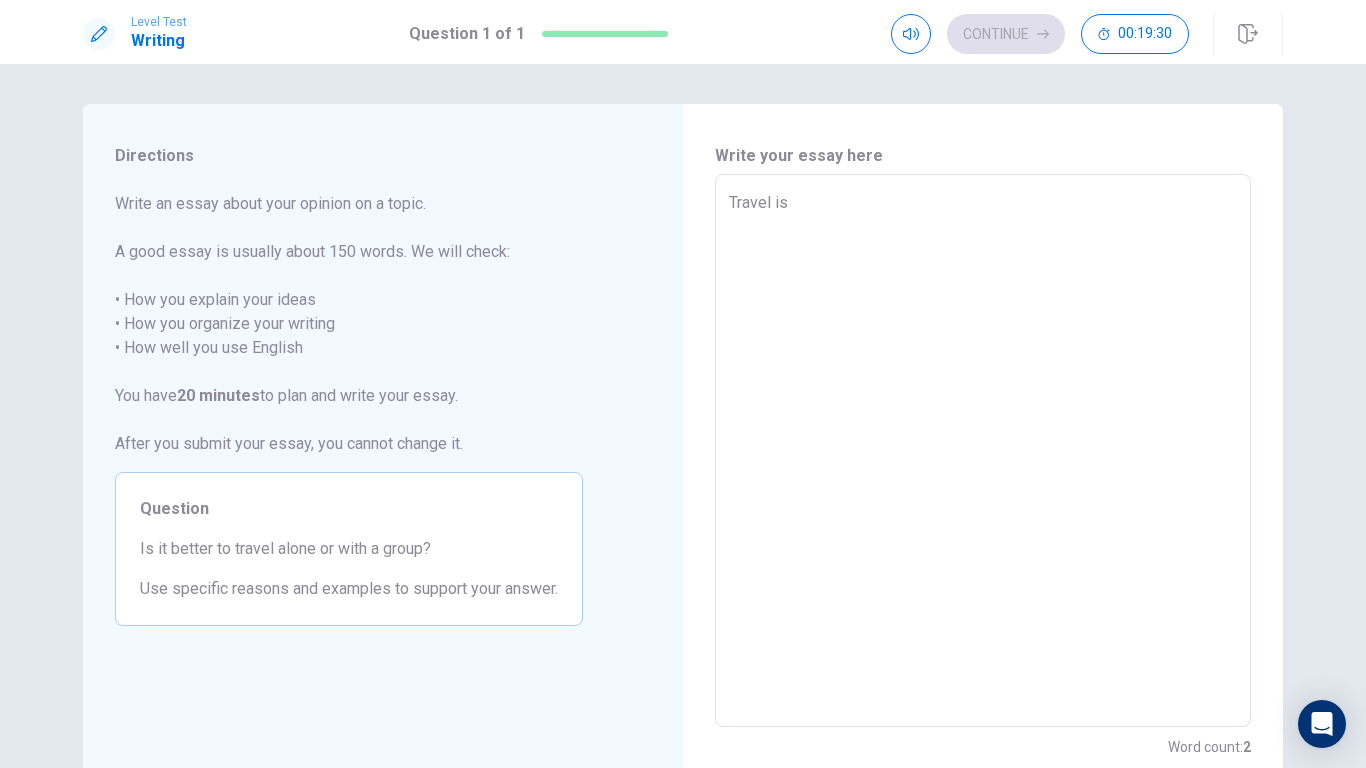 type on "Travel is" 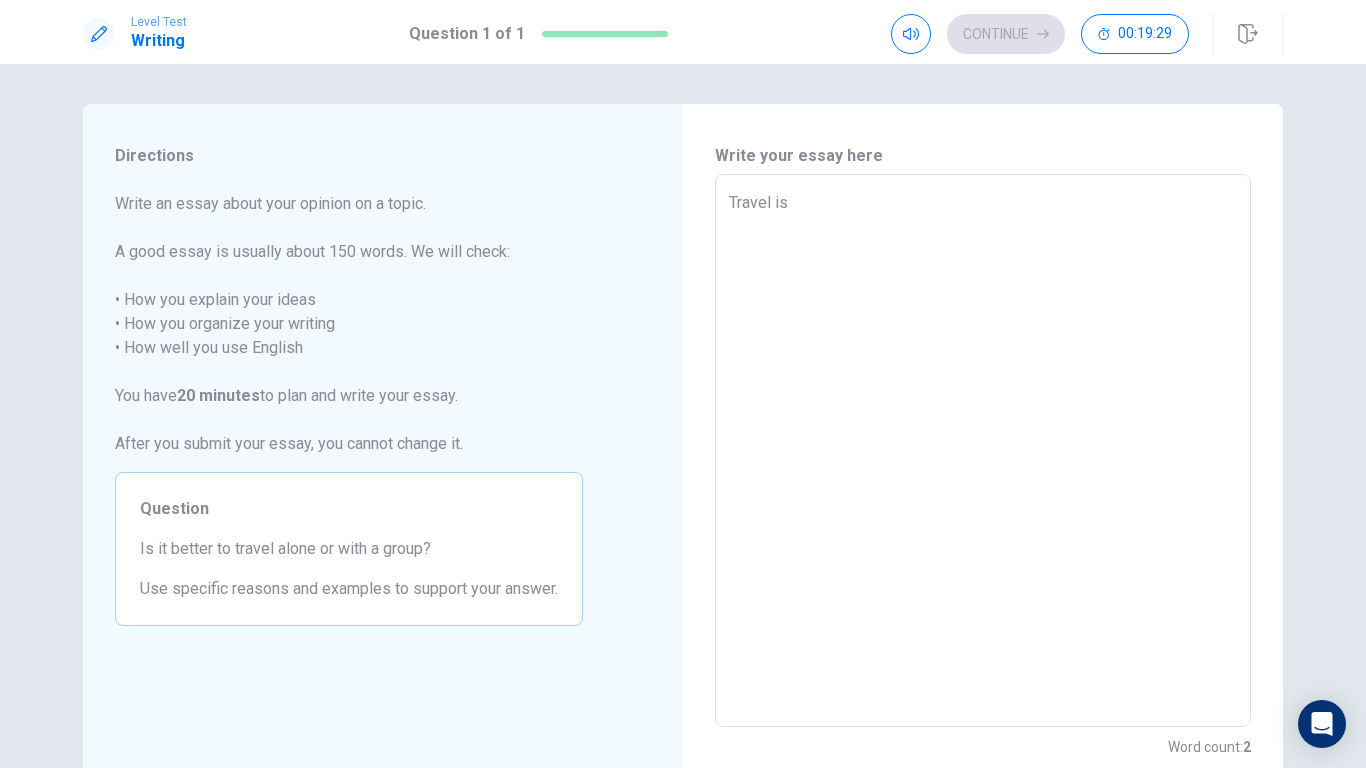 type on "Travel is a" 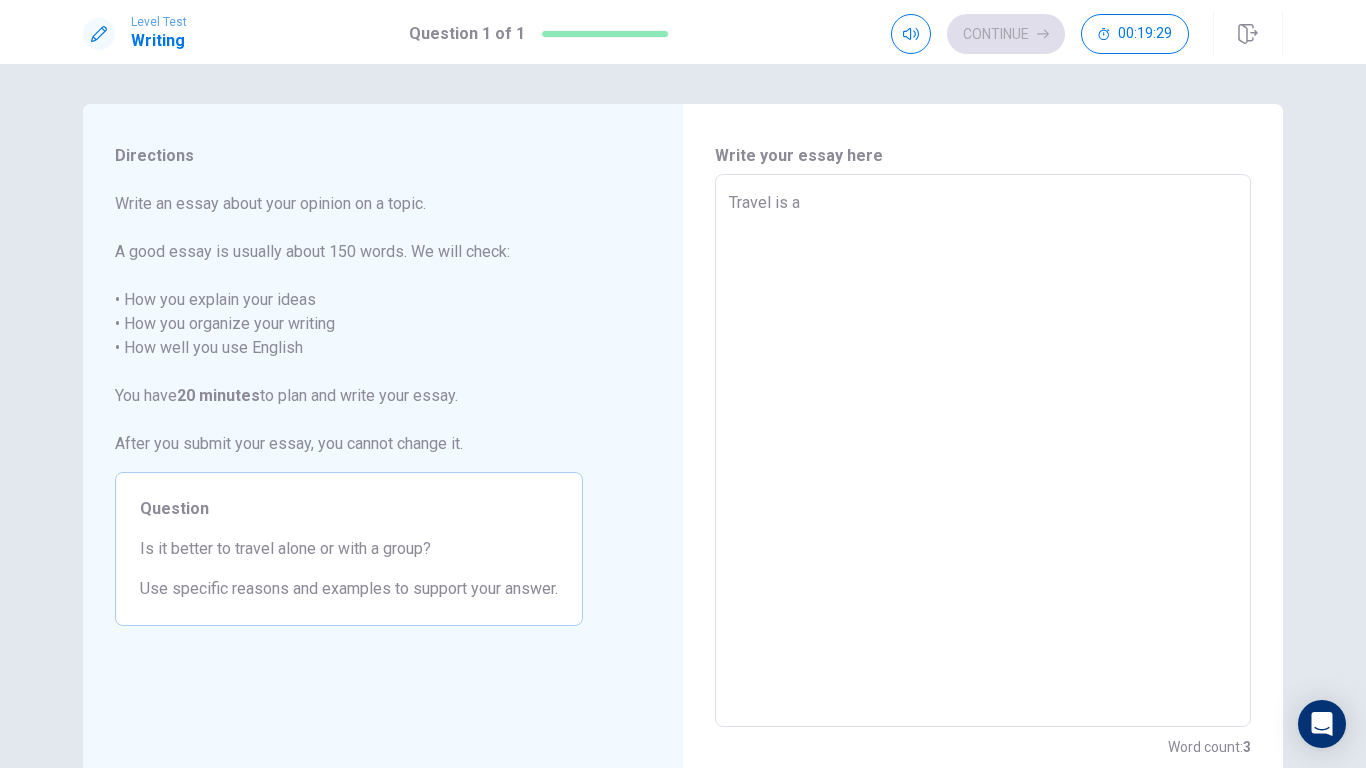 type on "x" 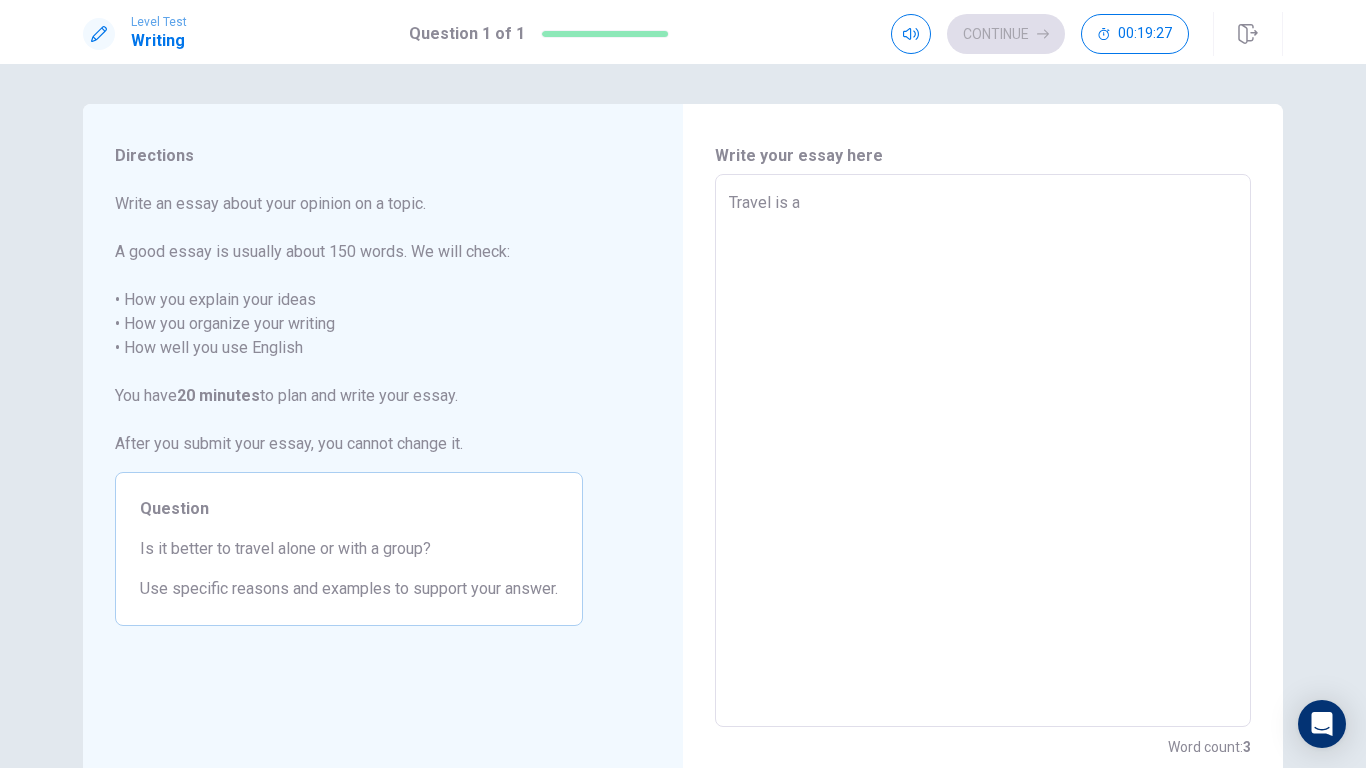 type on "x" 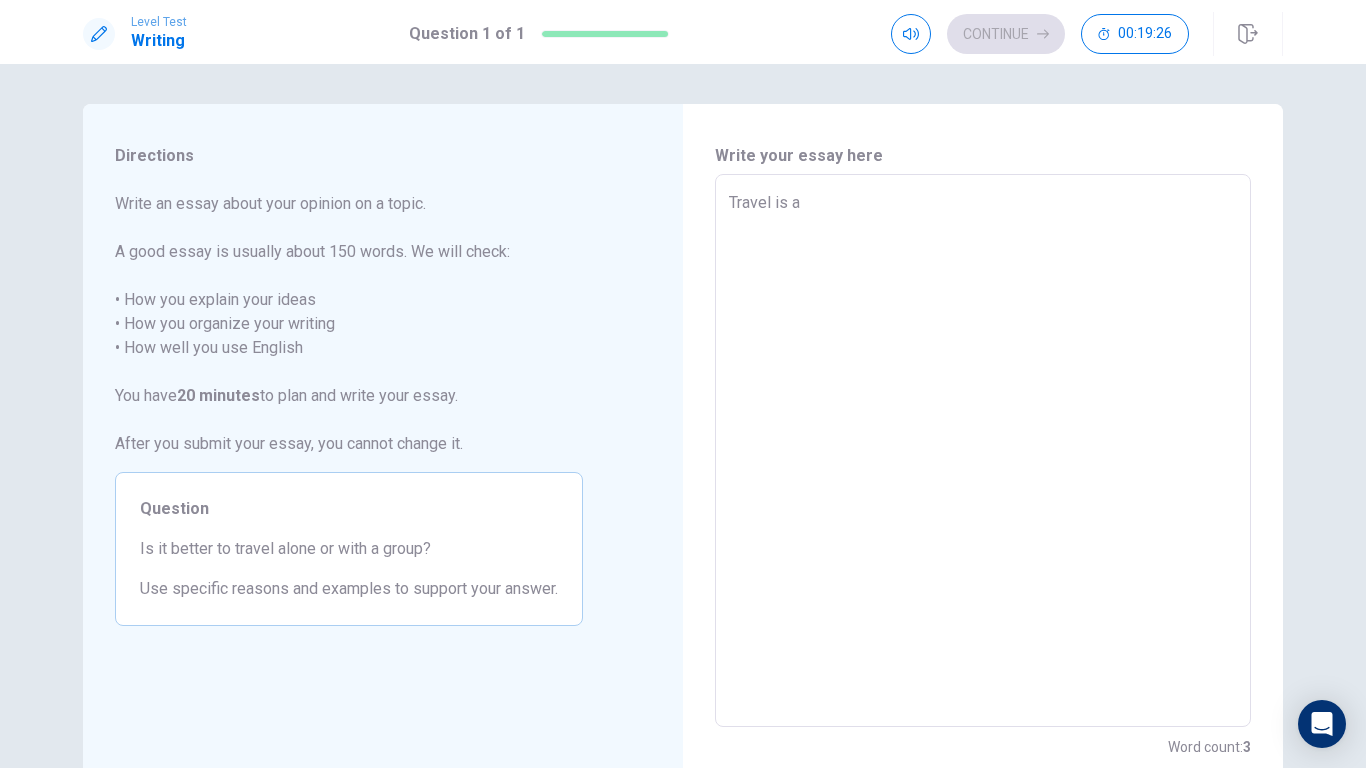 type on "Travel is a a" 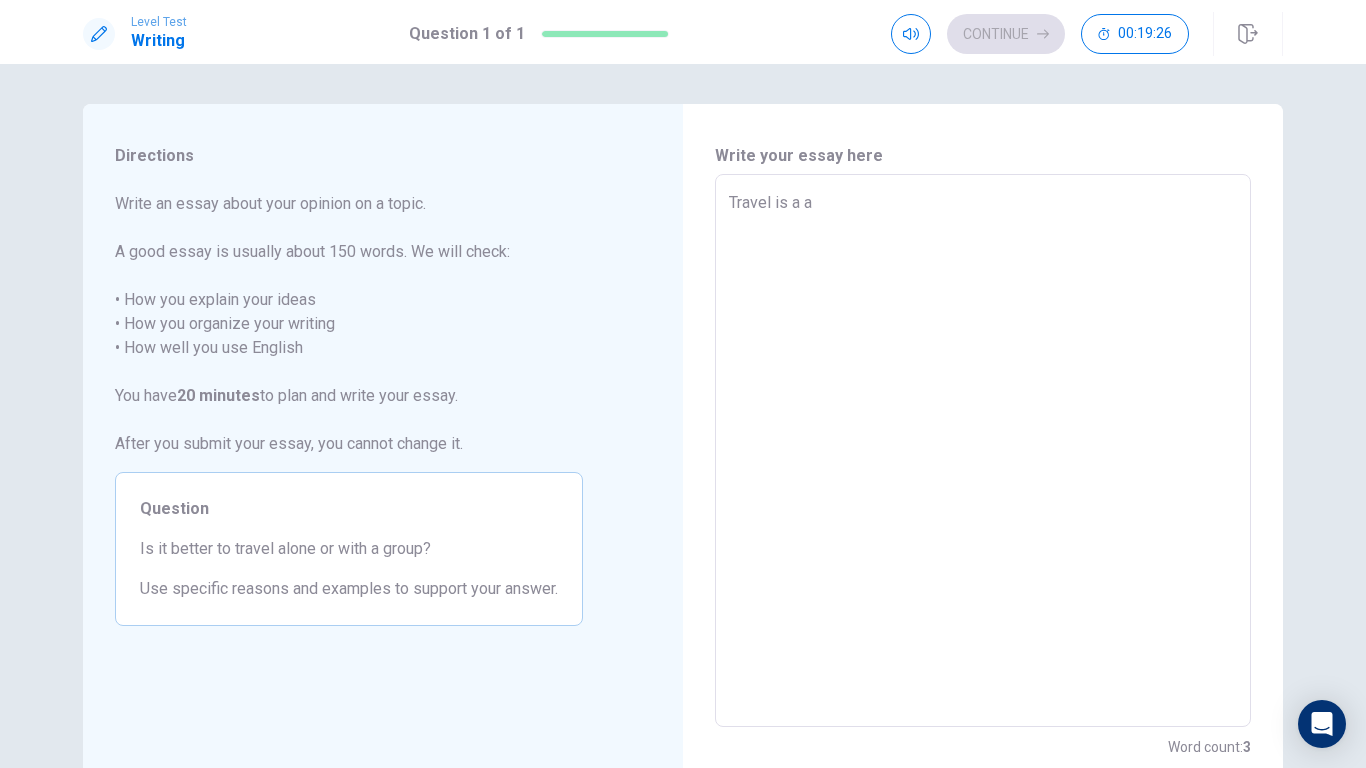 type on "x" 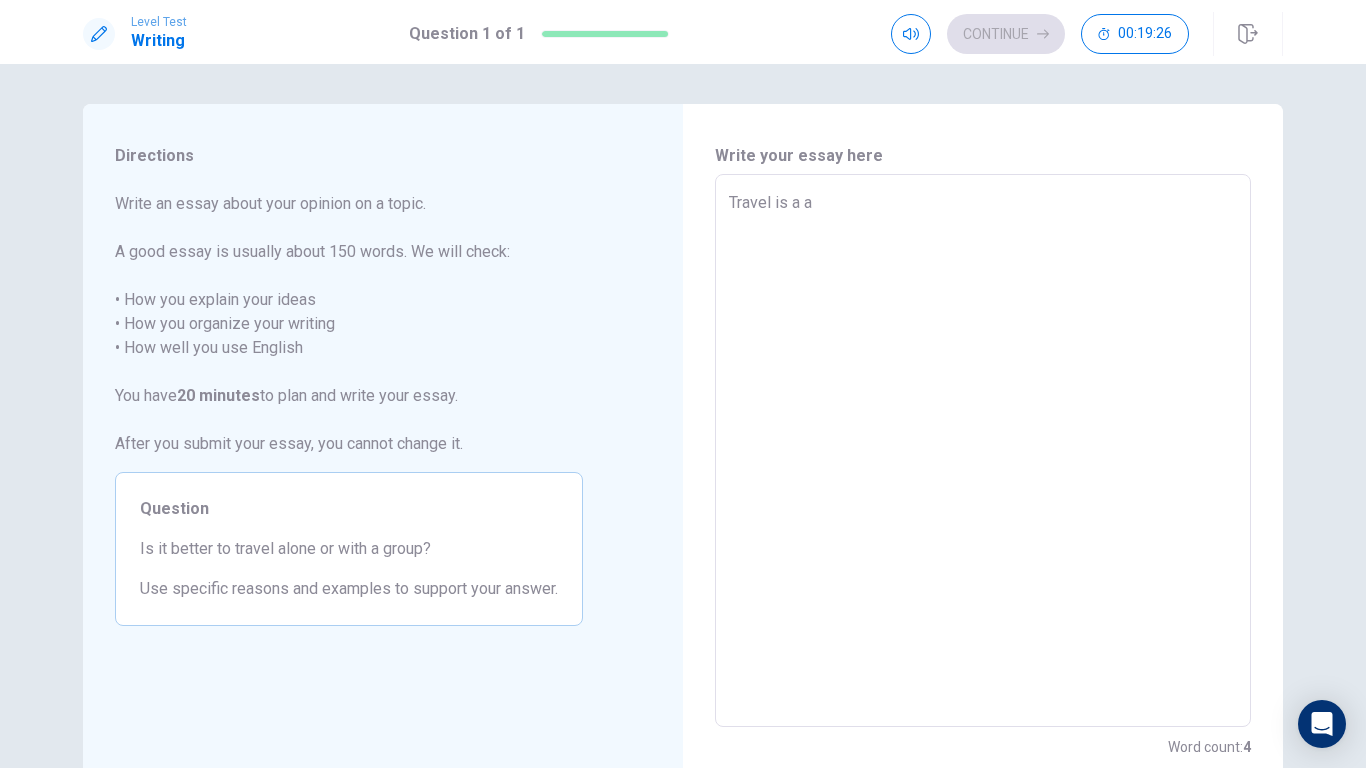 type on "Travel is a ac" 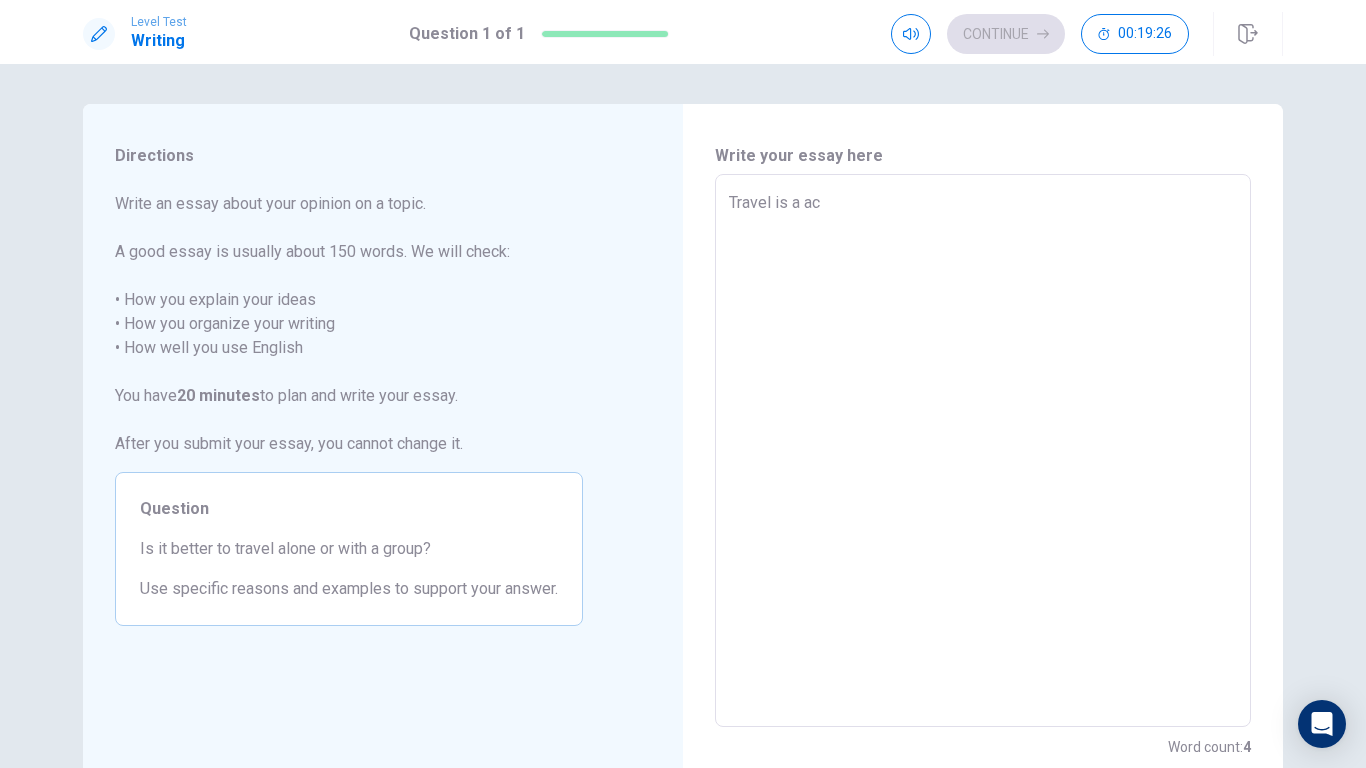 type on "x" 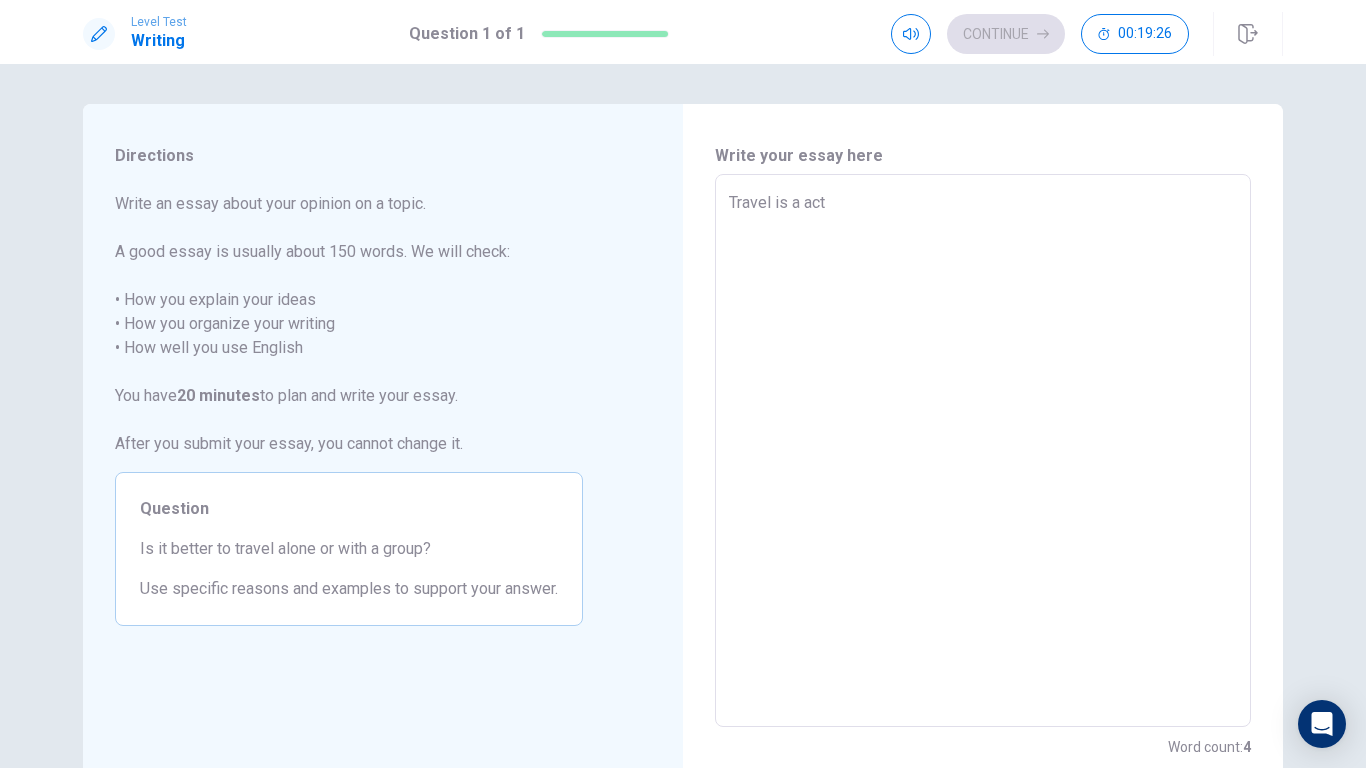 type on "x" 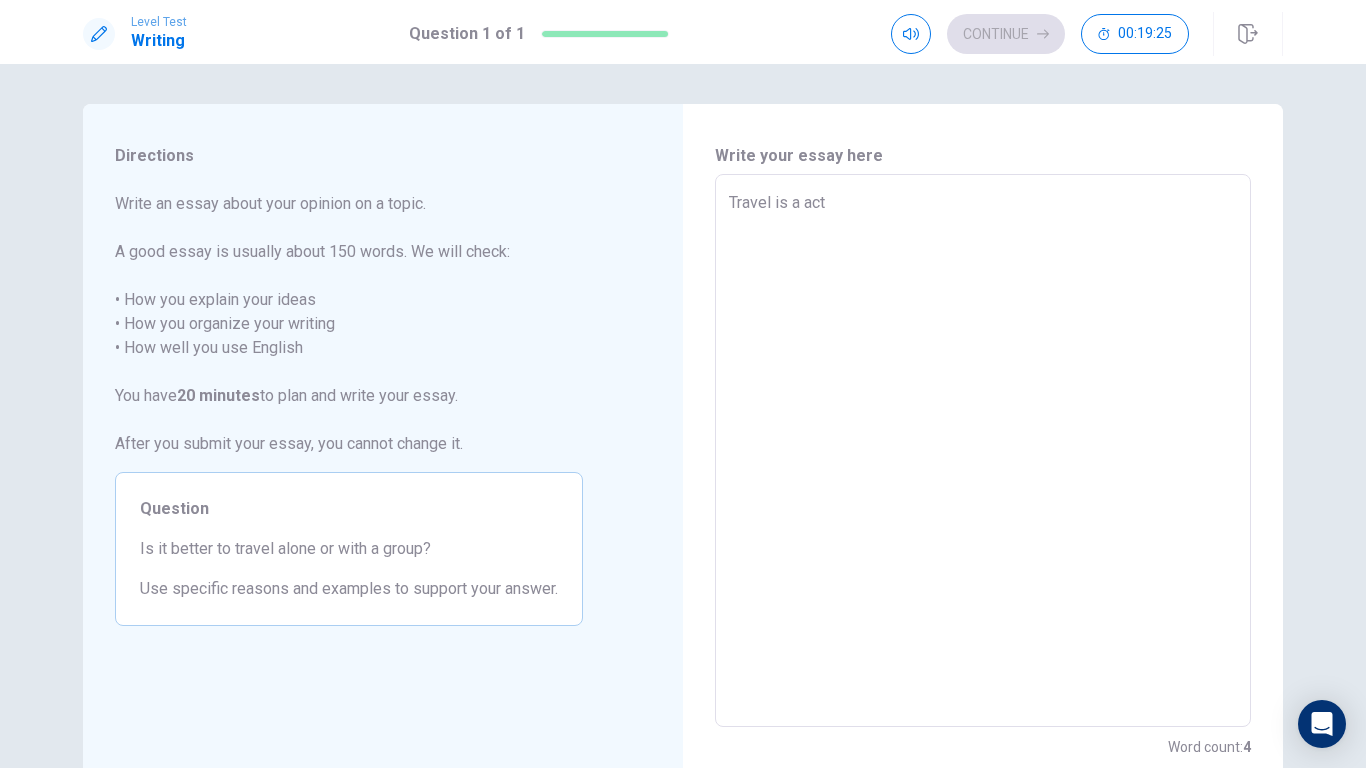 type on "Travel is a acti" 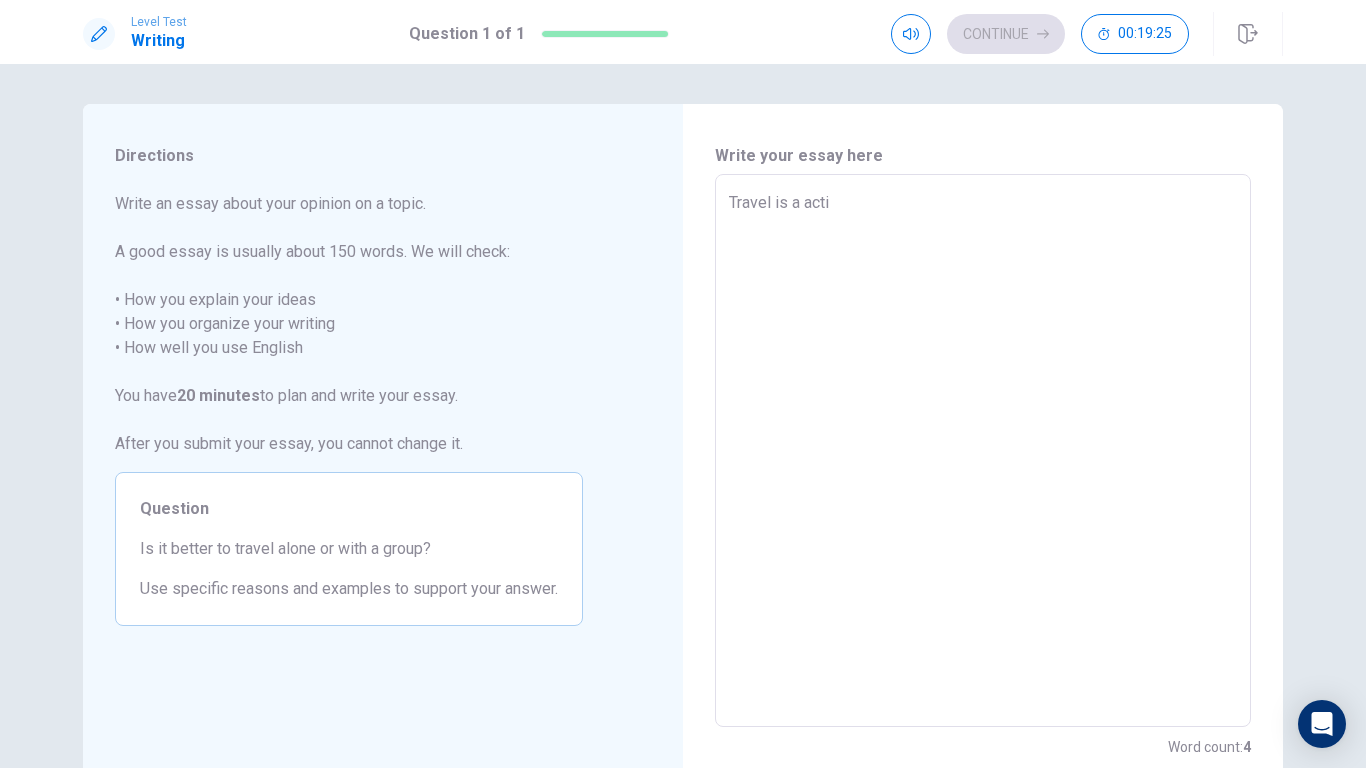 type on "x" 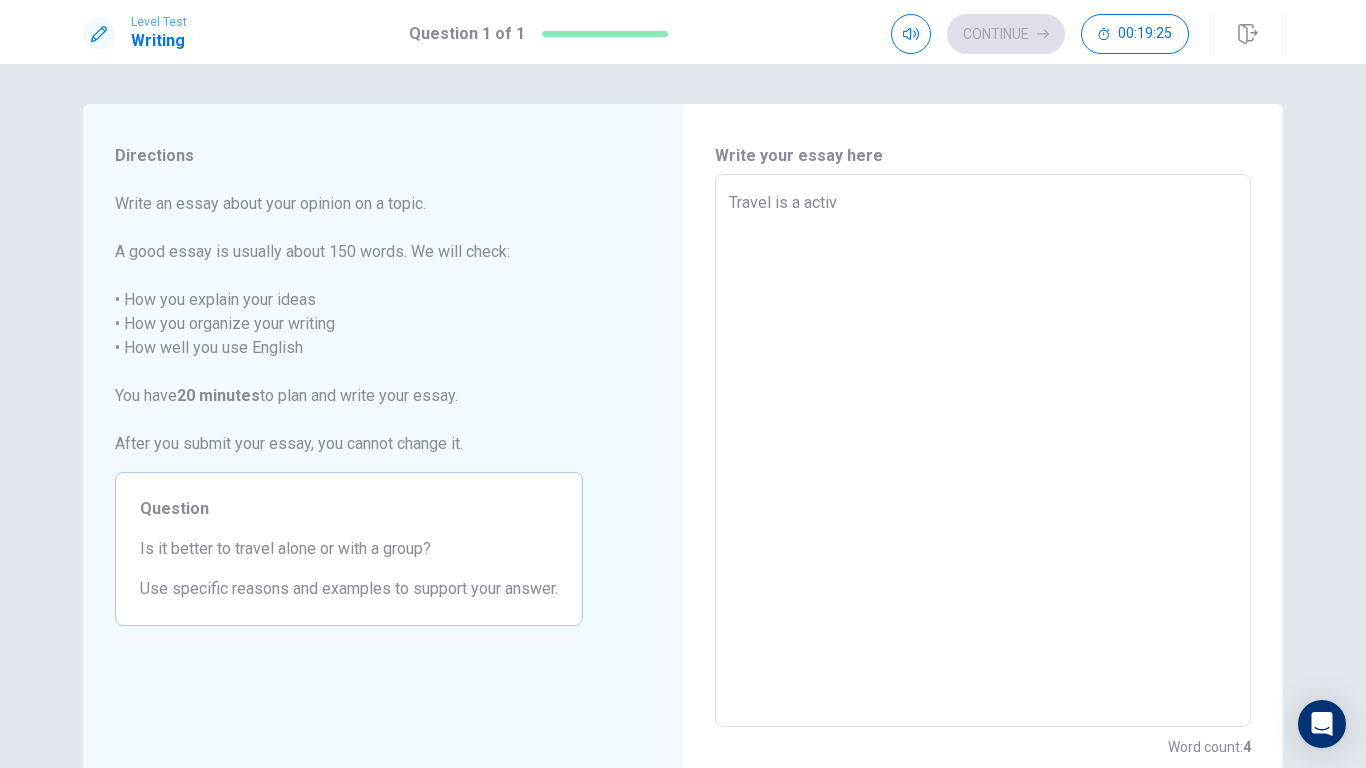 type on "x" 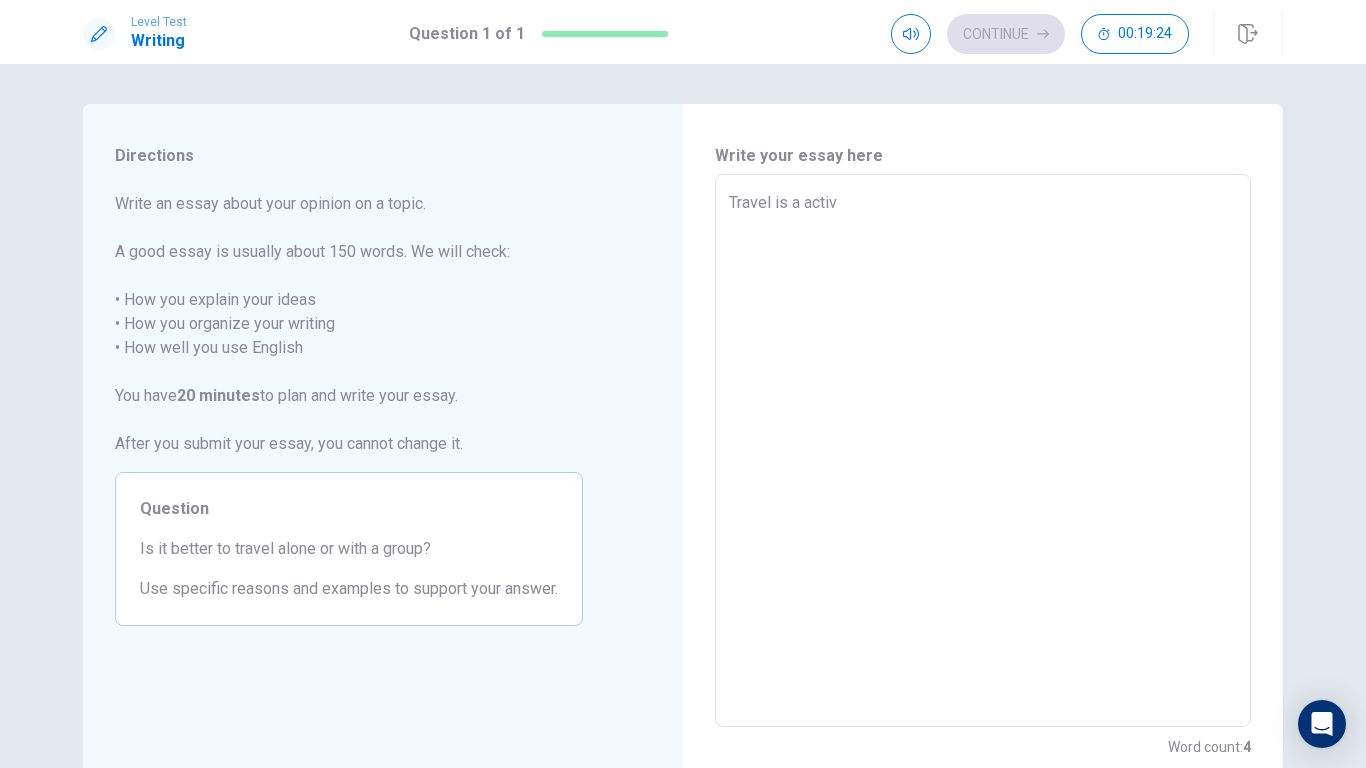 type on "Travel is a activi" 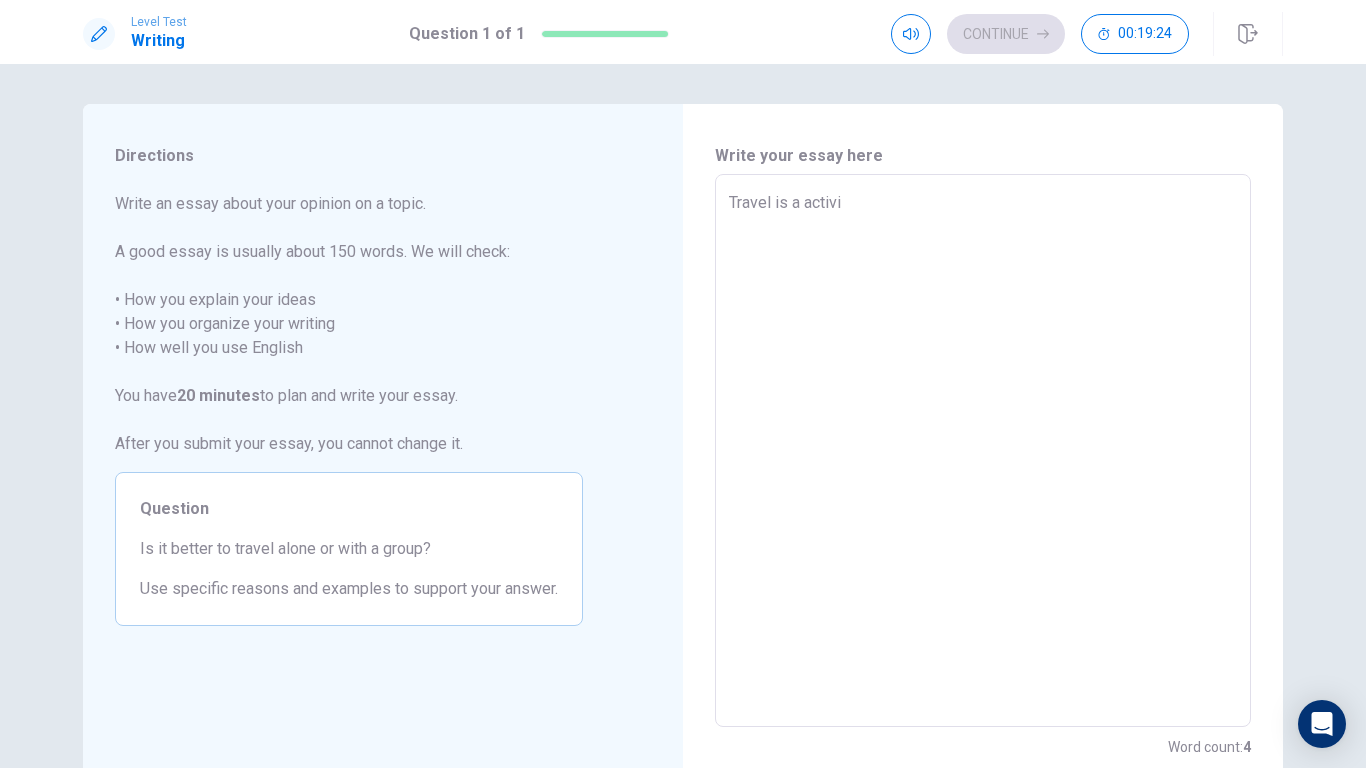 type on "x" 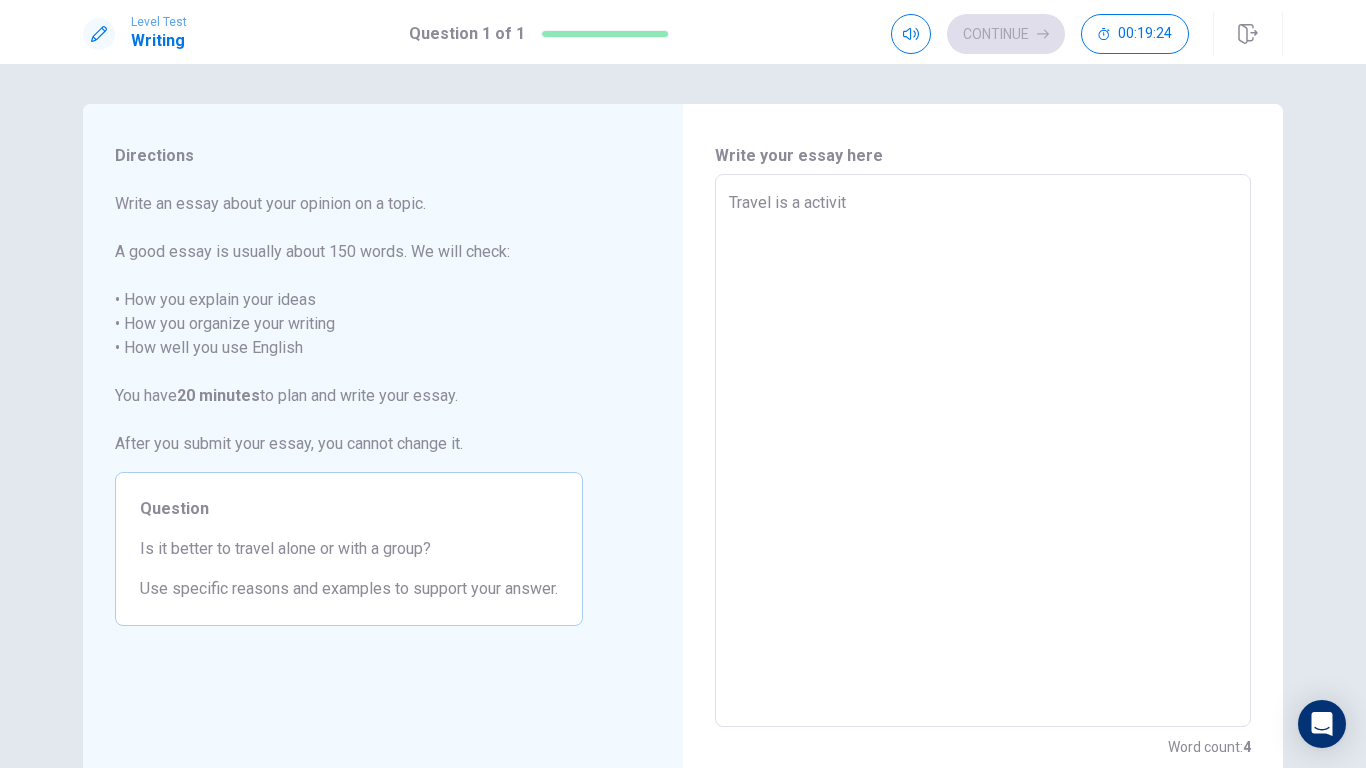 type on "x" 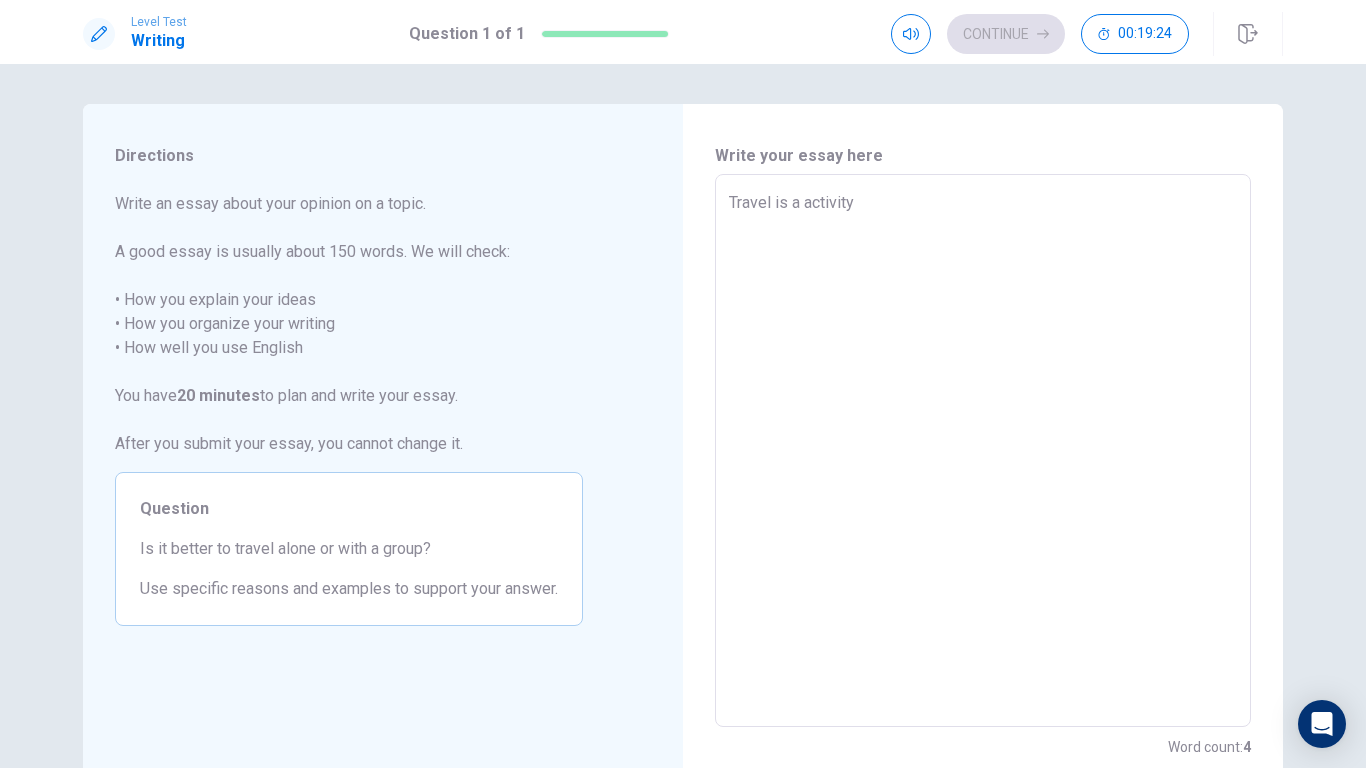 type on "x" 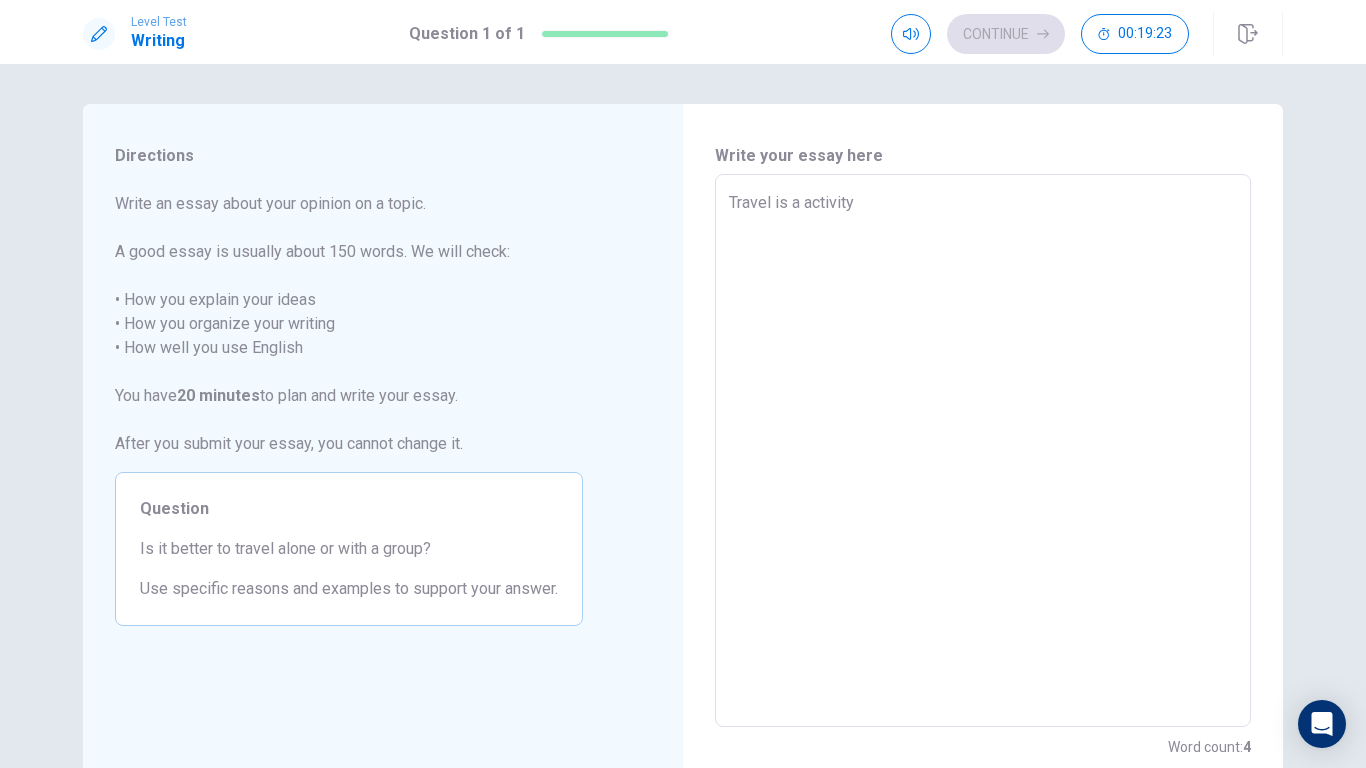 type on "Travel is a activity" 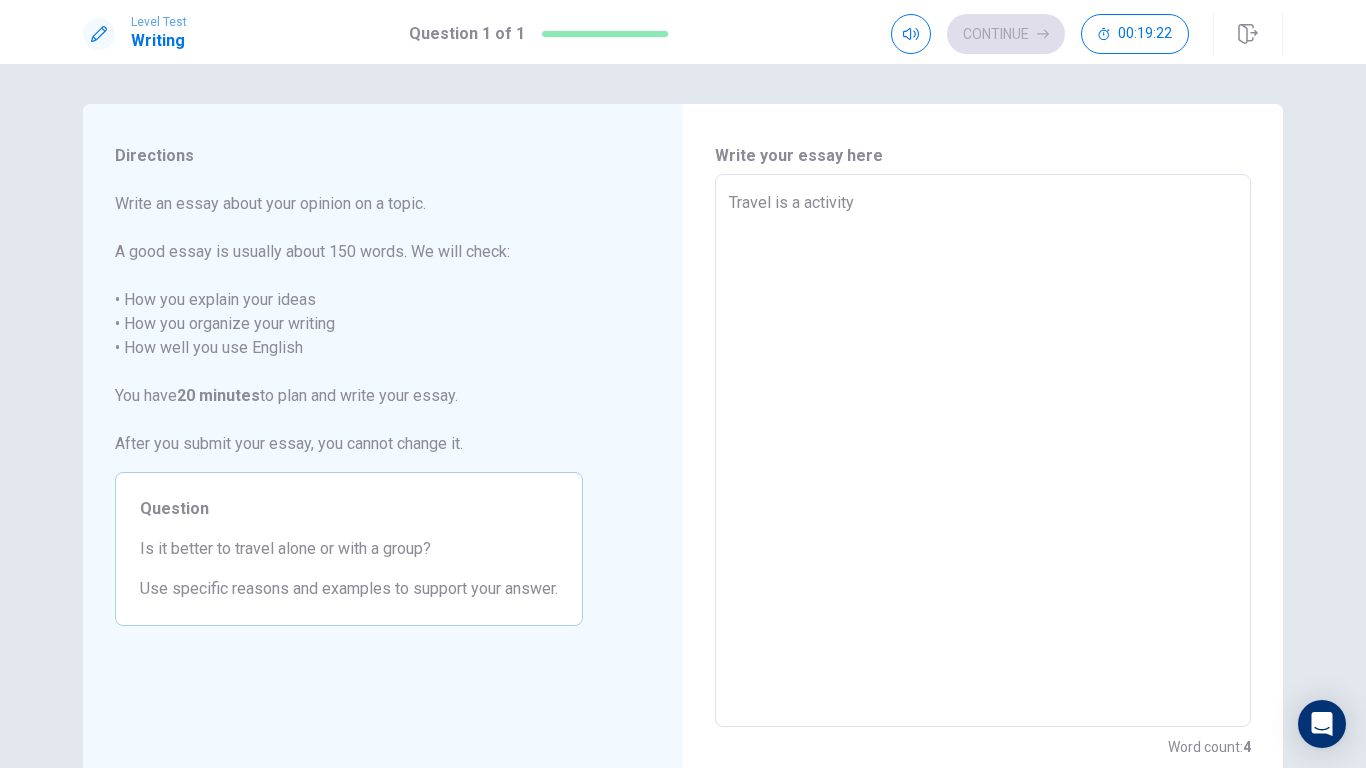 type on "x" 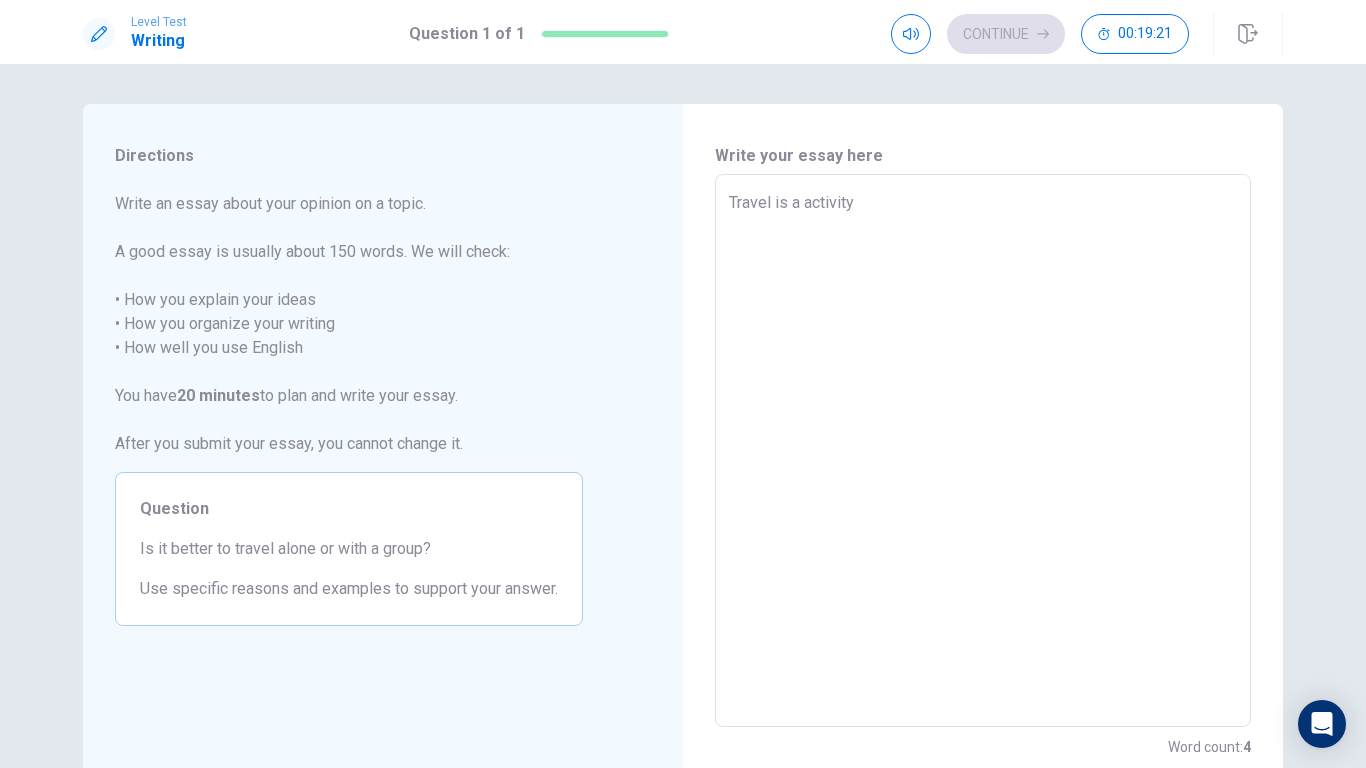 type on "Travel is a activity t" 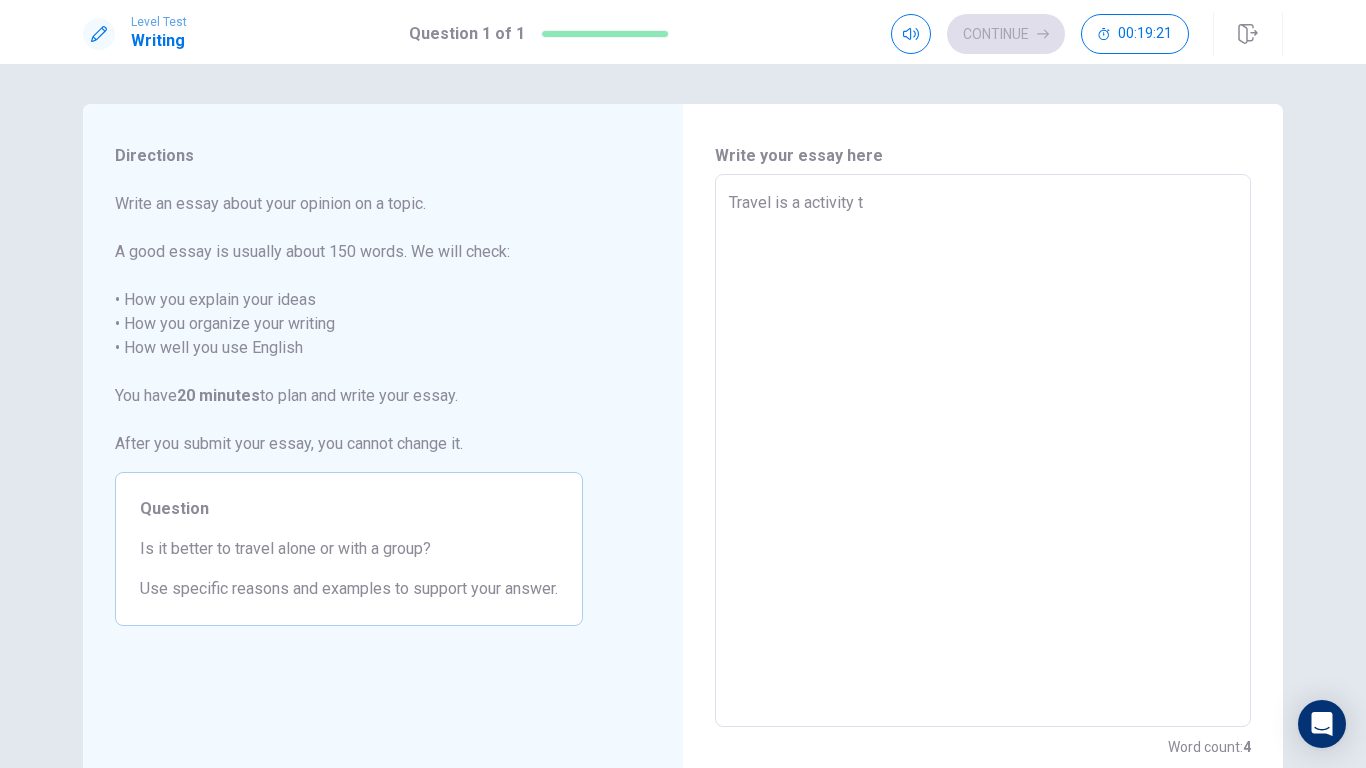 type on "x" 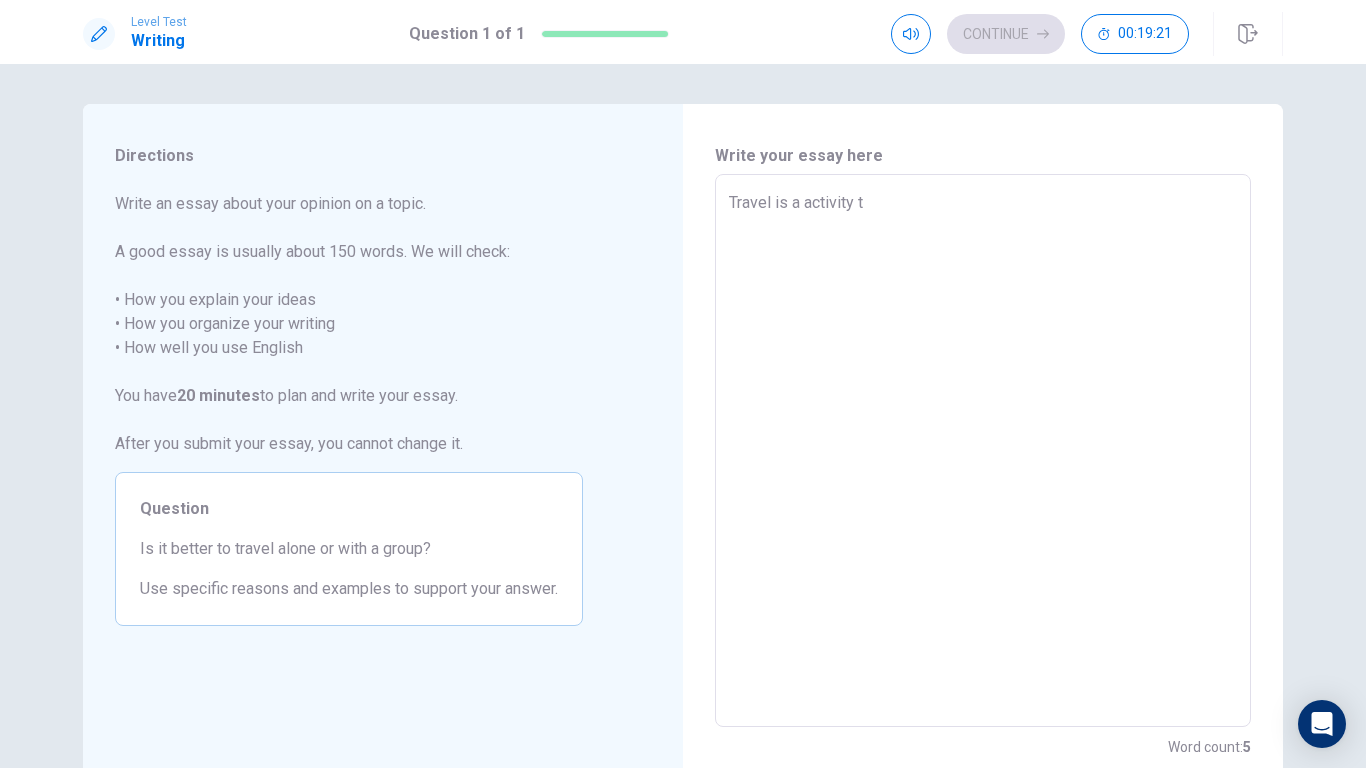 type on "Travel is a activity th" 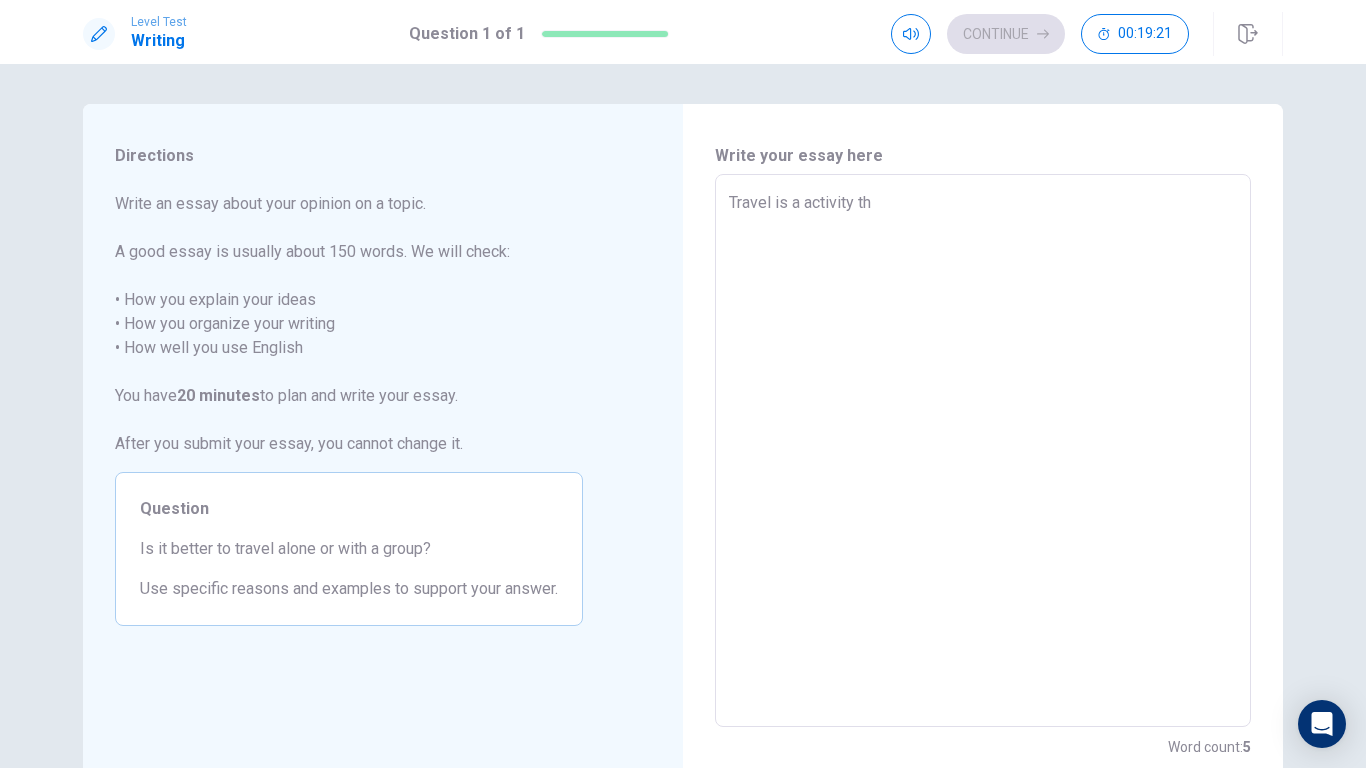 type on "x" 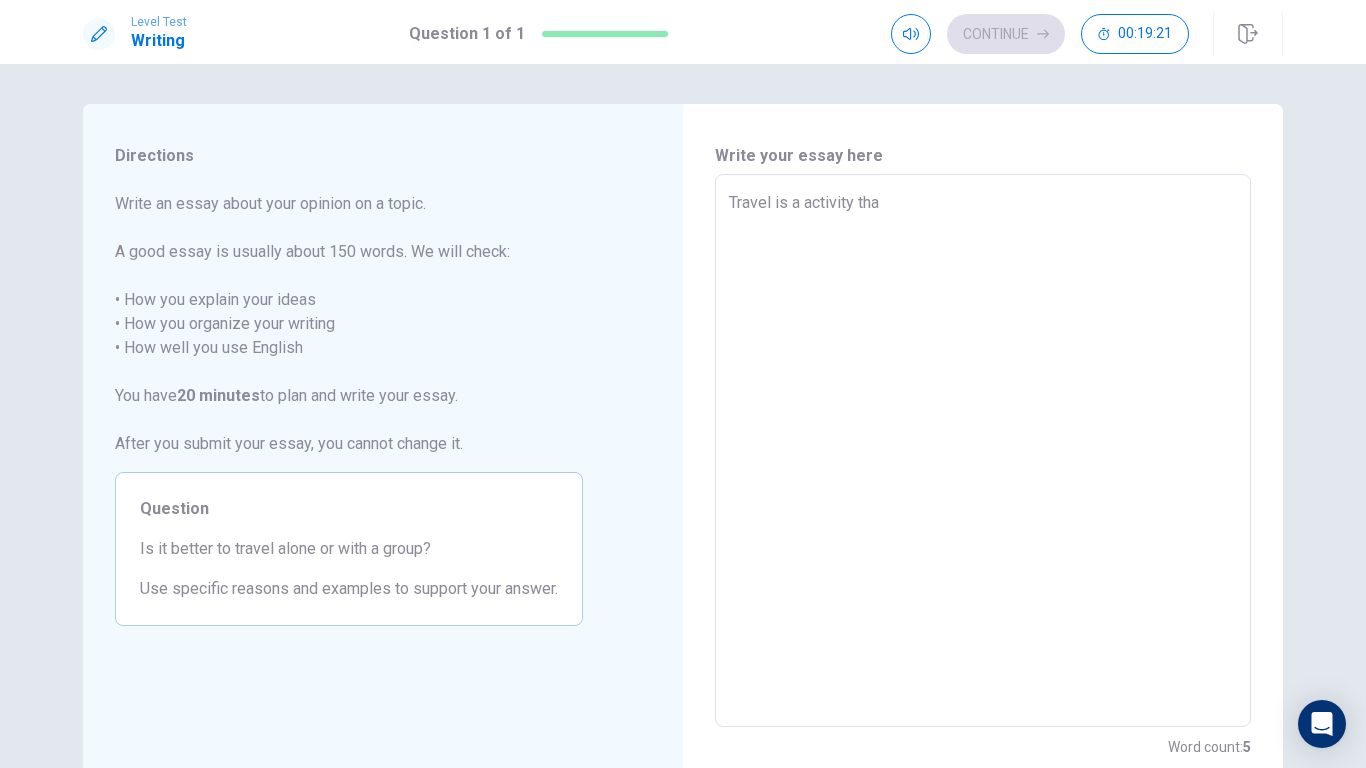 type on "x" 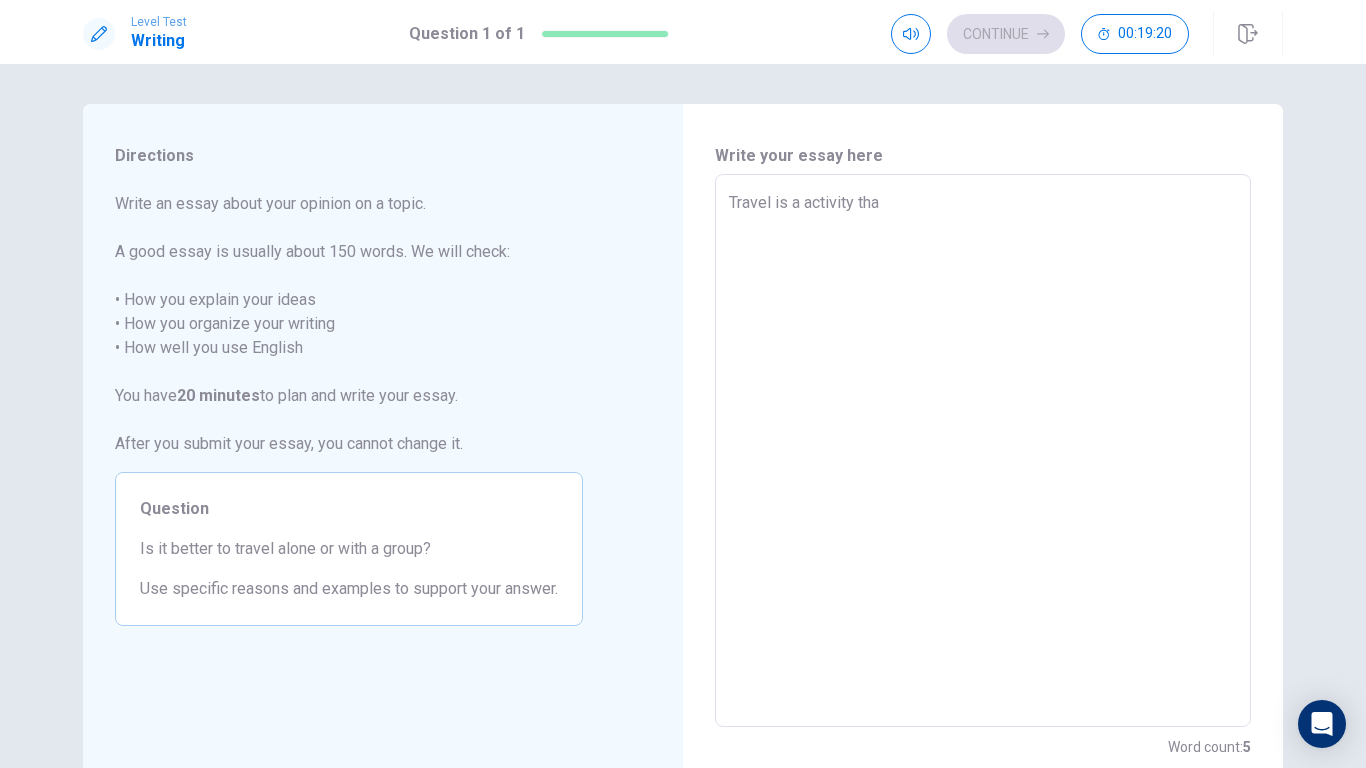 type on "Travel is a activity that" 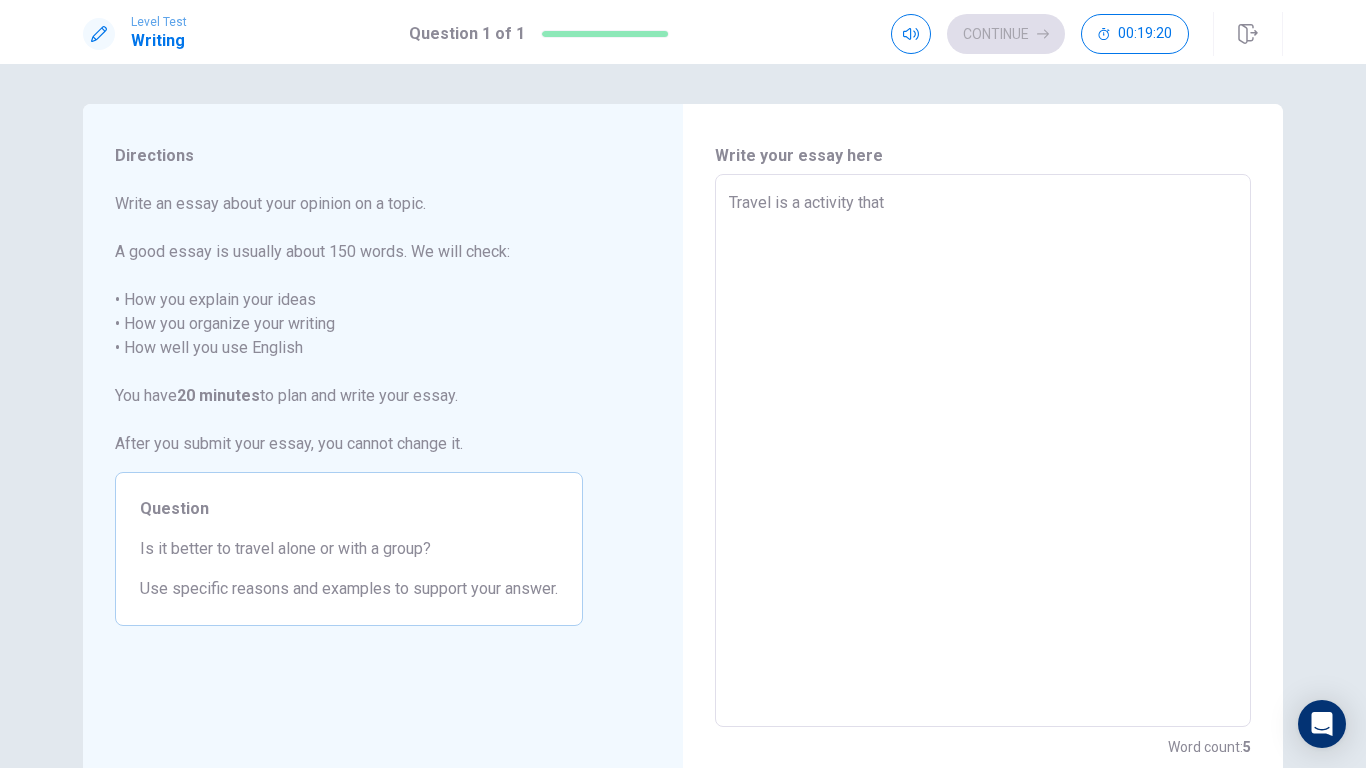 type on "x" 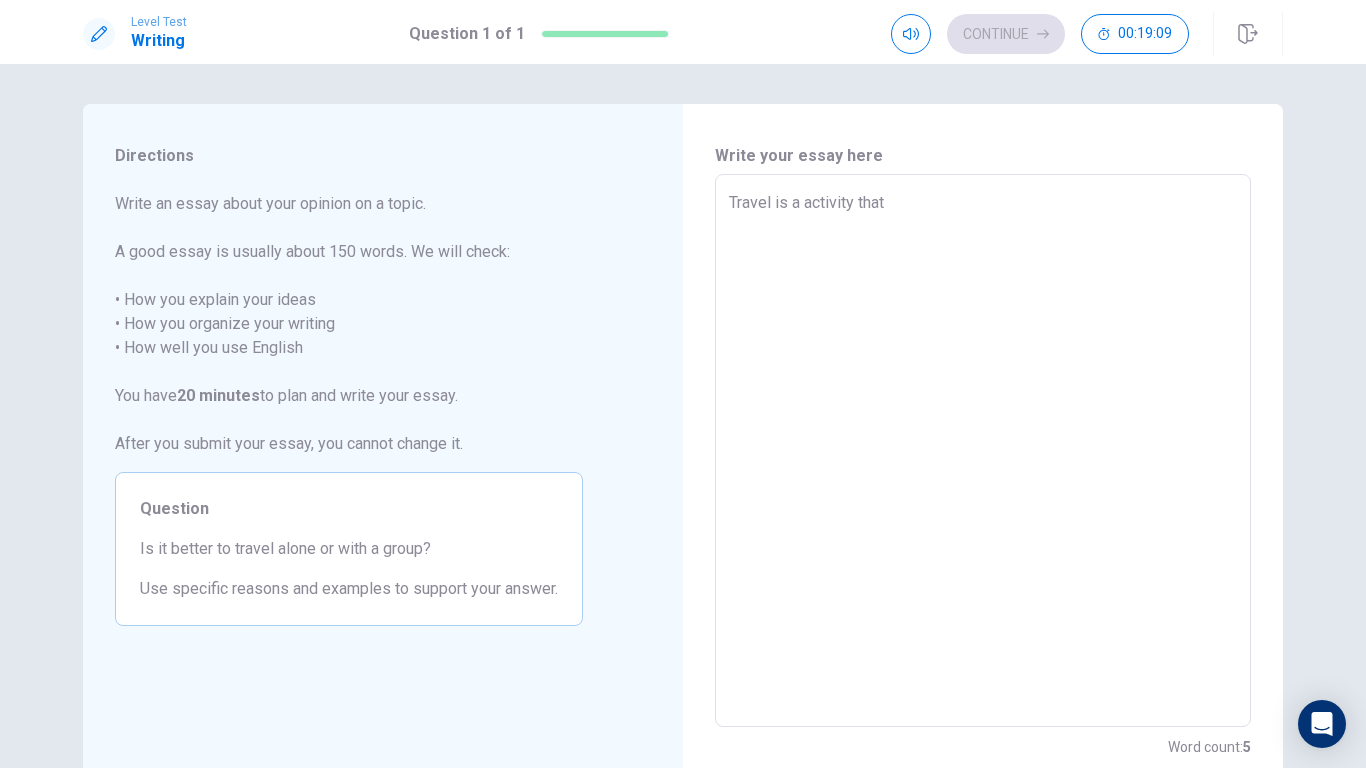 type on "x" 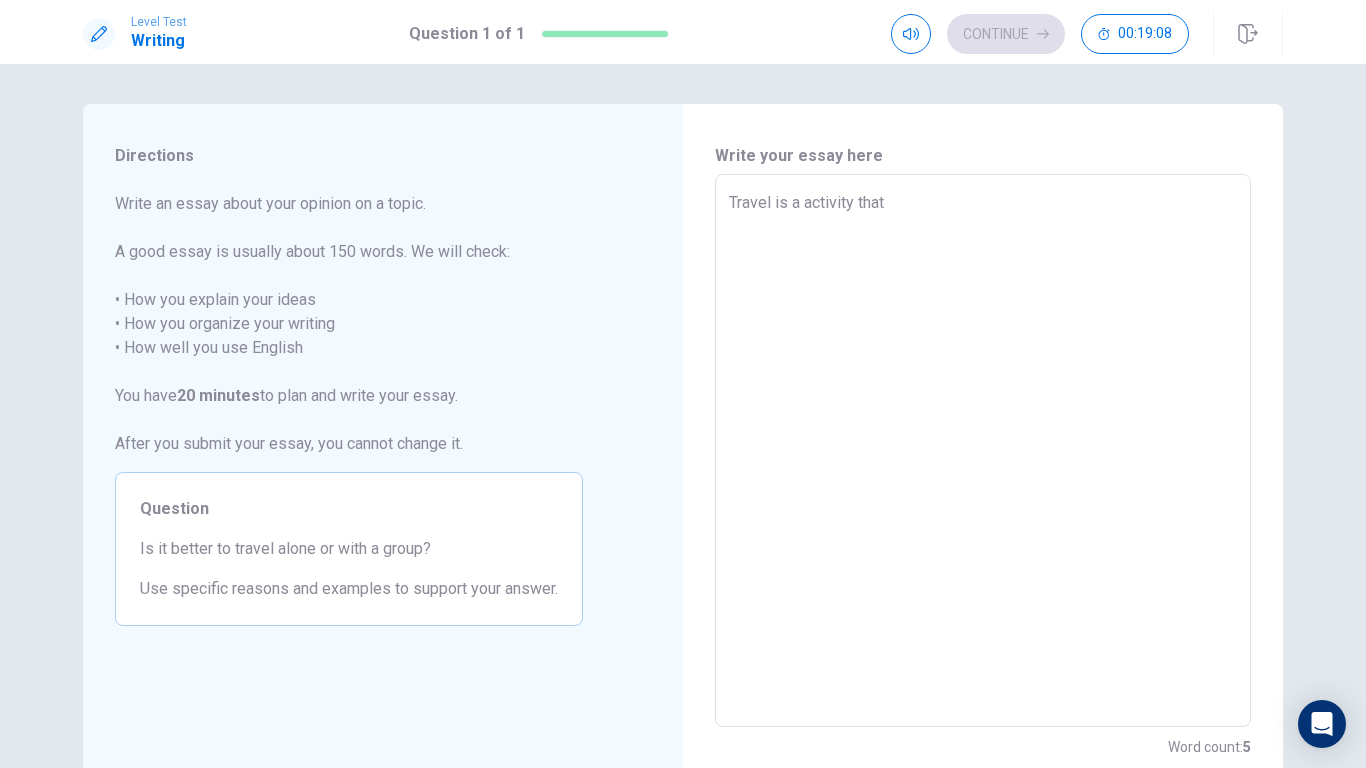 type on "Travel is a activity that y" 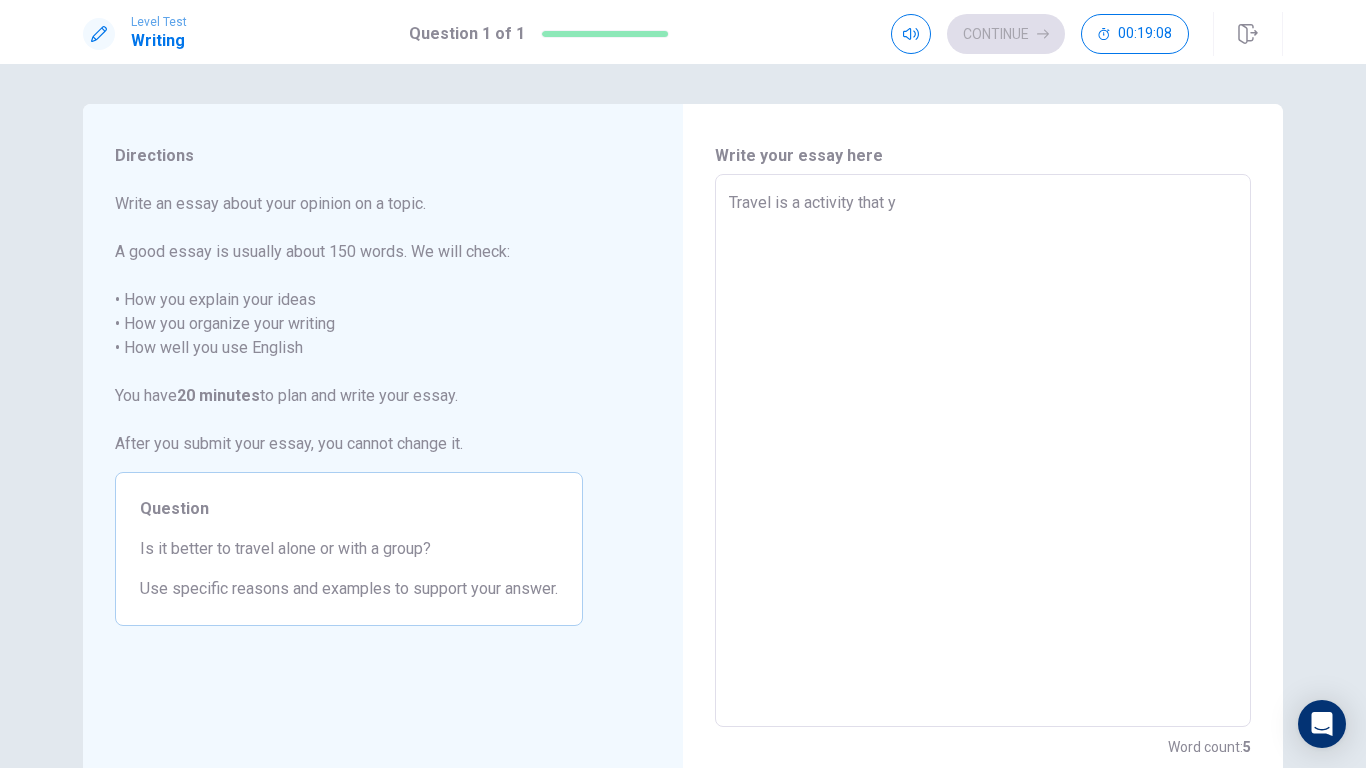 type on "x" 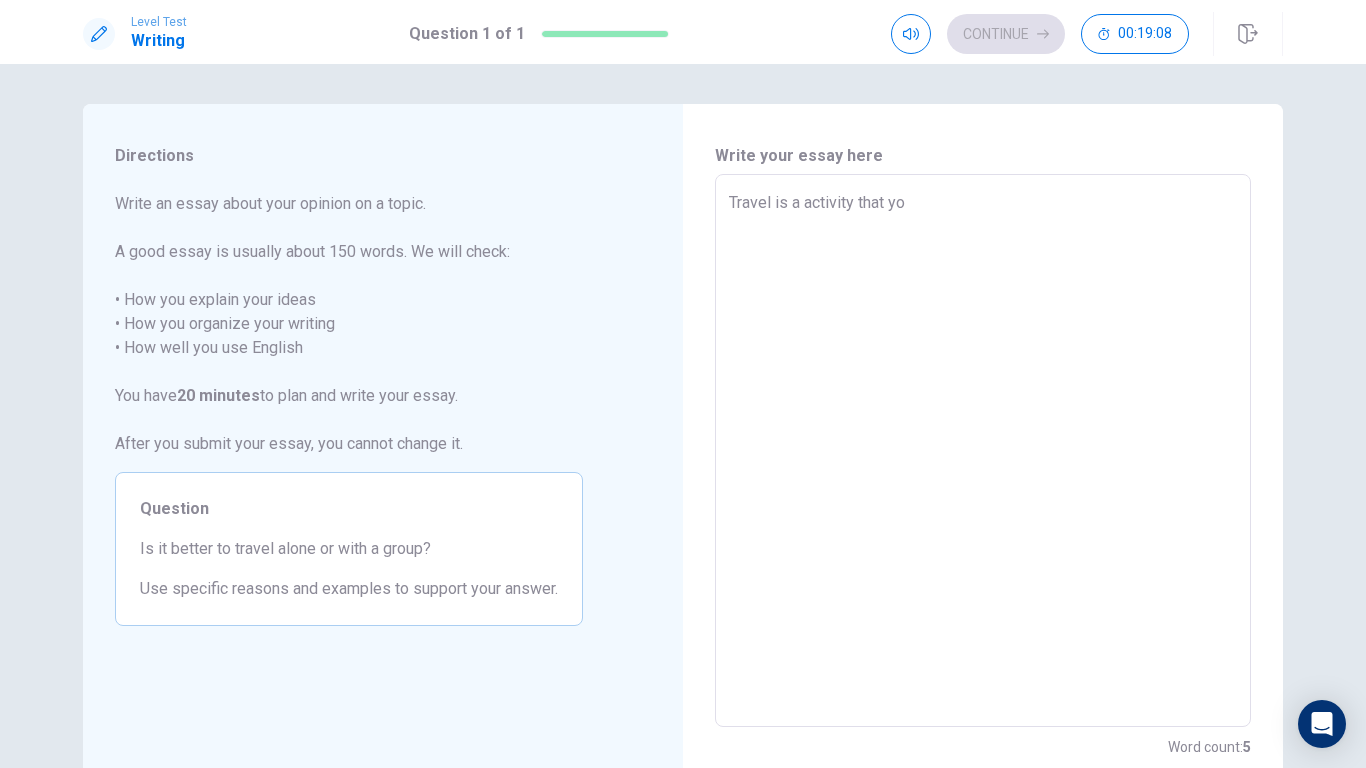 type on "x" 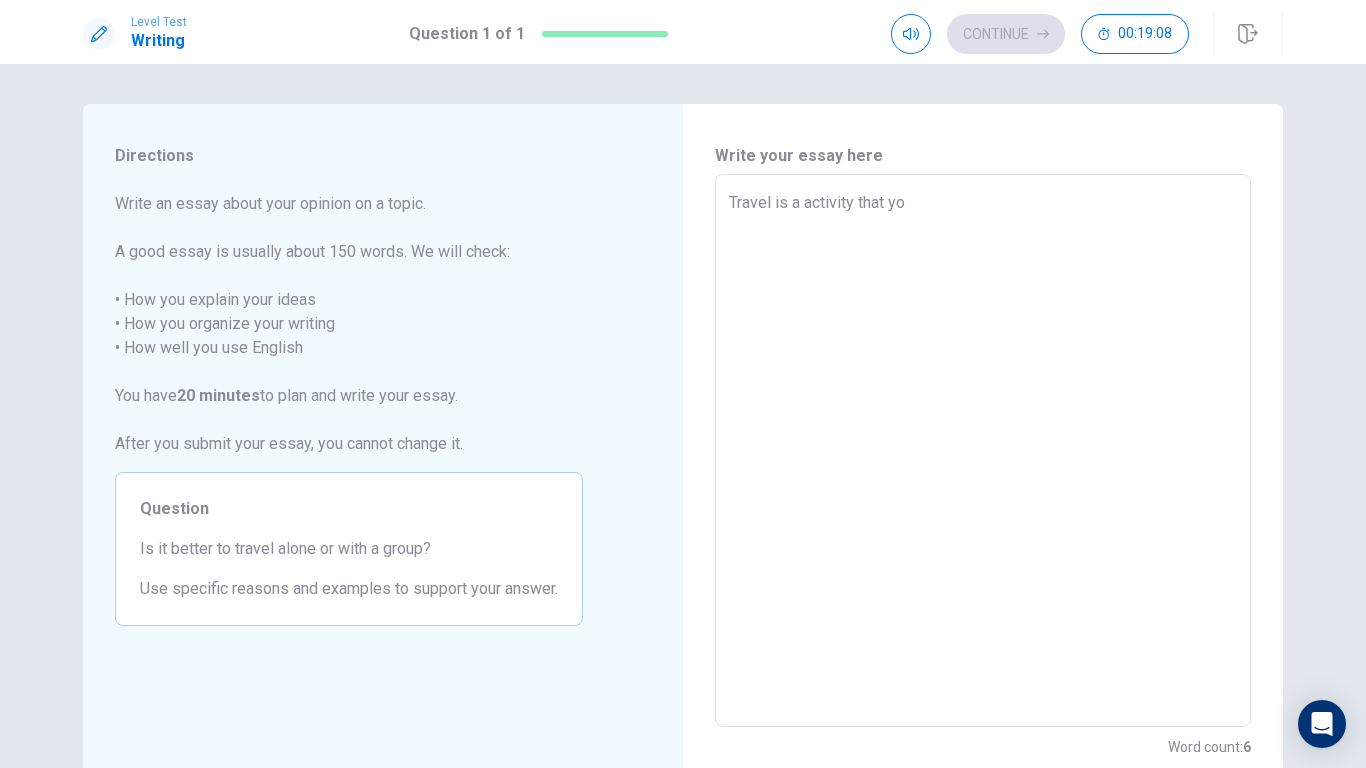 type on "Travel is a activity that you" 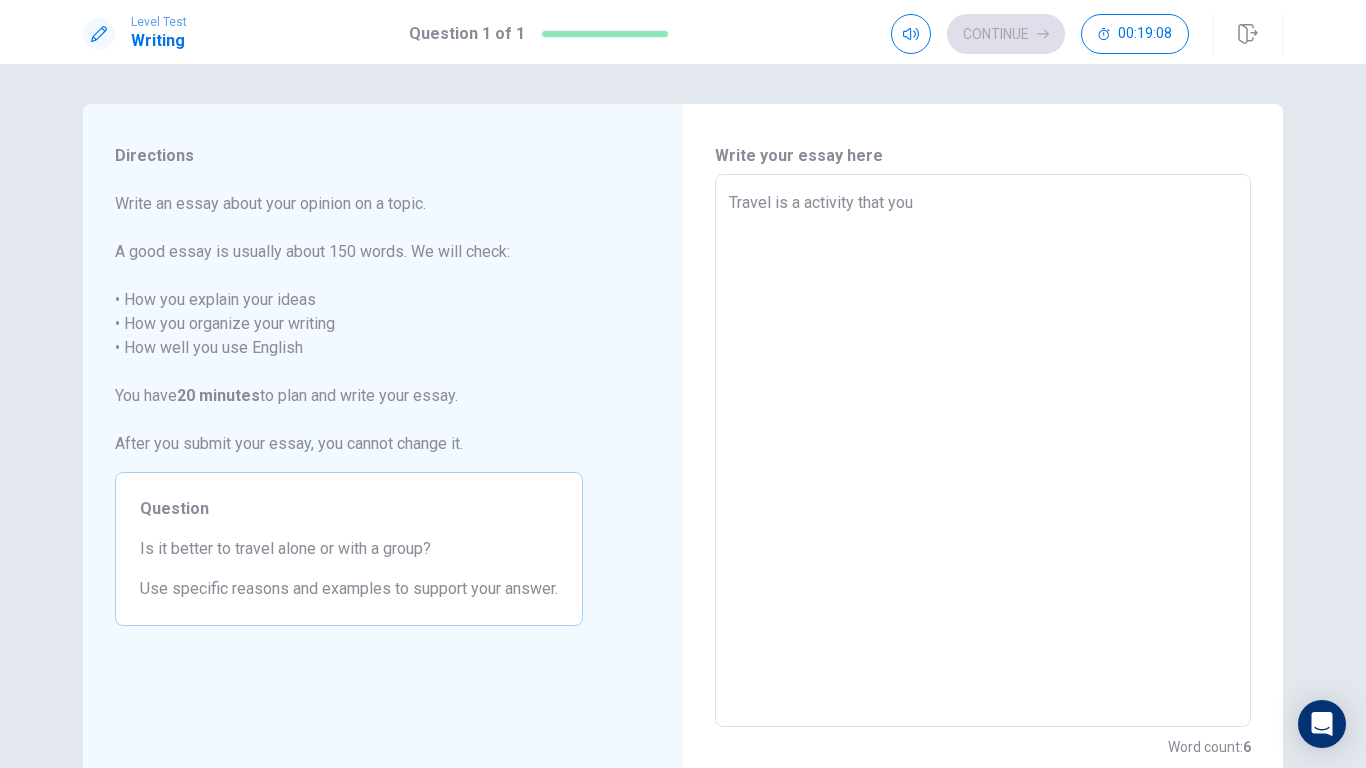 type on "x" 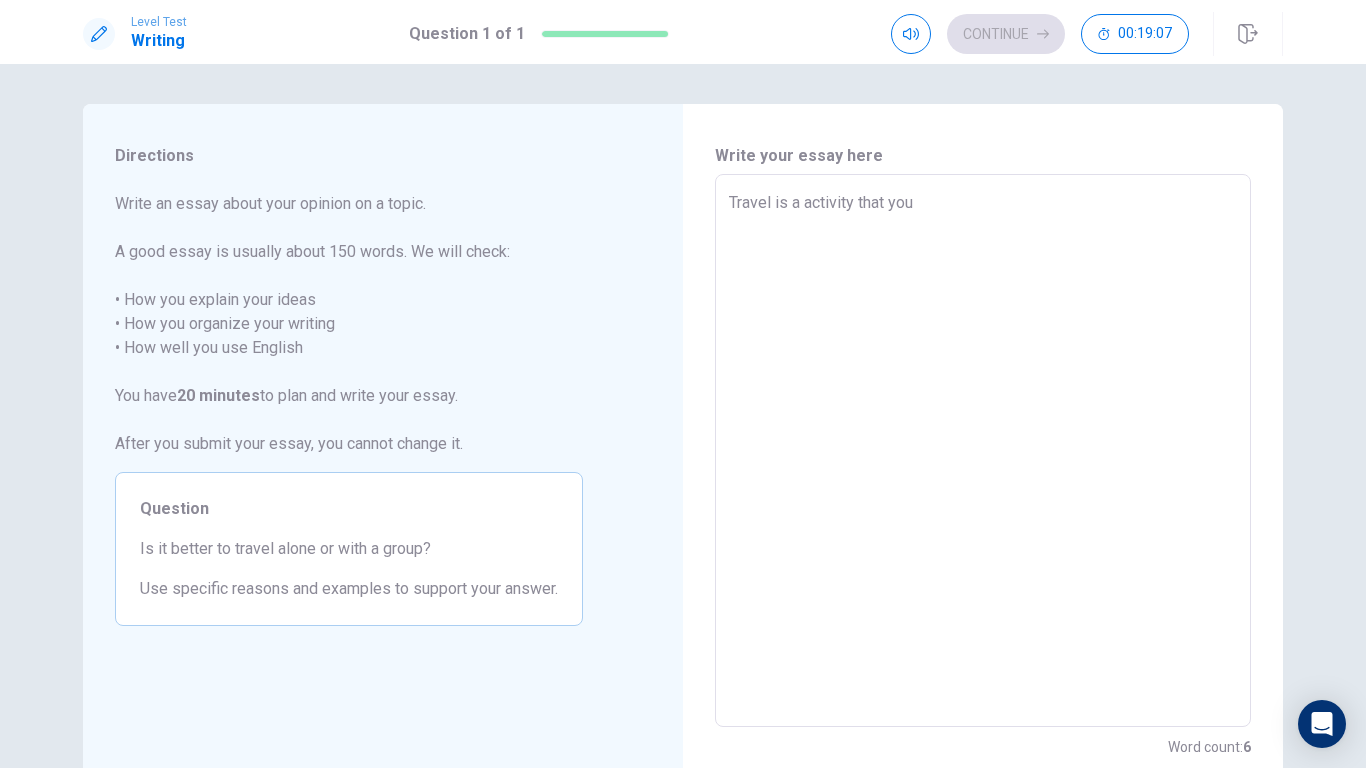 type on "Travel is a activity that you d" 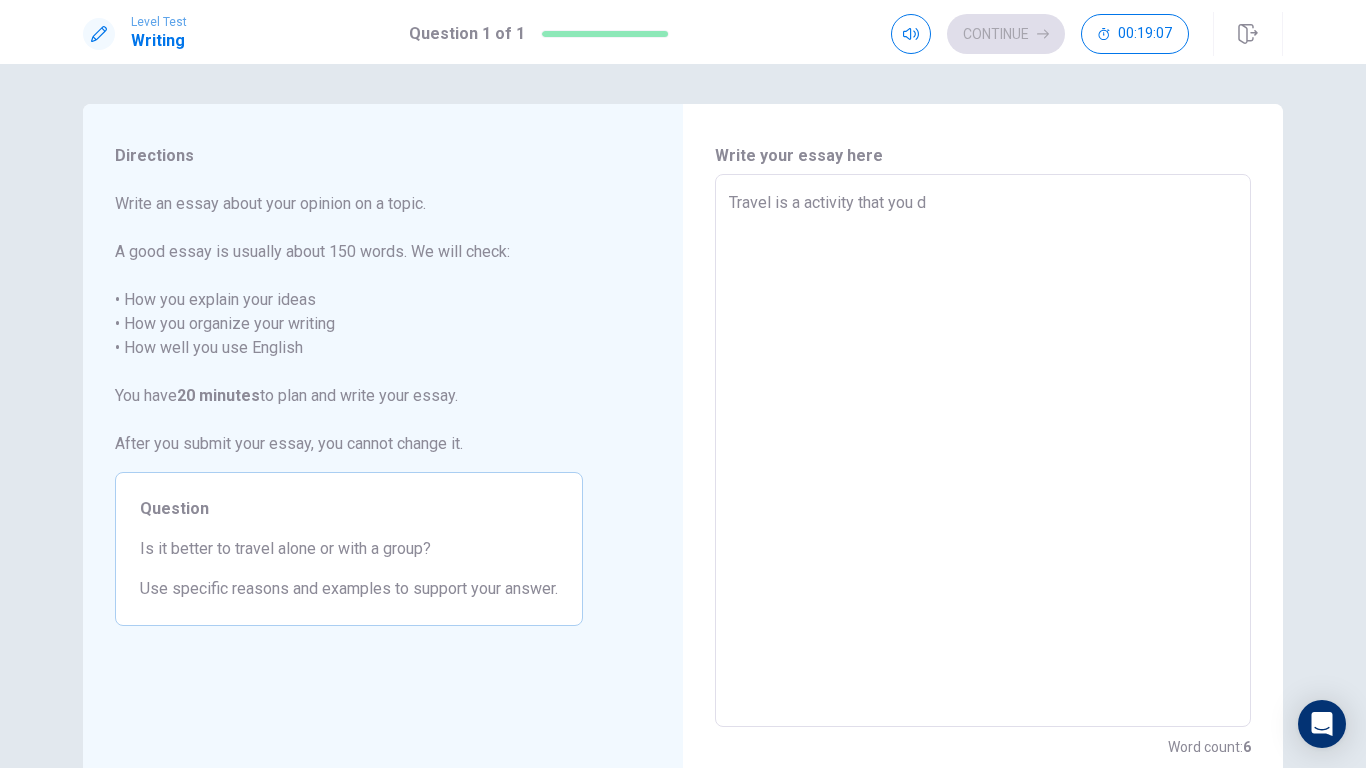 type on "x" 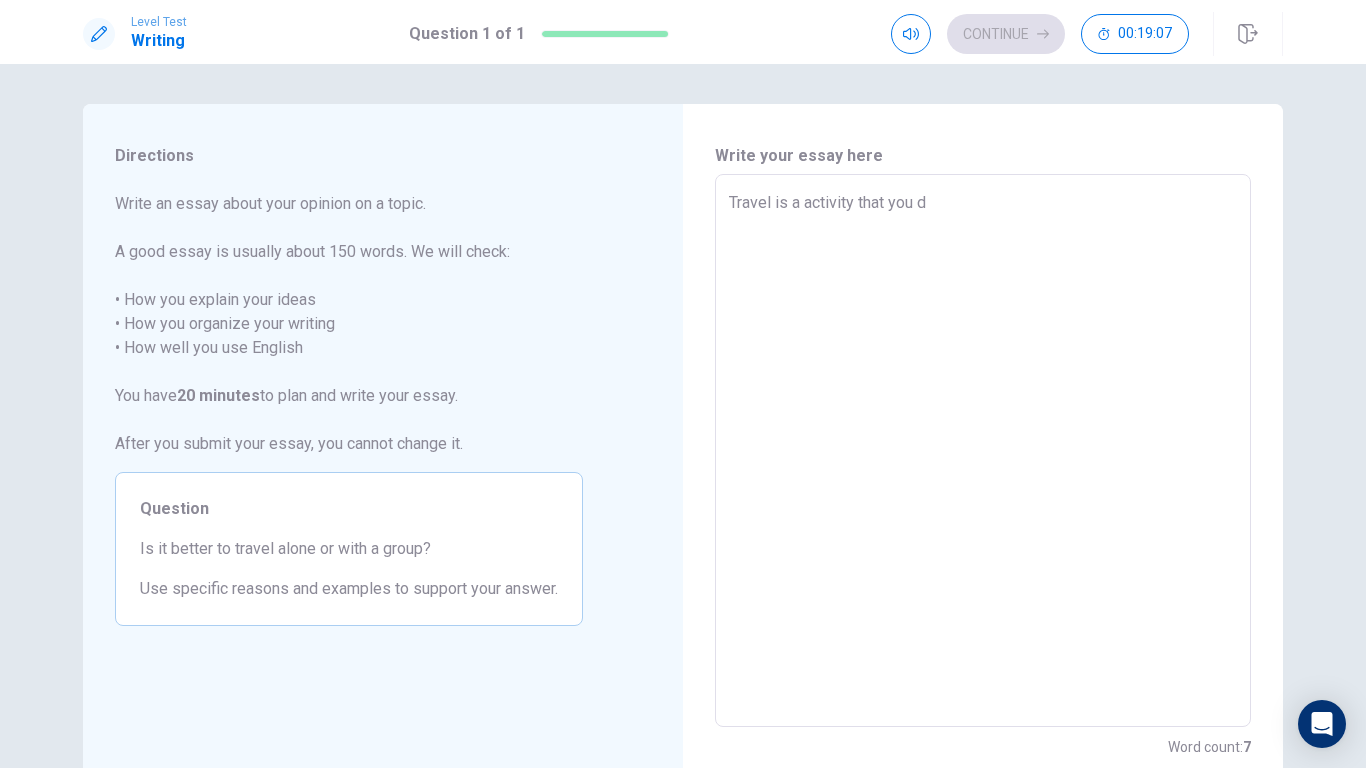 type on "Travel is a activity that you do" 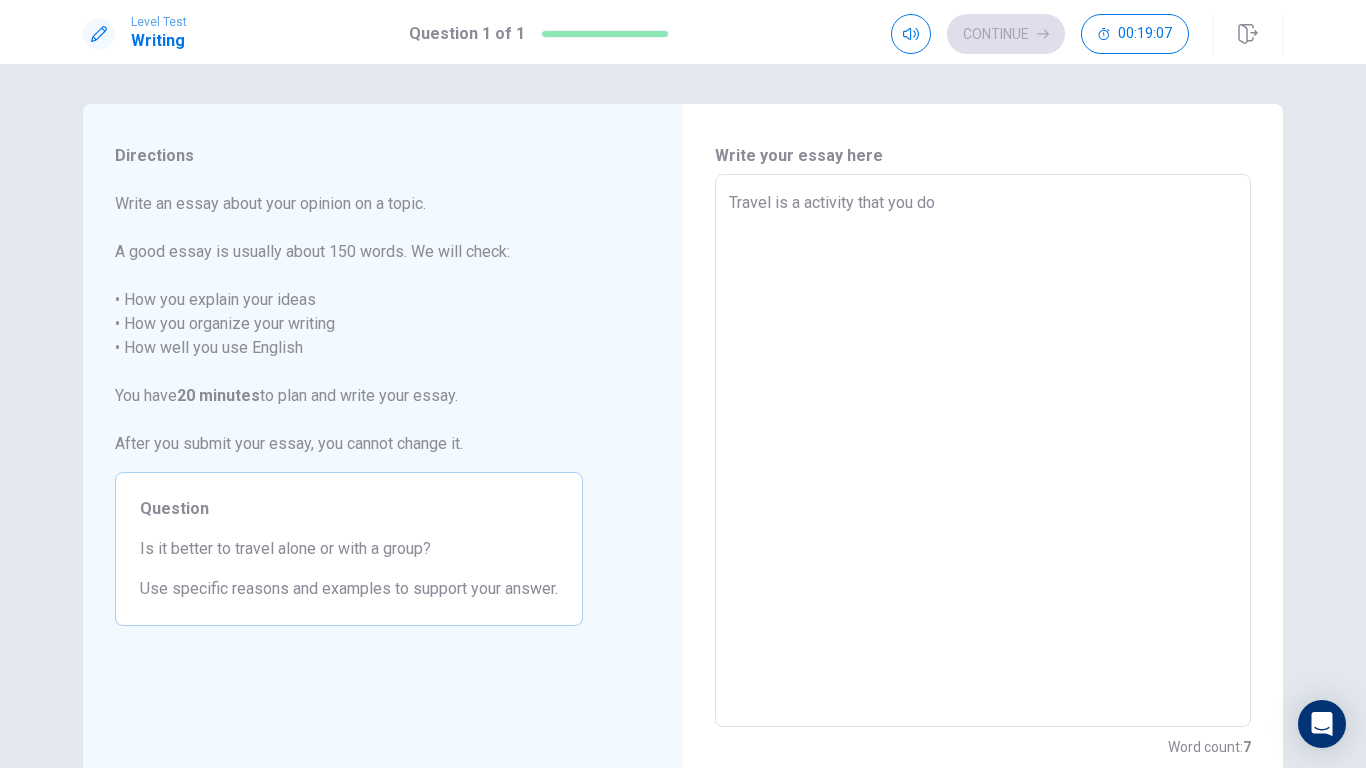 type on "x" 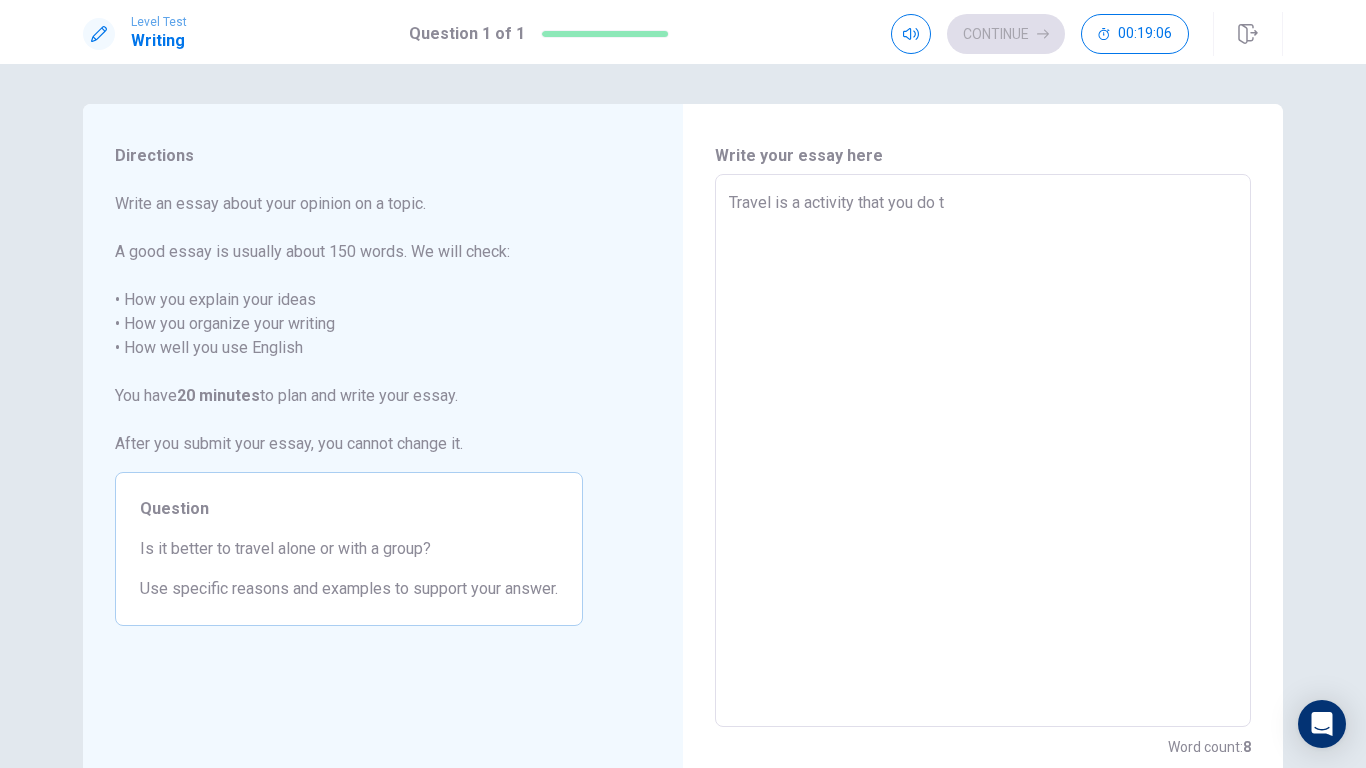 type on "x" 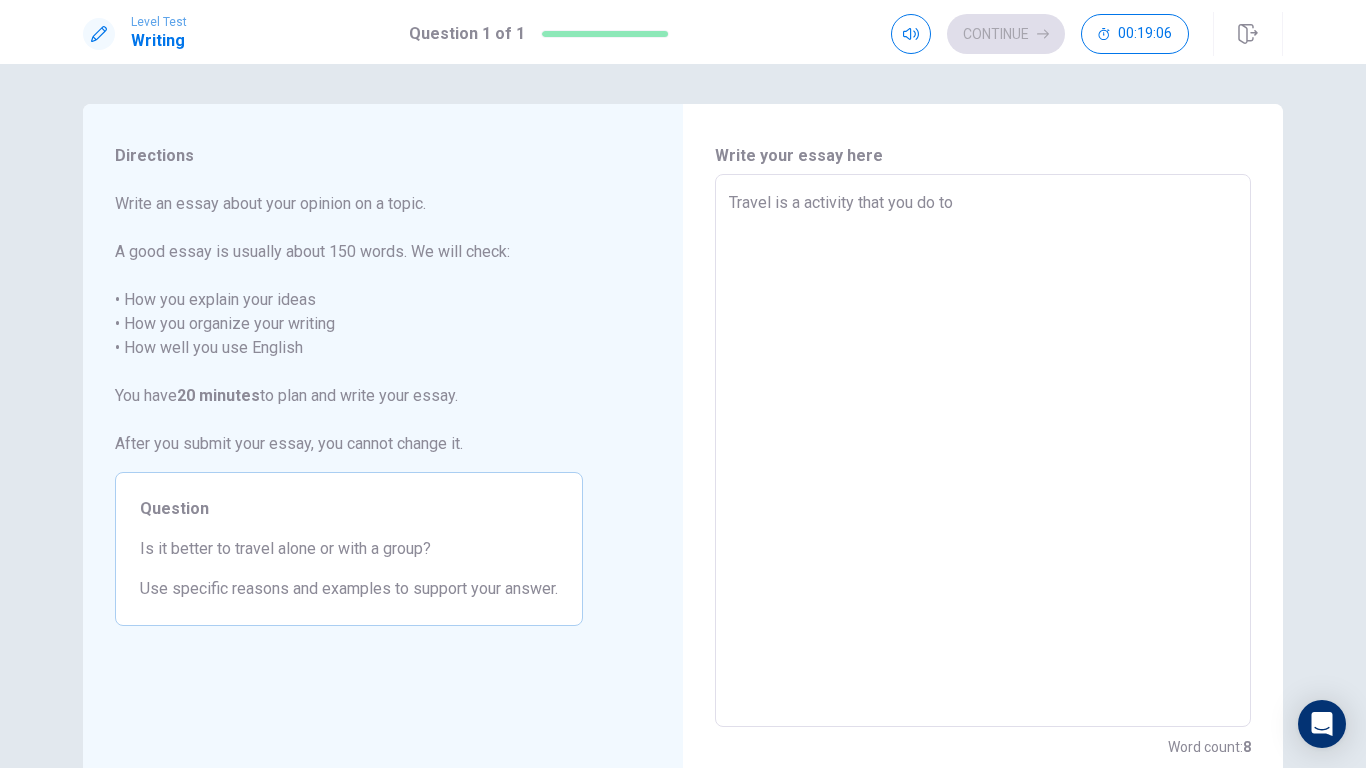 type on "x" 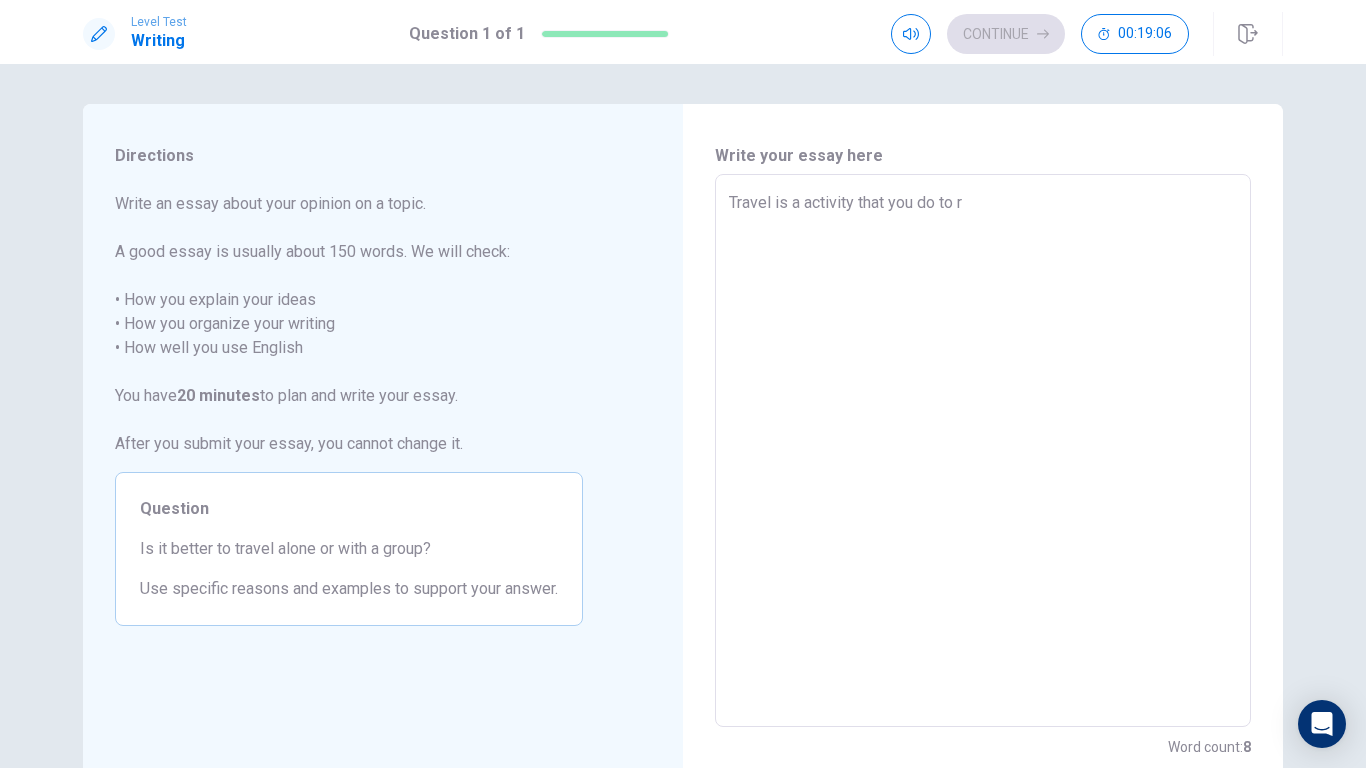 type on "x" 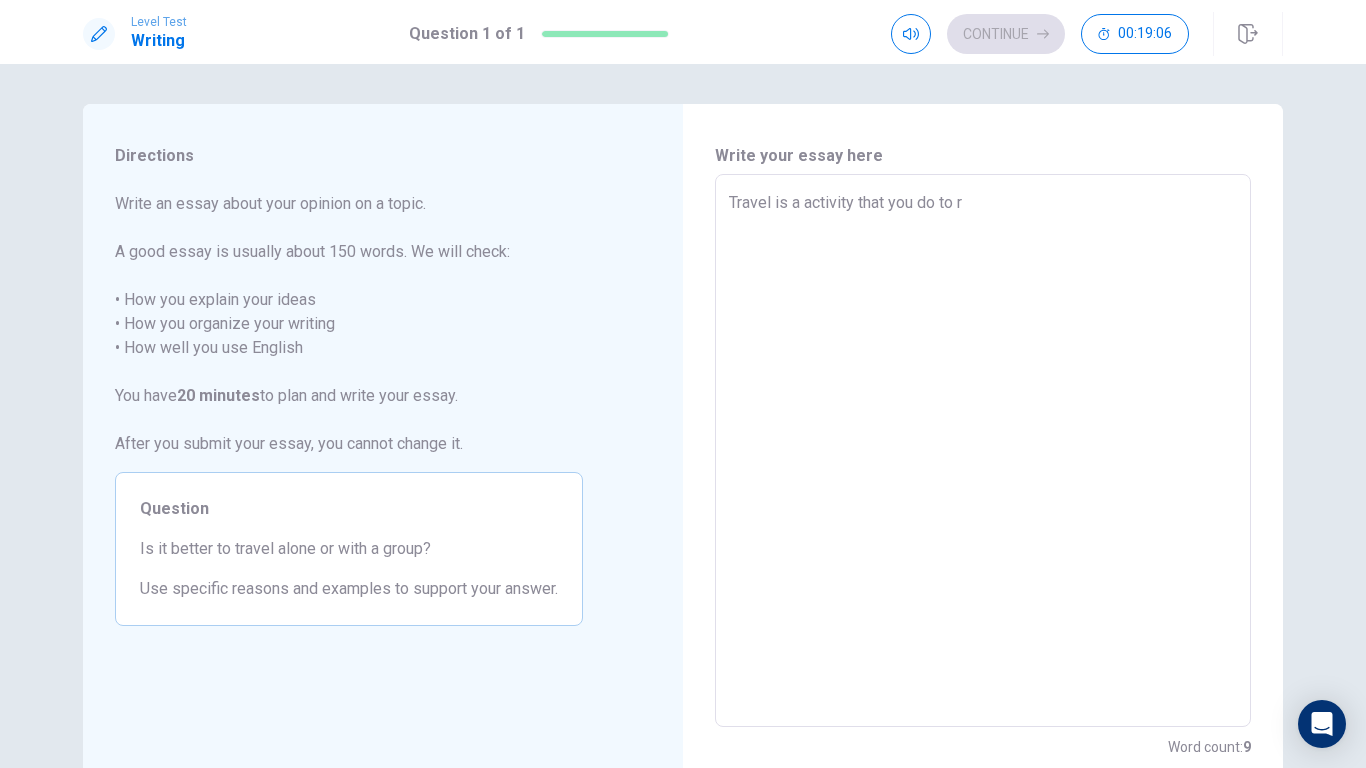 type on "Travel is a activity that you do to re" 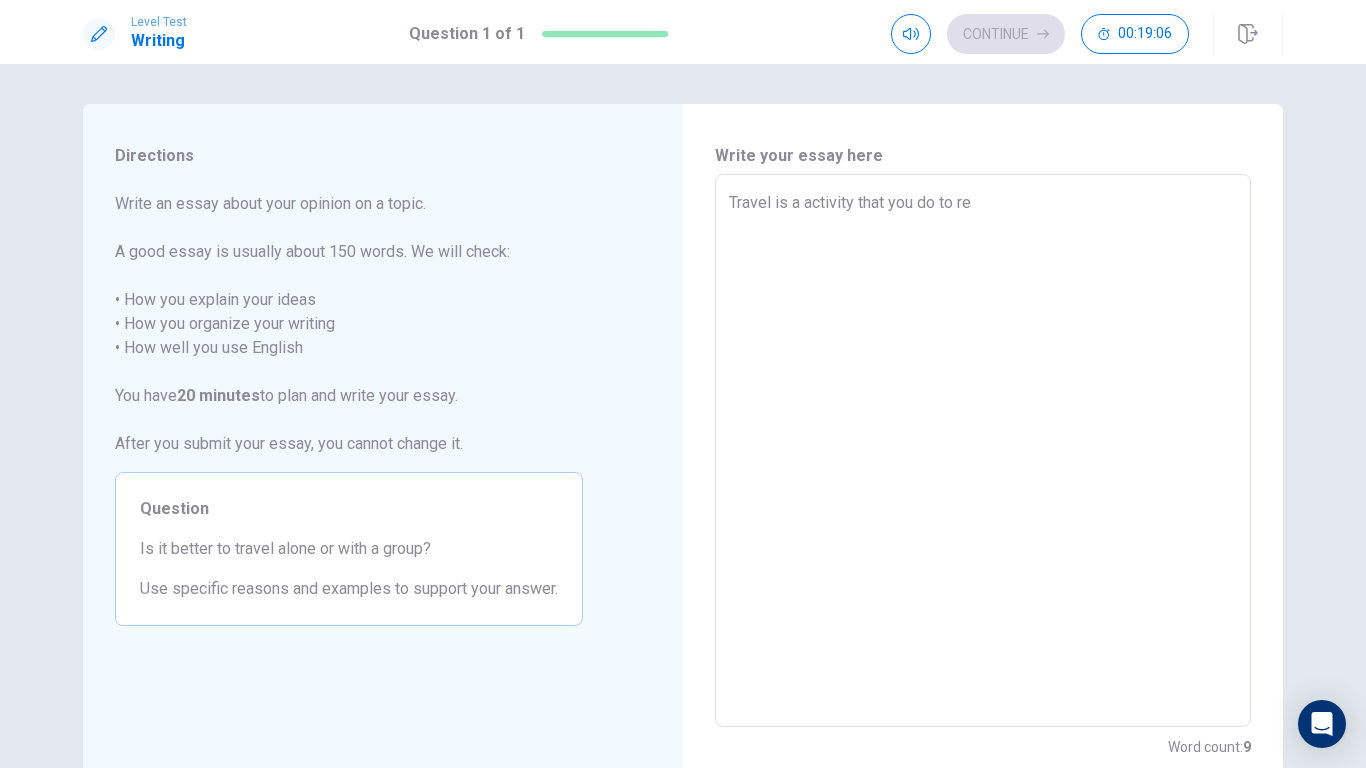 type on "x" 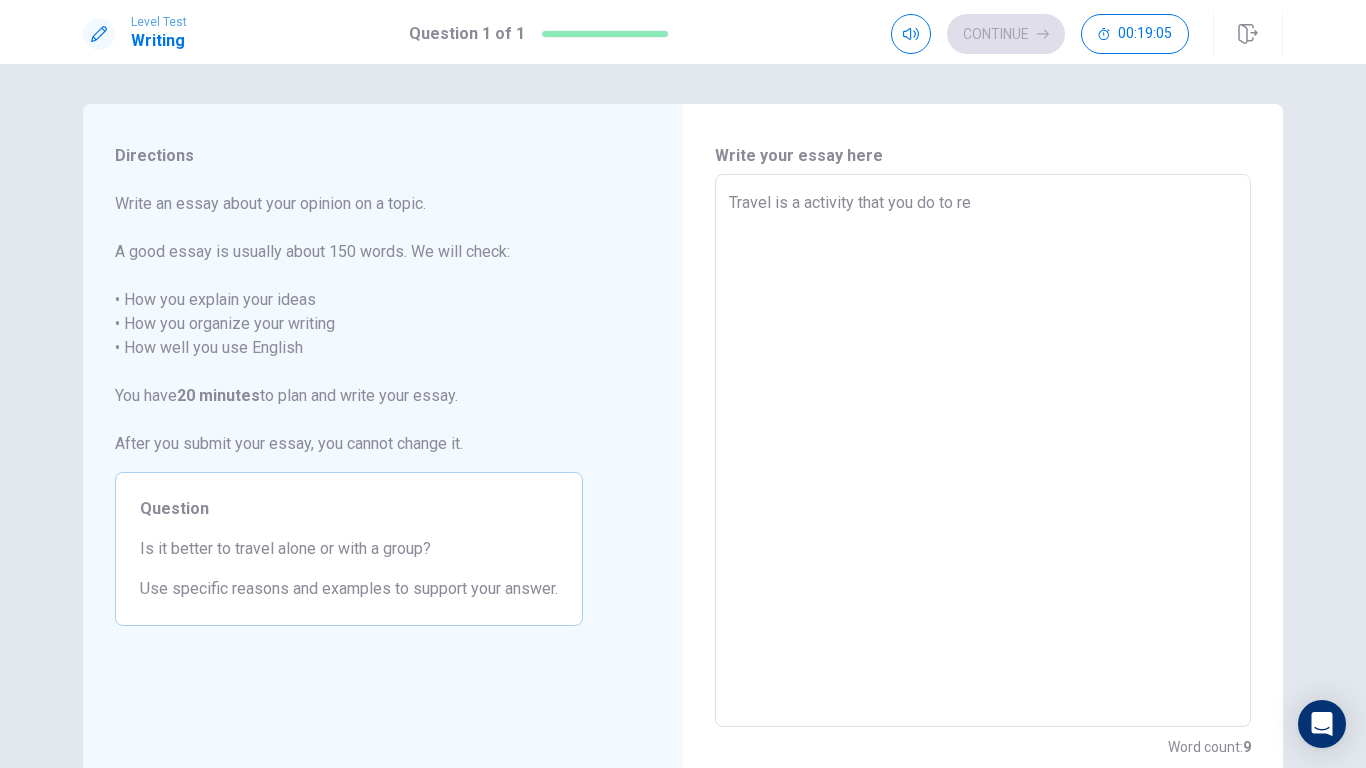 type on "Travel is a activity that you do to rel" 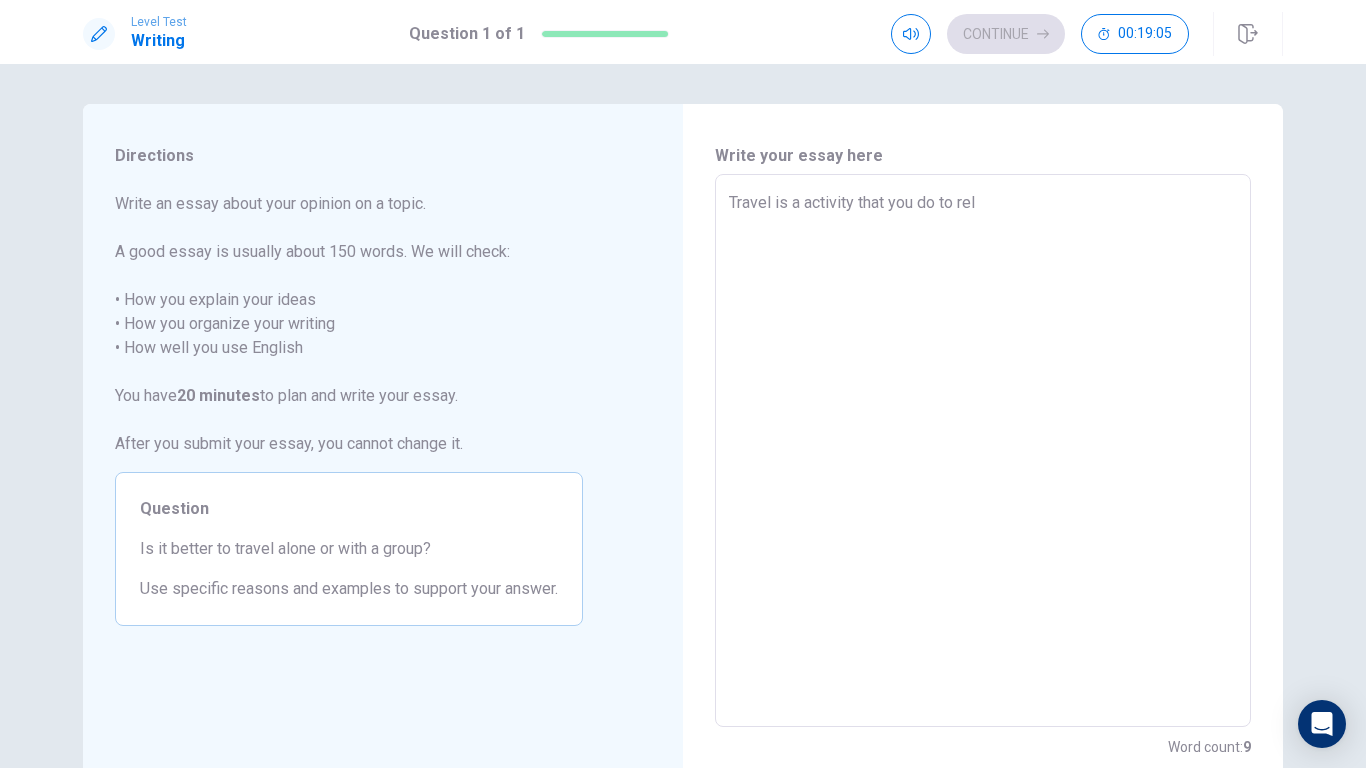 type on "x" 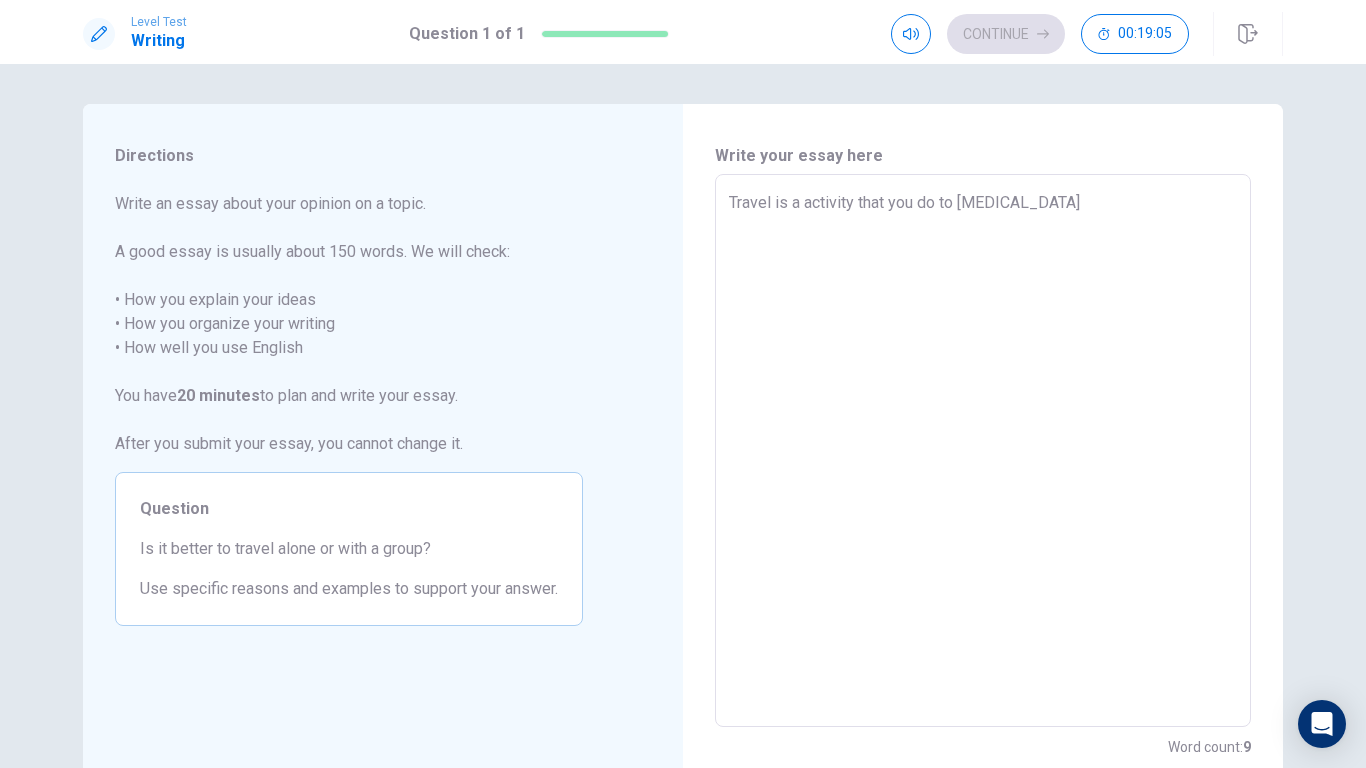 type on "x" 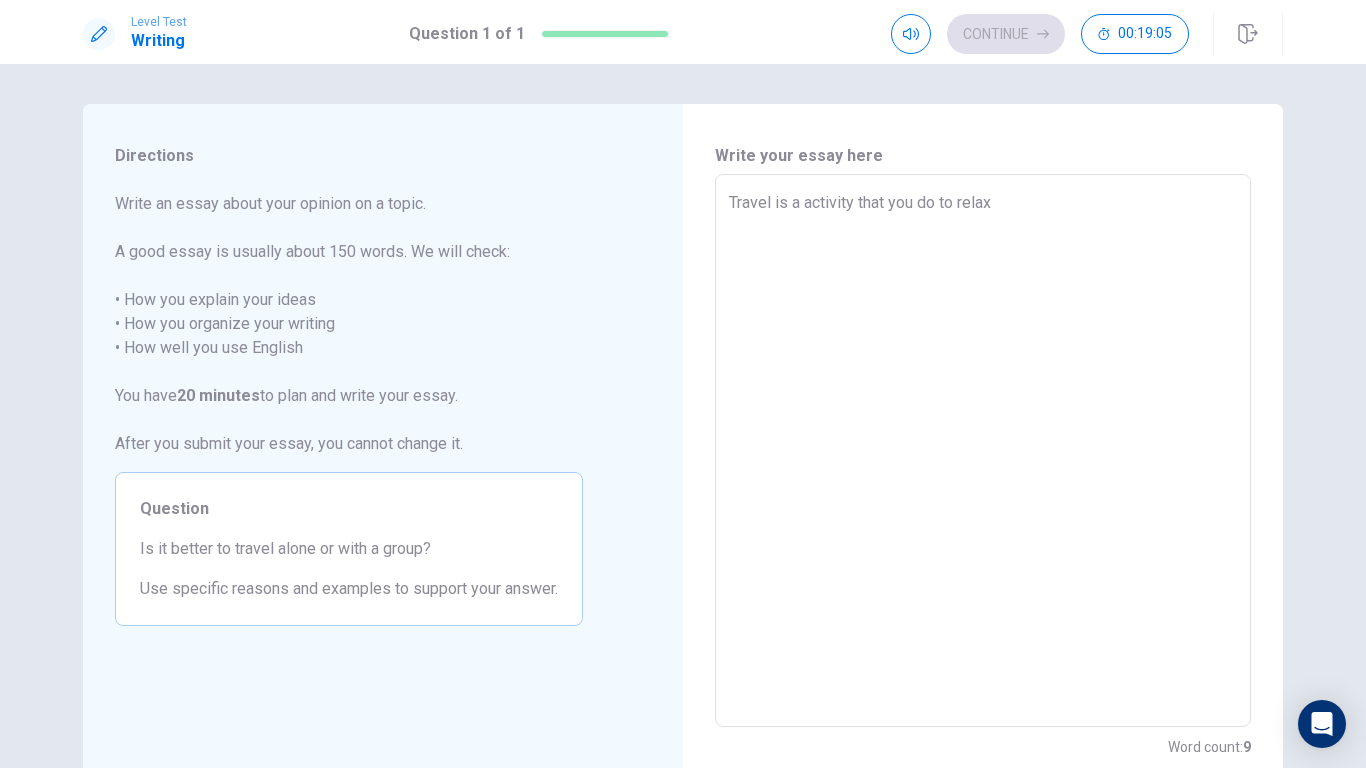 type on "x" 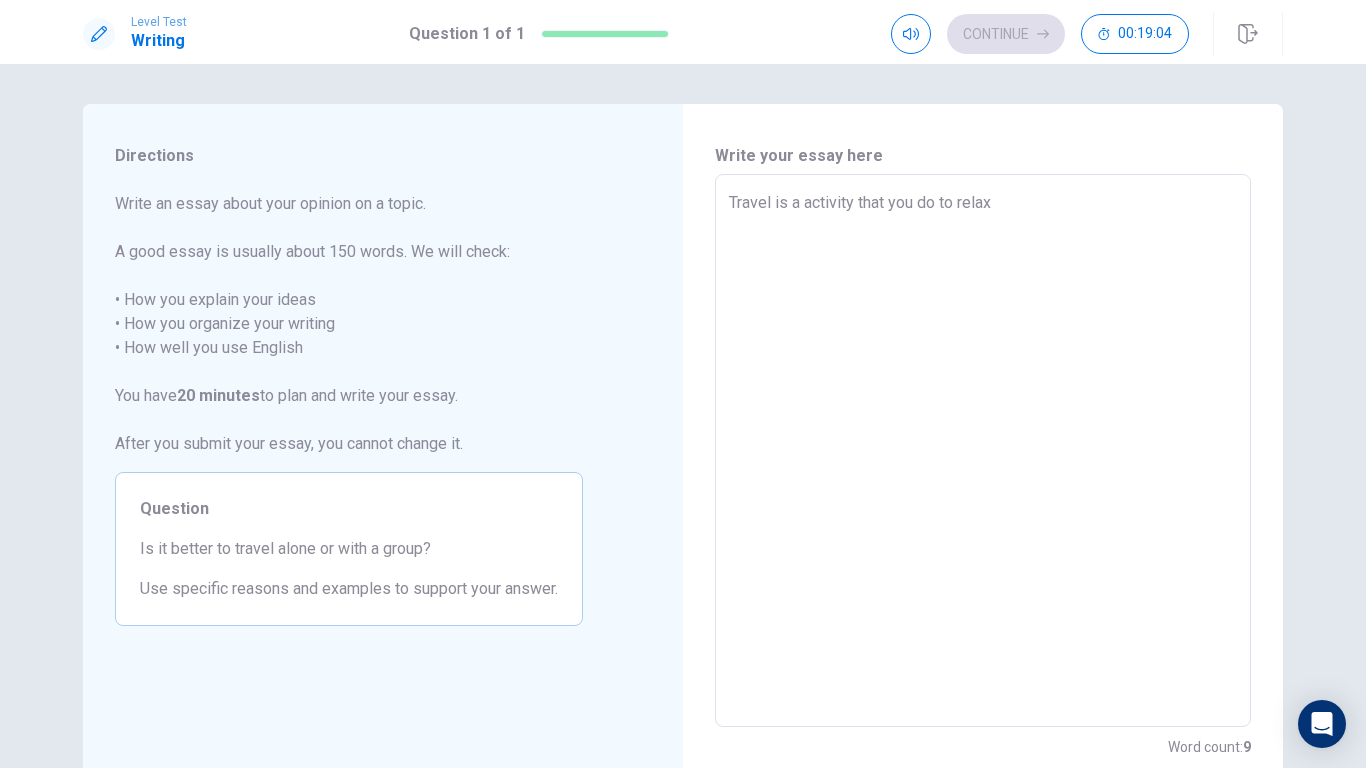 type on "Travel is a activity that you do to relax" 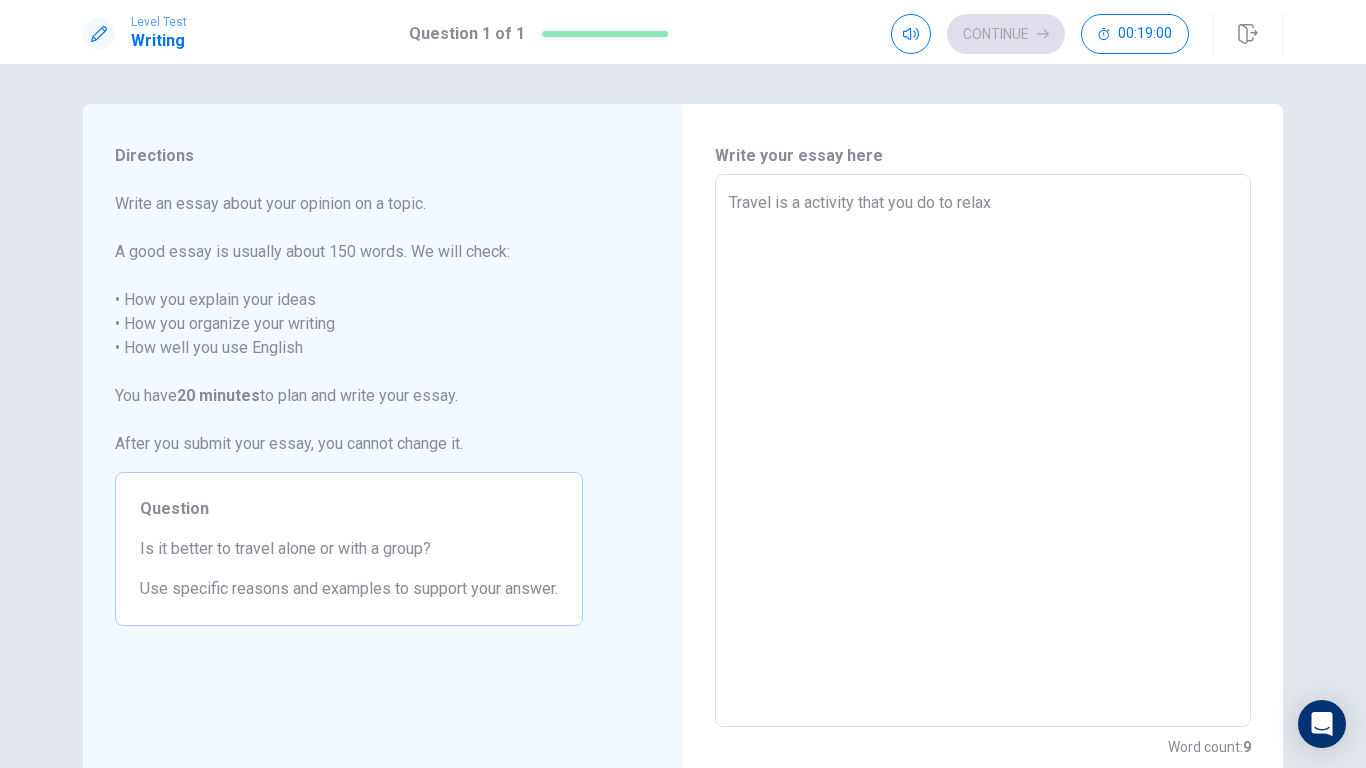type on "x" 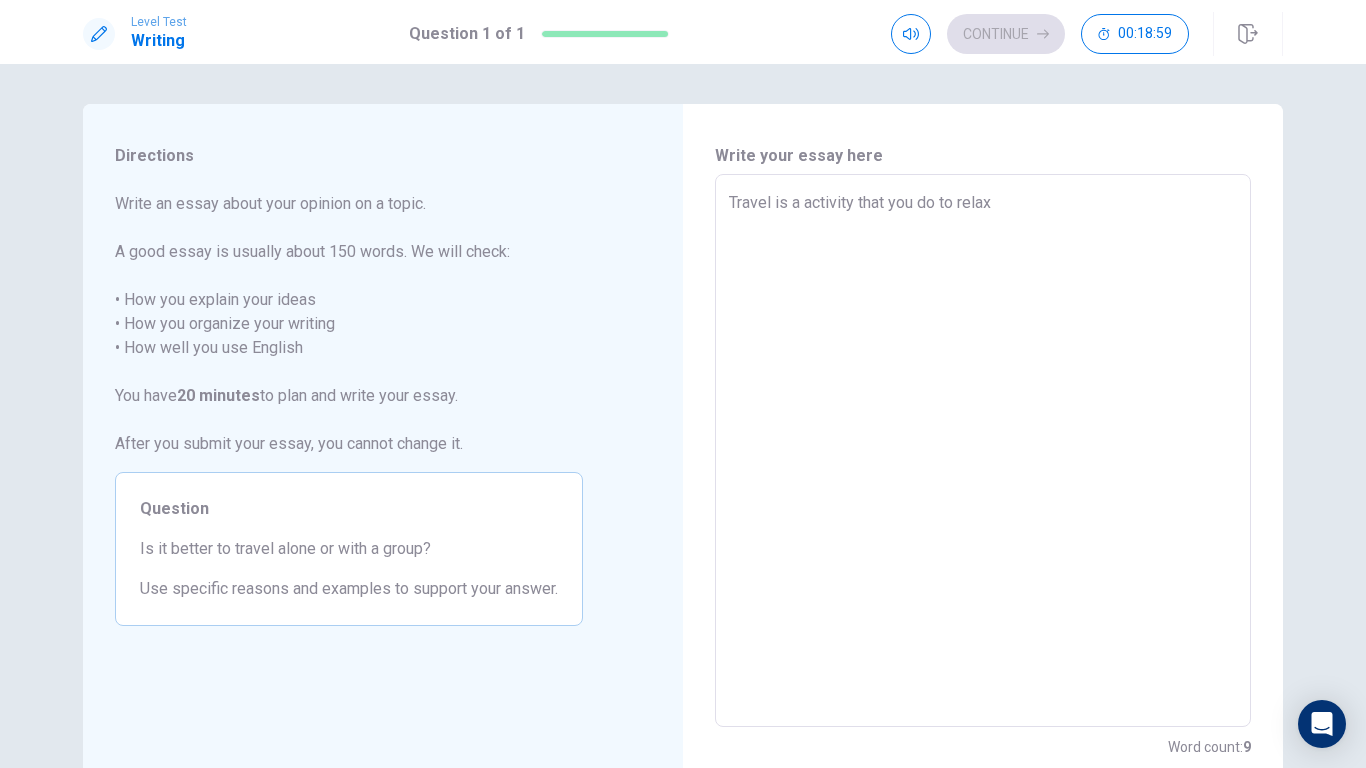 type on "Travel is a activity that you do to relax" 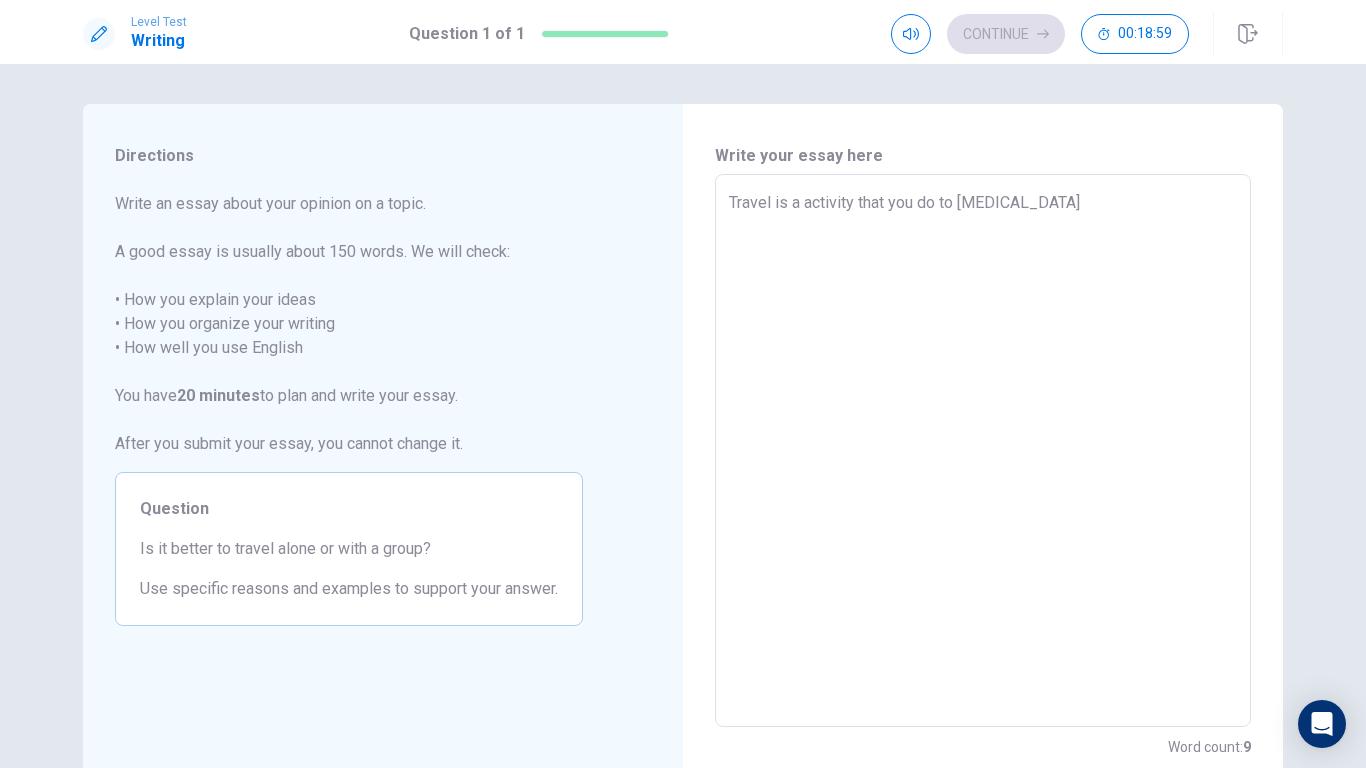 type on "Travel is a activity that you do to rel" 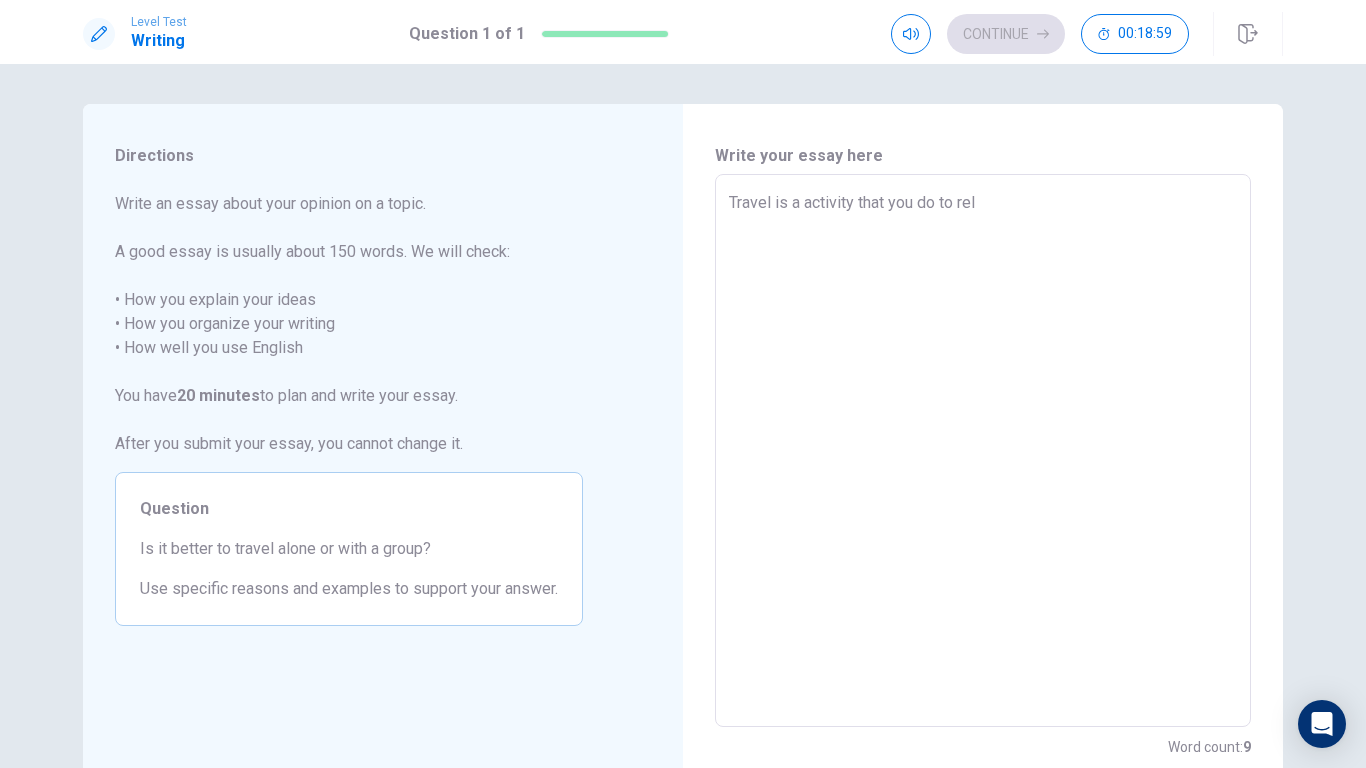 type on "Travel is a activity that you do to re" 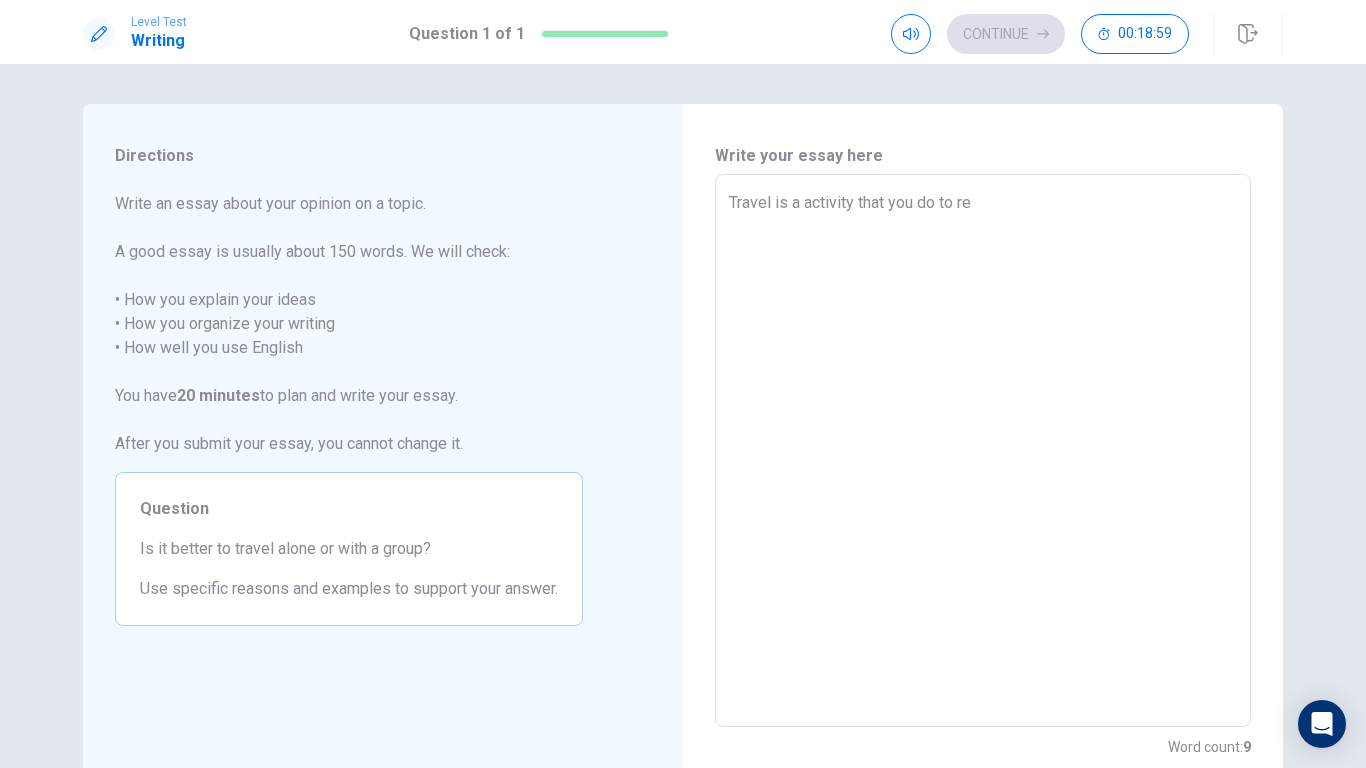 type on "Travel is a activity that you do to r" 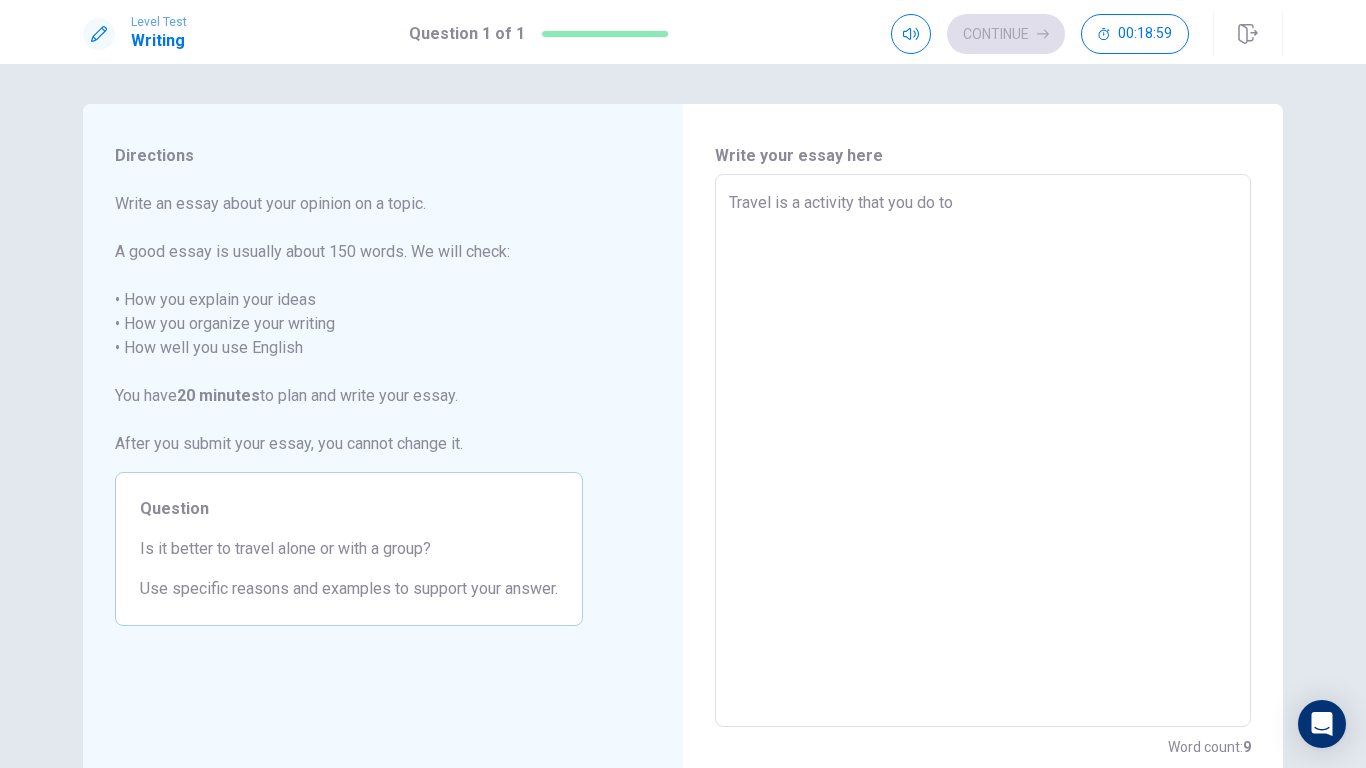 type on "Travel is a activity that you do to" 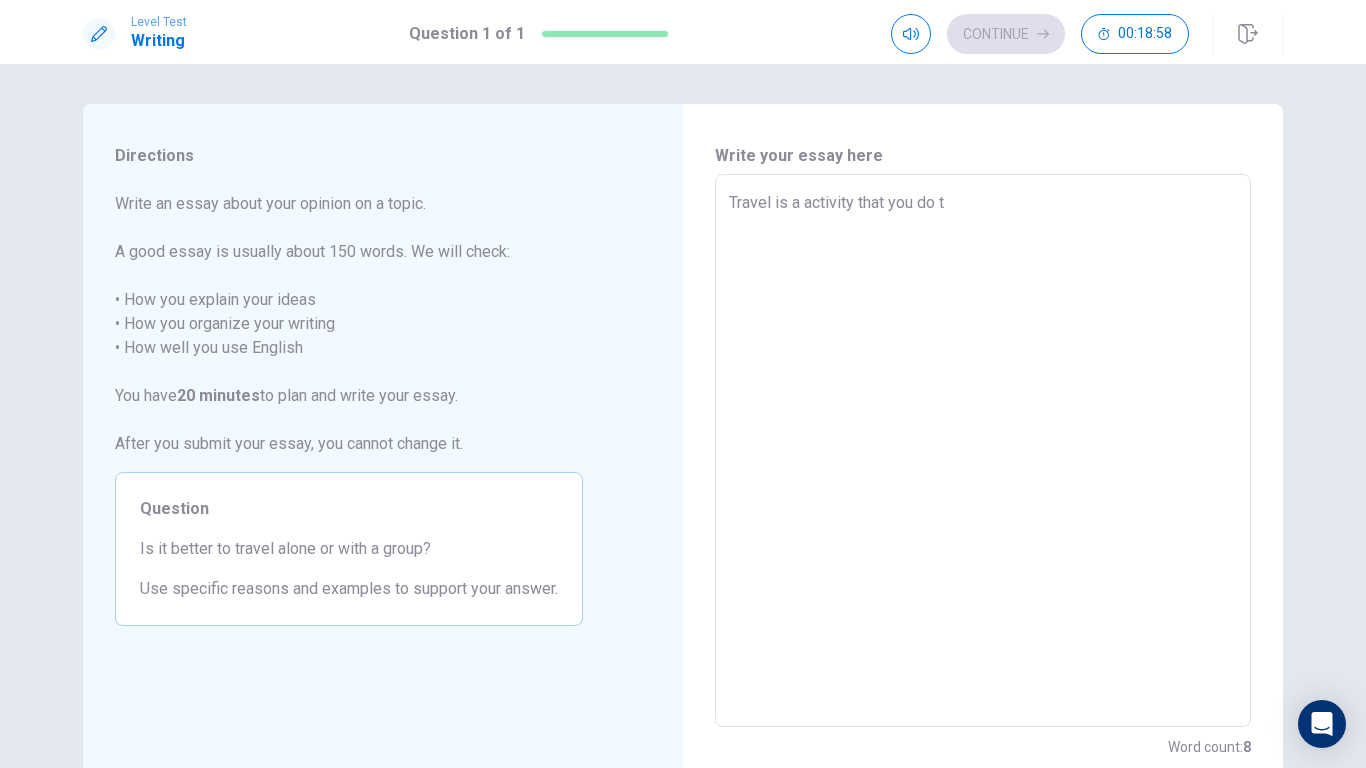 type on "x" 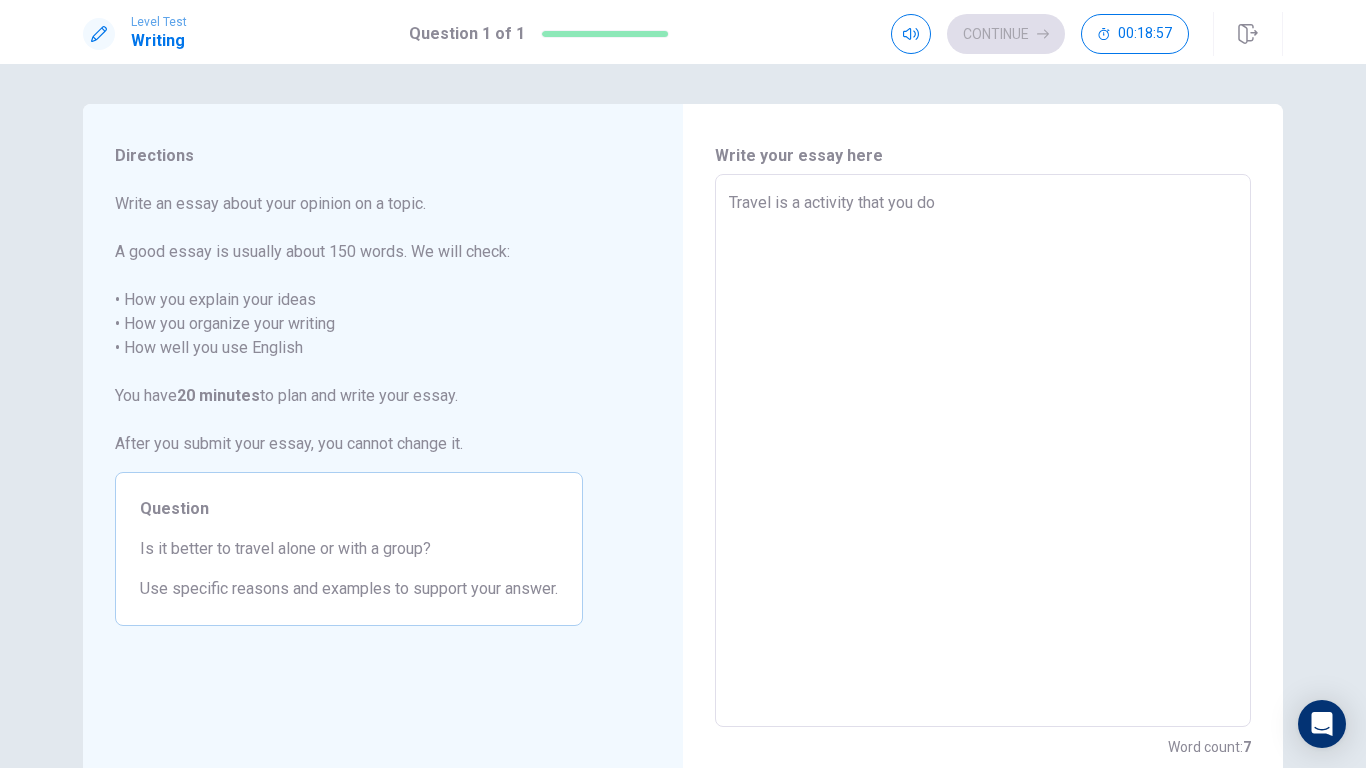 type on "x" 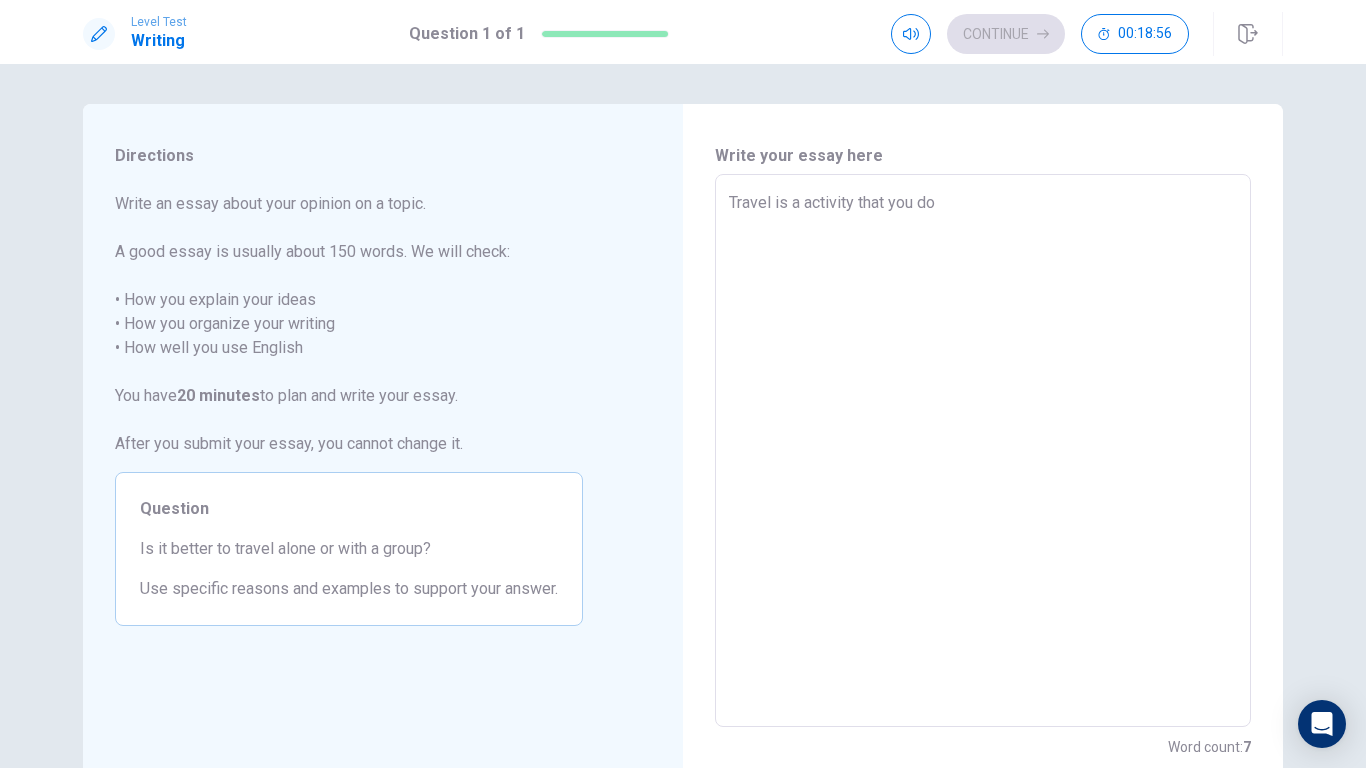 type on "Travel is a activity that you do" 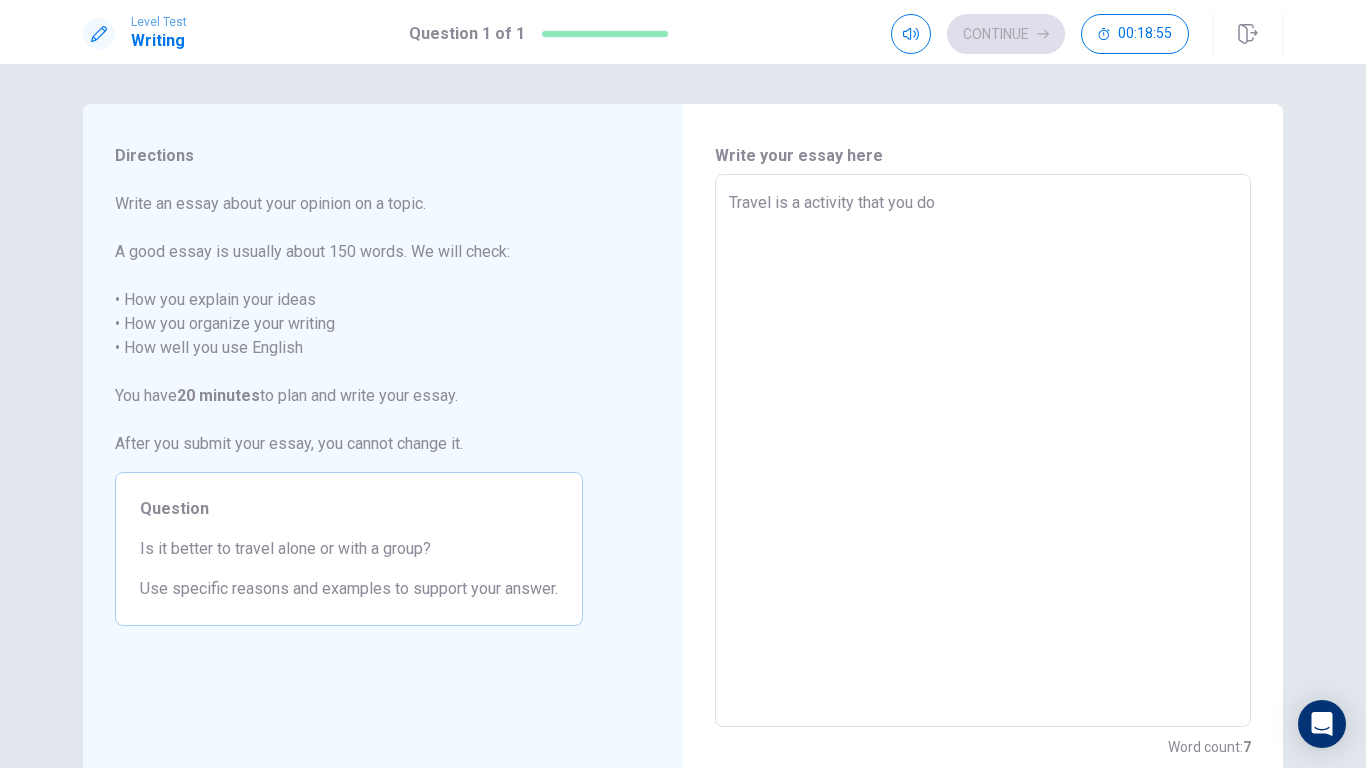 type on "Travel is a activity that you d" 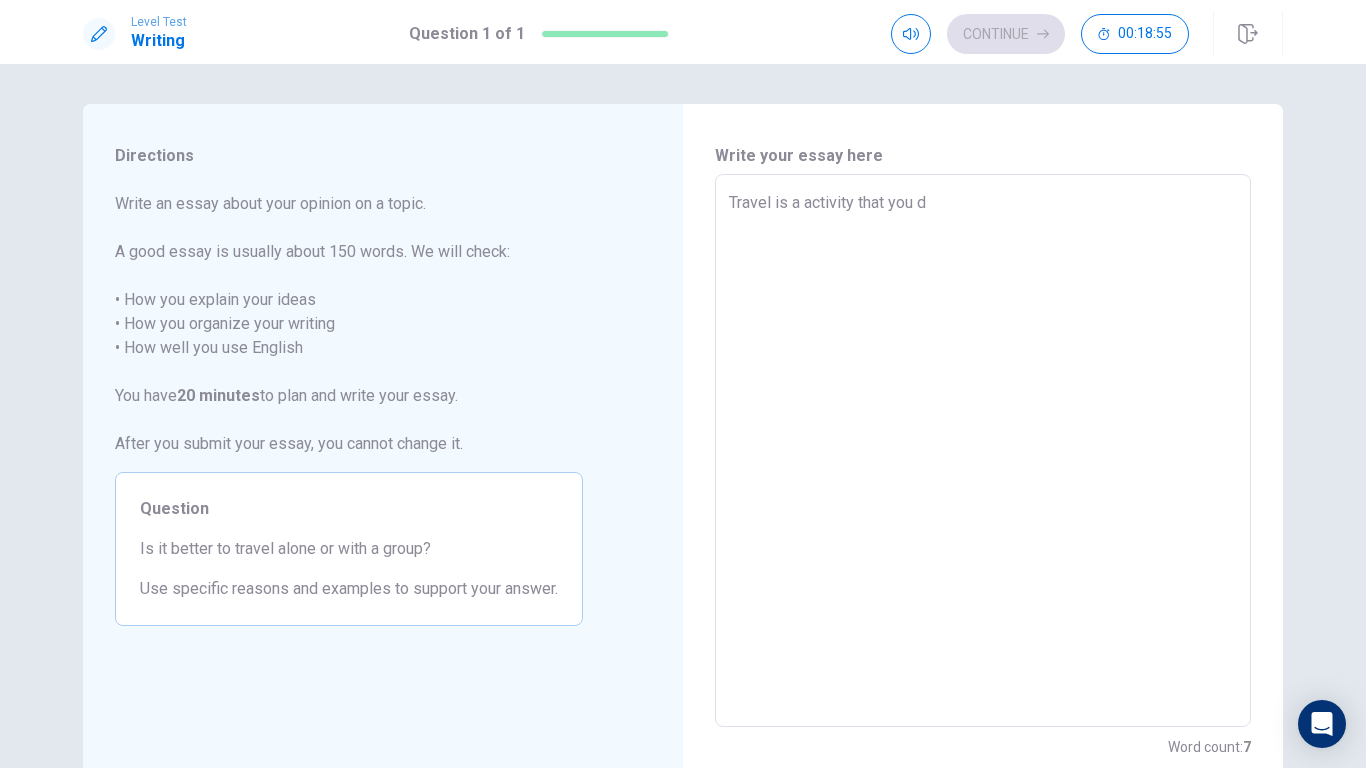 type on "Travel is a activity that you" 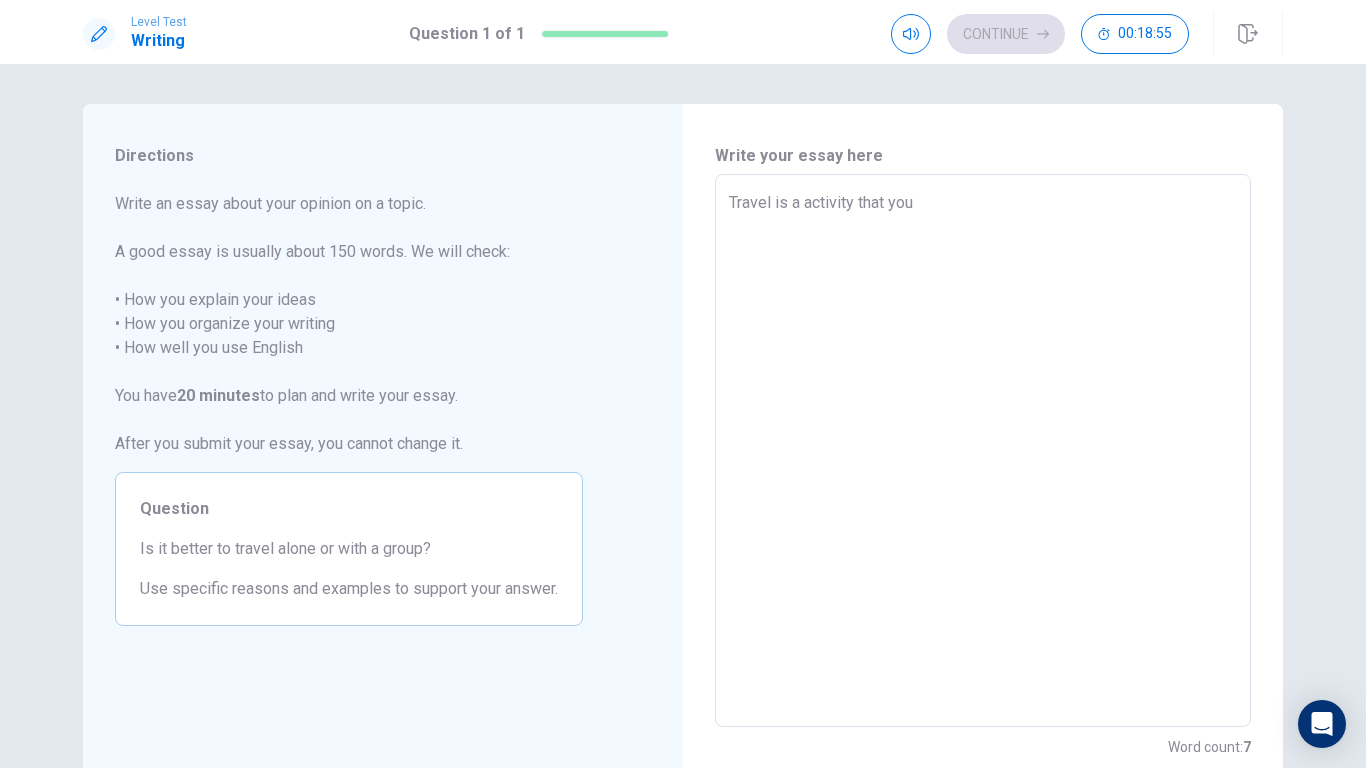 type on "Travel is a activity that you" 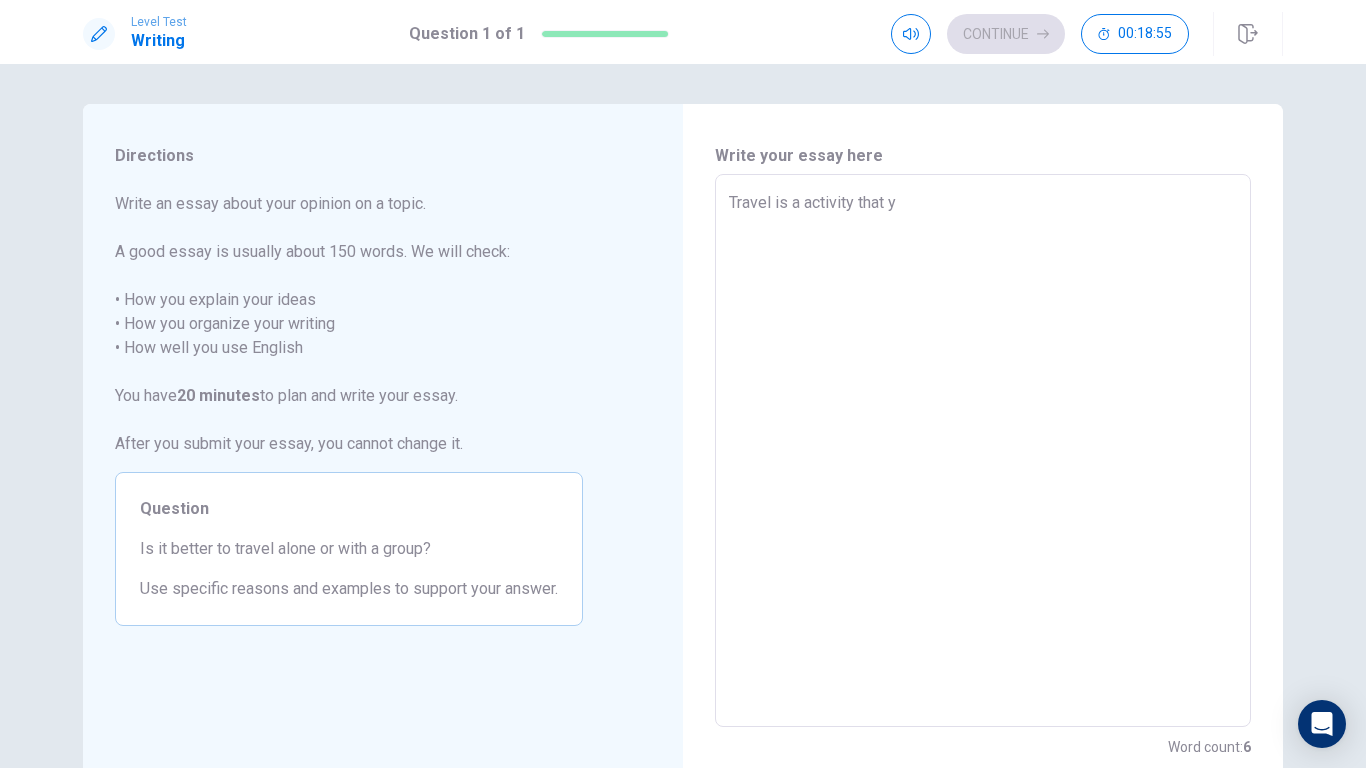 type on "Travel is a activity that" 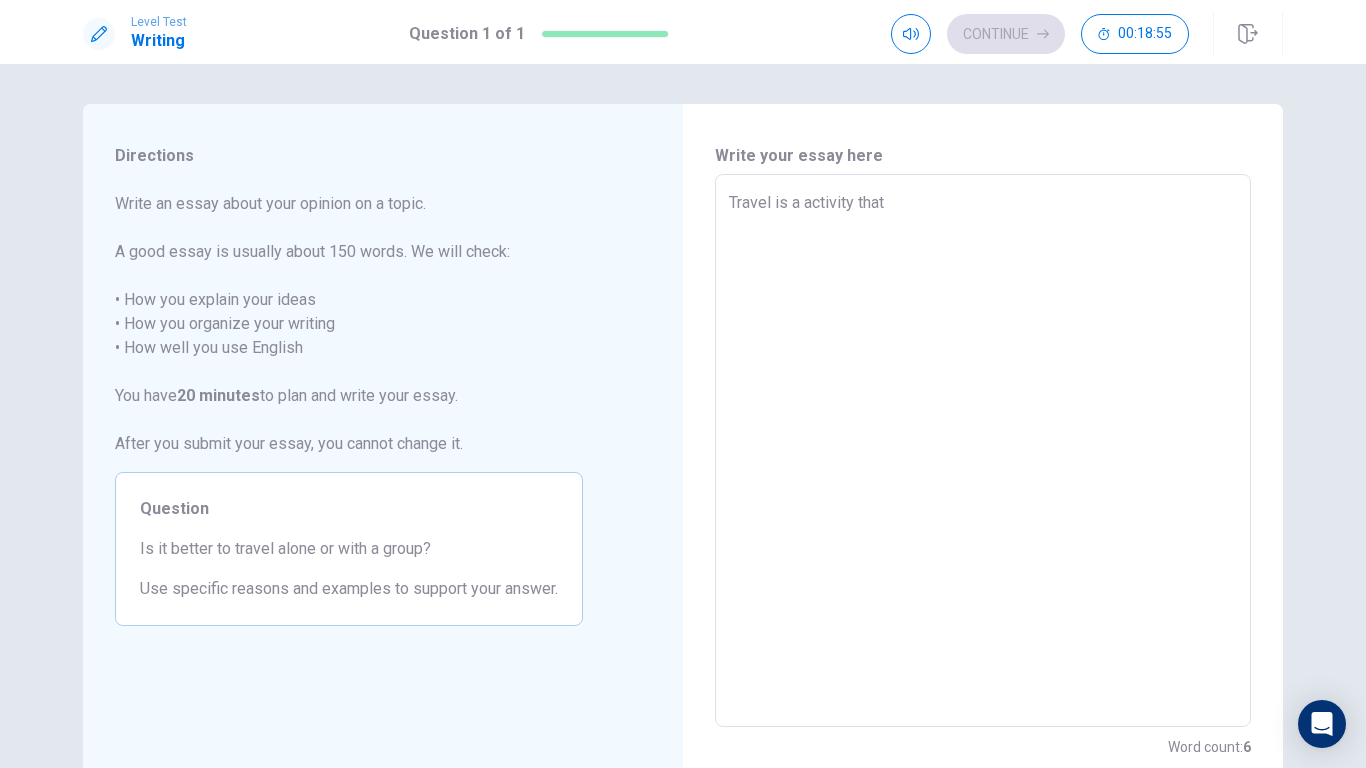 type on "Travel is a activity tha" 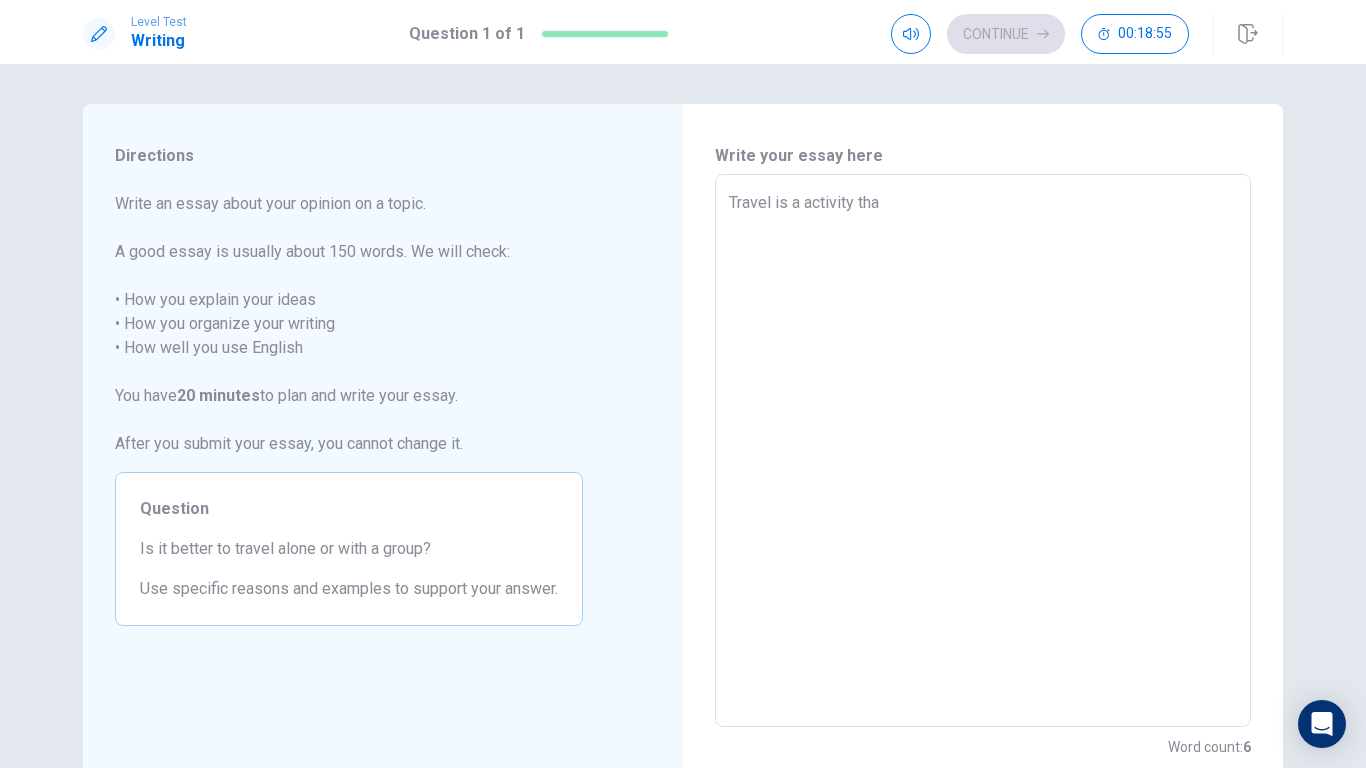 type on "Travel is a activity th" 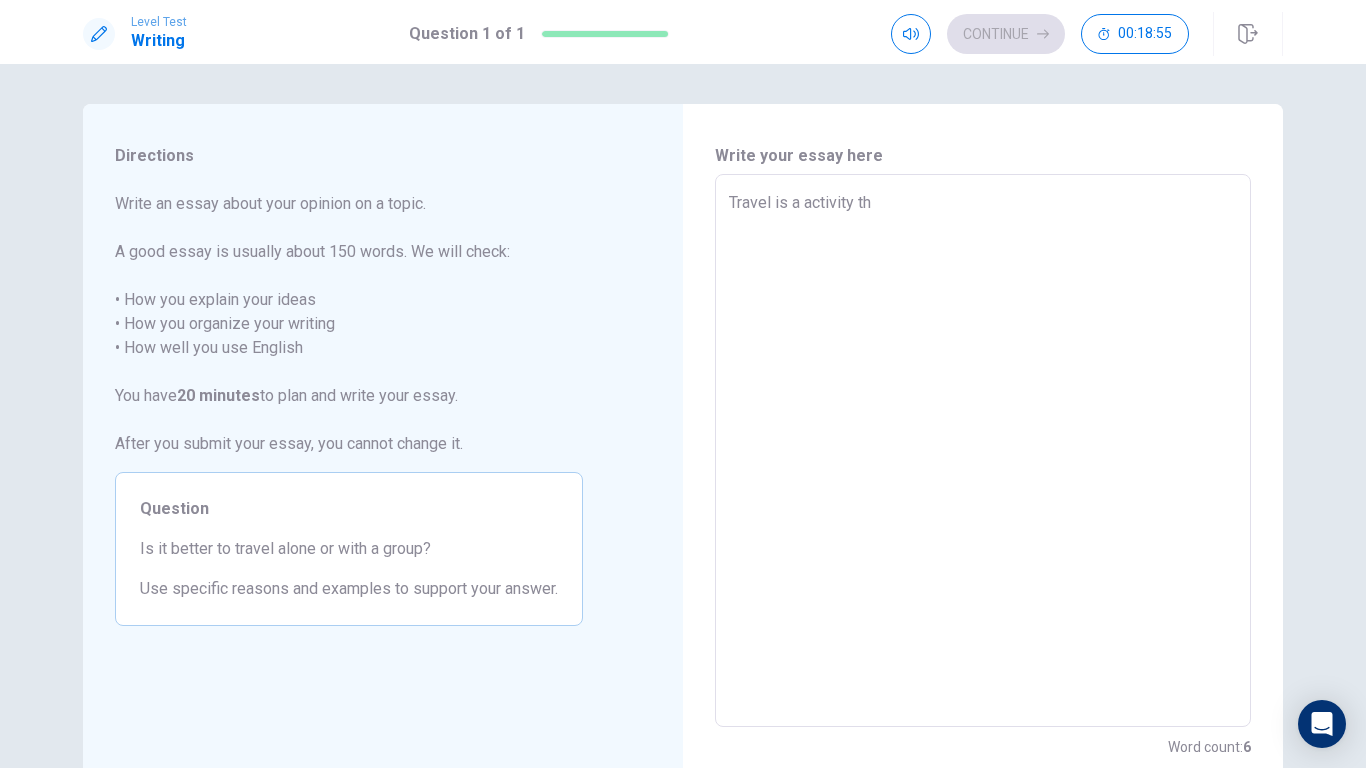 type on "Travel is a activity t" 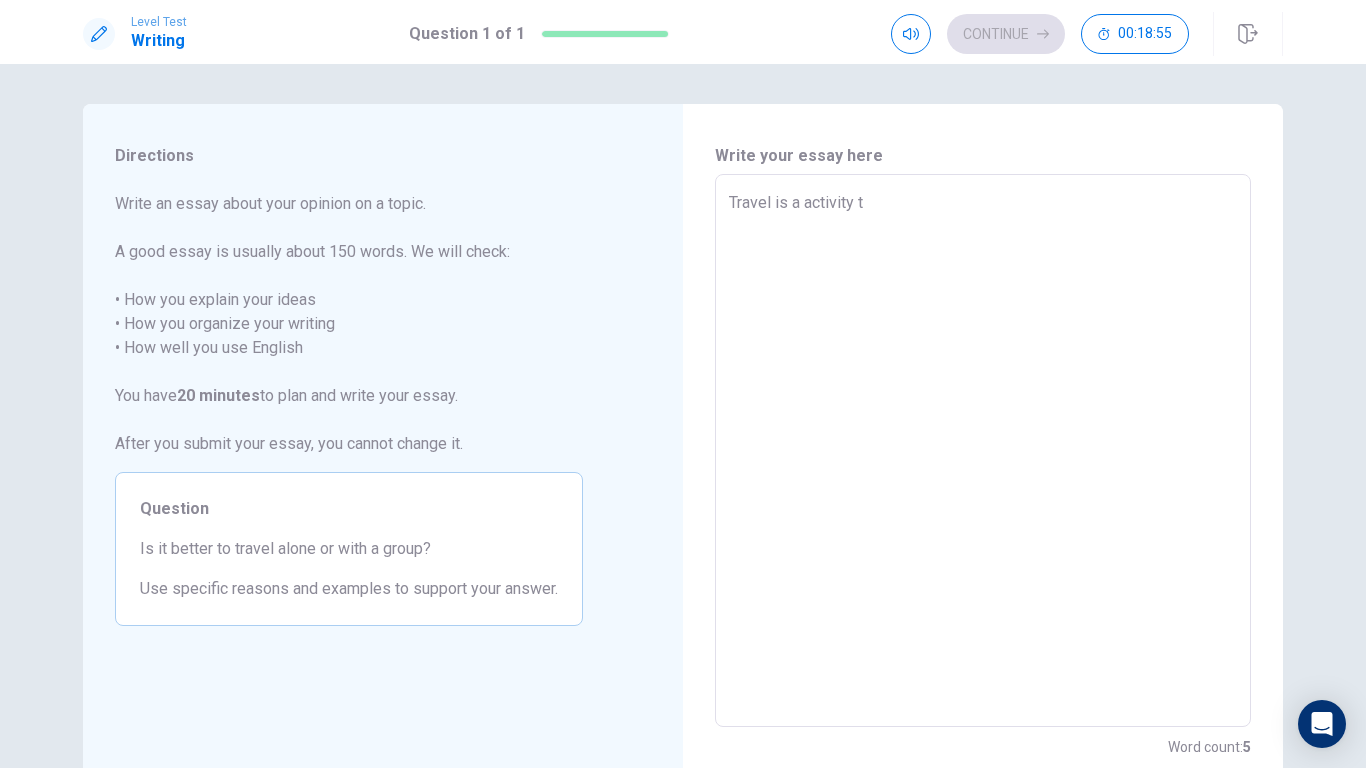 type on "x" 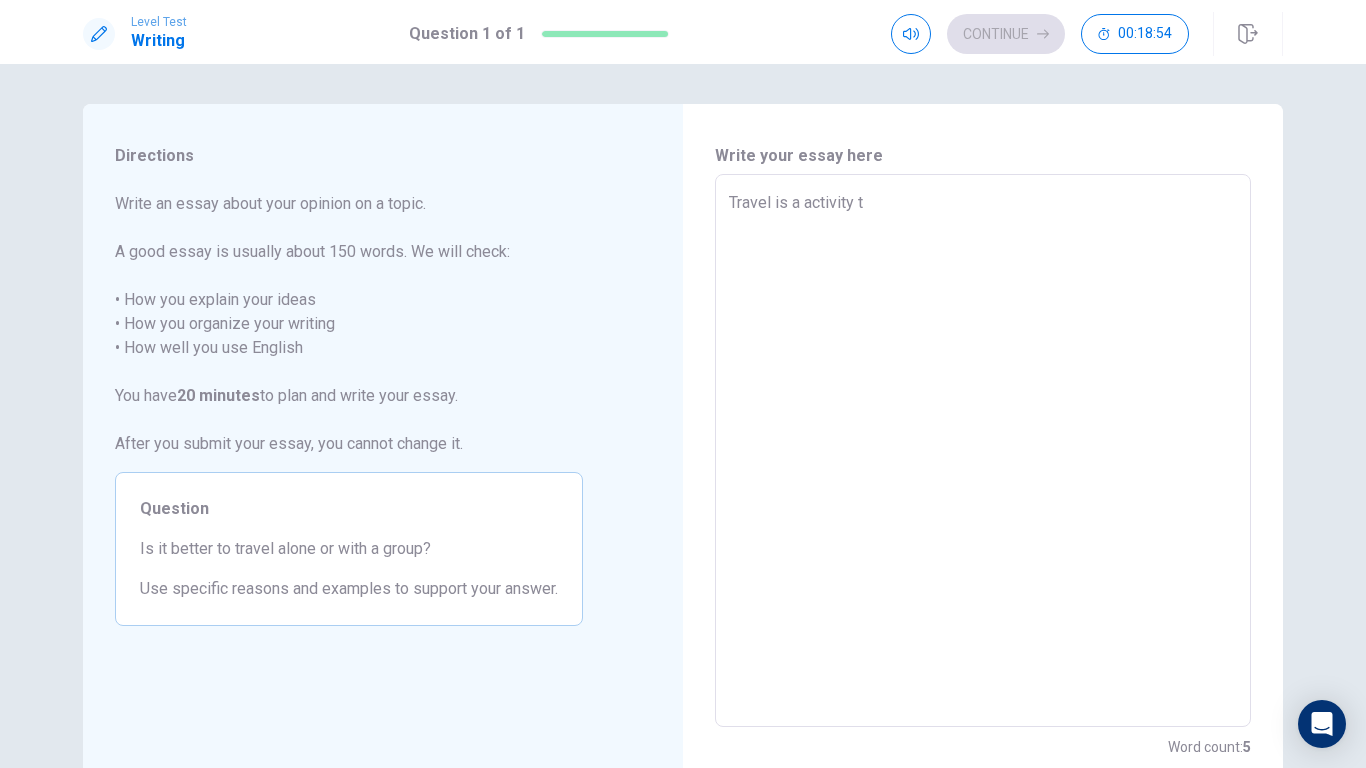 type on "Travel is a activity" 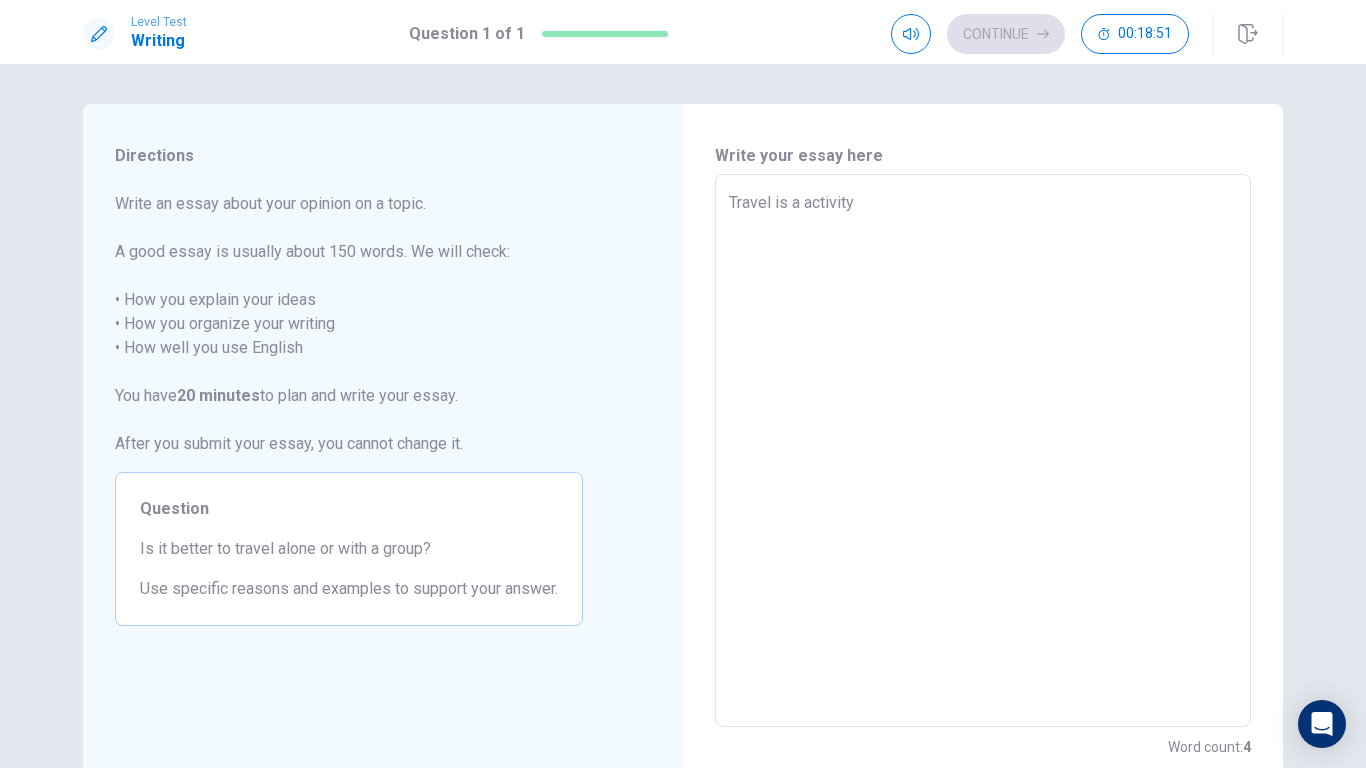 type on "x" 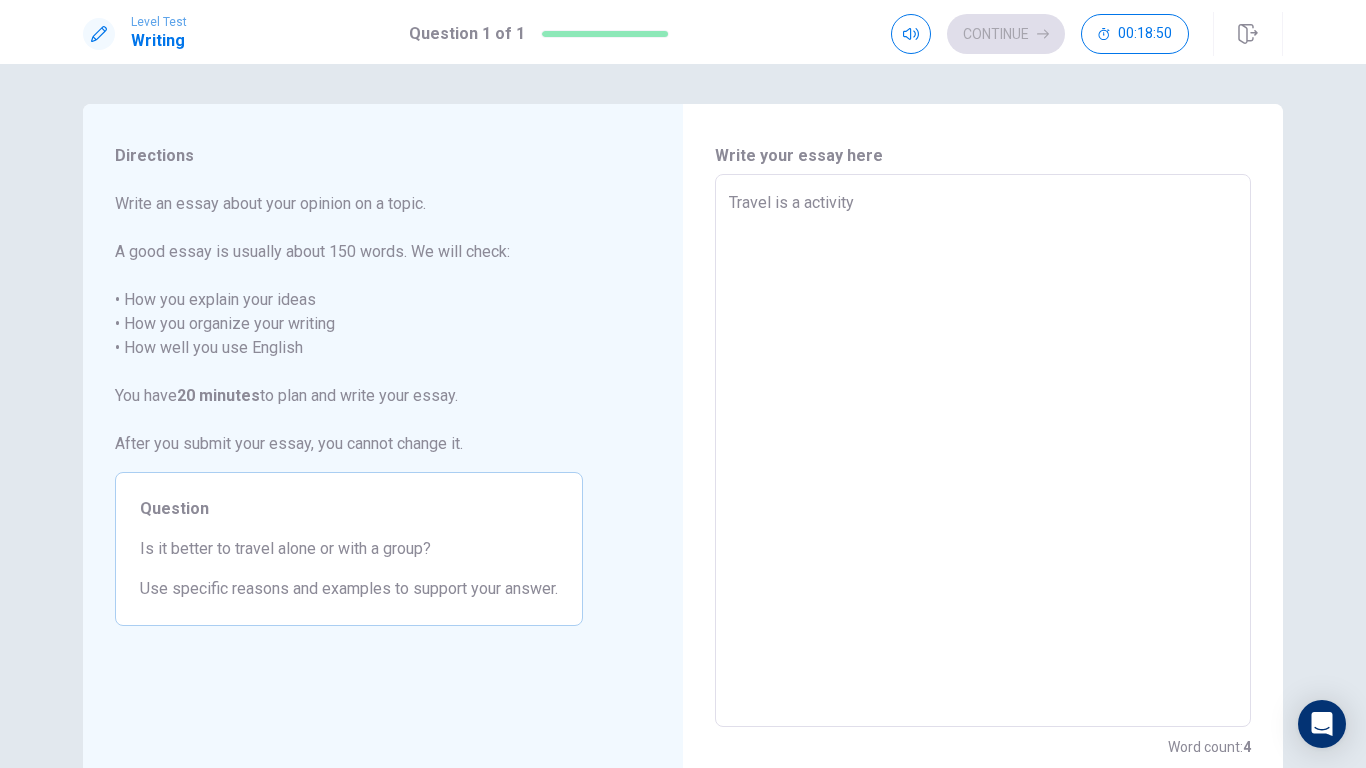 type on "Travel is a activity t" 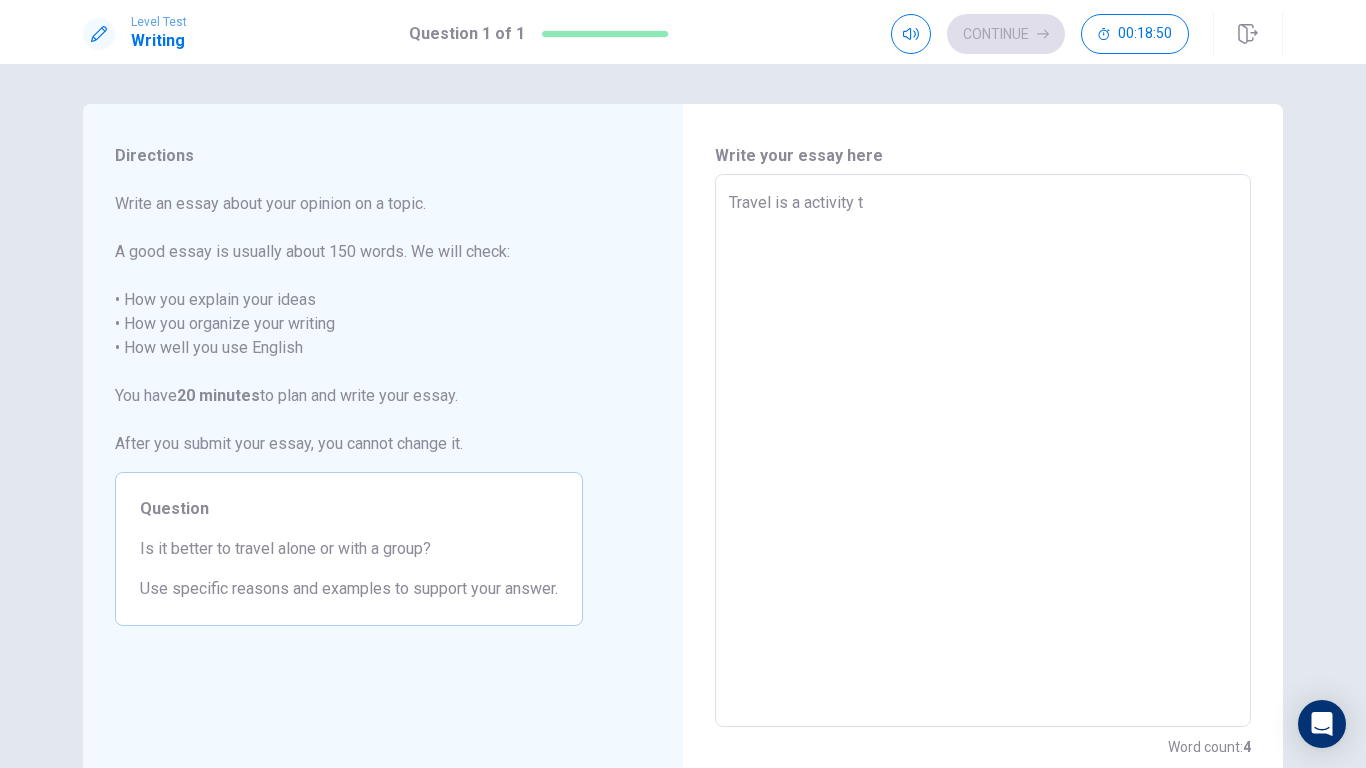 type on "x" 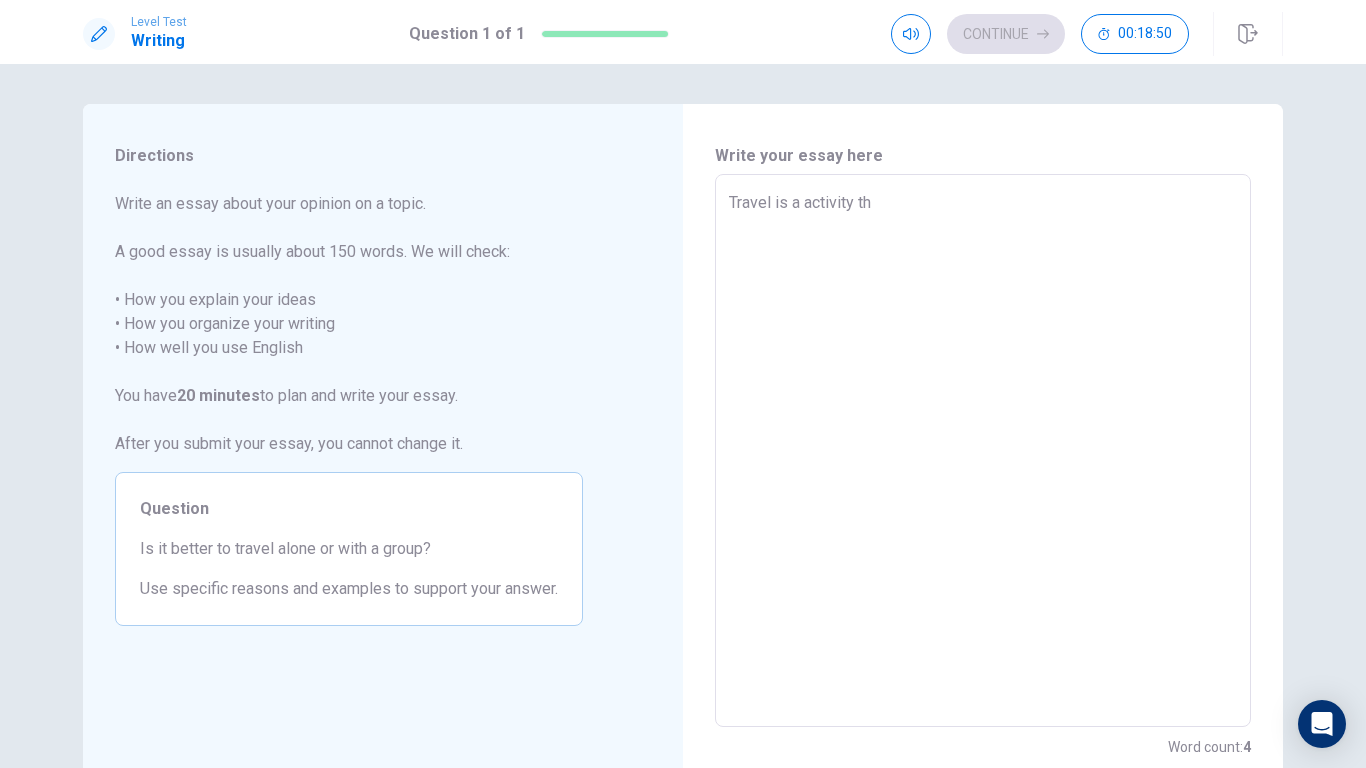 type on "x" 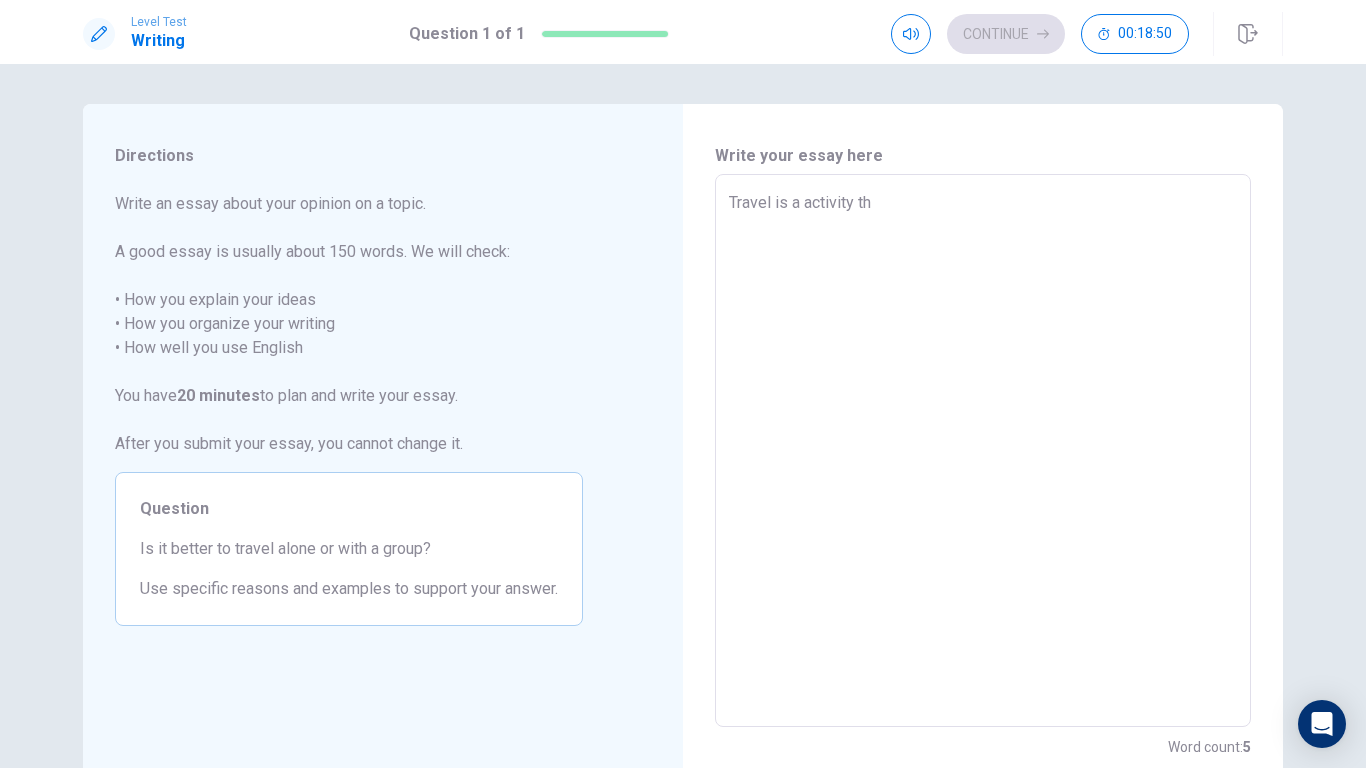 type on "Travel is a activity tha" 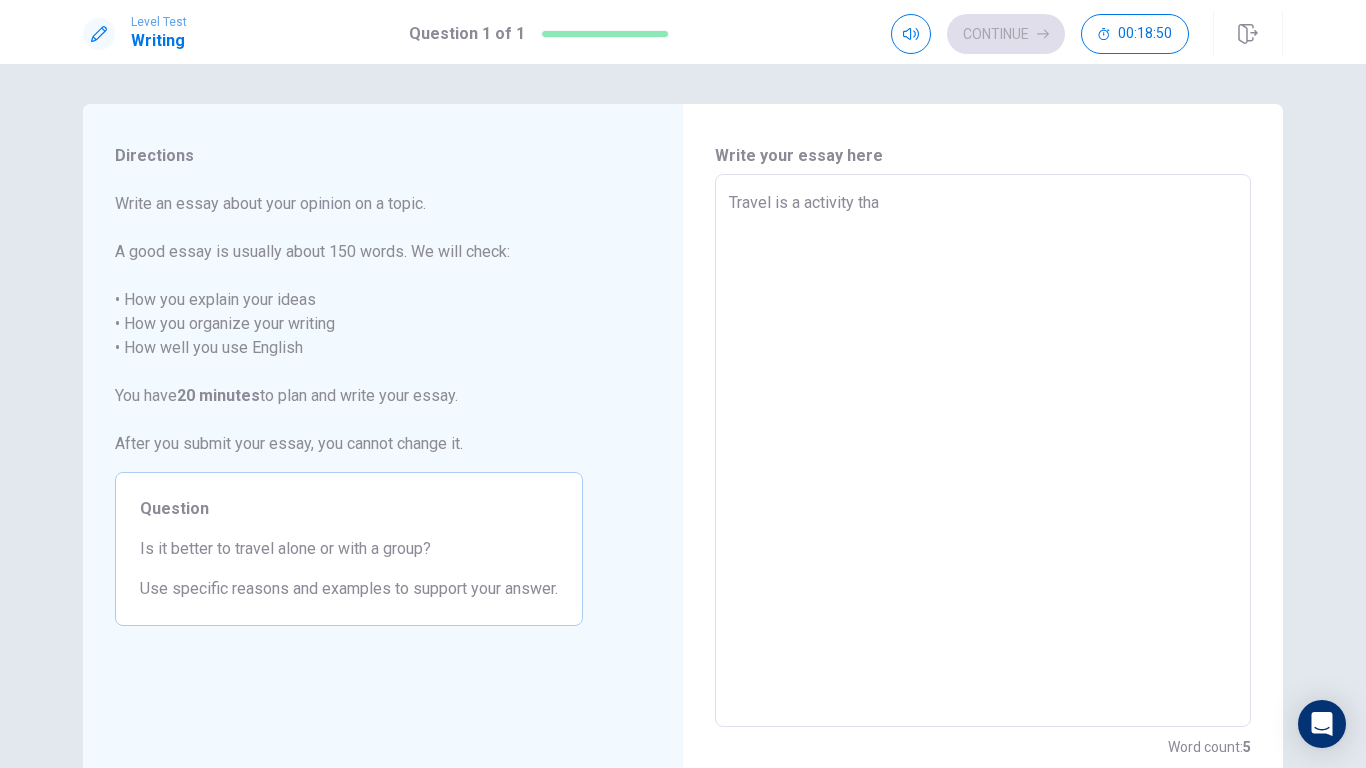 type on "x" 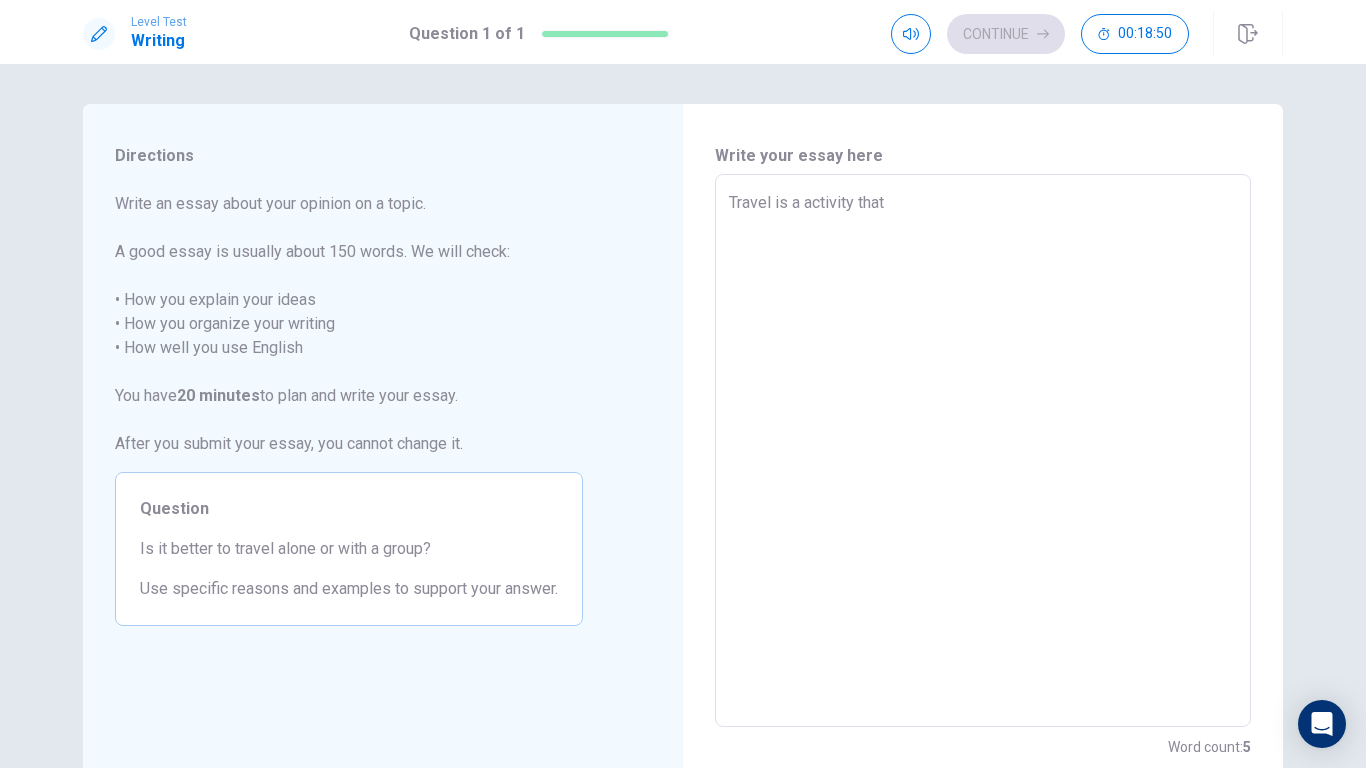 type on "x" 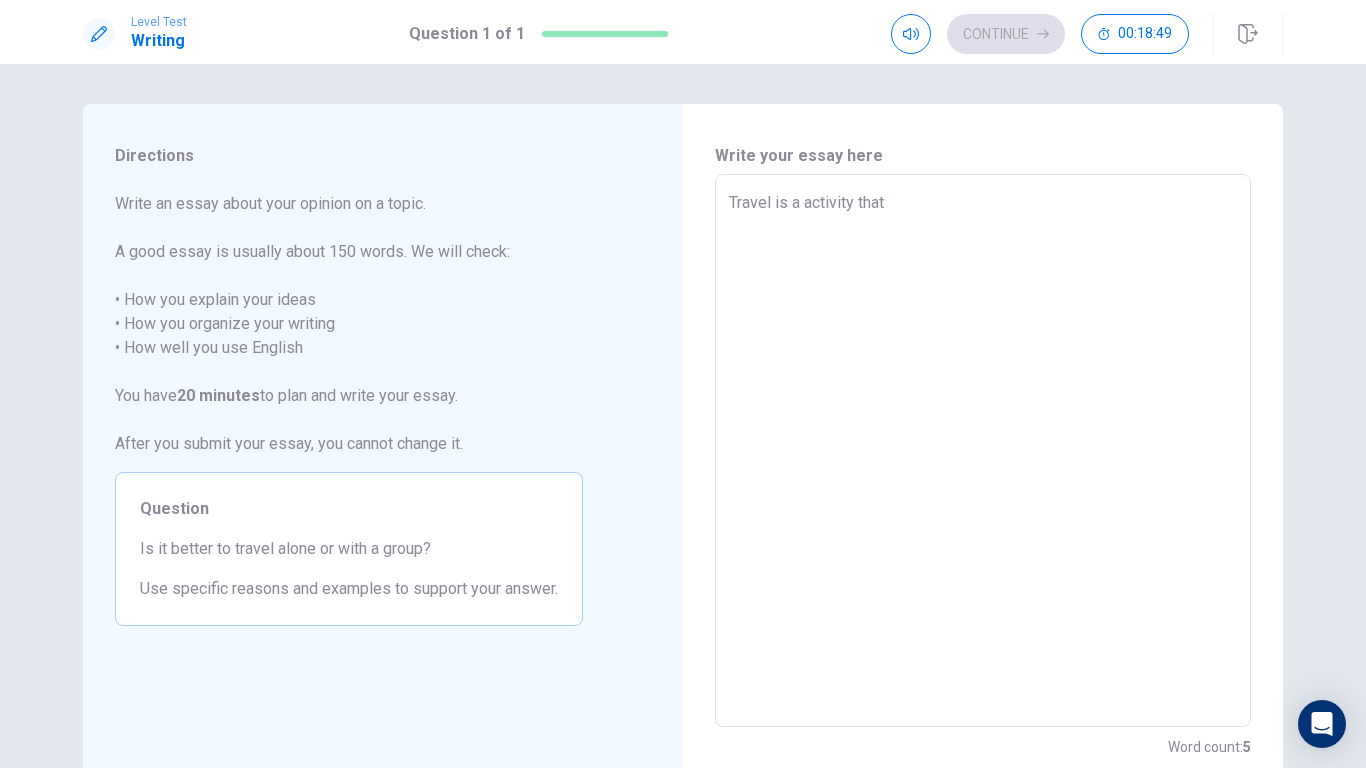 type on "x" 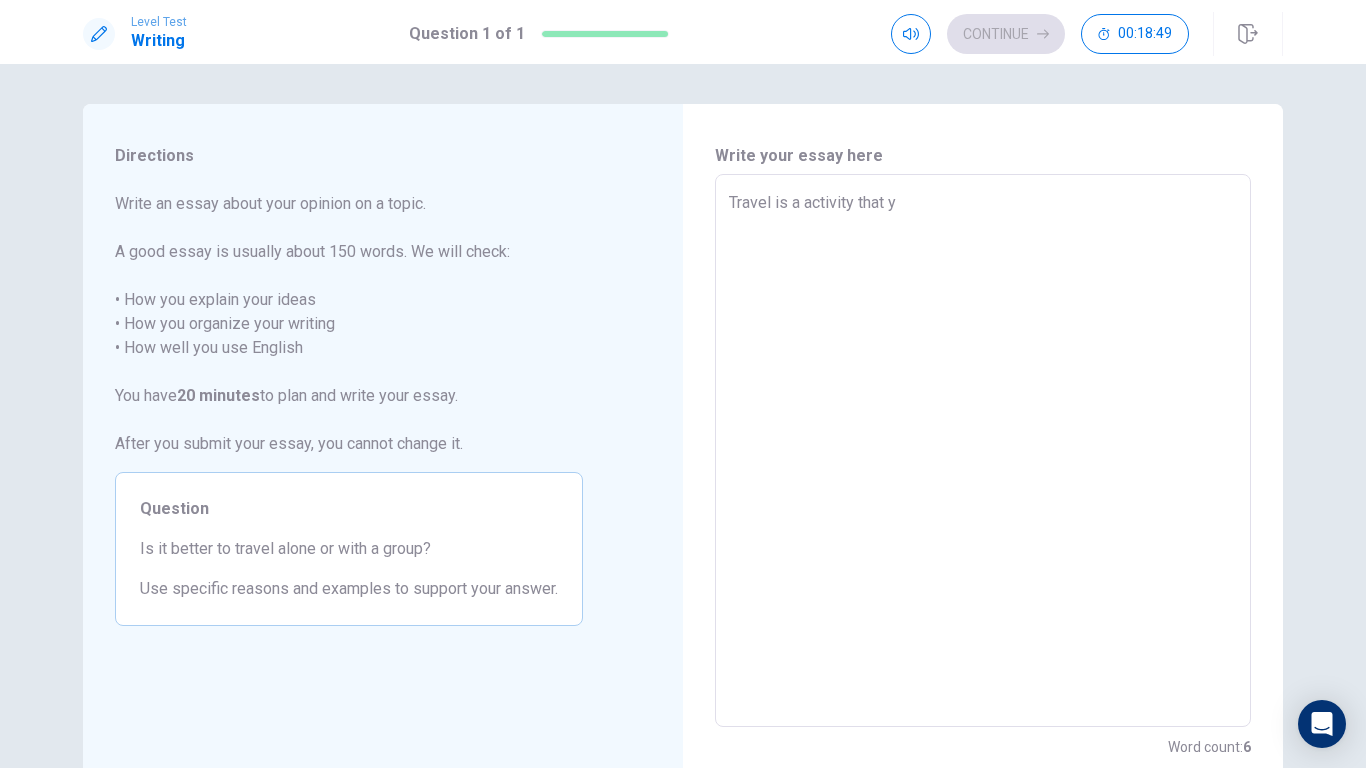 type on "x" 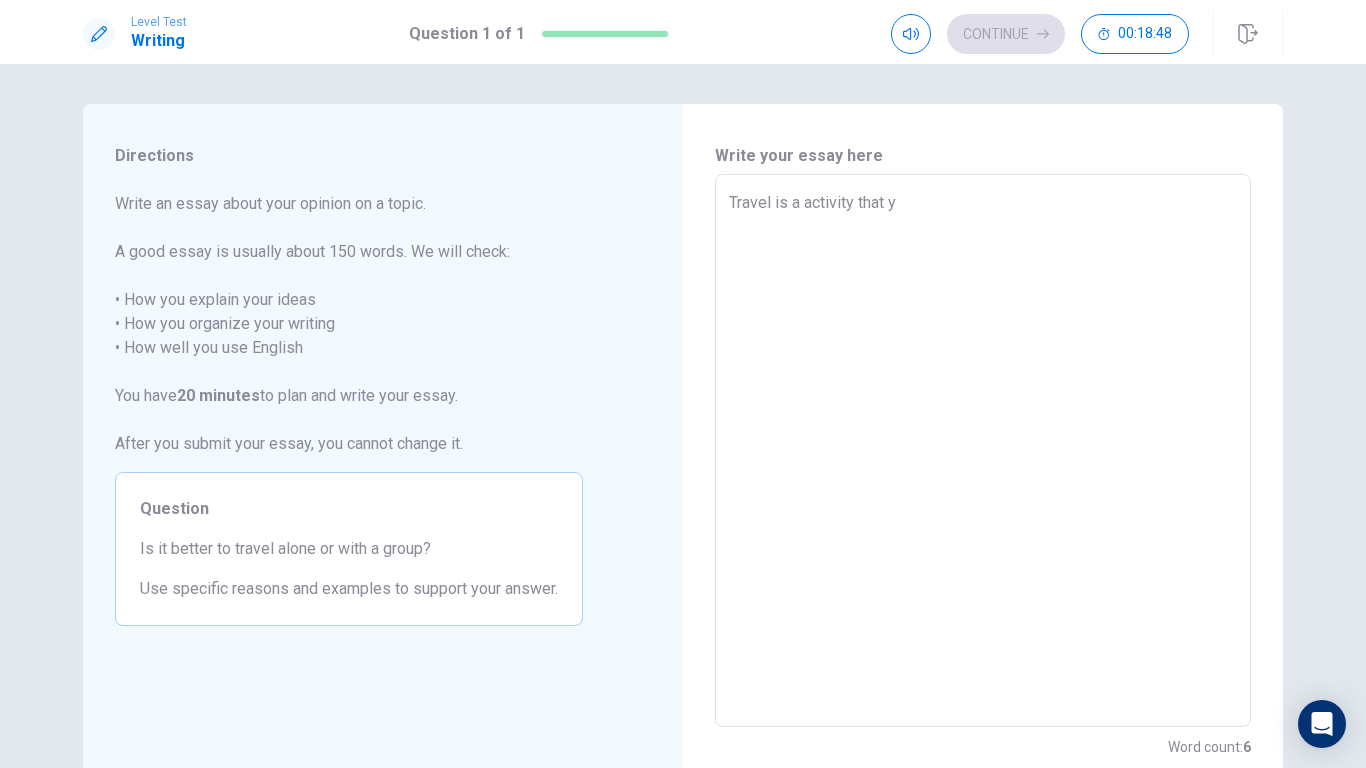 type on "Travel is a activity that yo" 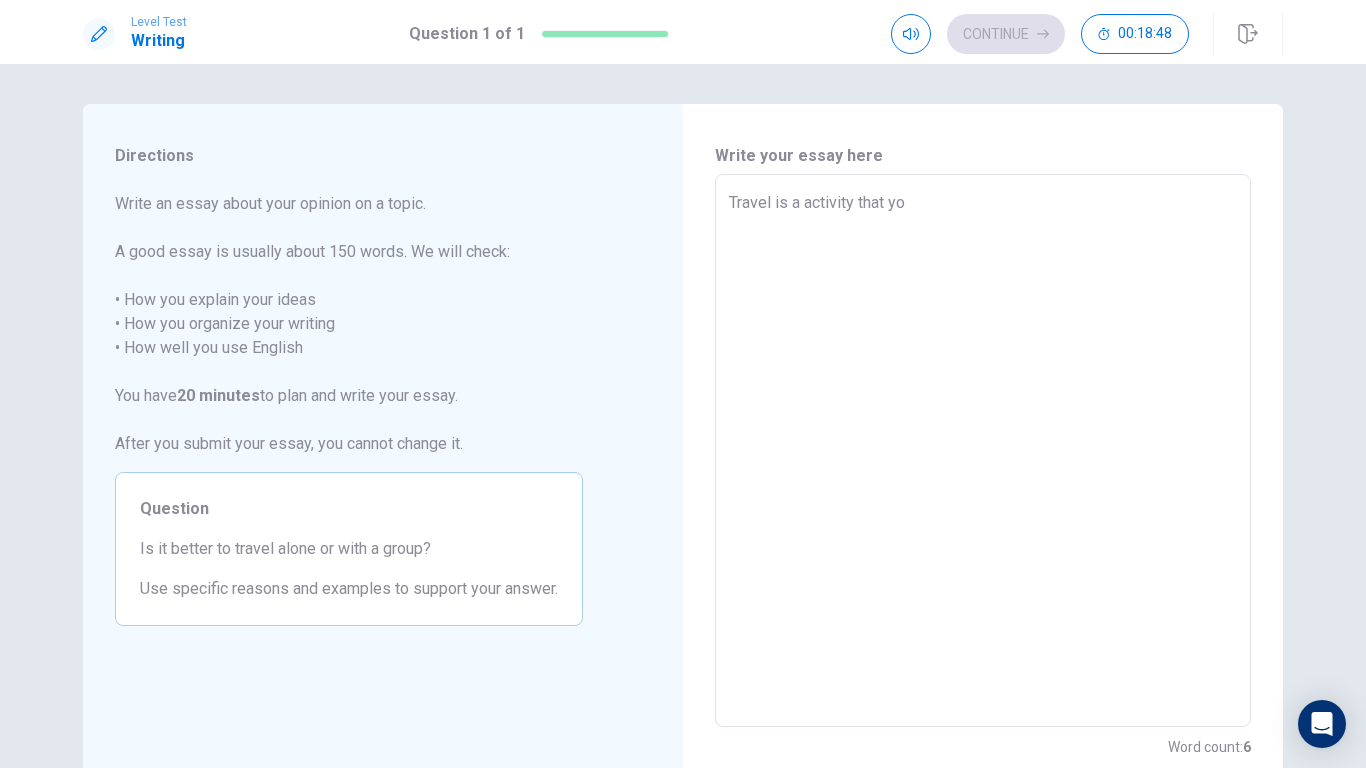 type on "x" 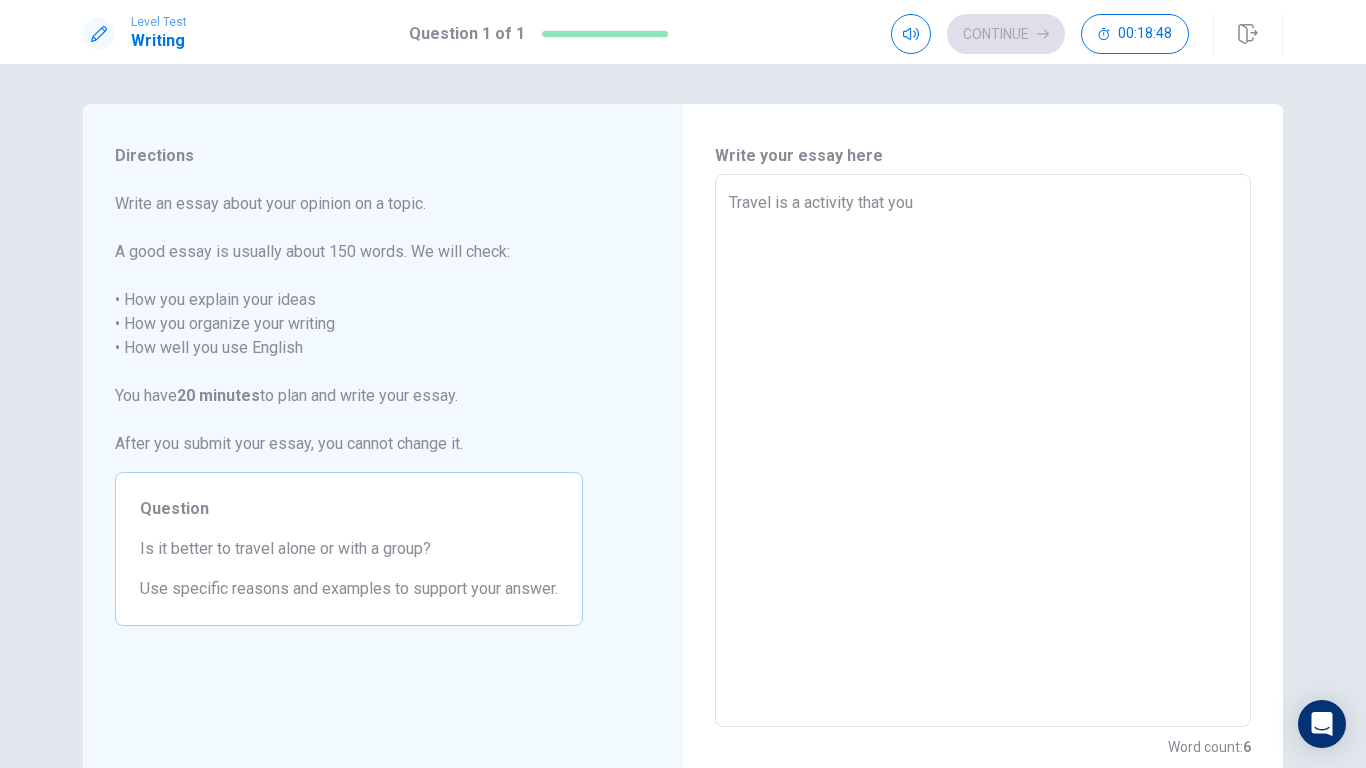 type on "x" 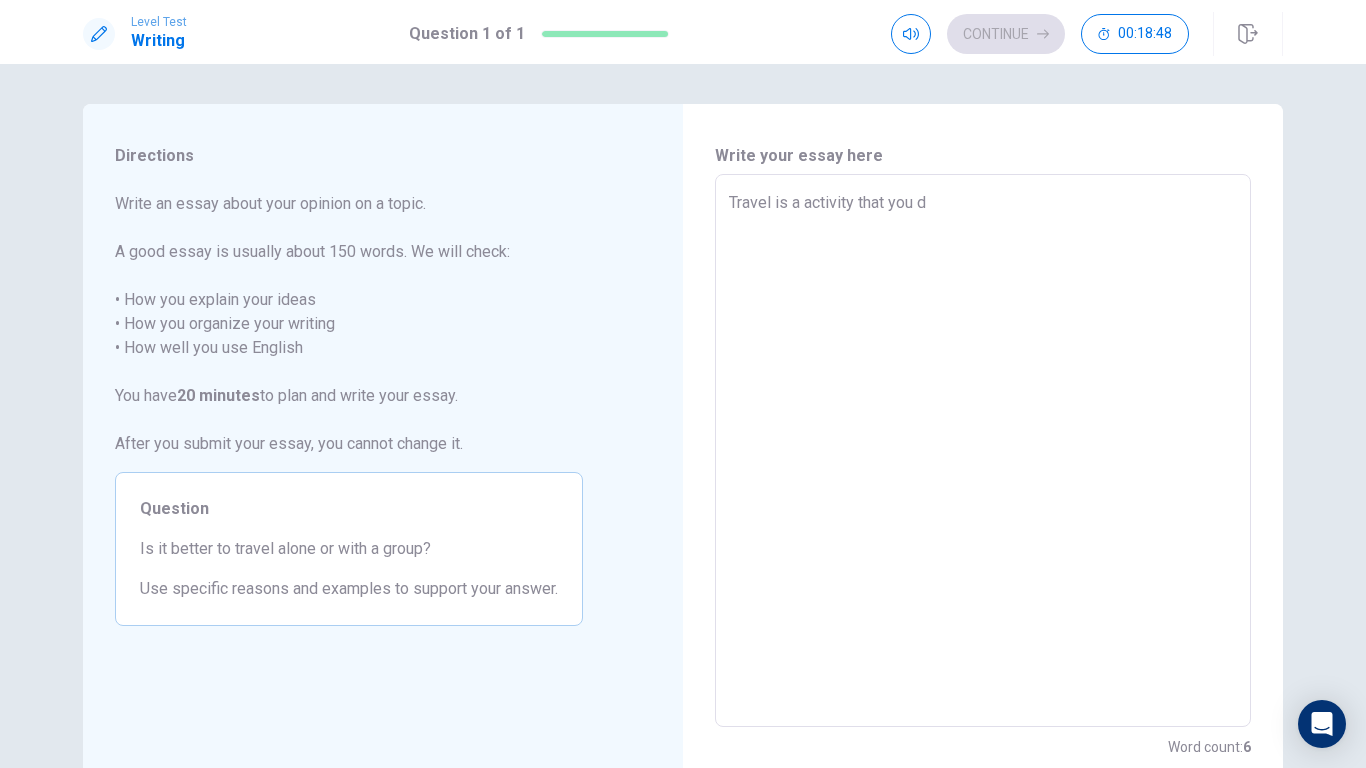 type on "x" 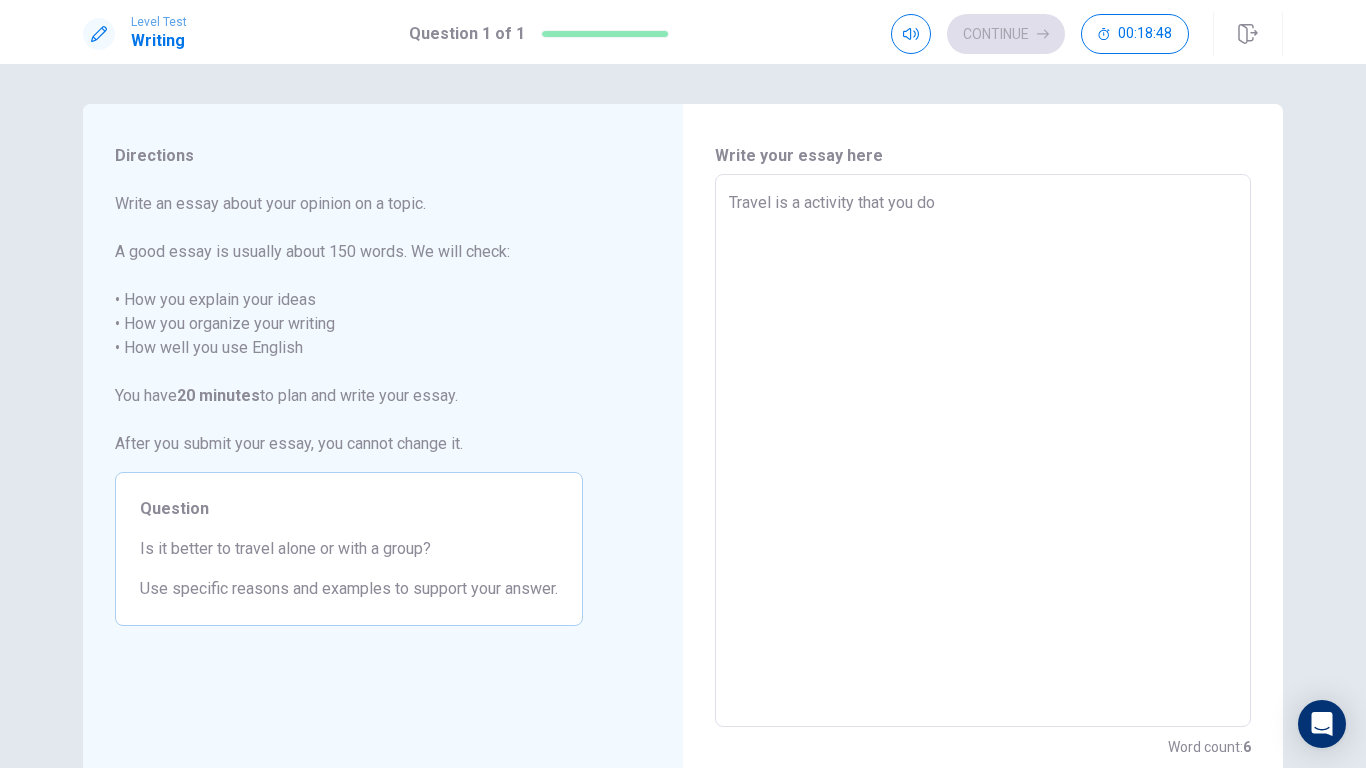 type on "x" 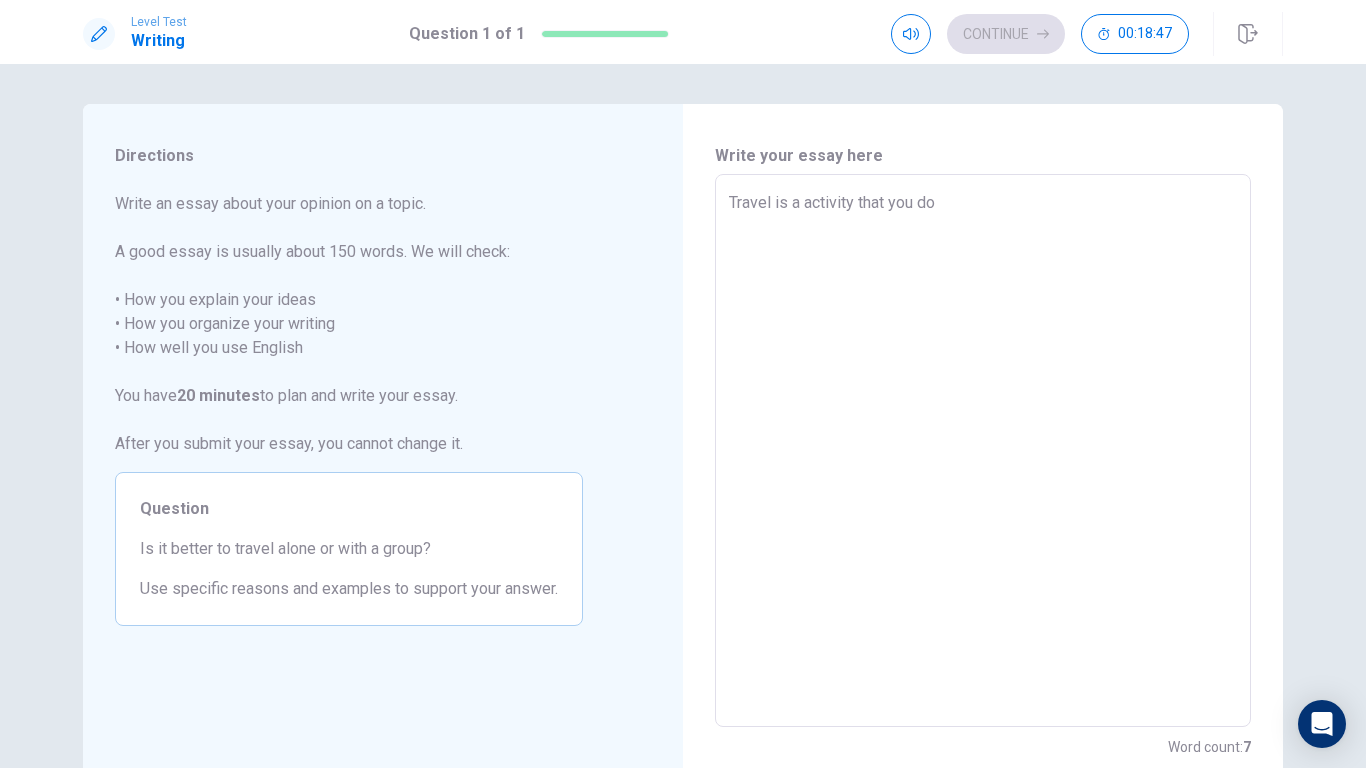 type on "Travel is a activity that you do" 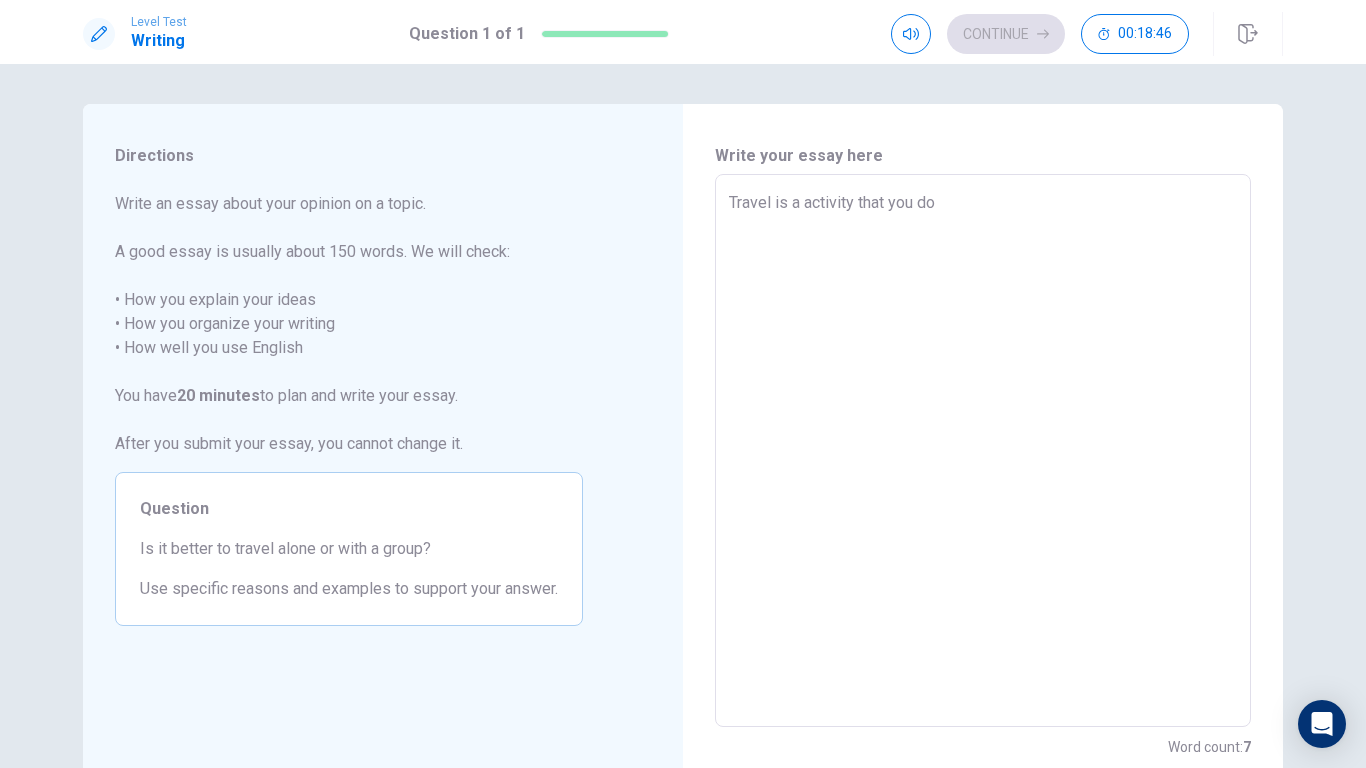 type on "Travel is a activity that you do f" 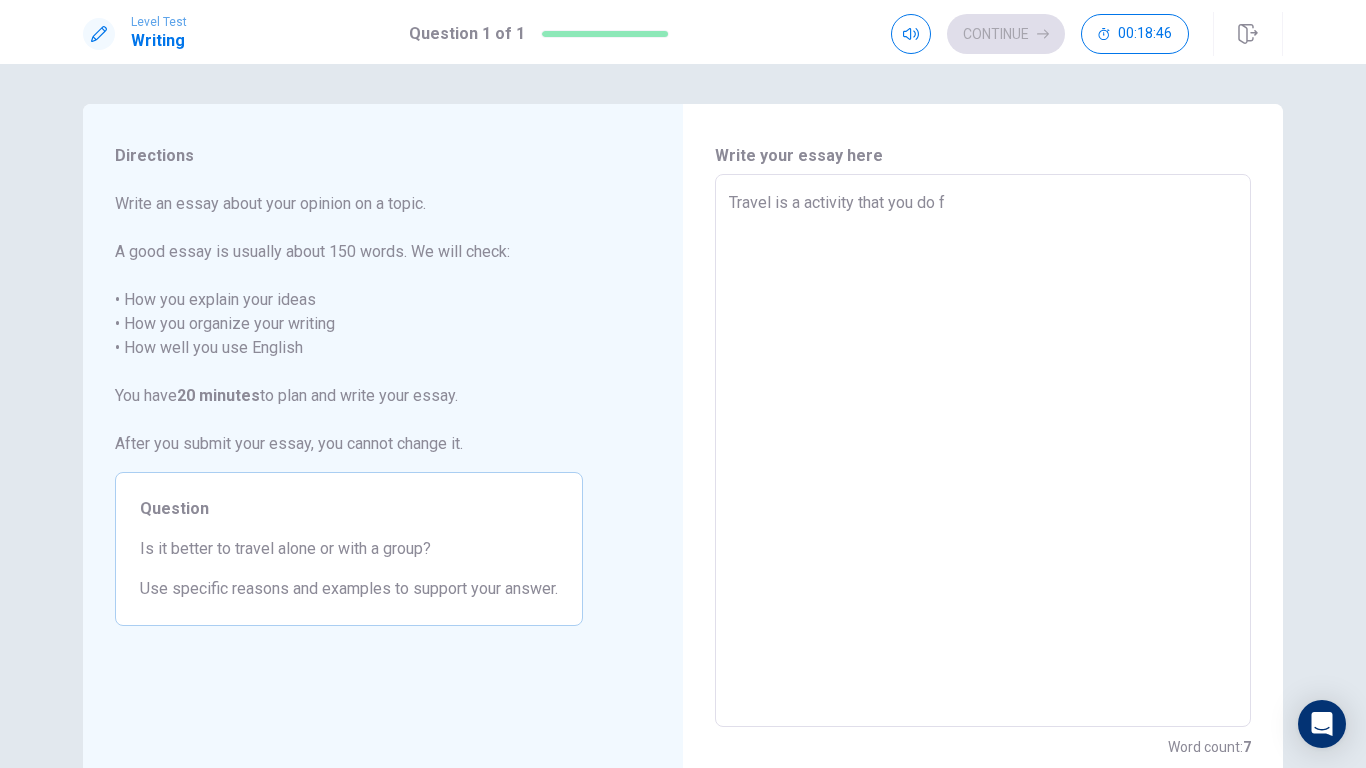 type on "x" 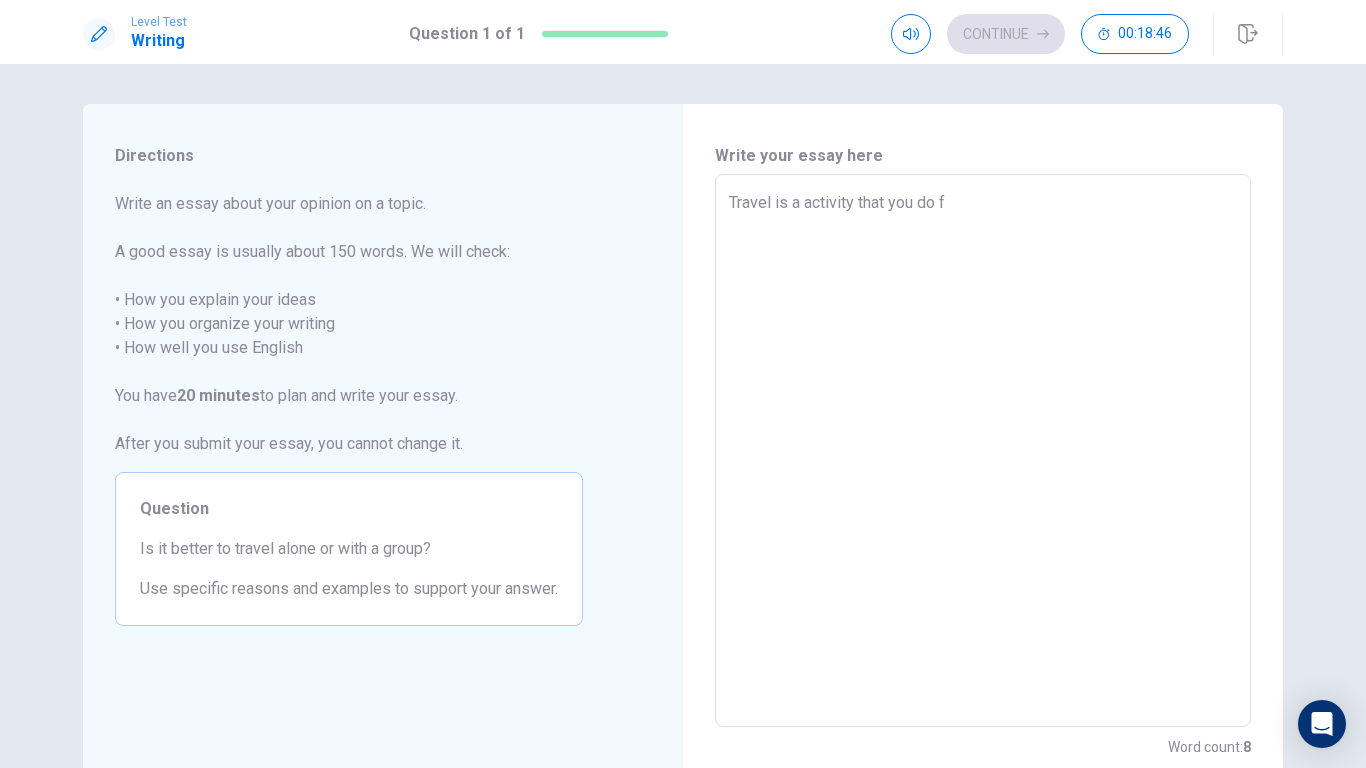 type on "Travel is a activity that you do fo" 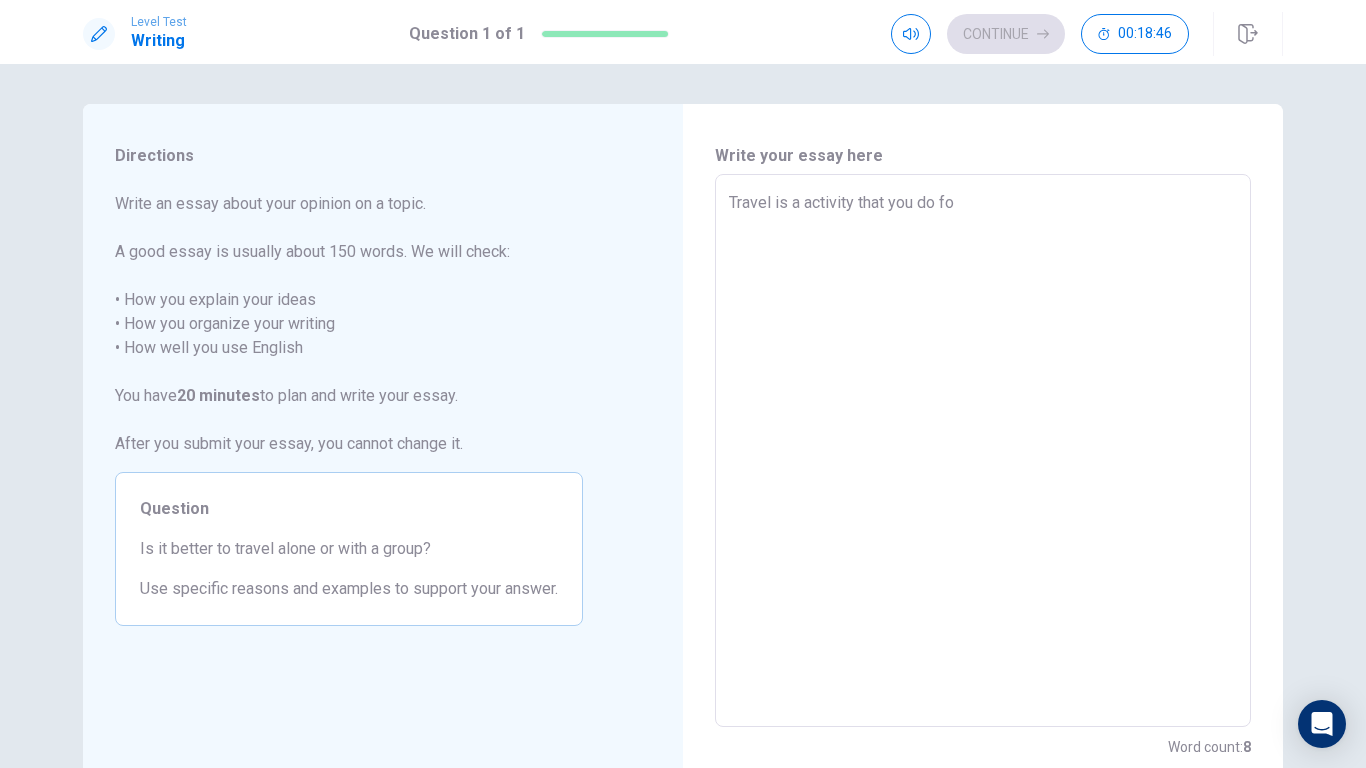 type on "x" 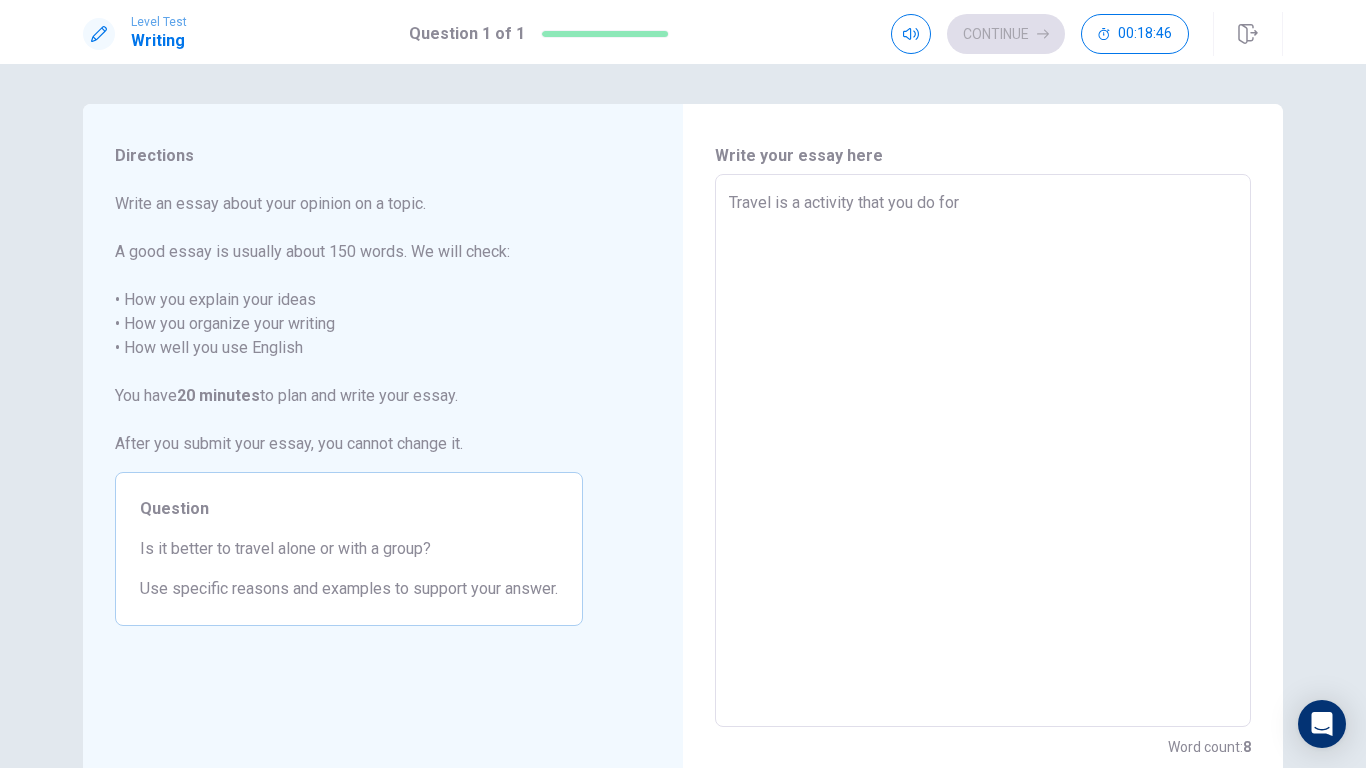 type on "x" 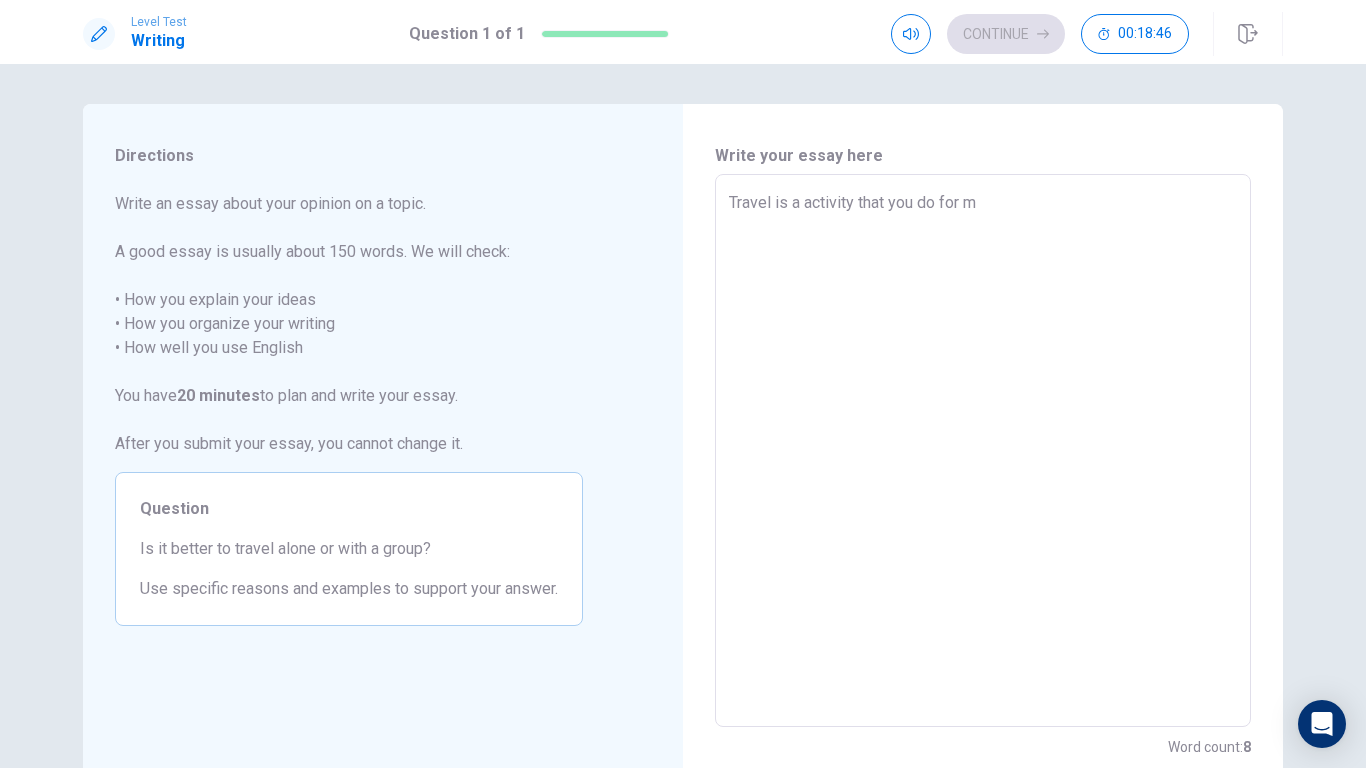 type on "x" 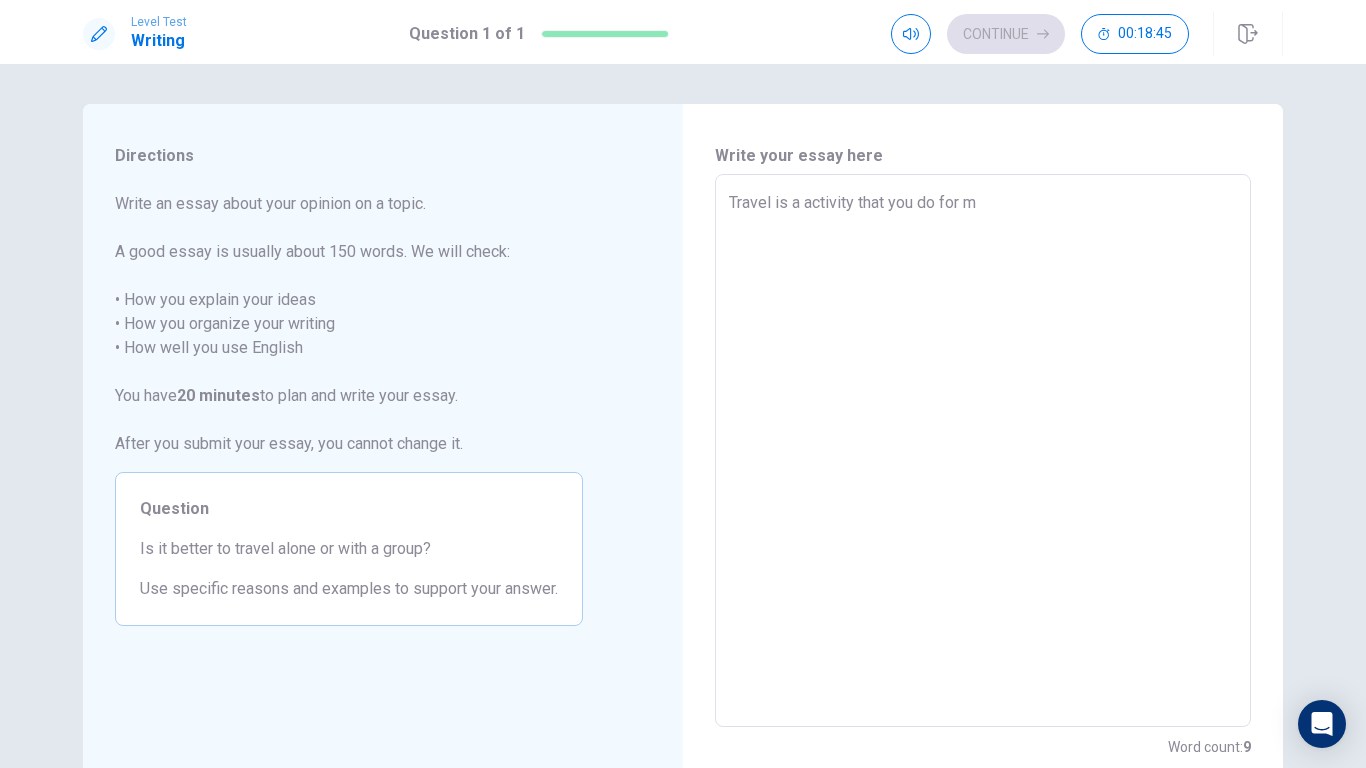 type on "Travel is a activity that you do for ma" 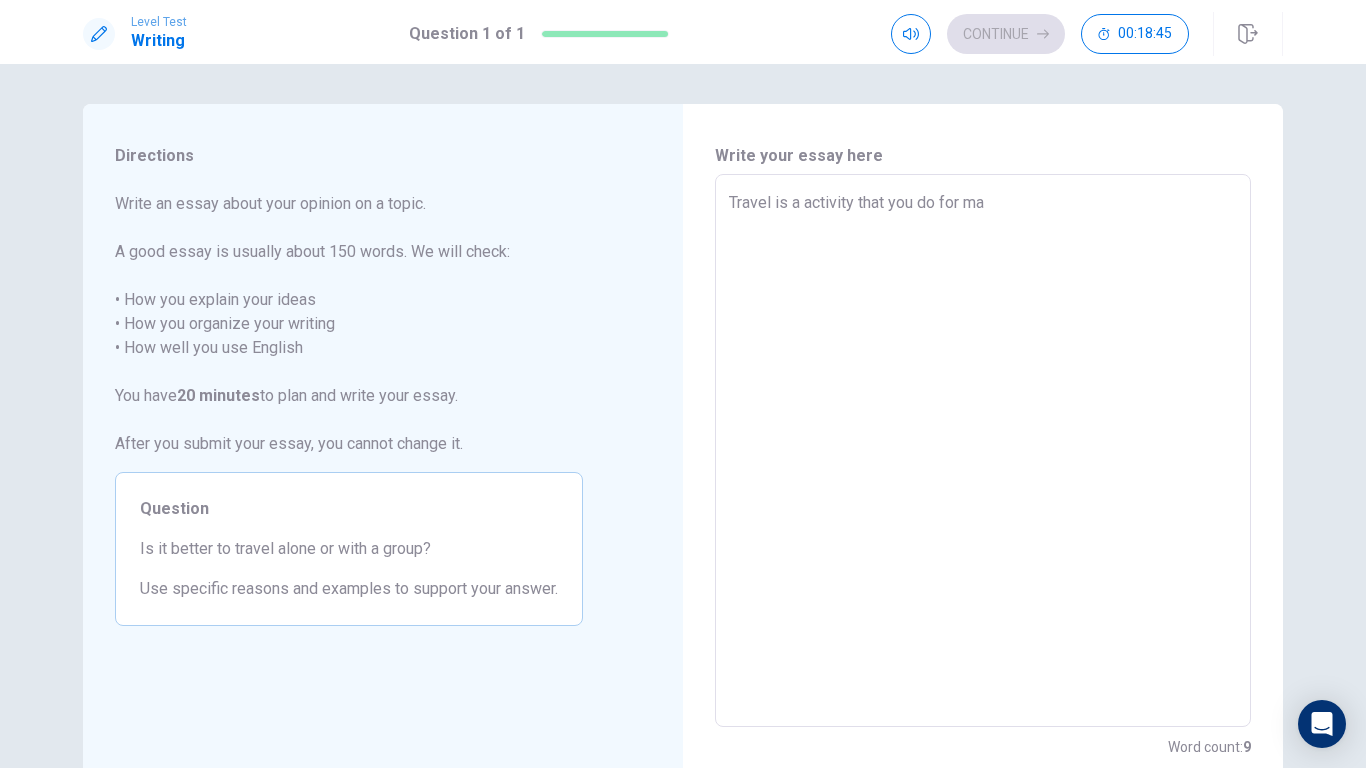 type on "Travel is a activity that you do for man" 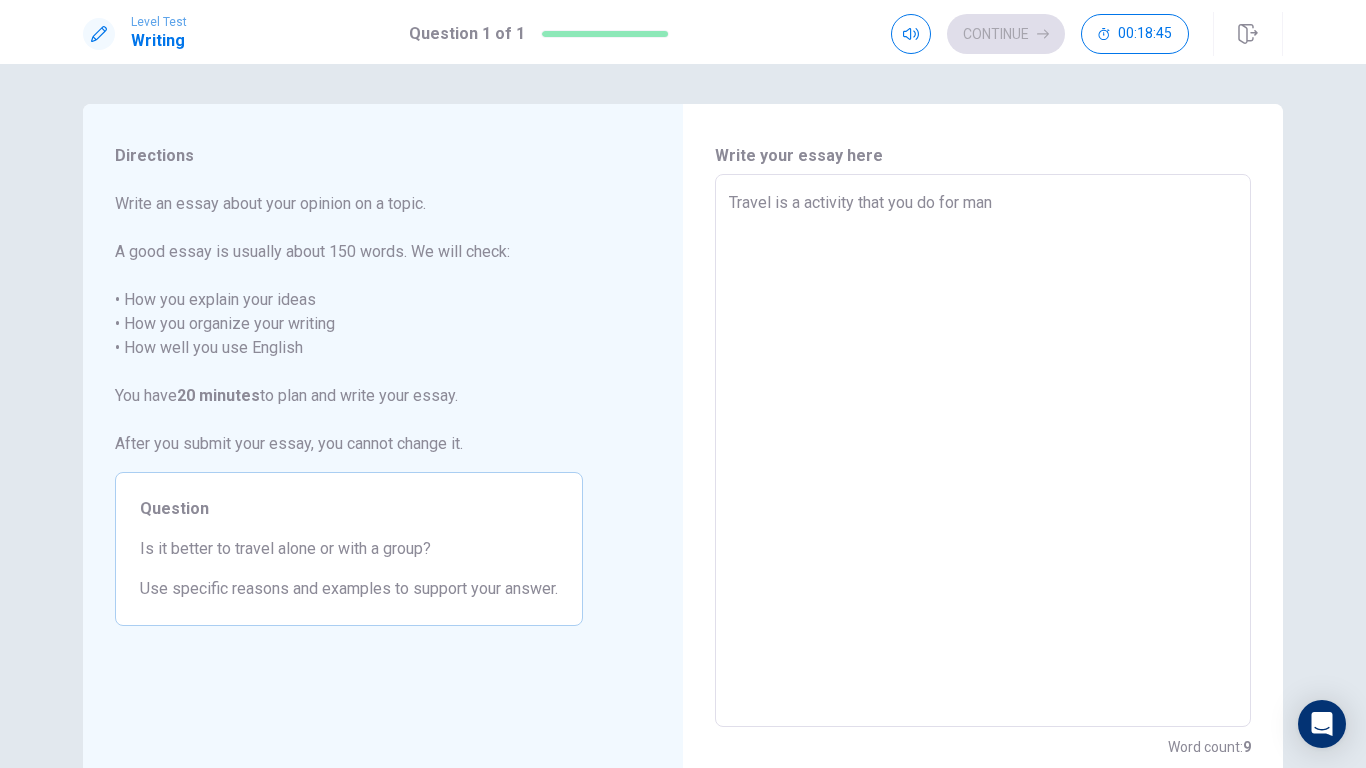 type on "x" 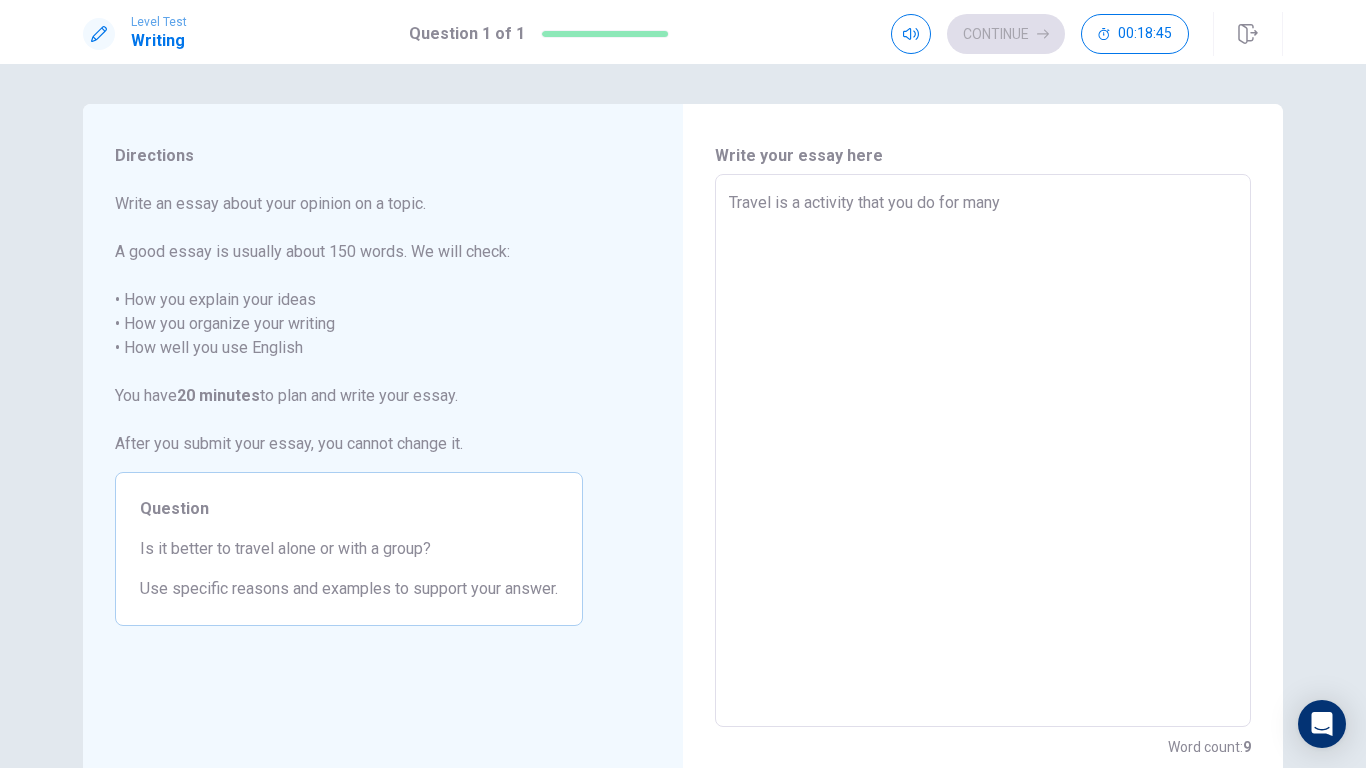 type on "x" 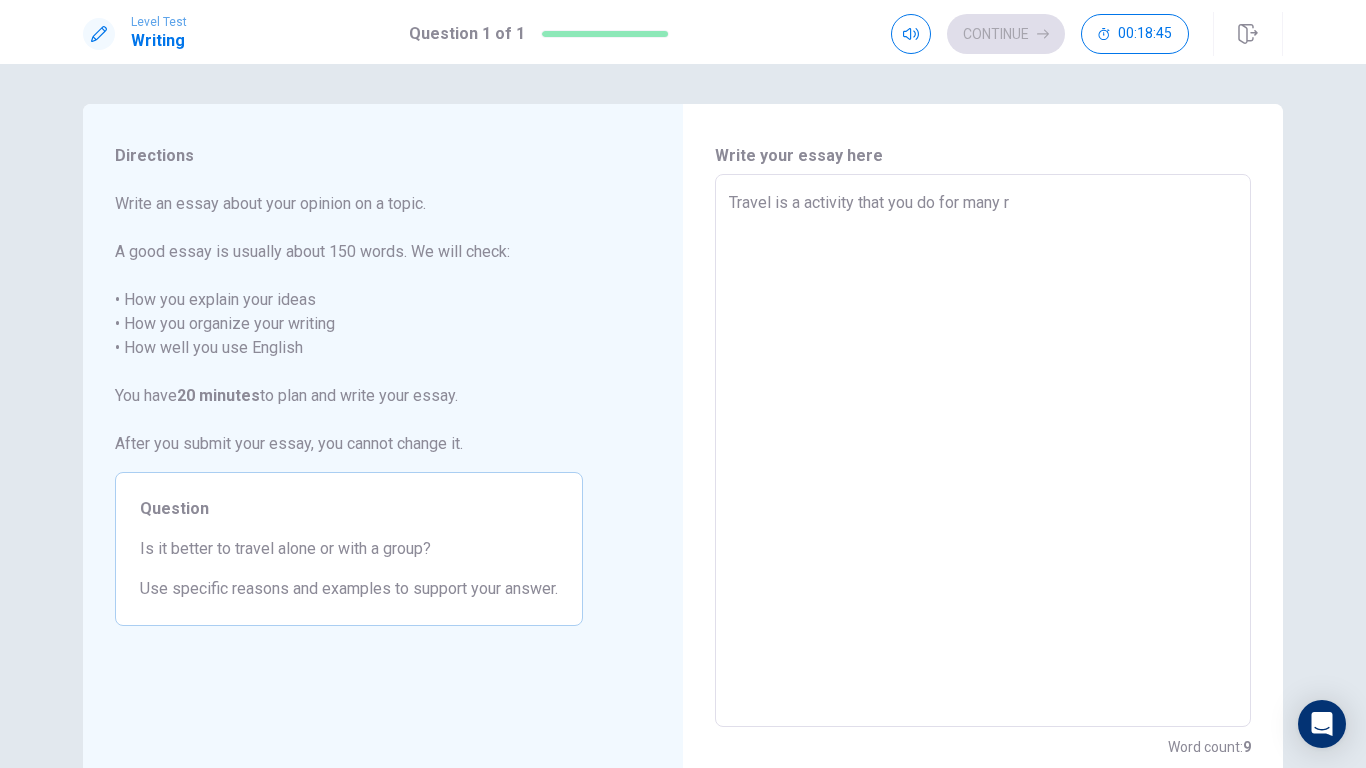 type on "x" 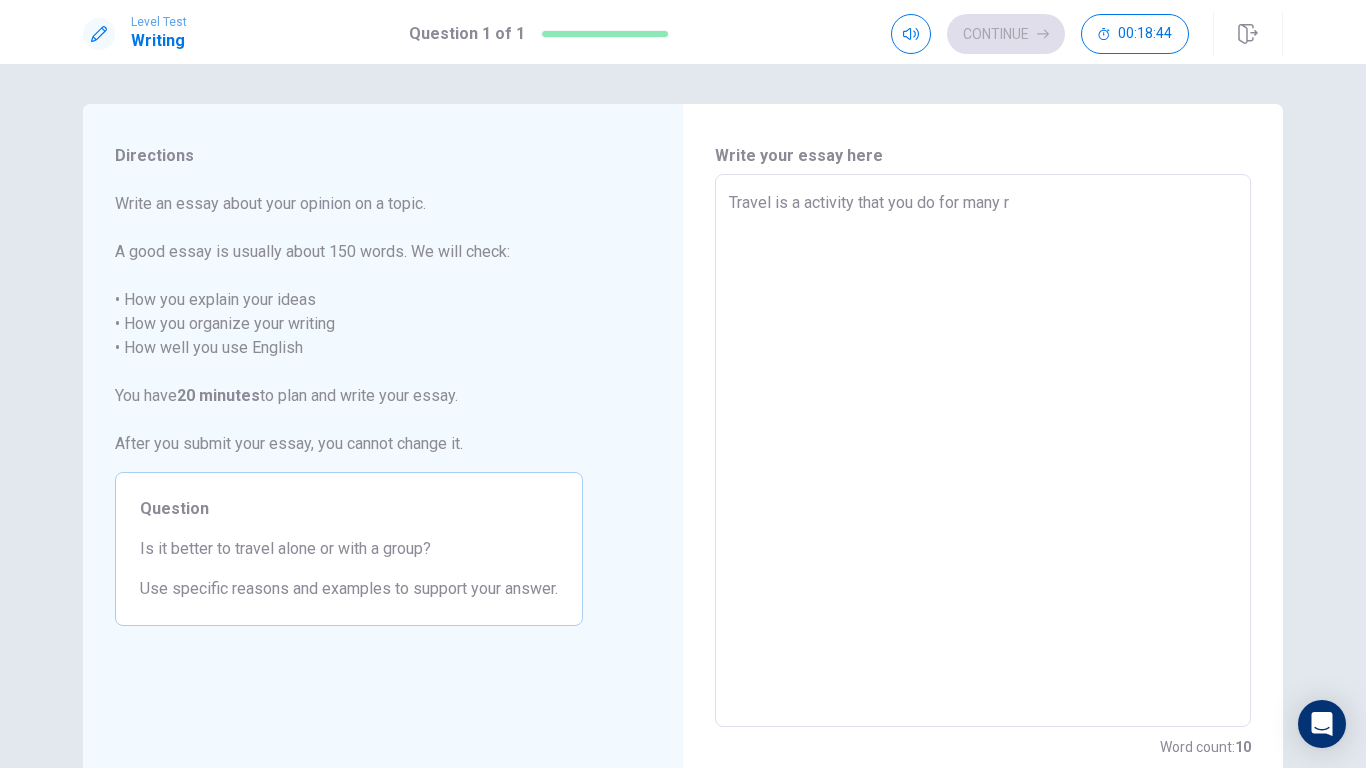 type on "Travel is a activity that you do for many re" 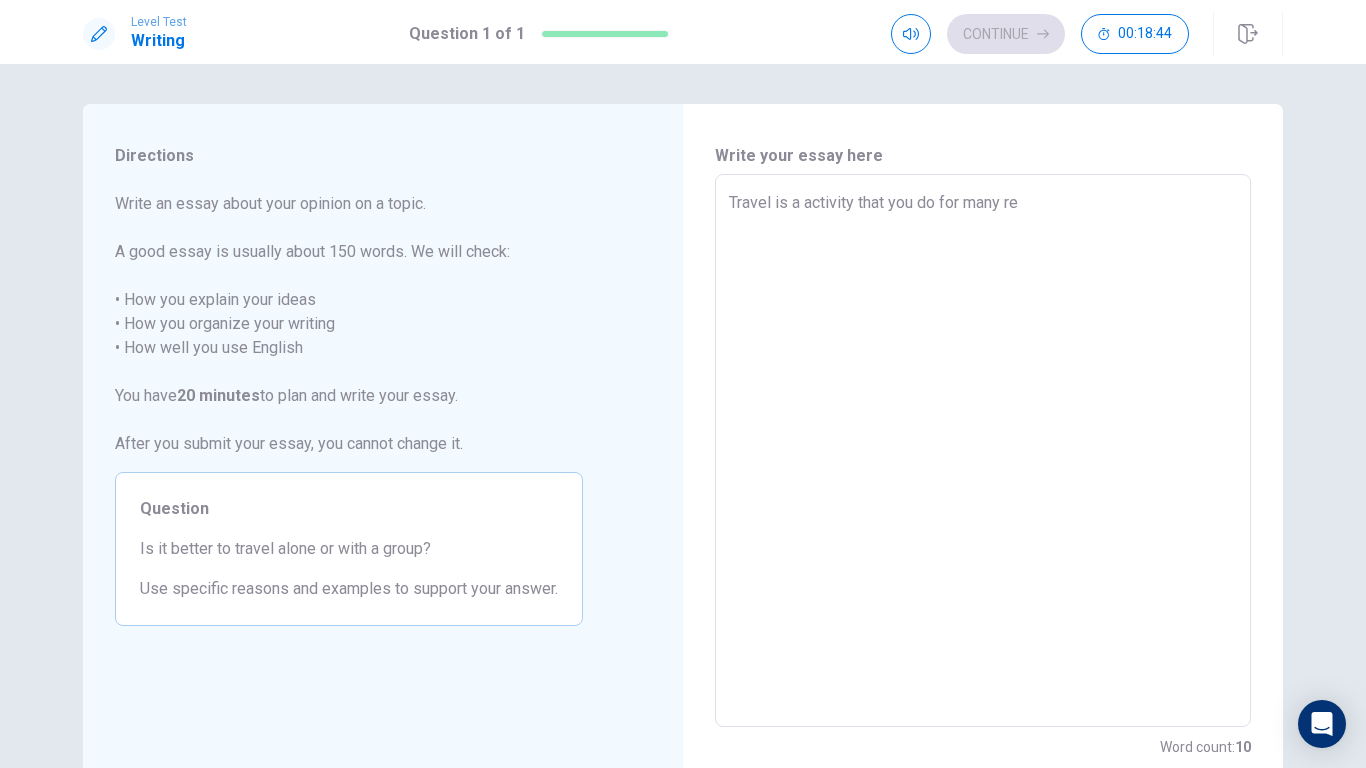 type on "x" 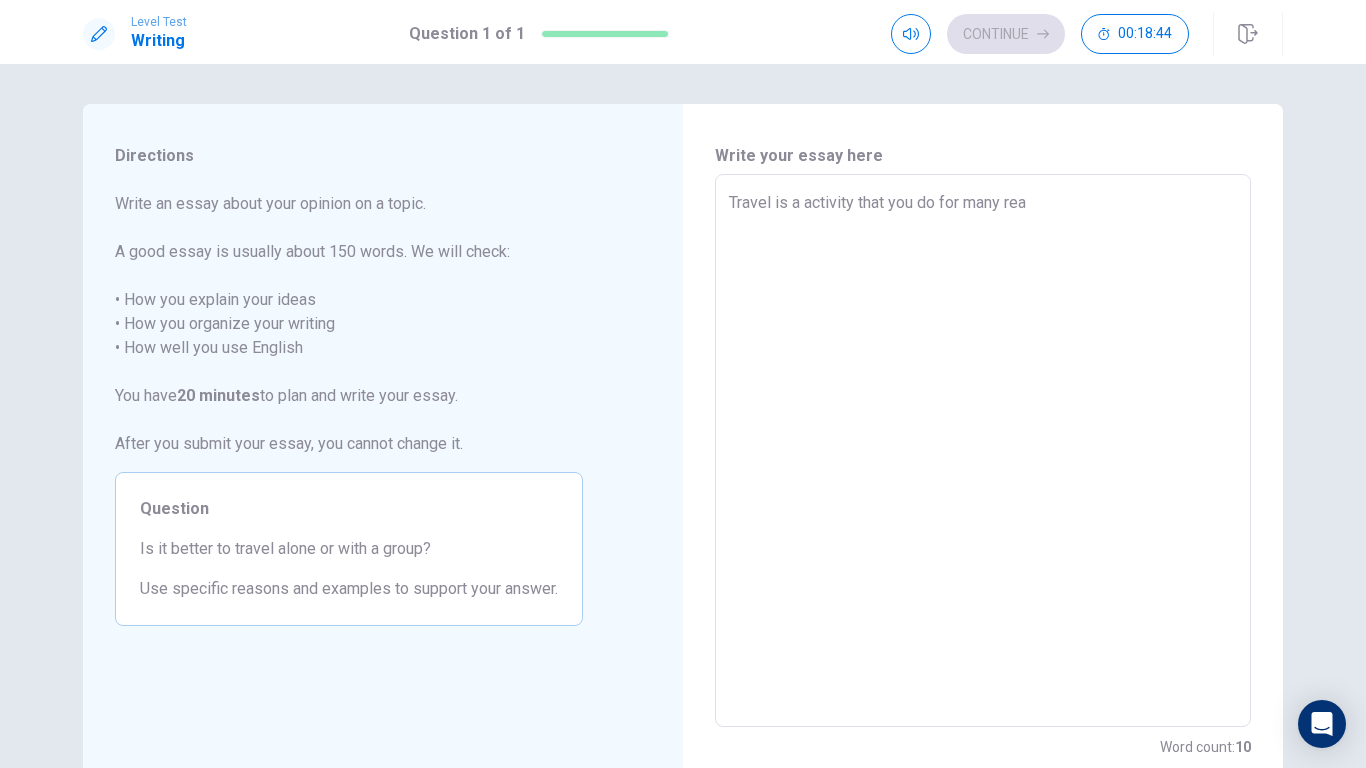 type on "x" 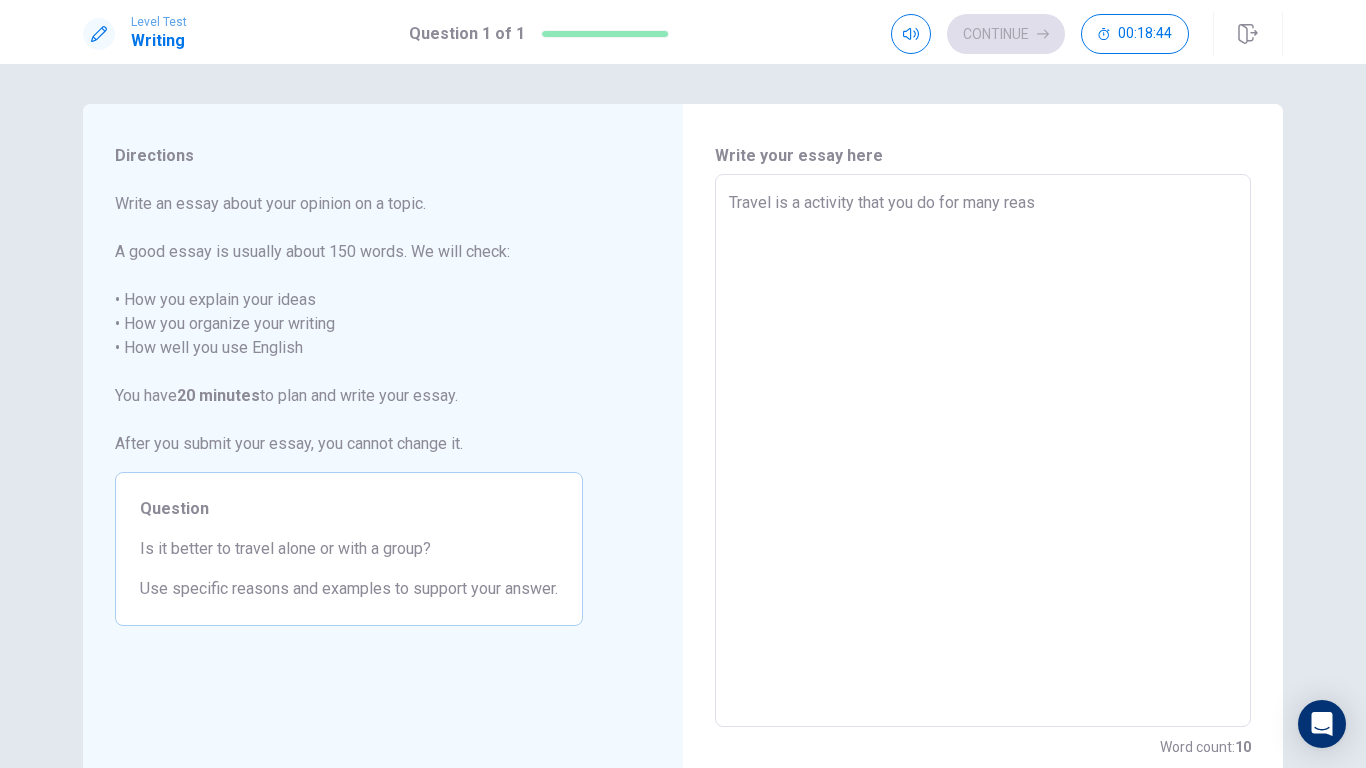 type on "x" 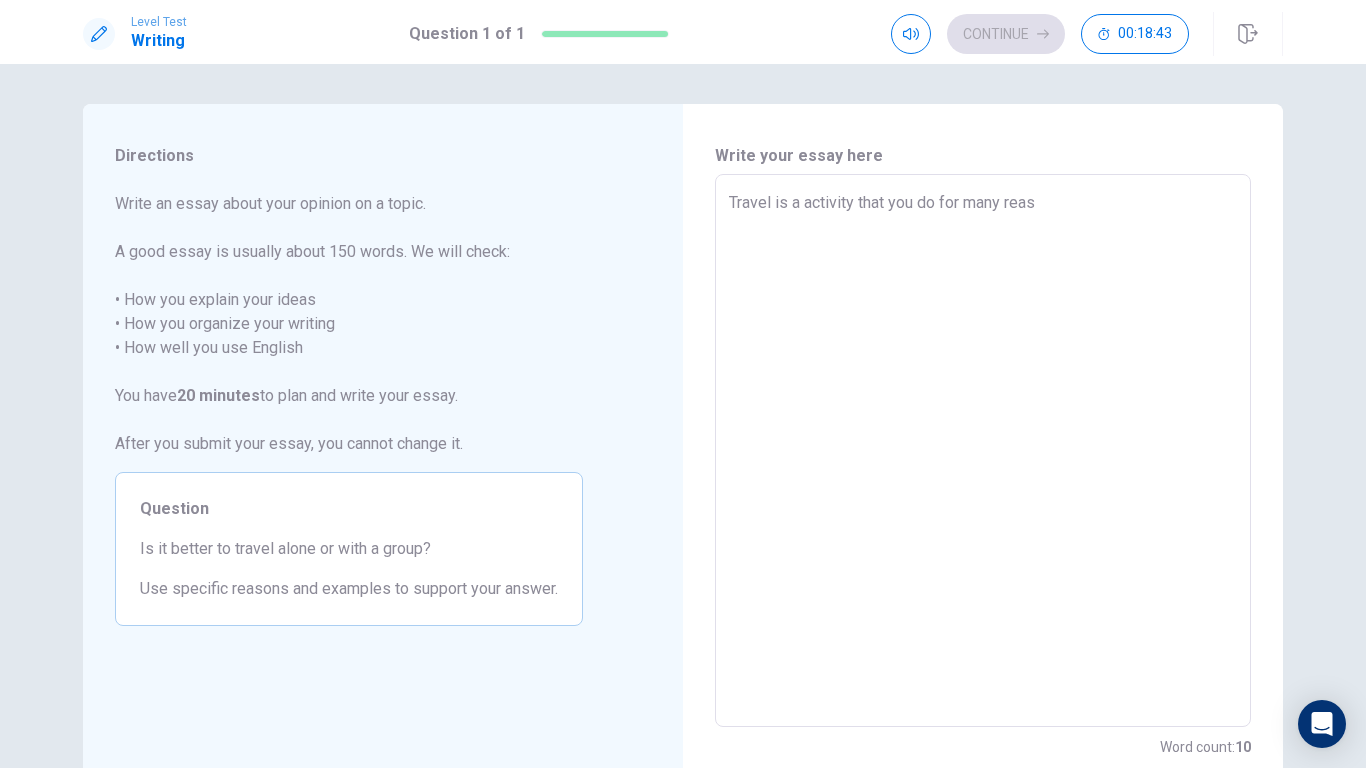 type on "Travel is a activity that you do for many reaso" 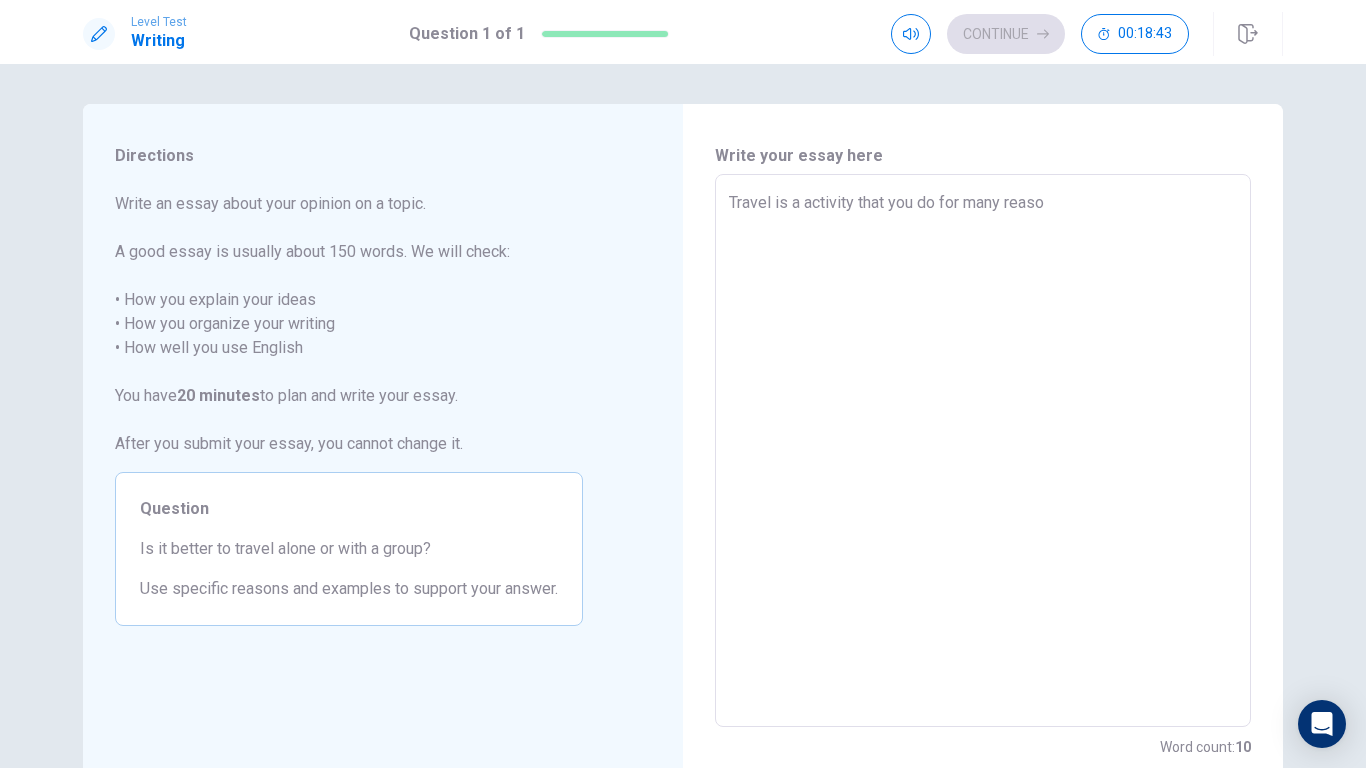 type on "x" 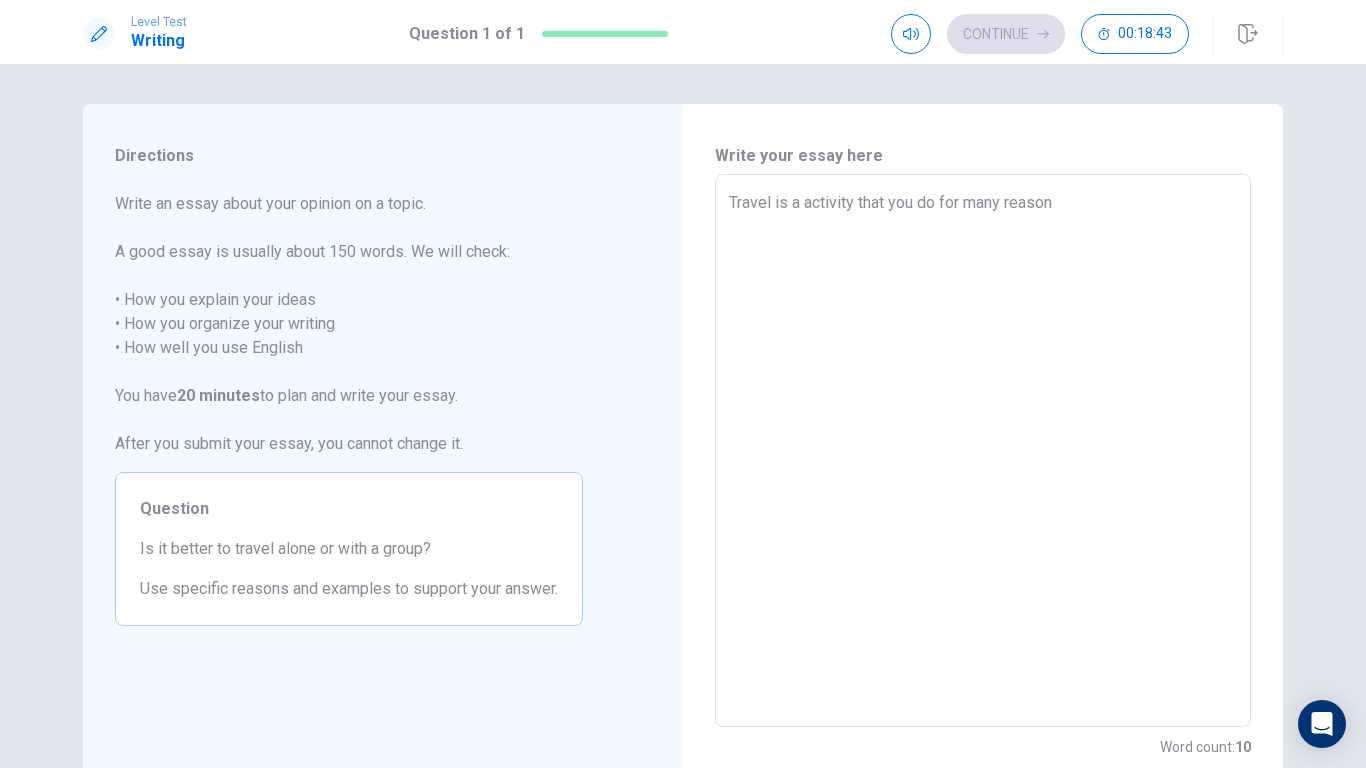 type on "x" 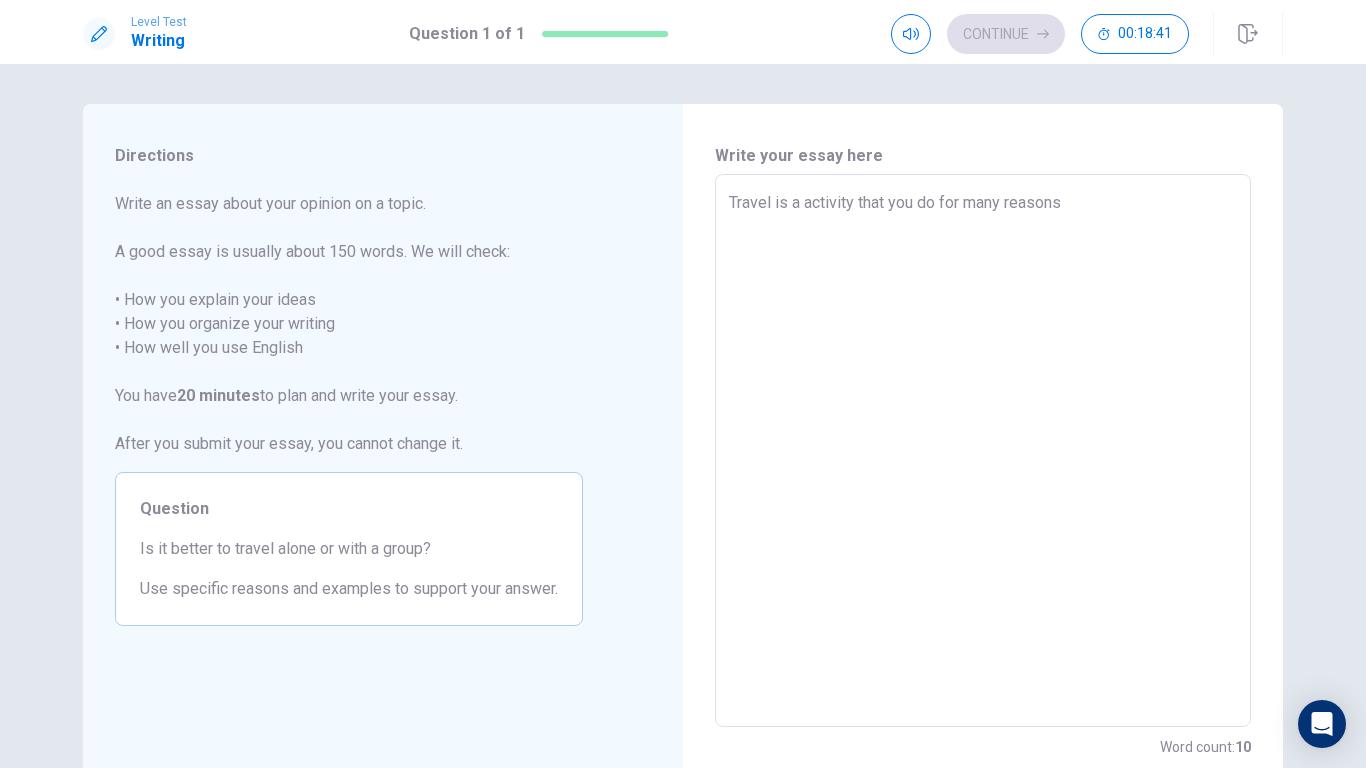 type on "x" 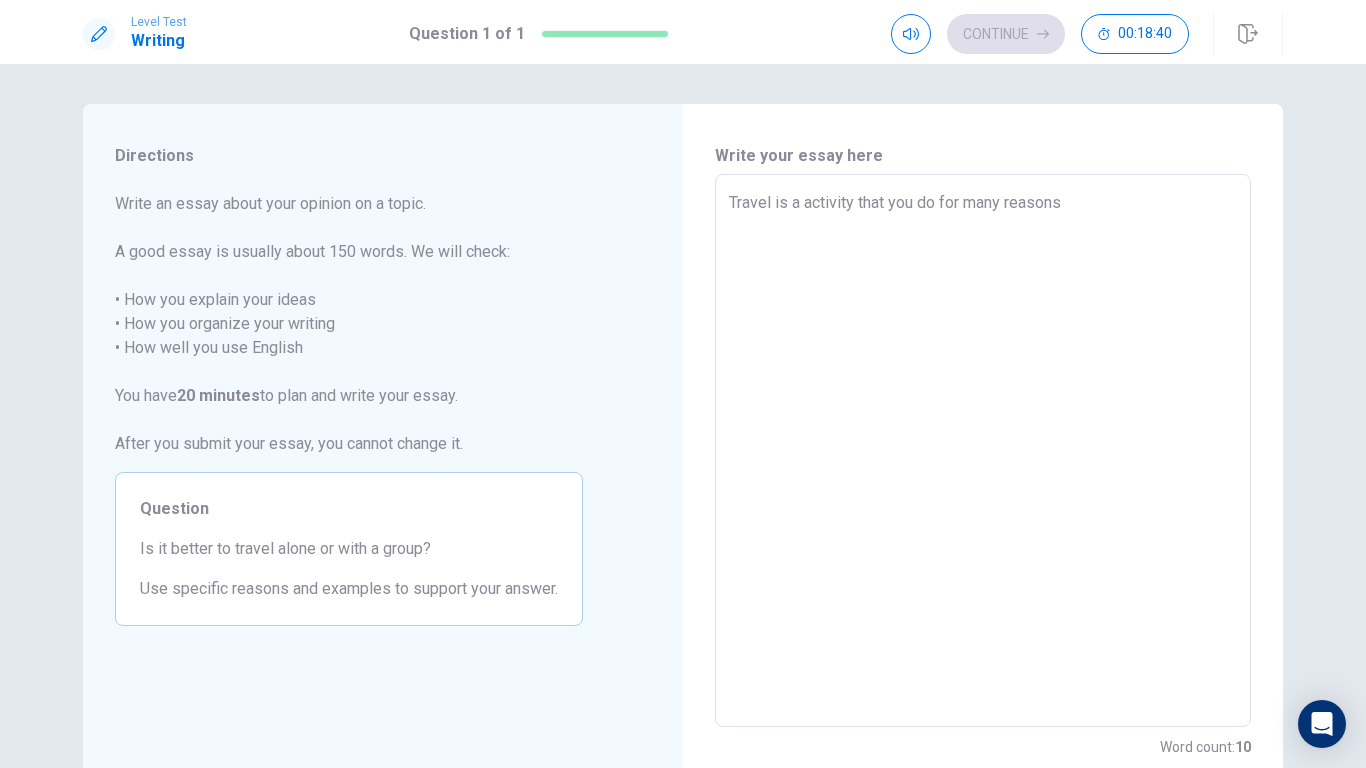 type on "Travel is a activity that you do for many reasons:" 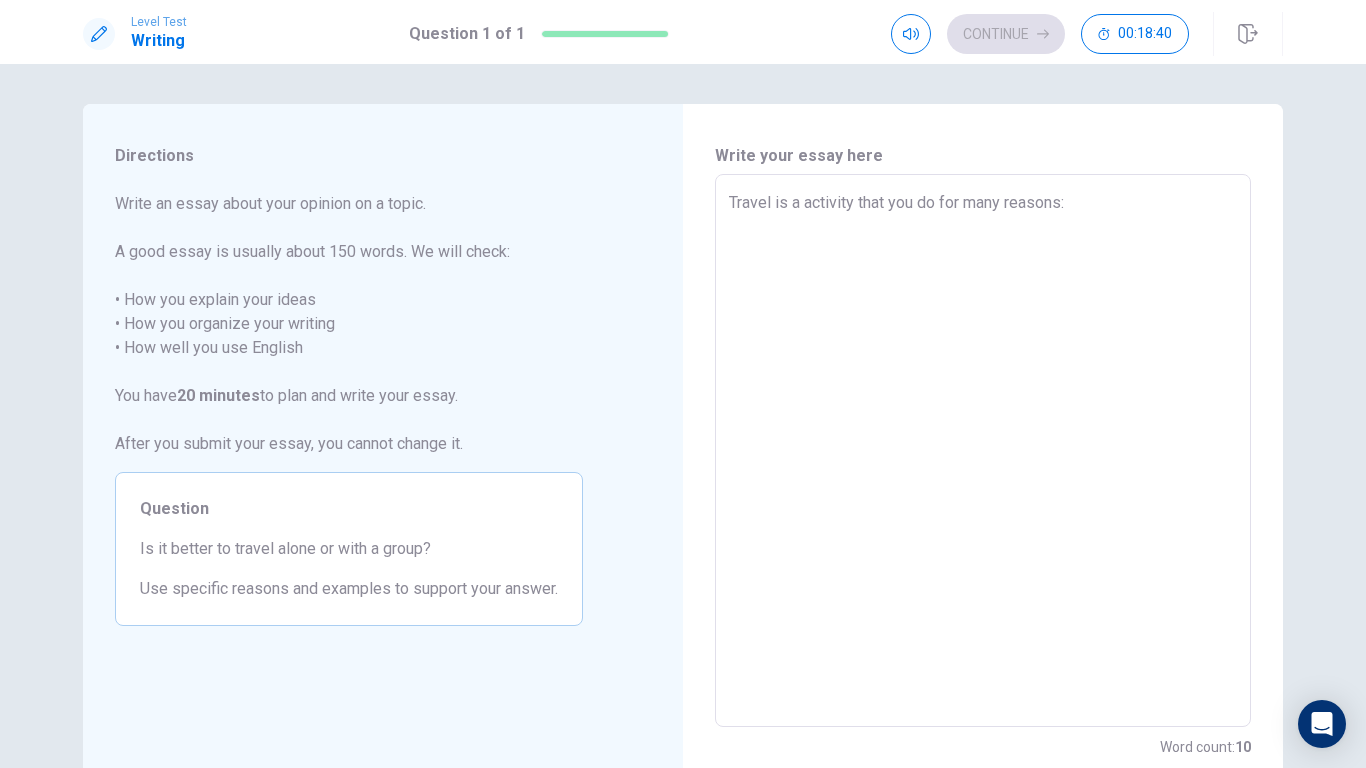 type on "x" 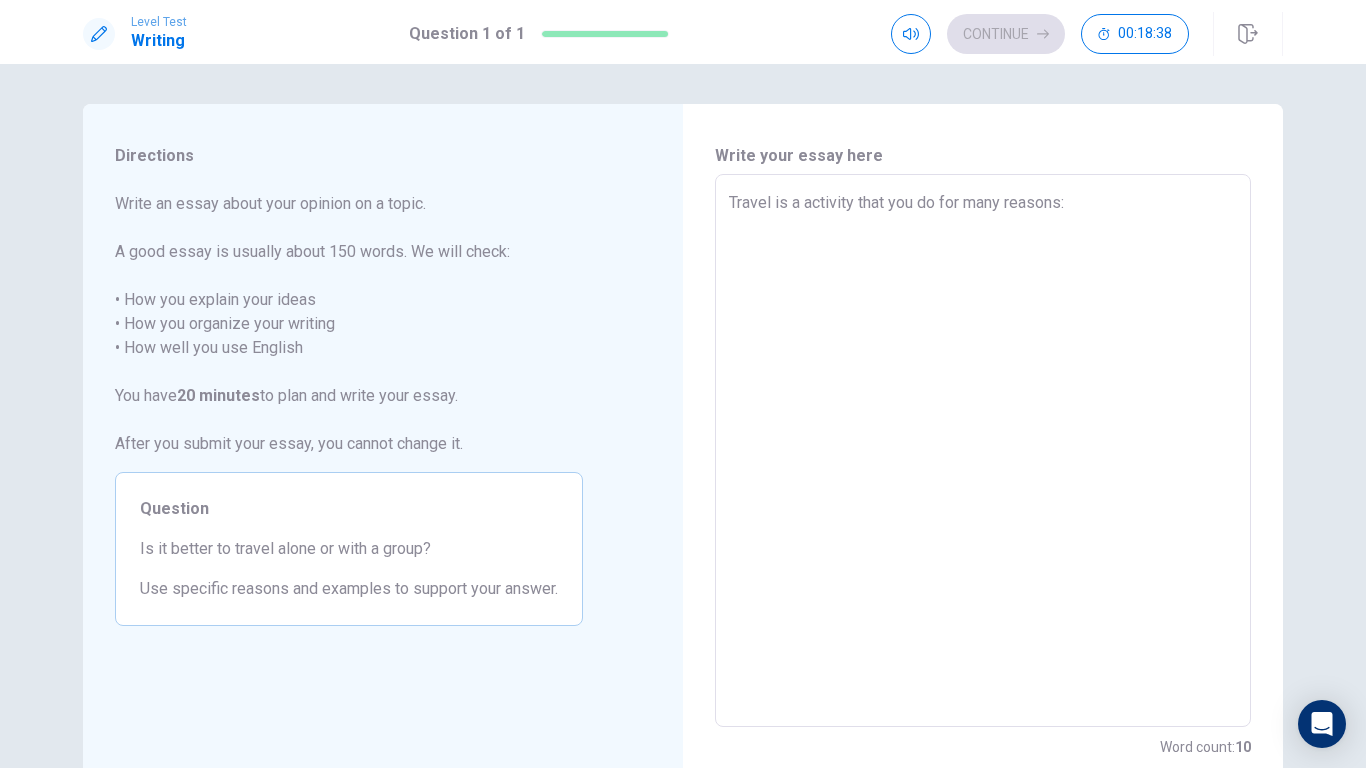 type on "x" 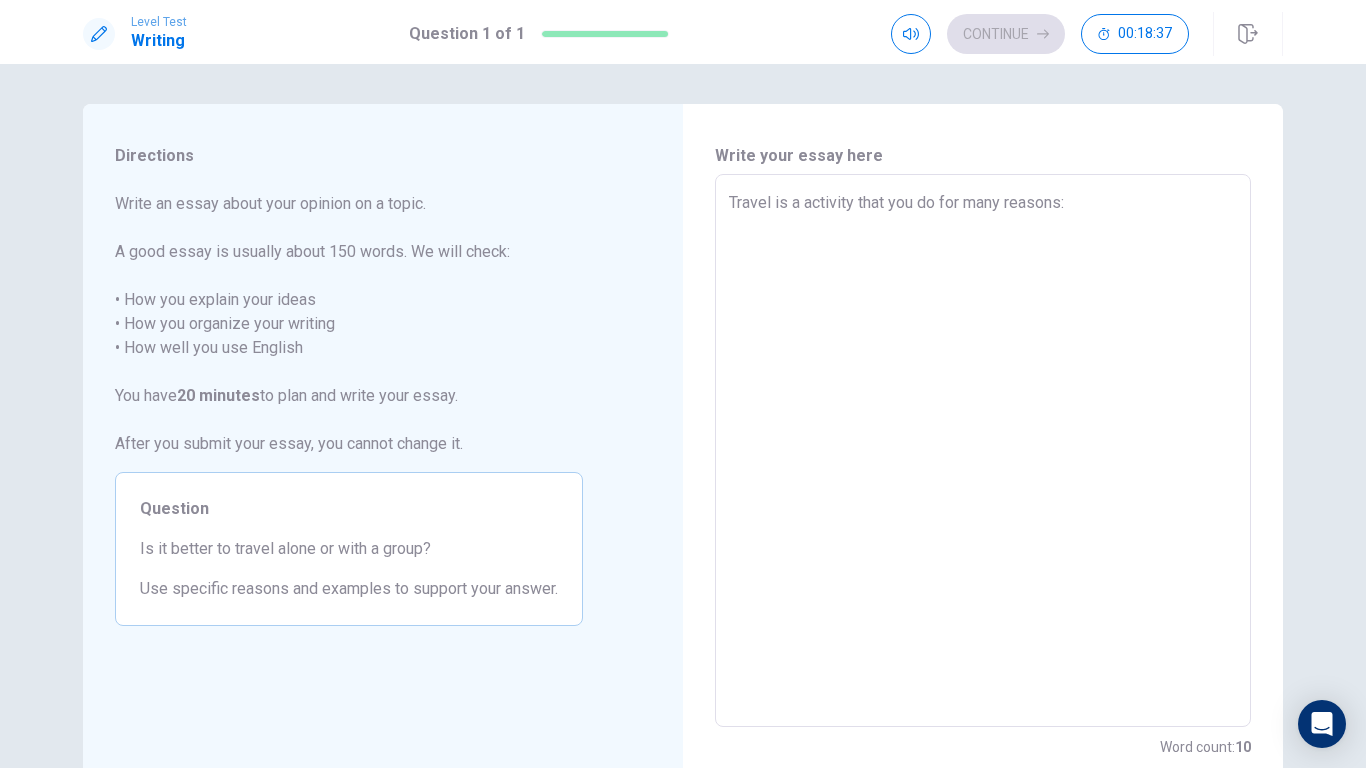 type on "Travel is a activity that you do for many reasons: r" 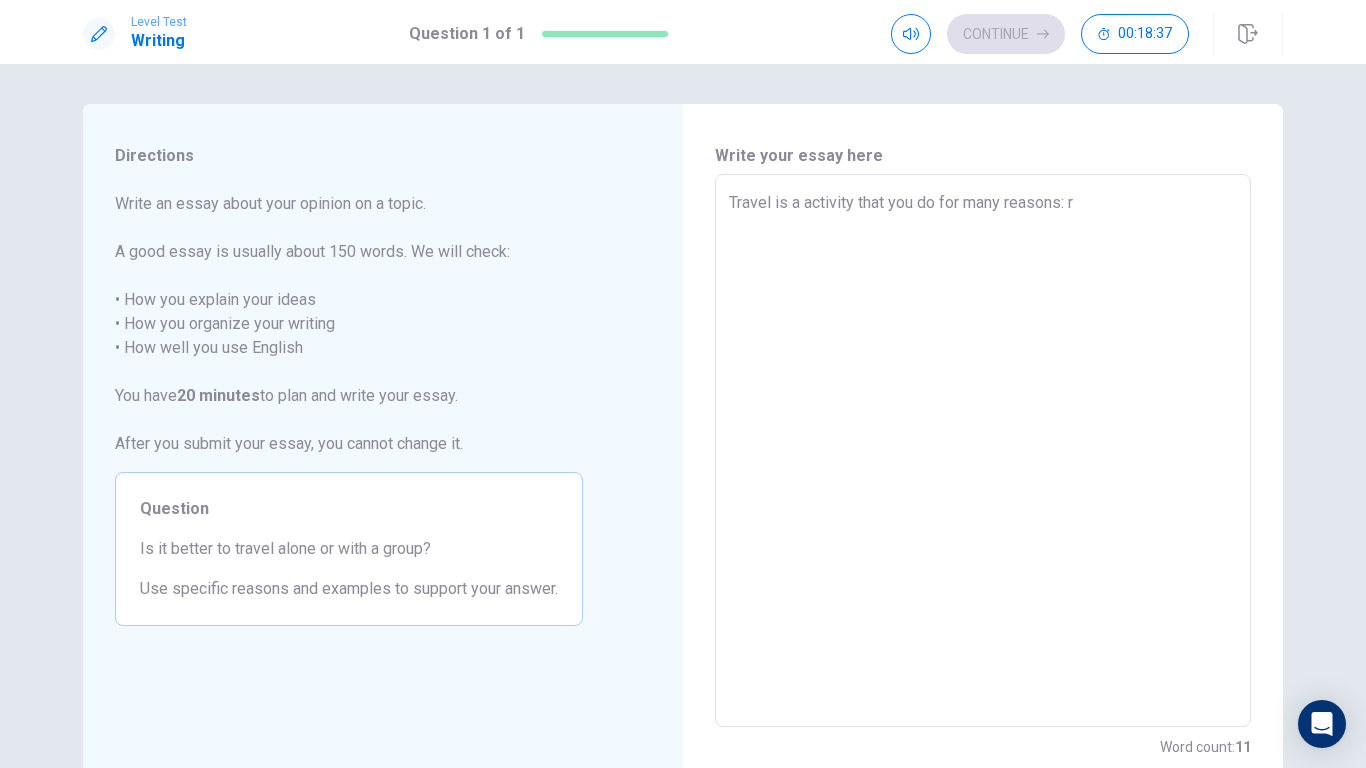 type on "x" 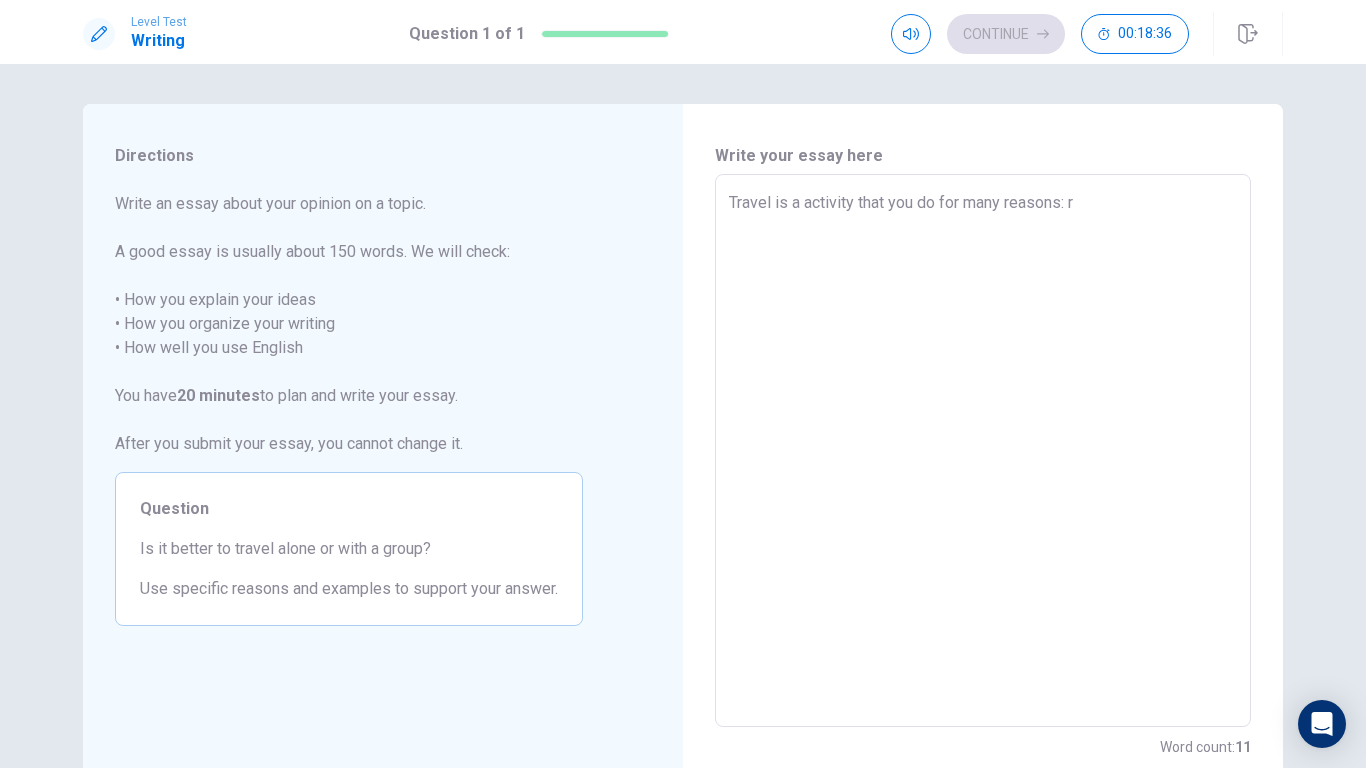 type on "Travel is a activity that you do for many reasons: rl" 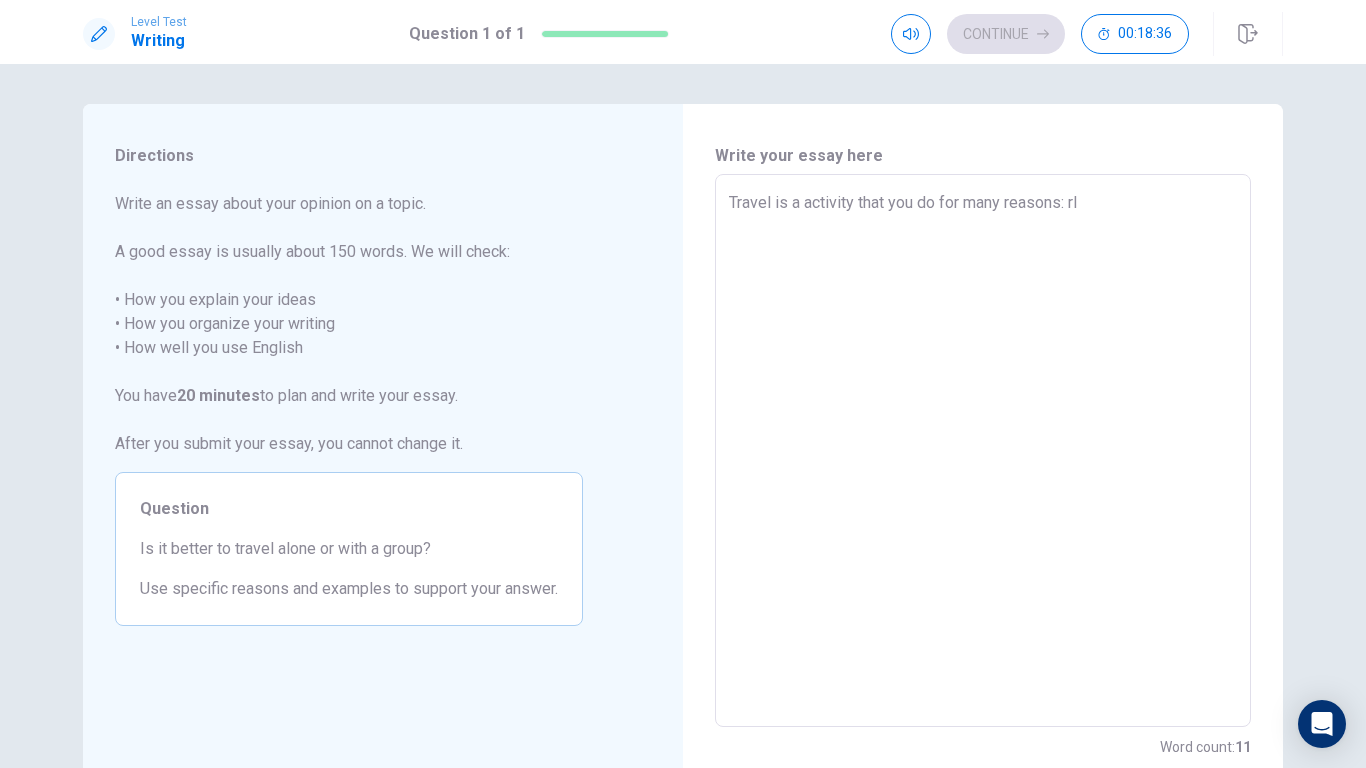 type on "x" 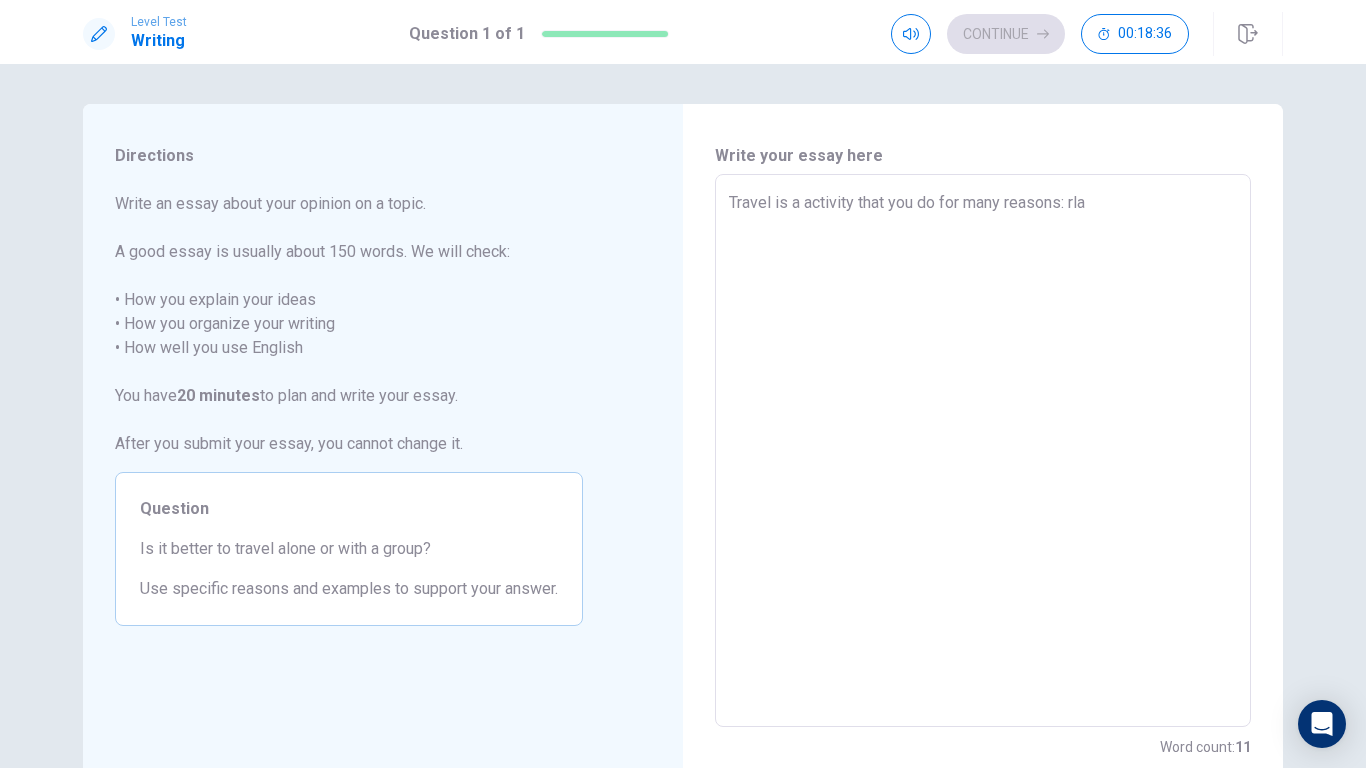 type on "x" 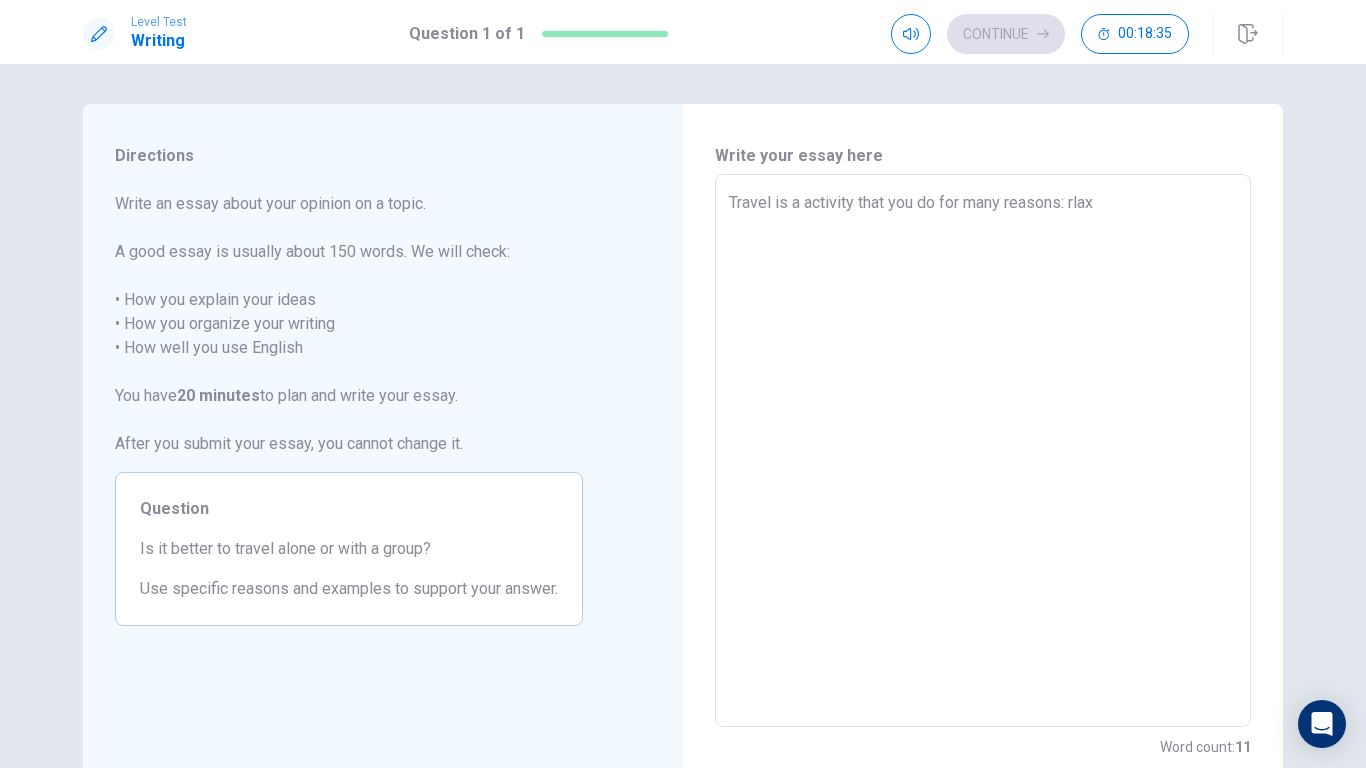 type 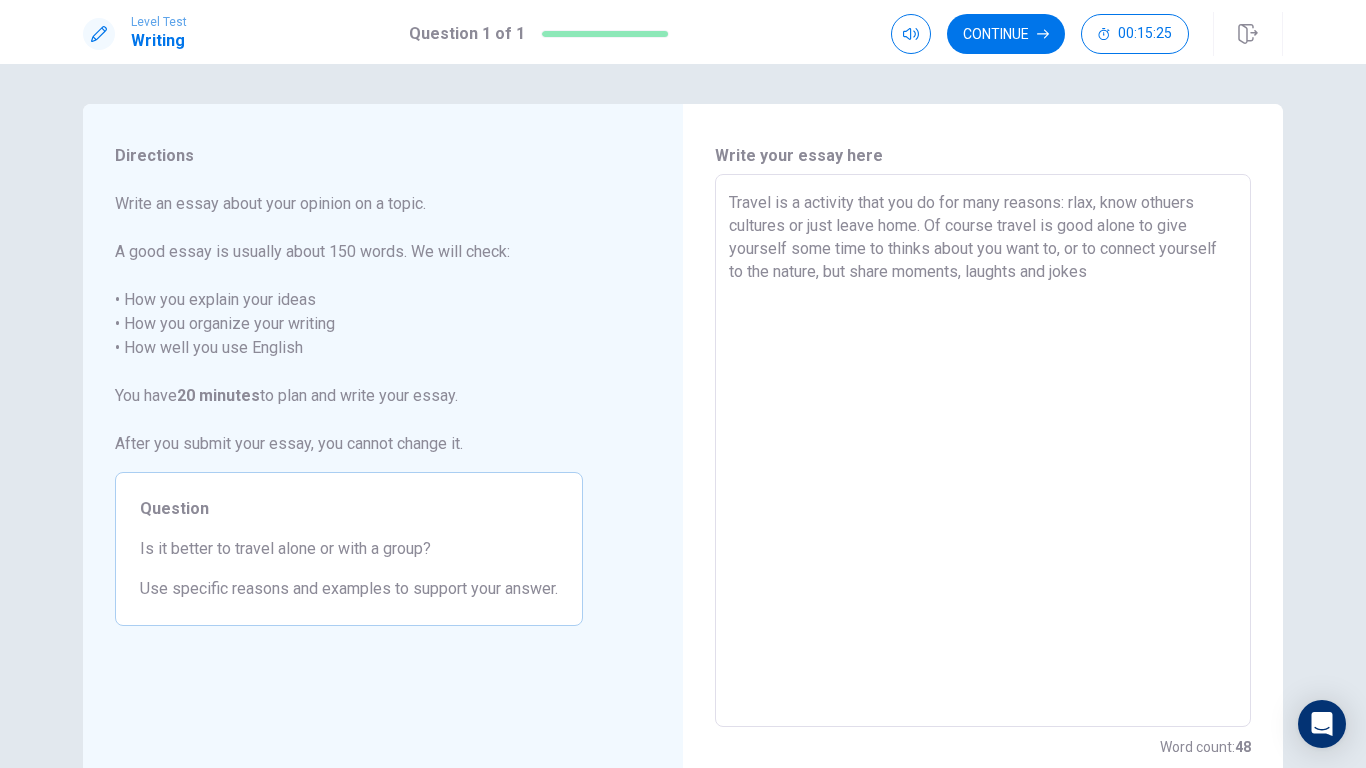 click on "Travel is a activity that you do for many reasons: rlax, know othuers cultures or just leave home. Of course travel is good alone to give yourself some time to thinks about you want to, or to connect yourself to the nature, but share moments, laughts and jokes" at bounding box center (983, 451) 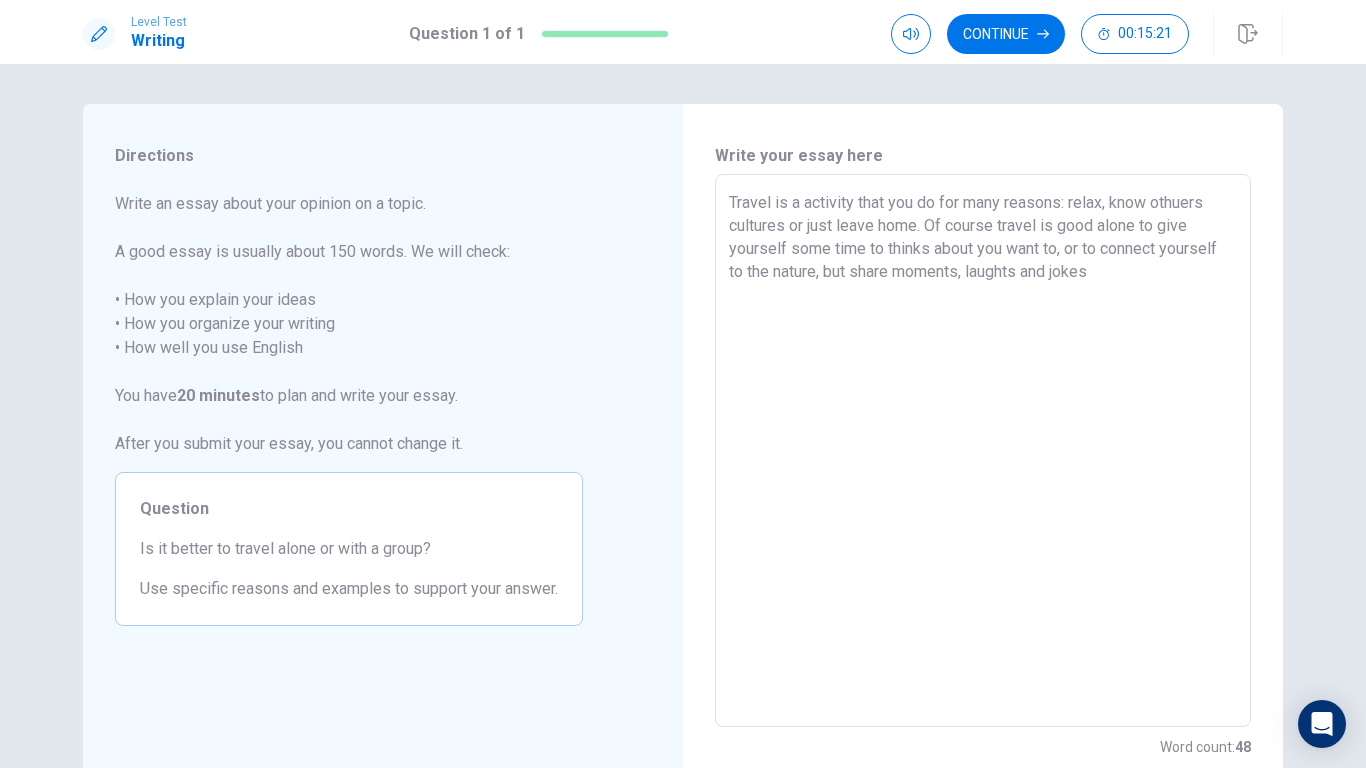 click on "Travel is a activity that you do for many reasons: relax, know othuers cultures or just leave home. Of course travel is good alone to give yourself some time to thinks about you want to, or to connect yourself to the nature, but share moments, laughts and jokes" at bounding box center [983, 451] 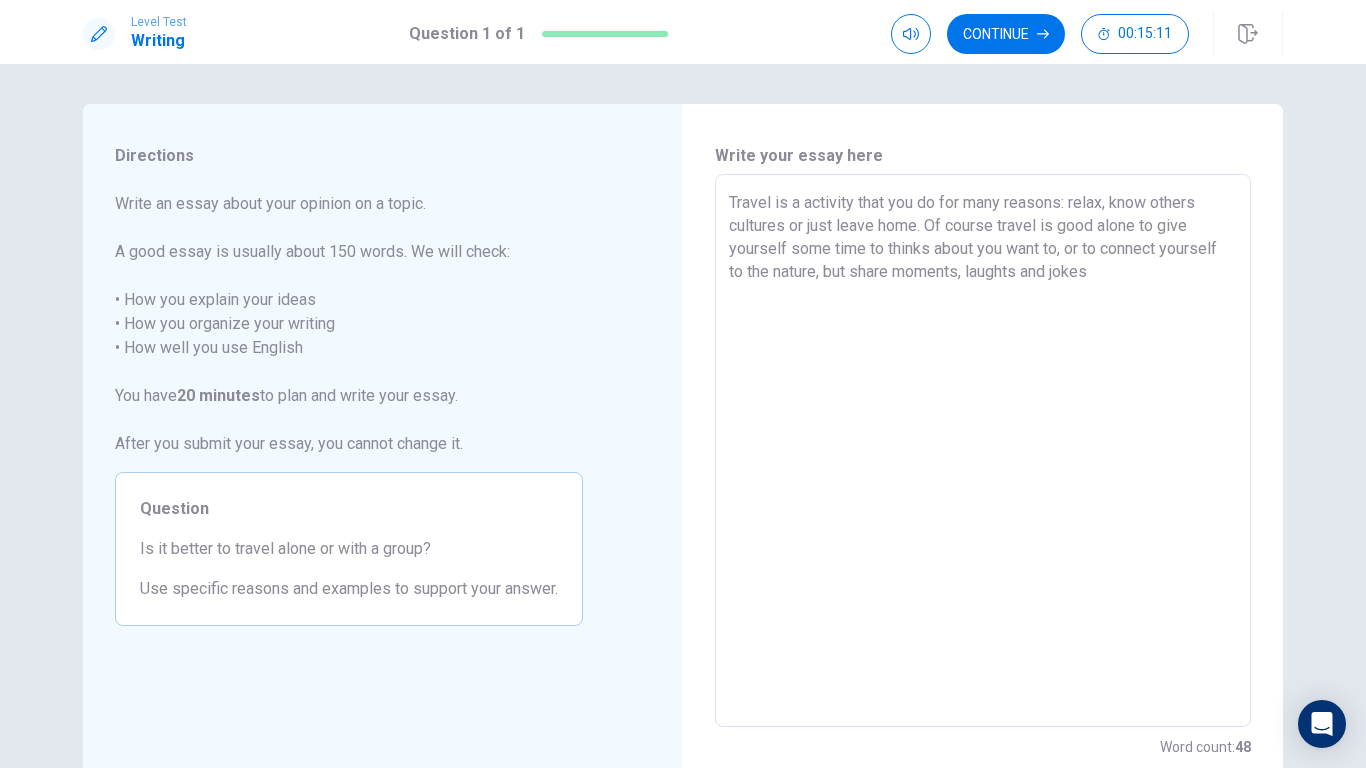 click on "Travel is a activity that you do for many reasons: relax, know others cultures or just leave home. Of course travel is good alone to give yourself some time to thinks about you want to, or to connect yourself to the nature, but share moments, laughts and jokes" at bounding box center (983, 451) 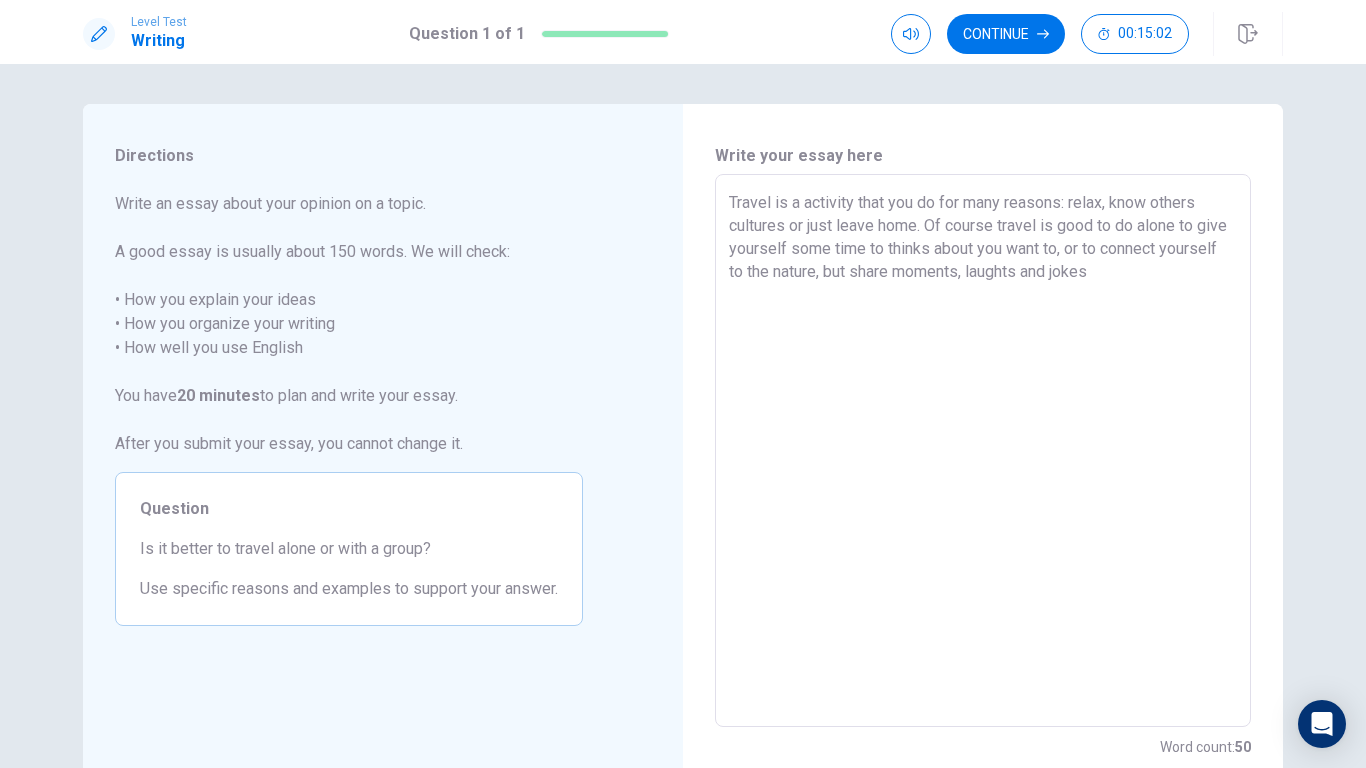 click on "Travel is a activity that you do for many reasons: relax, know others cultures or just leave home. Of course travel is good to do alone to give yourself some time to thinks about you want to, or to connect yourself to the nature, but share moments, laughts and jokes" at bounding box center [983, 451] 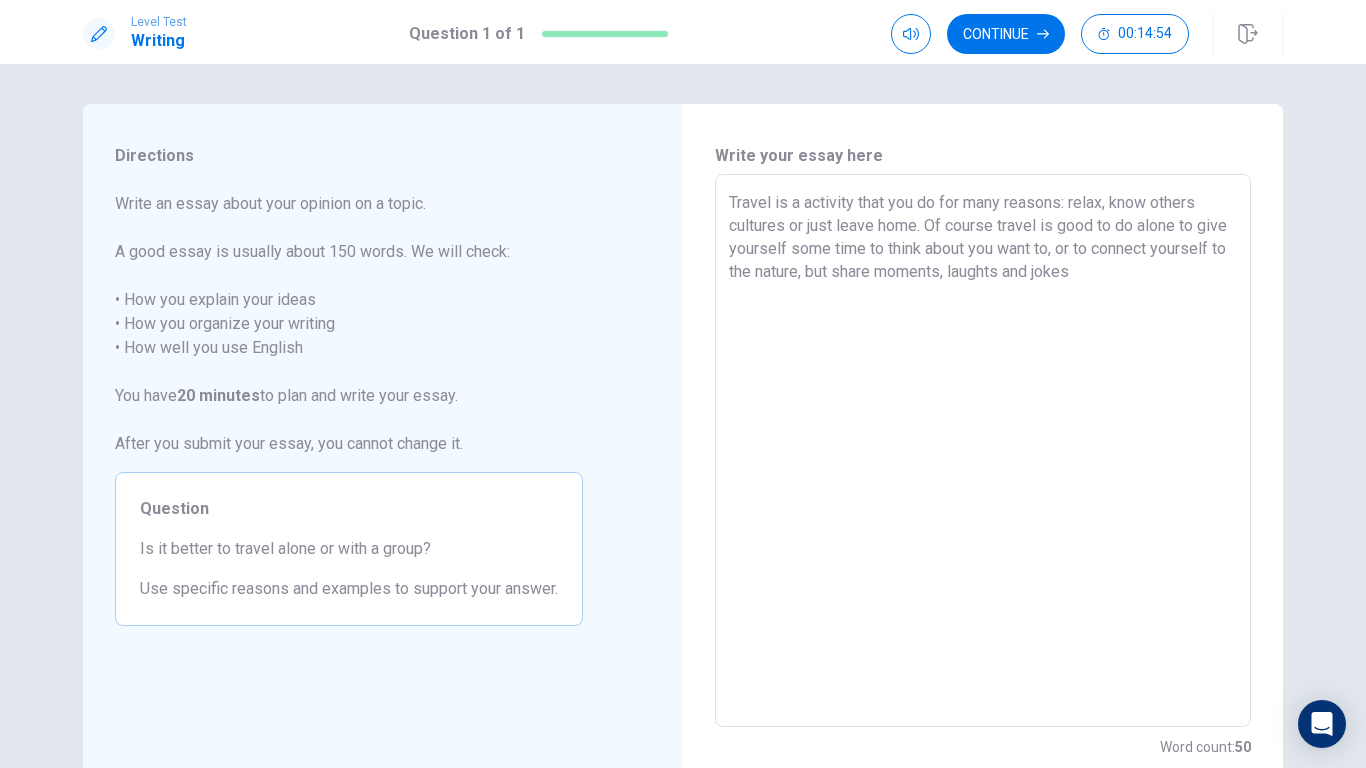 click on "Travel is a activity that you do for many reasons: relax, know others cultures or just leave home. Of course travel is good to do alone to give yourself some time to think about you want to, or to connect yourself to the nature, but share moments, laughts and jokes" at bounding box center (983, 451) 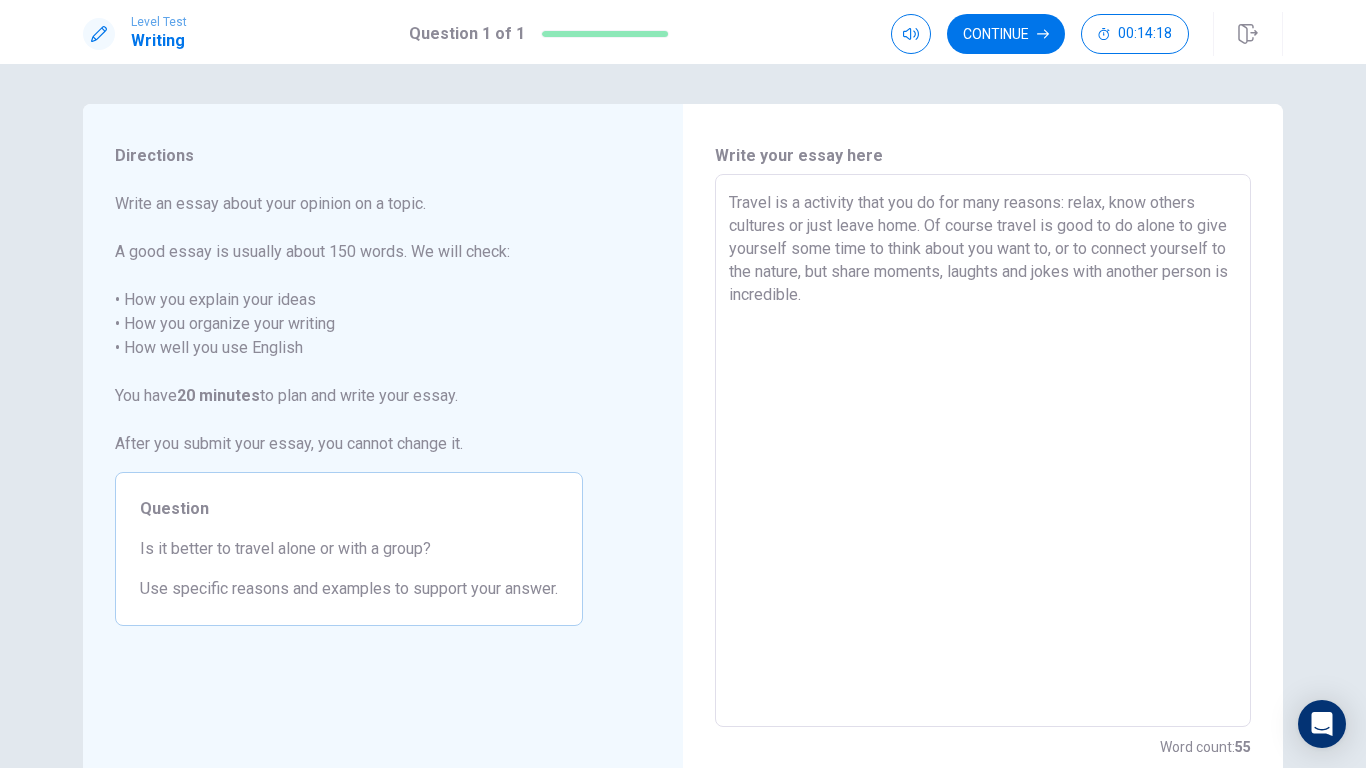 drag, startPoint x: 1139, startPoint y: 229, endPoint x: 1047, endPoint y: 228, distance: 92.00543 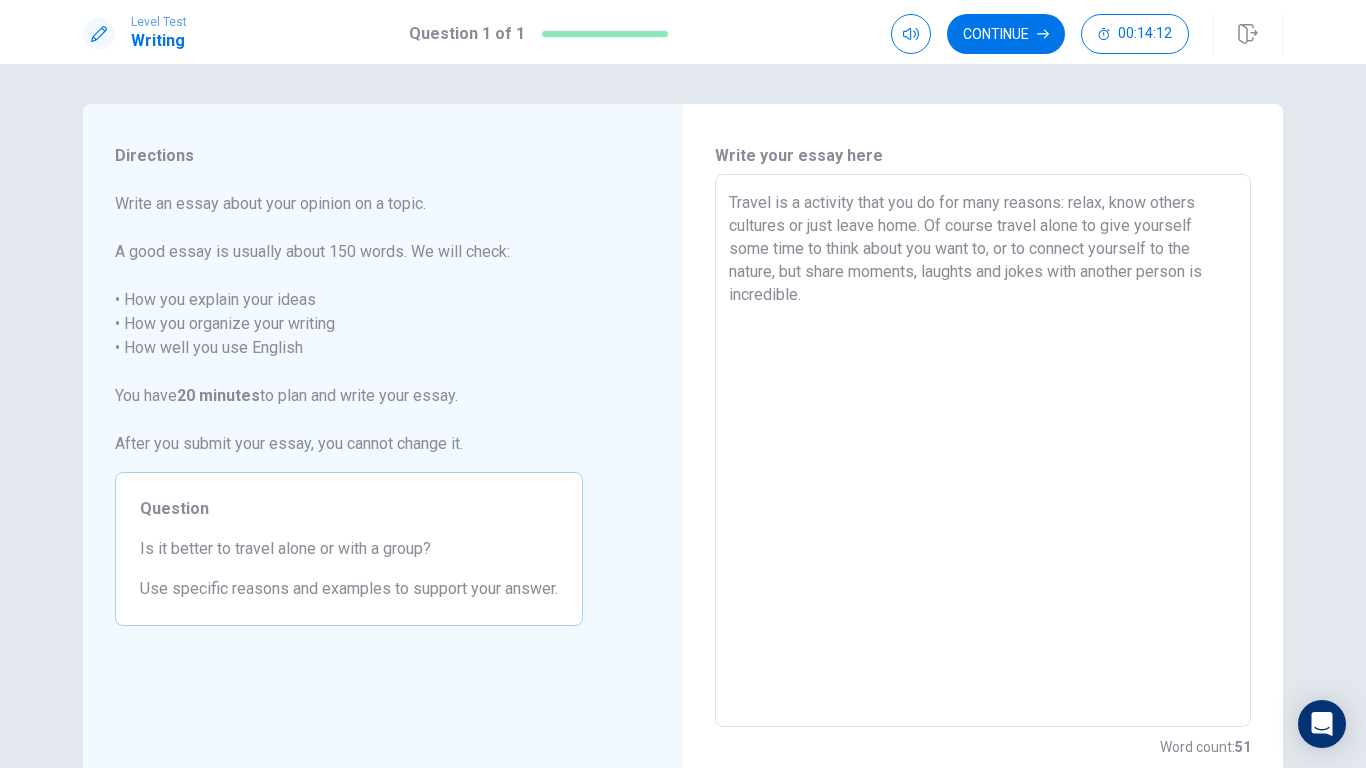 click on "Travel is a activity that you do for many reasons: relax, know others cultures or just leave home. Of course travel alone to give yourself some time to think about you want to, or to connect yourself to the nature, but share moments, laughts and jokes with another person is incredible." at bounding box center [983, 451] 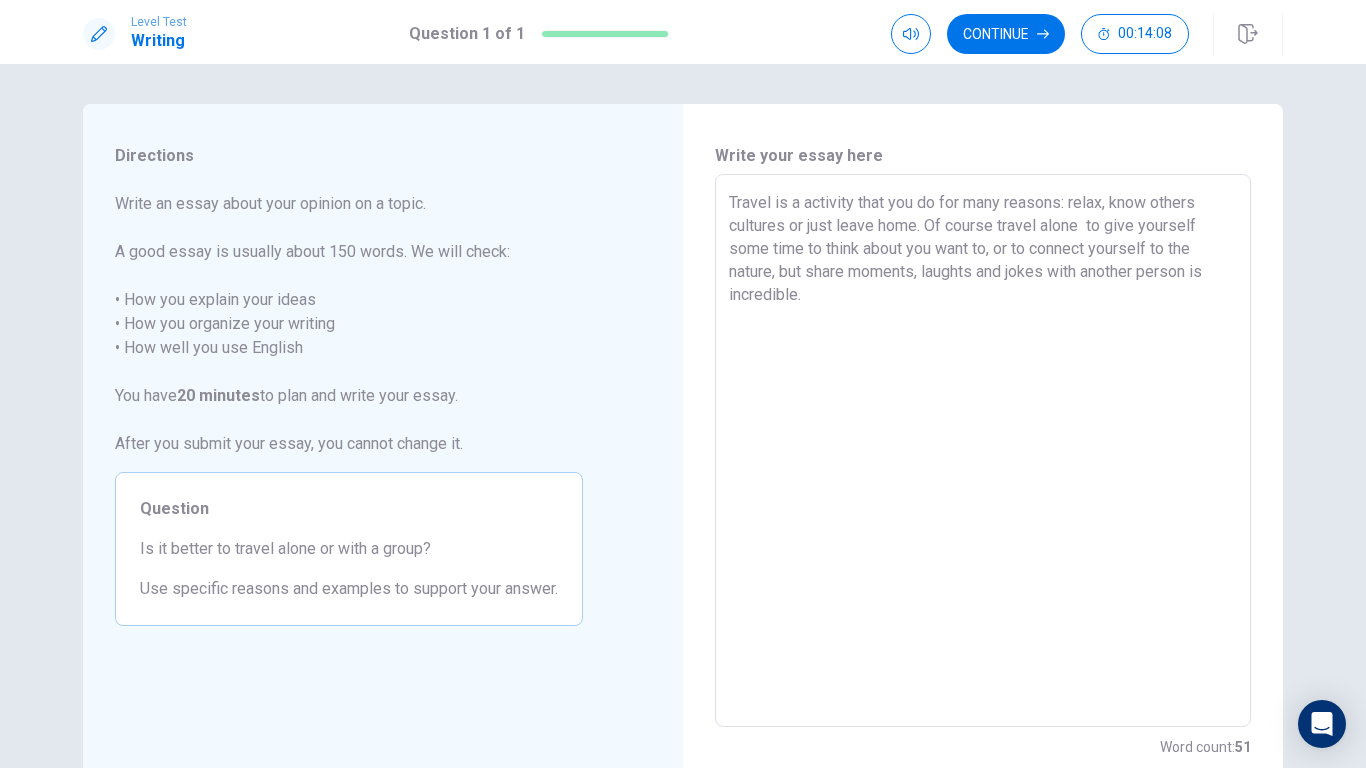 paste on "i" 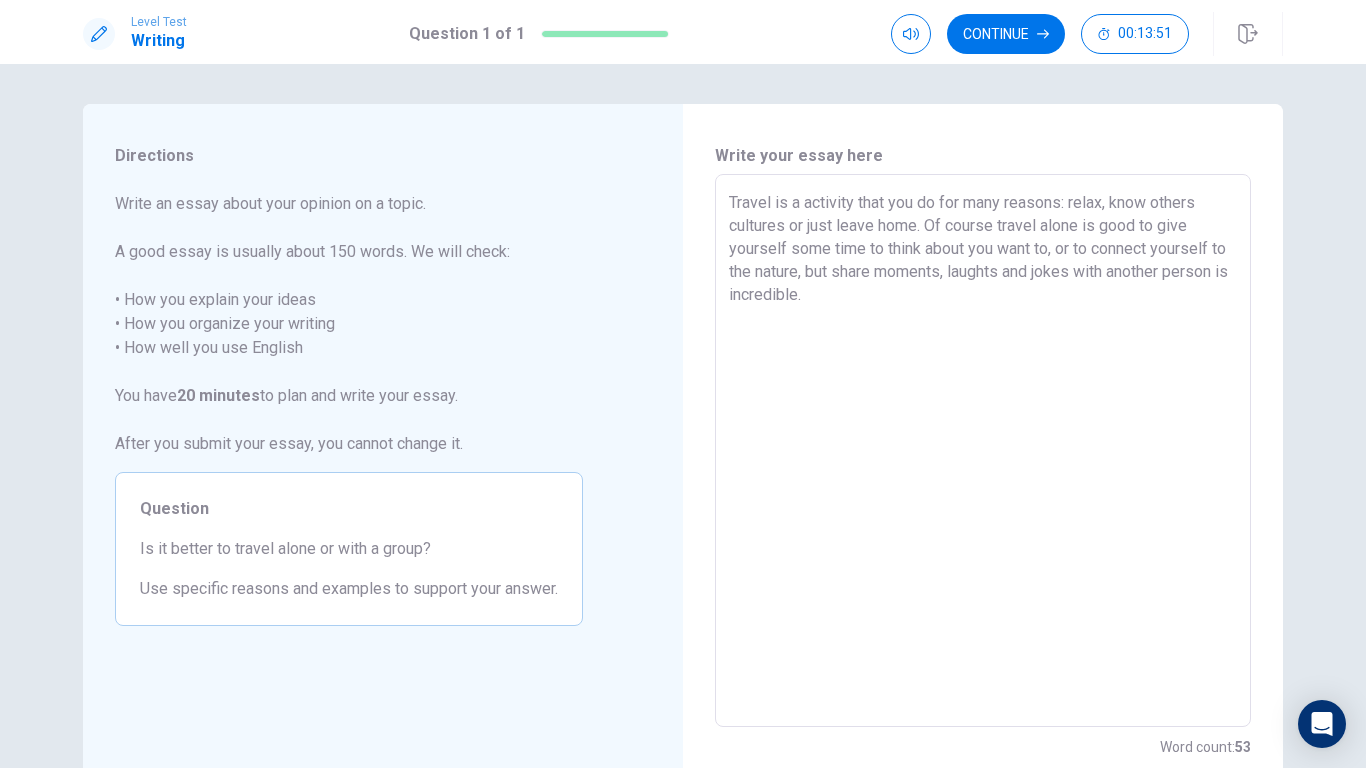 click on "Travel is a activity that you do for many reasons: relax, know others cultures or just leave home. Of course travel alone is good to give yourself some time to think about you want to, or to connect yourself to the nature, but share moments, laughts and jokes with another person is incredible." at bounding box center (983, 451) 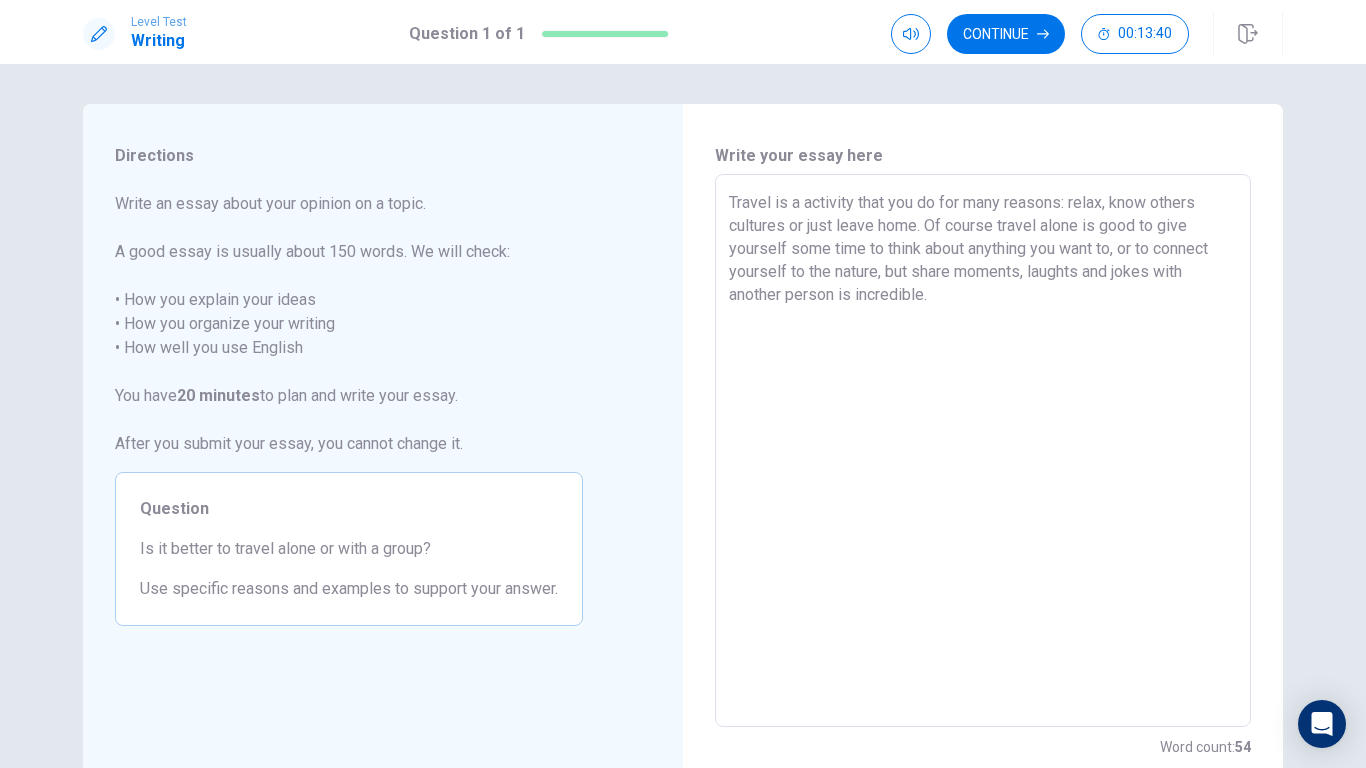 click on "Travel is a activity that you do for many reasons: relax, know others cultures or just leave home. Of course travel alone is good to give yourself some time to think about anything you want to, or to connect yourself to the nature, but share moments, laughts and jokes with another person is incredible." at bounding box center (983, 451) 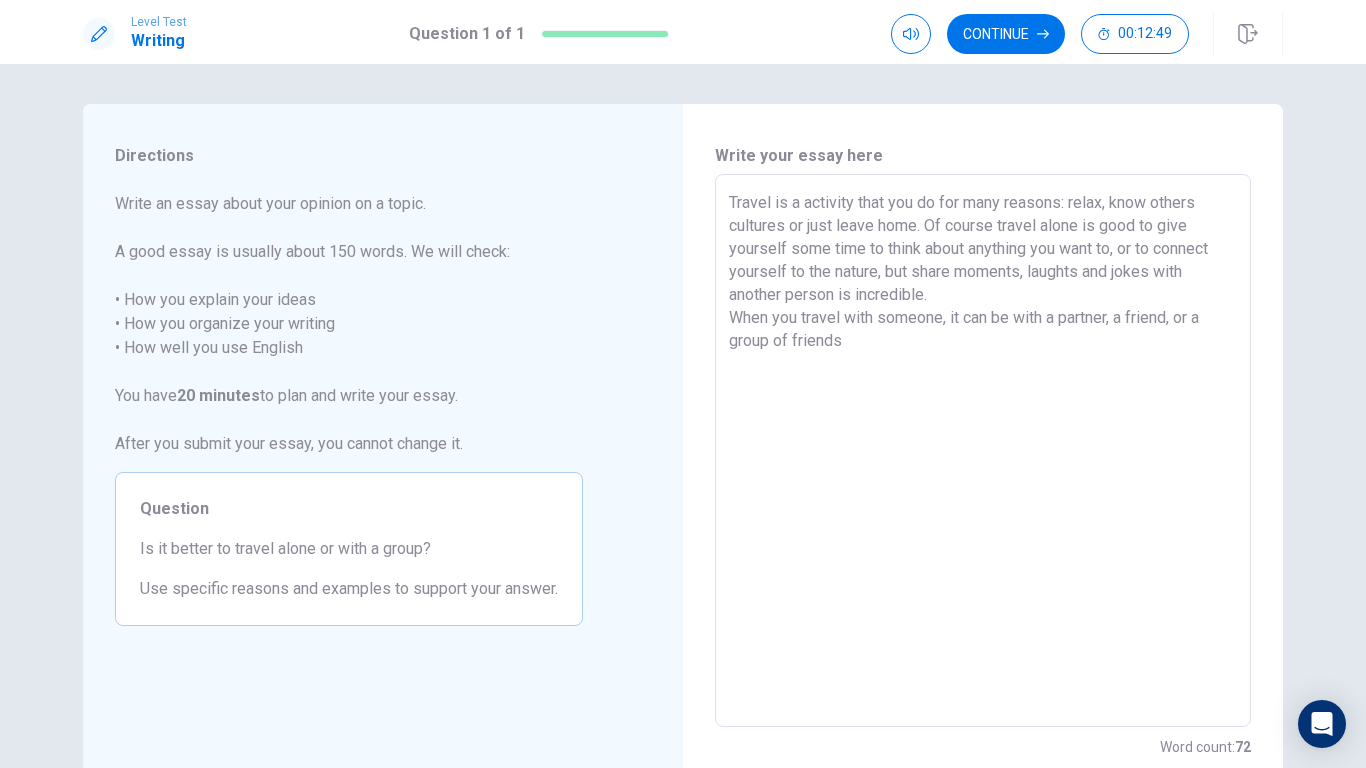 click on "Travel is a activity that you do for many reasons: relax, know others cultures or just leave home. Of course travel alone is good to give yourself some time to think about anything you want to, or to connect yourself to the nature, but share moments, laughts and jokes with another person is incredible.
When you travel with someone, it can be with a partner, a friend, or a group of friends" at bounding box center [983, 451] 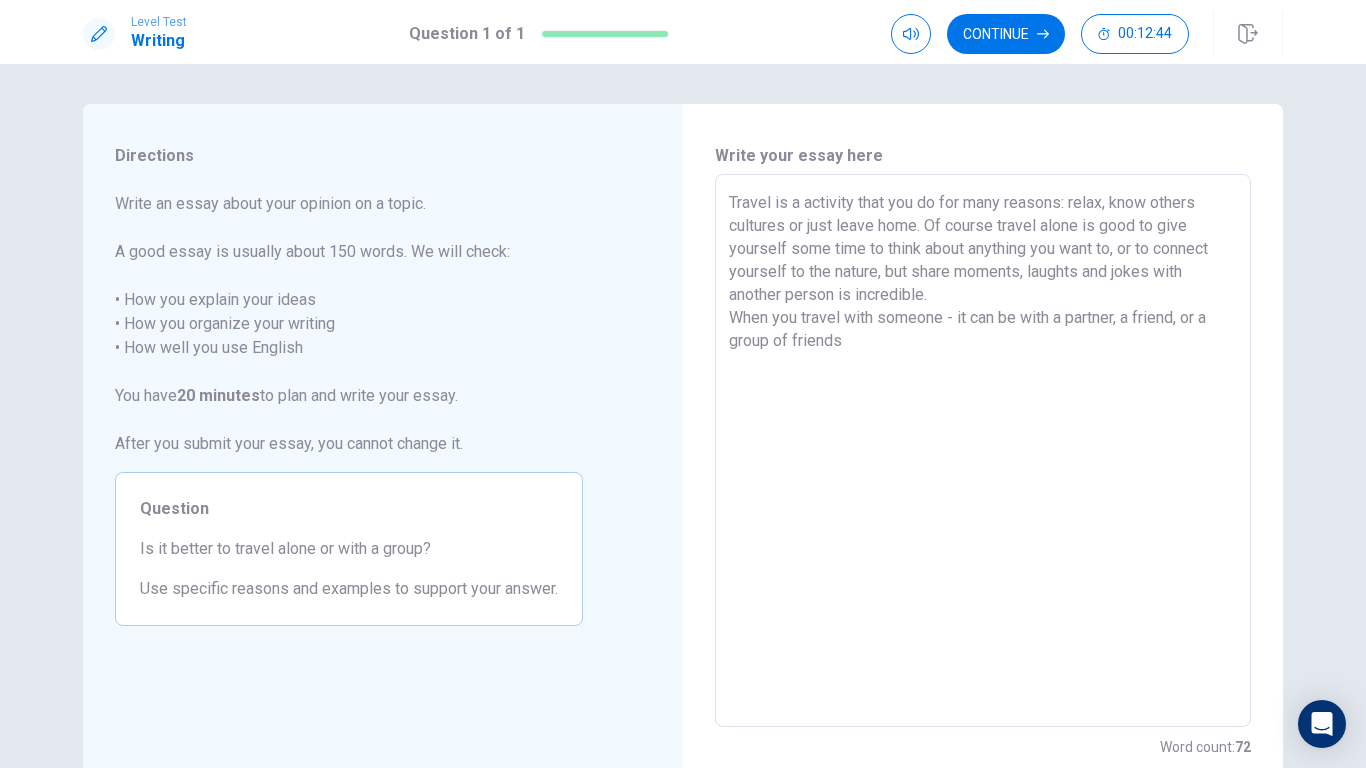 click on "Travel is a activity that you do for many reasons: relax, know others cultures or just leave home. Of course travel alone is good to give yourself some time to think about anything you want to, or to connect yourself to the nature, but share moments, laughts and jokes with another person is incredible.
When you travel with someone - it can be with a partner, a friend, or a group of friends" at bounding box center [983, 451] 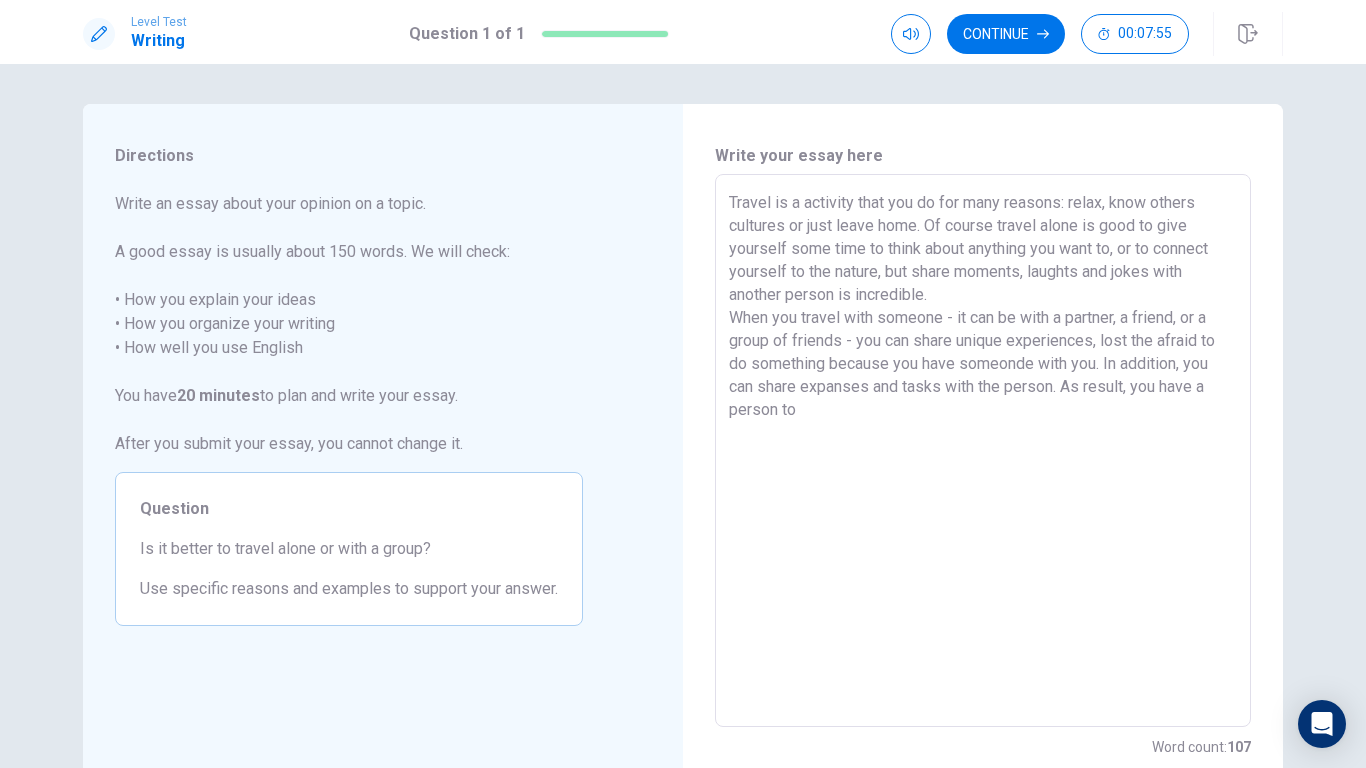 drag, startPoint x: 926, startPoint y: 223, endPoint x: 971, endPoint y: 221, distance: 45.044422 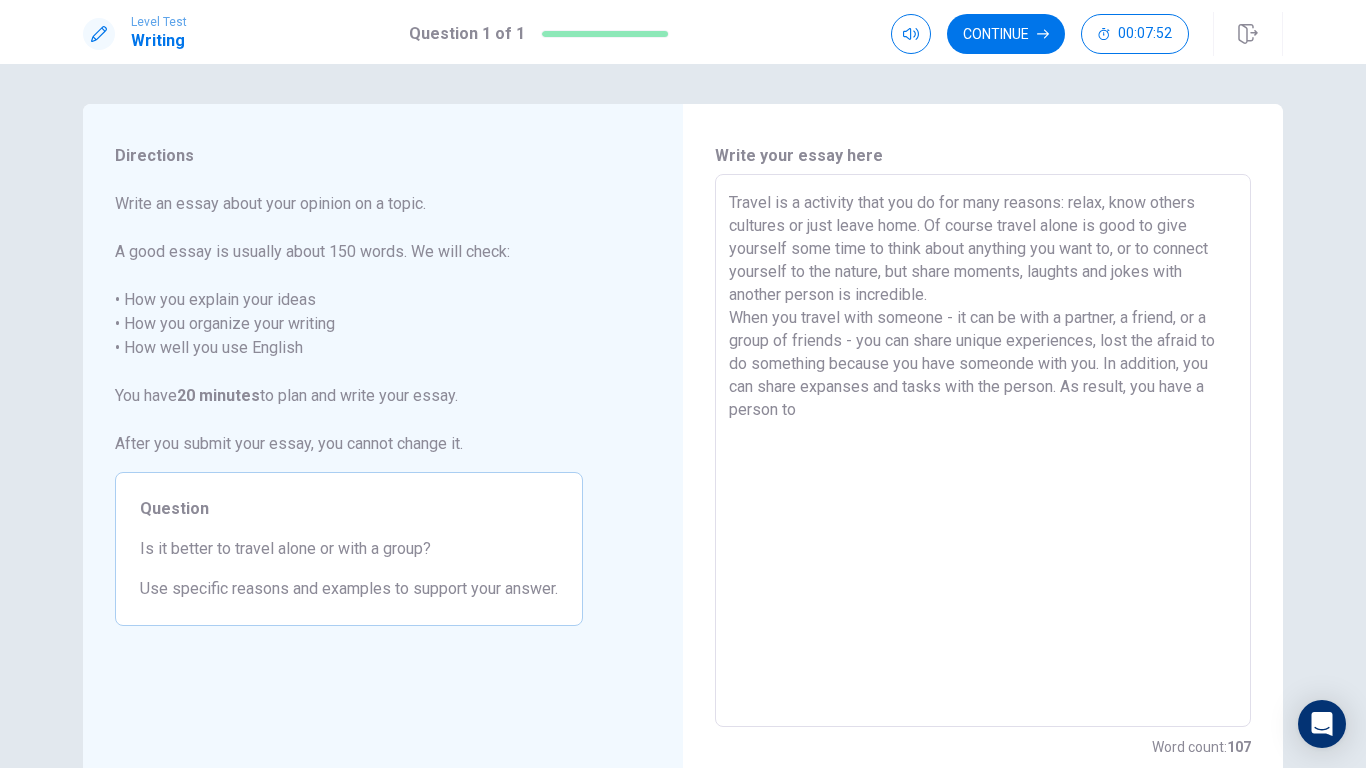 drag, startPoint x: 931, startPoint y: 220, endPoint x: 995, endPoint y: 229, distance: 64.629715 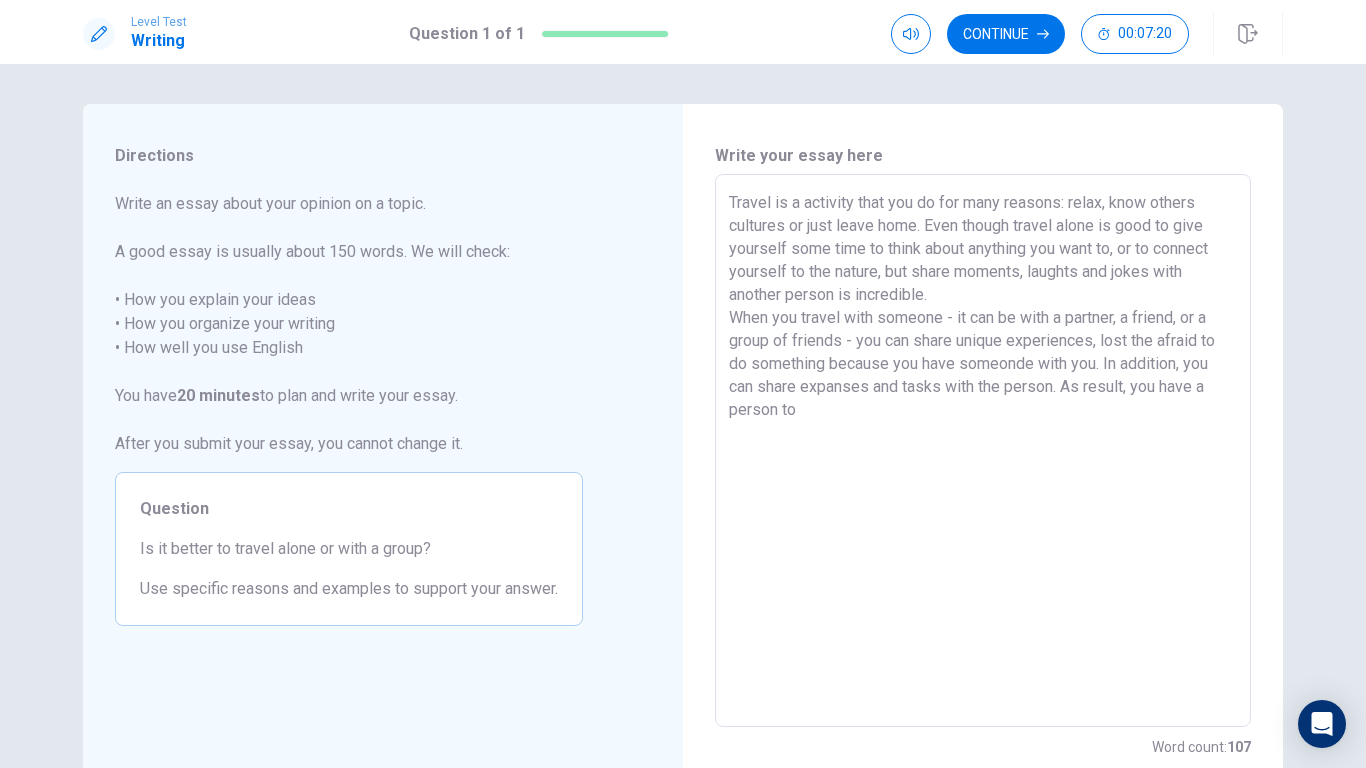 click on "Travel is a activity that you do for many reasons: relax, know others cultures or just leave home. Even though travel alone is good to give yourself some time to think about anything you want to, or to connect yourself to the nature, but share moments, laughts and jokes with another person is incredible.
When you travel with someone - it can be with a partner, a friend, or a group of friends - you can share unique experiences, lost the afraid to do something because you have someonde with you. In addition, you can share expanses and tasks with the person. As result, you have a person to" at bounding box center [983, 451] 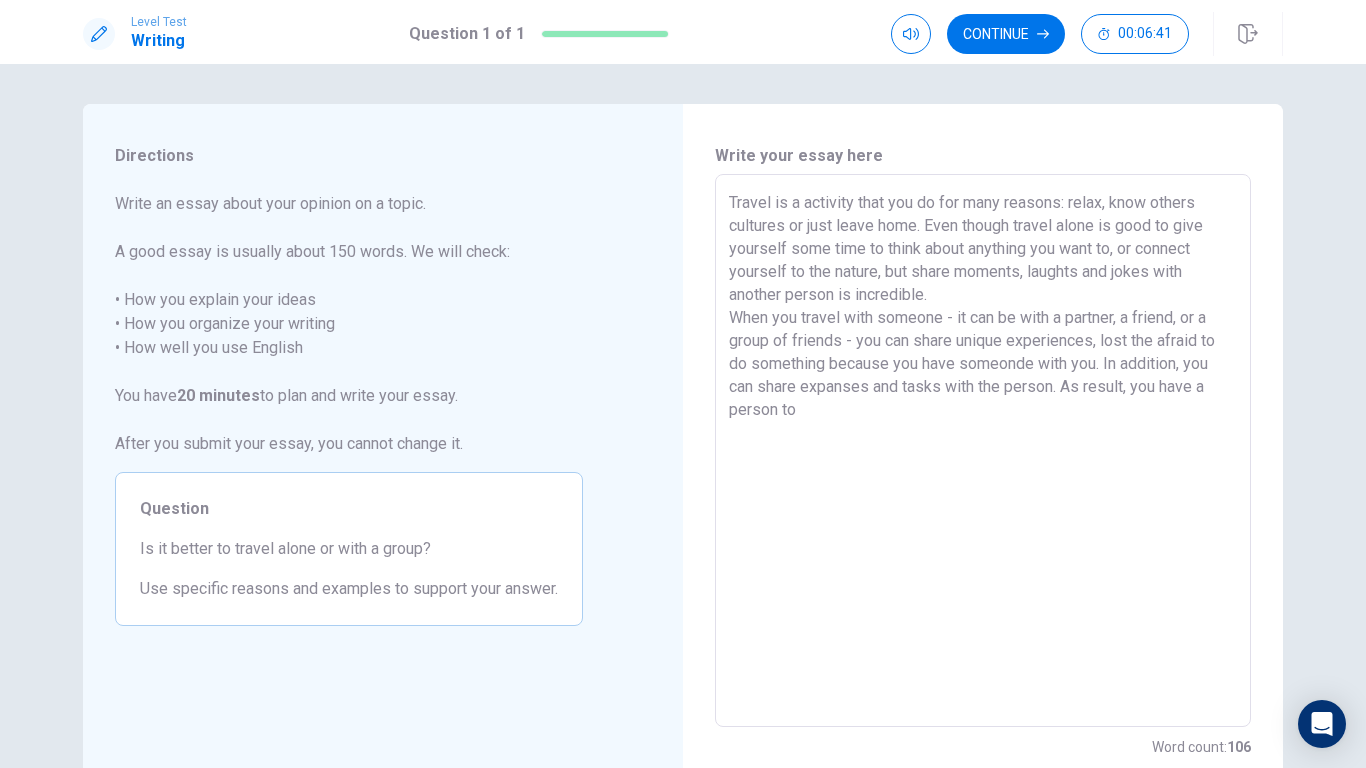 click on "Travel is a activity that you do for many reasons: relax, know others cultures or just leave home. Even though travel alone is good to give yourself some time to think about anything you want to, or connect yourself to the nature, but share moments, laughts and jokes with another person is incredible.
When you travel with someone - it can be with a partner, a friend, or a group of friends - you can share unique experiences, lost the afraid to do something because you have someonde with you. In addition, you can share expanses and tasks with the person. As result, you have a person to" at bounding box center (983, 451) 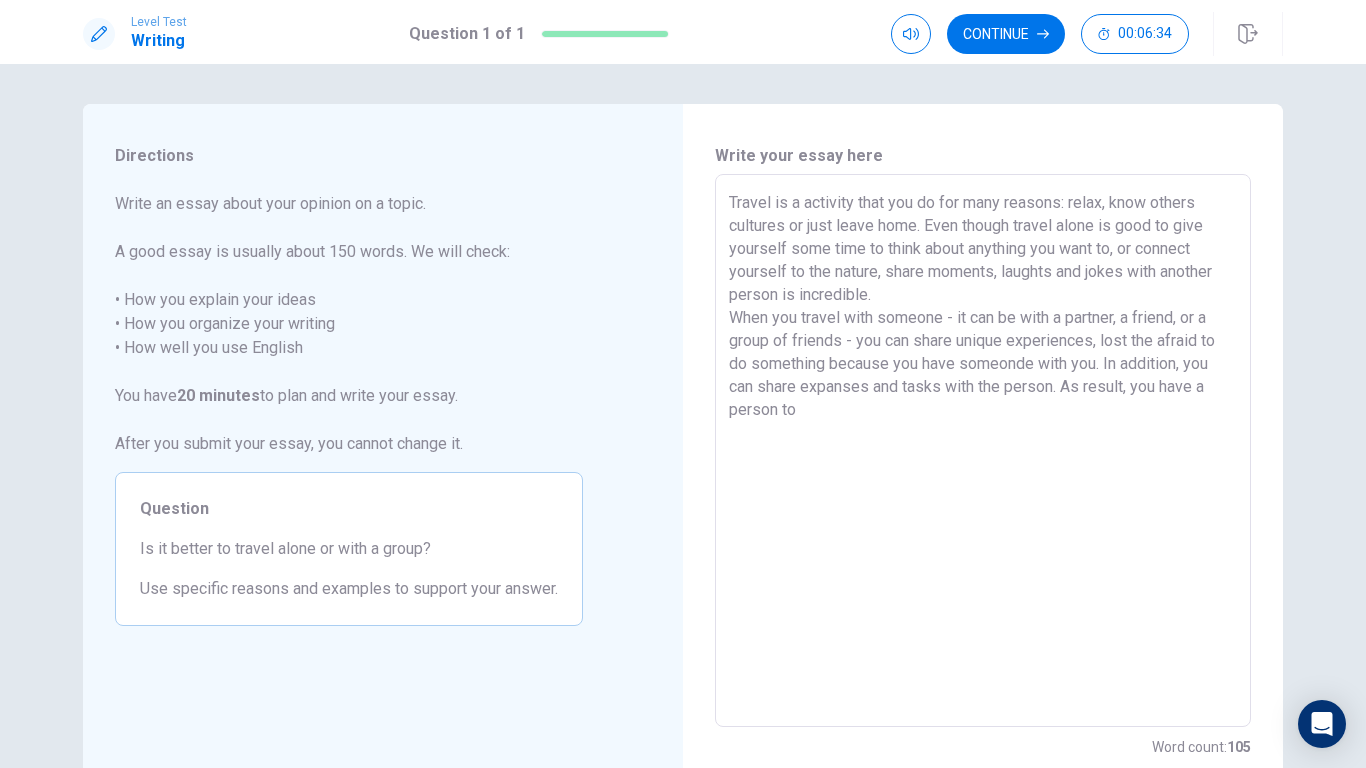 click on "Travel is a activity that you do for many reasons: relax, know others cultures or just leave home. Even though travel alone is good to give yourself some time to think about anything you want to, or connect yourself to the nature, share moments, laughts and jokes with another person is incredible.
When you travel with someone - it can be with a partner, a friend, or a group of friends - you can share unique experiences, lost the afraid to do something because you have someonde with you. In addition, you can share expanses and tasks with the person. As result, you have a person to" at bounding box center [983, 451] 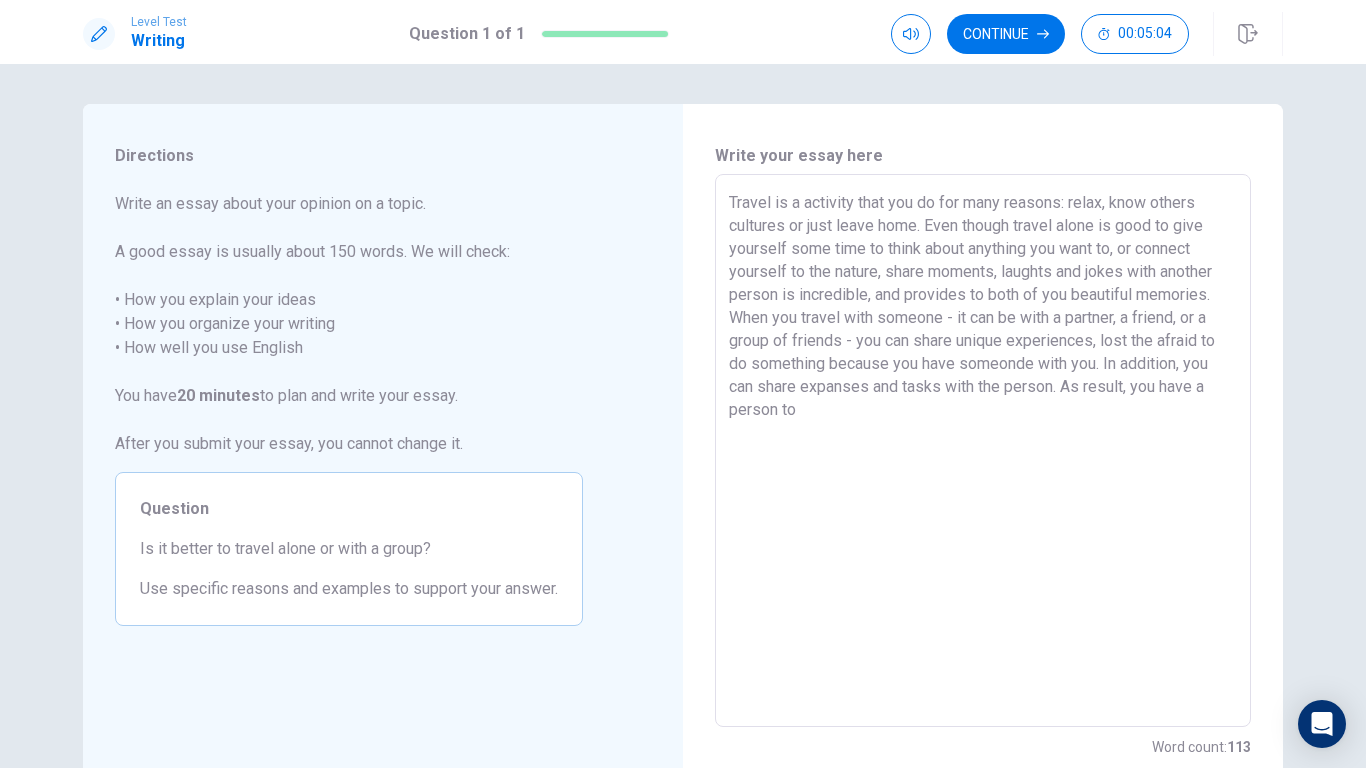 click on "Travel is a activity that you do for many reasons: relax, know others cultures or just leave home. Even though travel alone is good to give yourself some time to think about anything you want to, or connect yourself to the nature, share moments, laughts and jokes with another person is incredible, and provides to both of you beautiful memories.
When you travel with someone - it can be with a partner, a friend, or a group of friends - you can share unique experiences, lost the afraid to do something because you have someonde with you. In addition, you can share expanses and tasks with the person. As result, you have a person to" at bounding box center (983, 451) 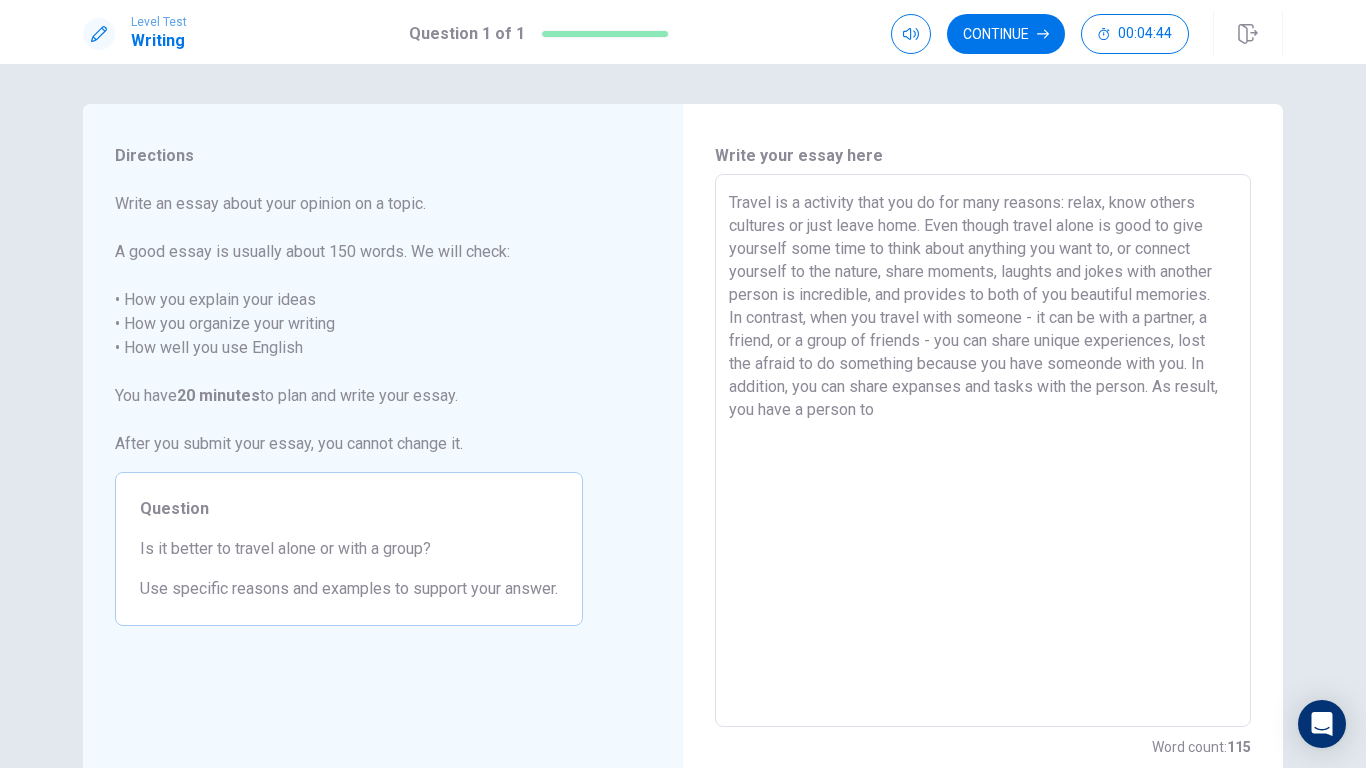 click on "Travel is a activity that you do for many reasons: relax, know others cultures or just leave home. Even though travel alone is good to give yourself some time to think about anything you want to, or connect yourself to the nature, share moments, laughts and jokes with another person is incredible, and provides to both of you beautiful memories.
In contrast, when you travel with someone - it can be with a partner, a friend, or a group of friends - you can share unique experiences, lost the afraid to do something because you have someonde with you. In addition, you can share expanses and tasks with the person. As result, you have a person to" at bounding box center (983, 451) 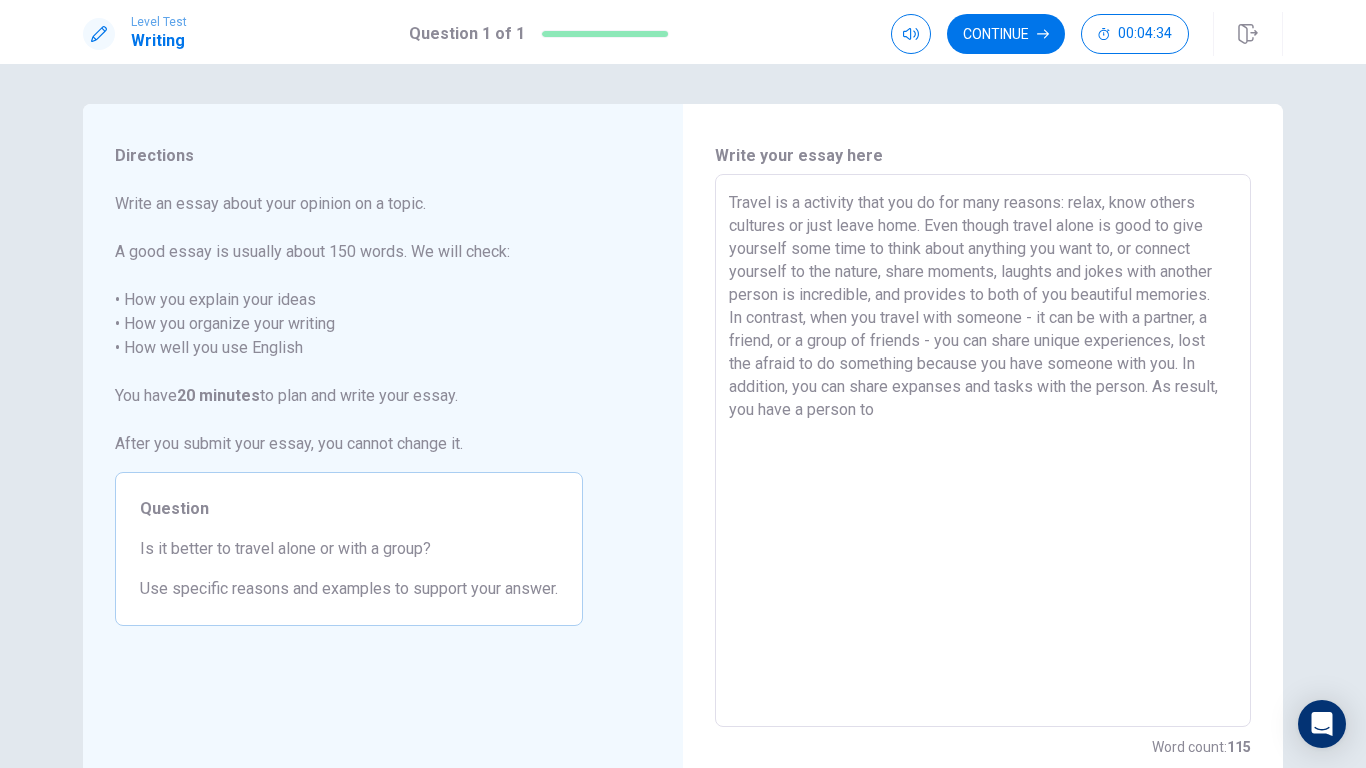 click on "Travel is a activity that you do for many reasons: relax, know others cultures or just leave home. Even though travel alone is good to give yourself some time to think about anything you want to, or connect yourself to the nature, share moments, laughts and jokes with another person is incredible, and provides to both of you beautiful memories.
In contrast, when you travel with someone - it can be with a partner, a friend, or a group of friends - you can share unique experiences, lost the afraid to do something because you have someone with you. In addition, you can share expanses and tasks with the person. As result, you have a person to" at bounding box center [983, 451] 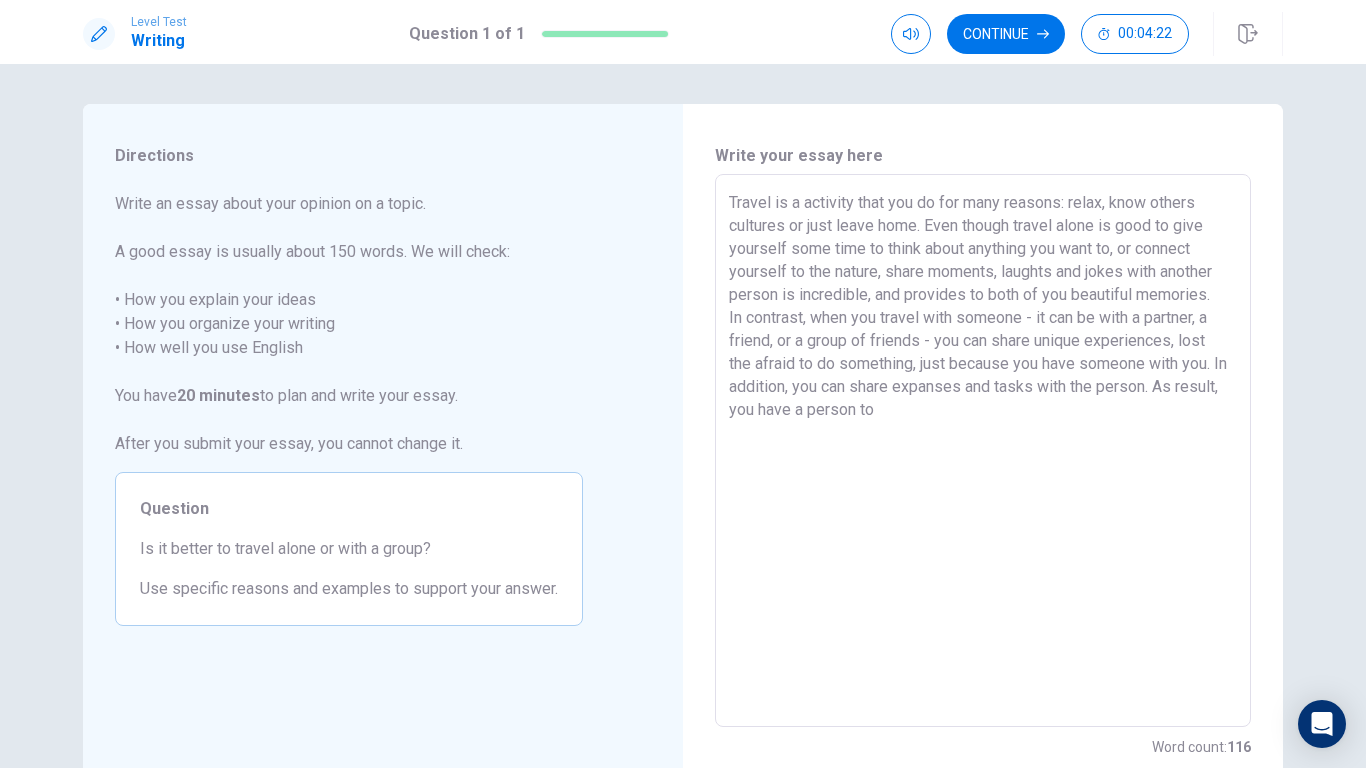 click on "Travel is a activity that you do for many reasons: relax, know others cultures or just leave home. Even though travel alone is good to give yourself some time to think about anything you want to, or connect yourself to the nature, share moments, laughts and jokes with another person is incredible, and provides to both of you beautiful memories.
In contrast, when you travel with someone - it can be with a partner, a friend, or a group of friends - you can share unique experiences, lost the afraid to do something, just because you have someone with you. In addition, you can share expanses and tasks with the person. As result, you have a person to" at bounding box center (983, 451) 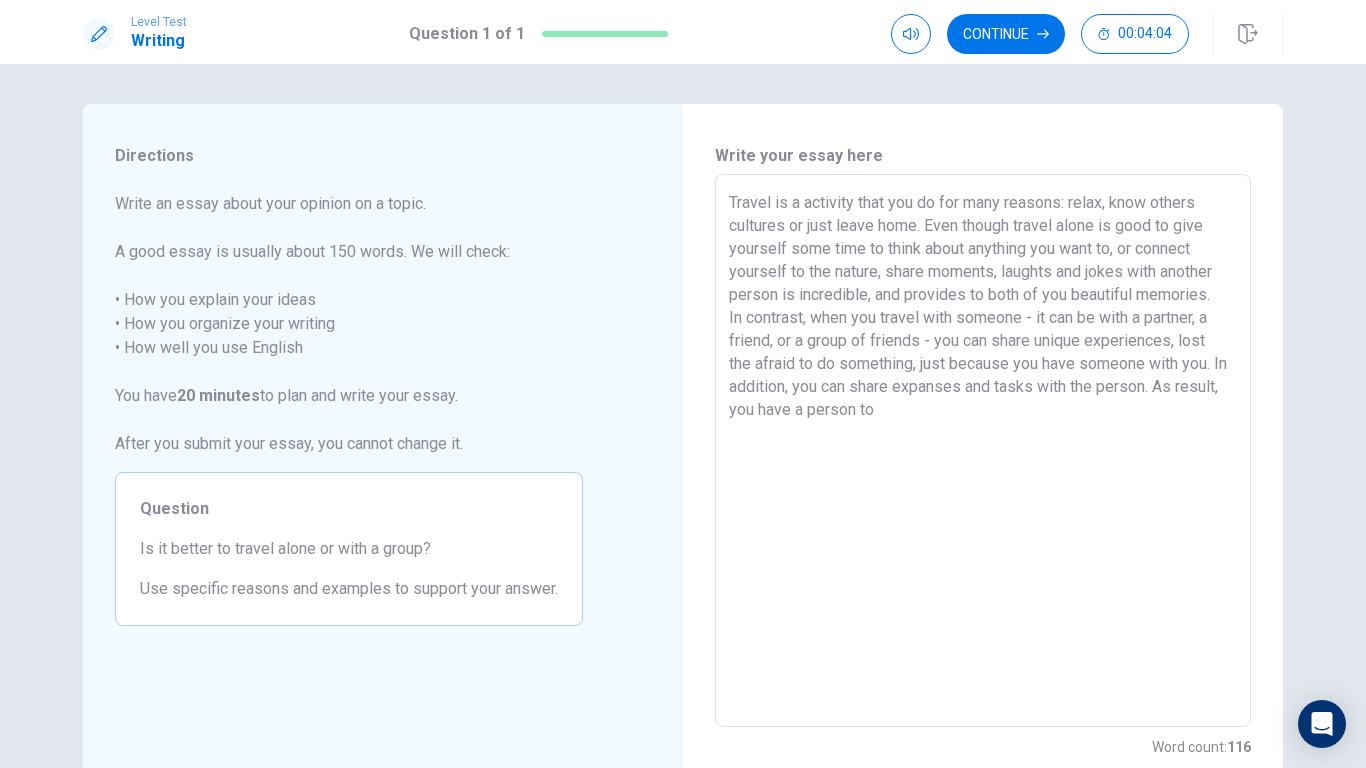 drag, startPoint x: 820, startPoint y: 319, endPoint x: 720, endPoint y: 309, distance: 100.49876 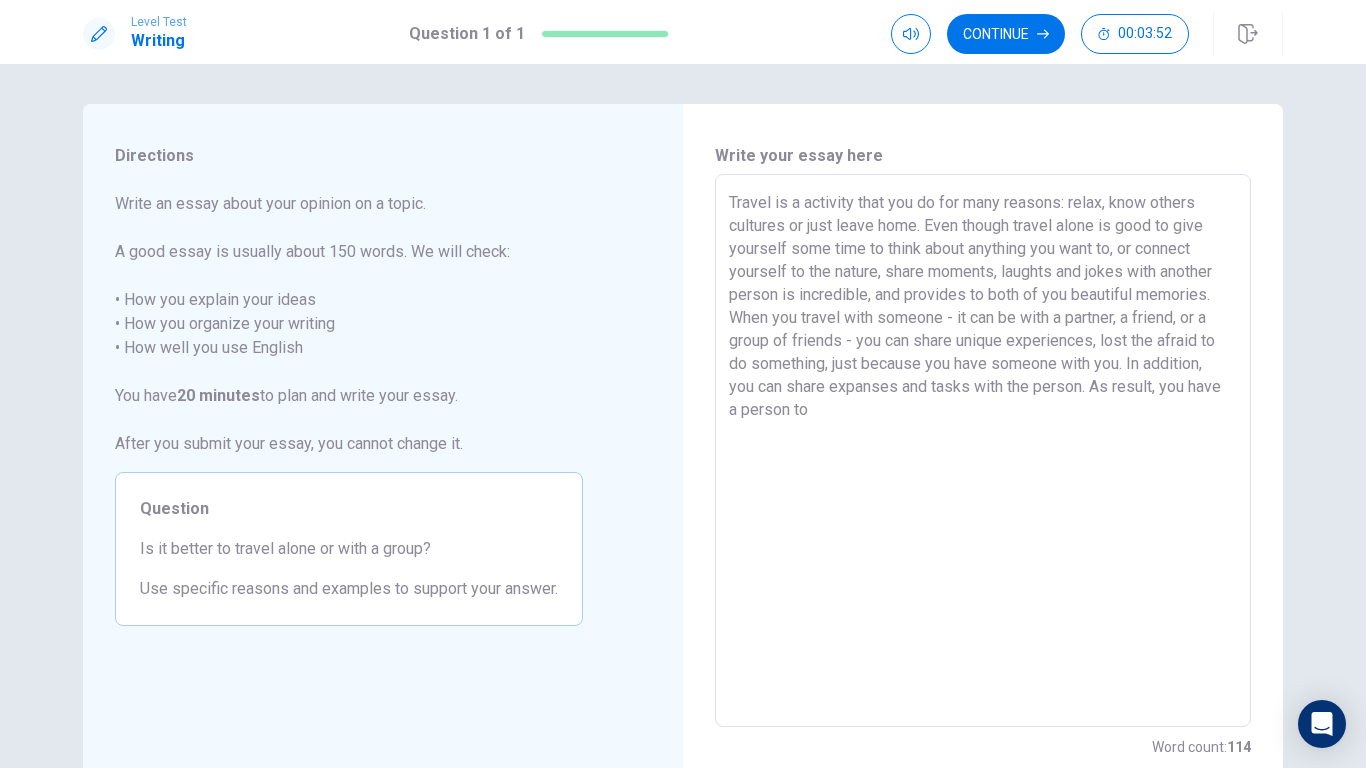 click on "Travel is a activity that you do for many reasons: relax, know others cultures or just leave home. Even though travel alone is good to give yourself some time to think about anything you want to, or connect yourself to the nature, share moments, laughts and jokes with another person is incredible, and provides to both of you beautiful memories.
When you travel with someone - it can be with a partner, a friend, or a group of friends - you can share unique experiences, lost the afraid to do something, just because you have someone with you. In addition, you can share expanses and tasks with the person. As result, you have a person to" at bounding box center [983, 451] 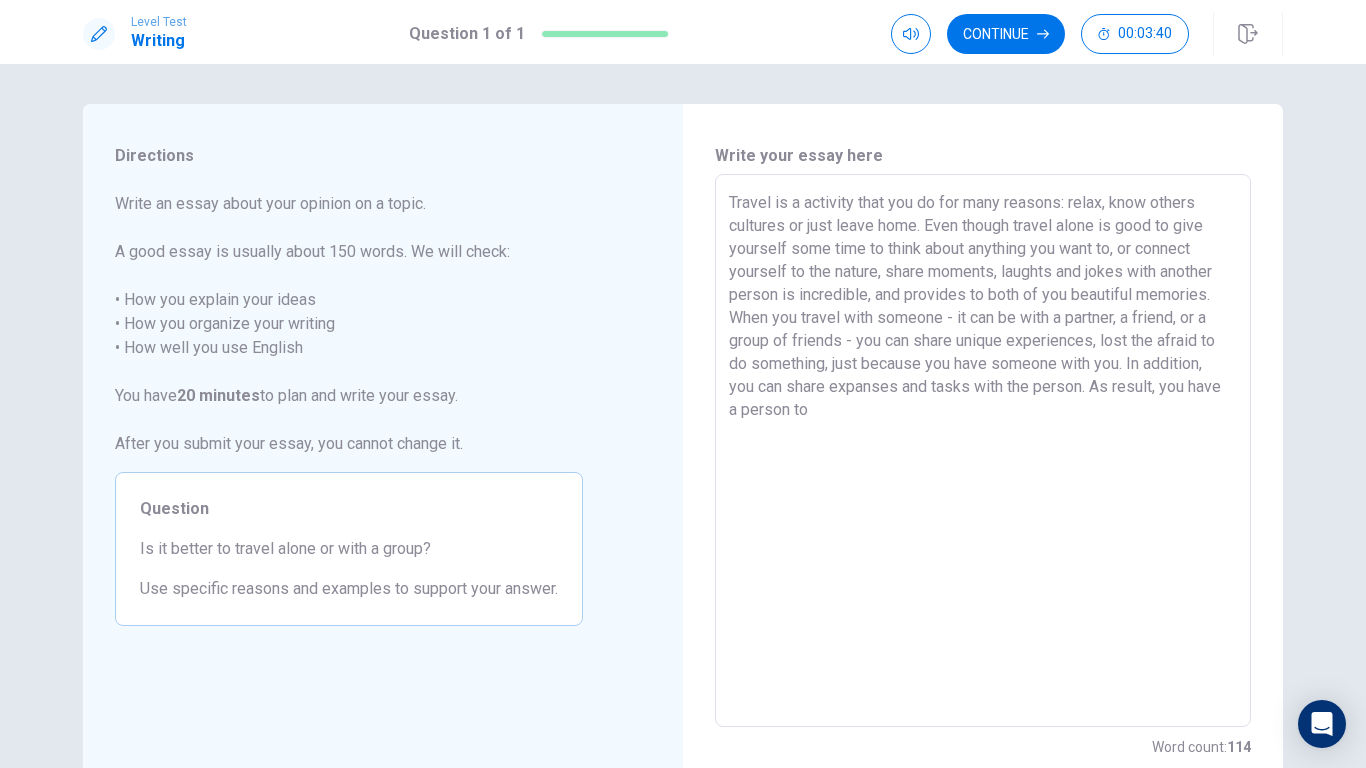 click on "Travel is a activity that you do for many reasons: relax, know others cultures or just leave home. Even though travel alone is good to give yourself some time to think about anything you want to, or connect yourself to the nature, share moments, laughts and jokes with another person is incredible, and provides to both of you beautiful memories.
When you travel with someone - it can be with a partner, a friend, or a group of friends - you can share unique experiences, lost the afraid to do something, just because you have someone with you. In addition, you can share expanses and tasks with the person. As result, you have a person to" at bounding box center [983, 451] 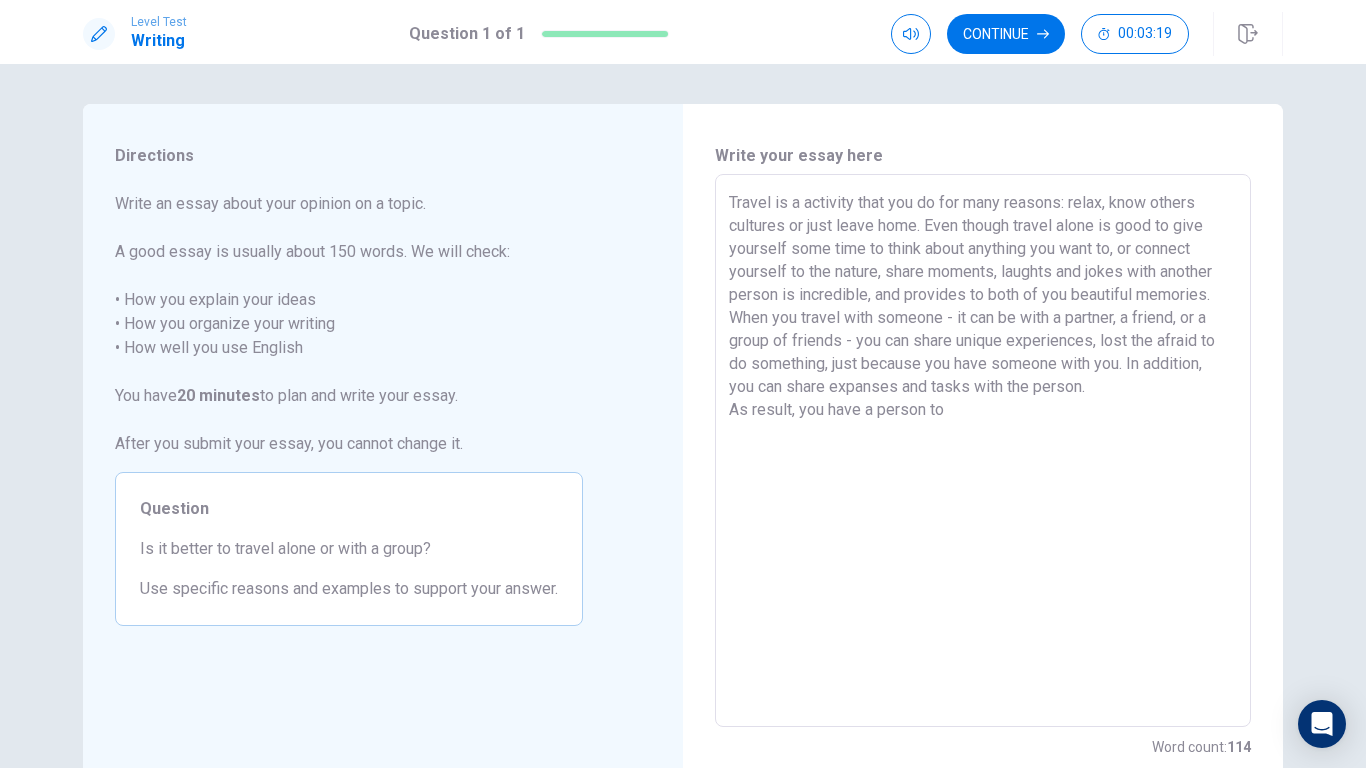 click on "Travel is a activity that you do for many reasons: relax, know others cultures or just leave home. Even though travel alone is good to give yourself some time to think about anything you want to, or connect yourself to the nature, share moments, laughts and jokes with another person is incredible, and provides to both of you beautiful memories.
When you travel with someone - it can be with a partner, a friend, or a group of friends - you can share unique experiences, lost the afraid to do something, just because you have someone with you. In addition, you can share expanses and tasks with the person.
As result, you have a person to" at bounding box center [983, 451] 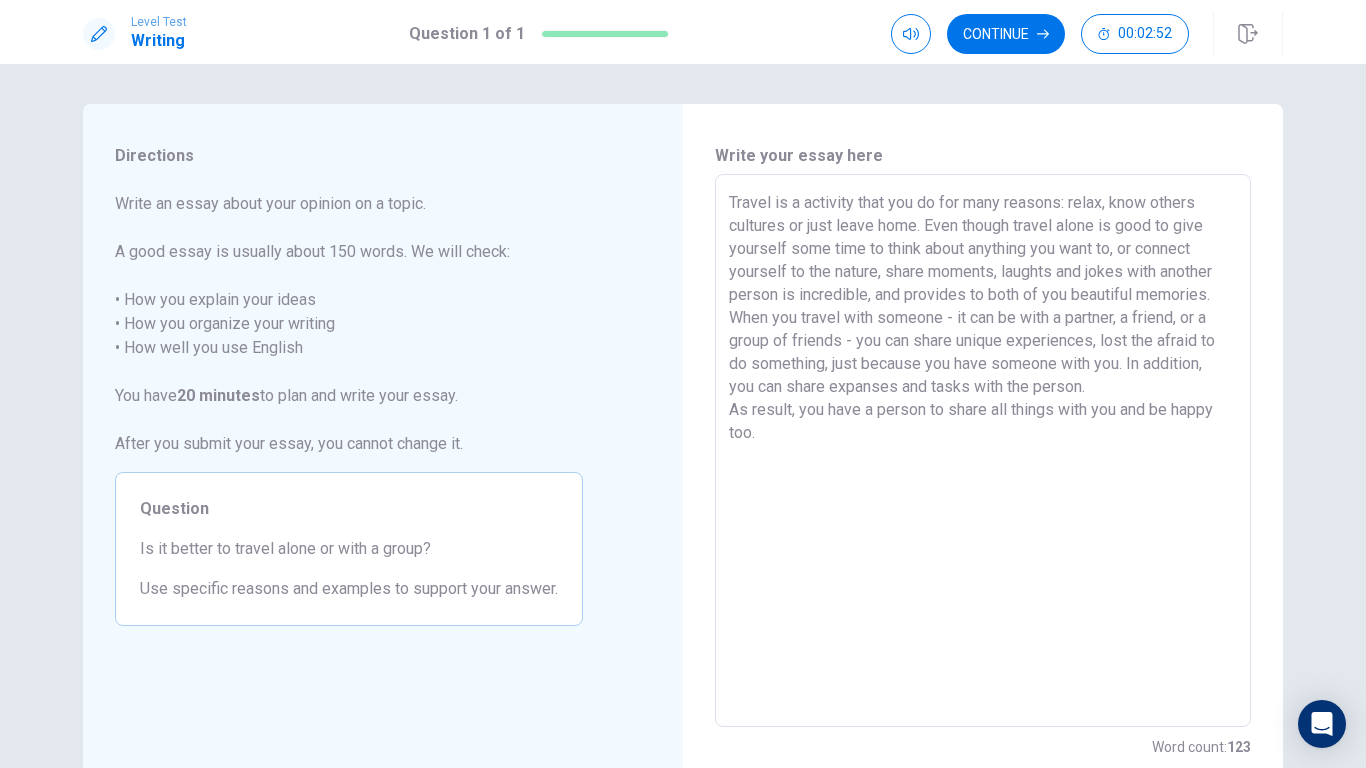 click on "Travel is a activity that you do for many reasons: relax, know others cultures or just leave home. Even though travel alone is good to give yourself some time to think about anything you want to, or connect yourself to the nature, share moments, laughts and jokes with another person is incredible, and provides to both of you beautiful memories.
When you travel with someone - it can be with a partner, a friend, or a group of friends - you can share unique experiences, lost the afraid to do something, just because you have someone with you. In addition, you can share expanses and tasks with the person.
As result, you have a person to share all things with you and be happy too." at bounding box center (983, 451) 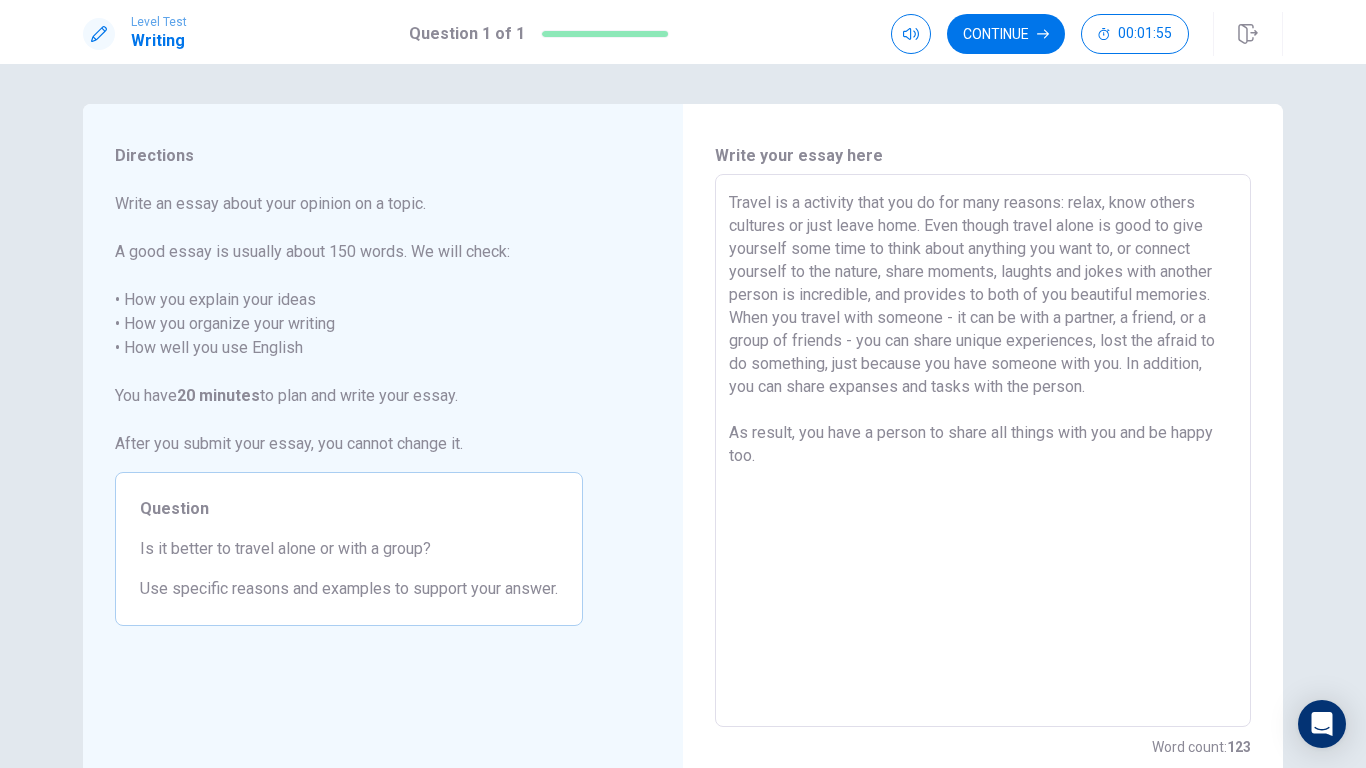 click on "Travel is a activity that you do for many reasons: relax, know others cultures or just leave home. Even though travel alone is good to give yourself some time to think about anything you want to, or connect yourself to the nature, share moments, laughts and jokes with another person is incredible, and provides to both of you beautiful memories.
When you travel with someone - it can be with a partner, a friend, or a group of friends - you can share unique experiences, lost the afraid to do something, just because you have someone with you. In addition, you can share expanses and tasks with the person.
As result, you have a person to share all things with you and be happy too." at bounding box center [983, 451] 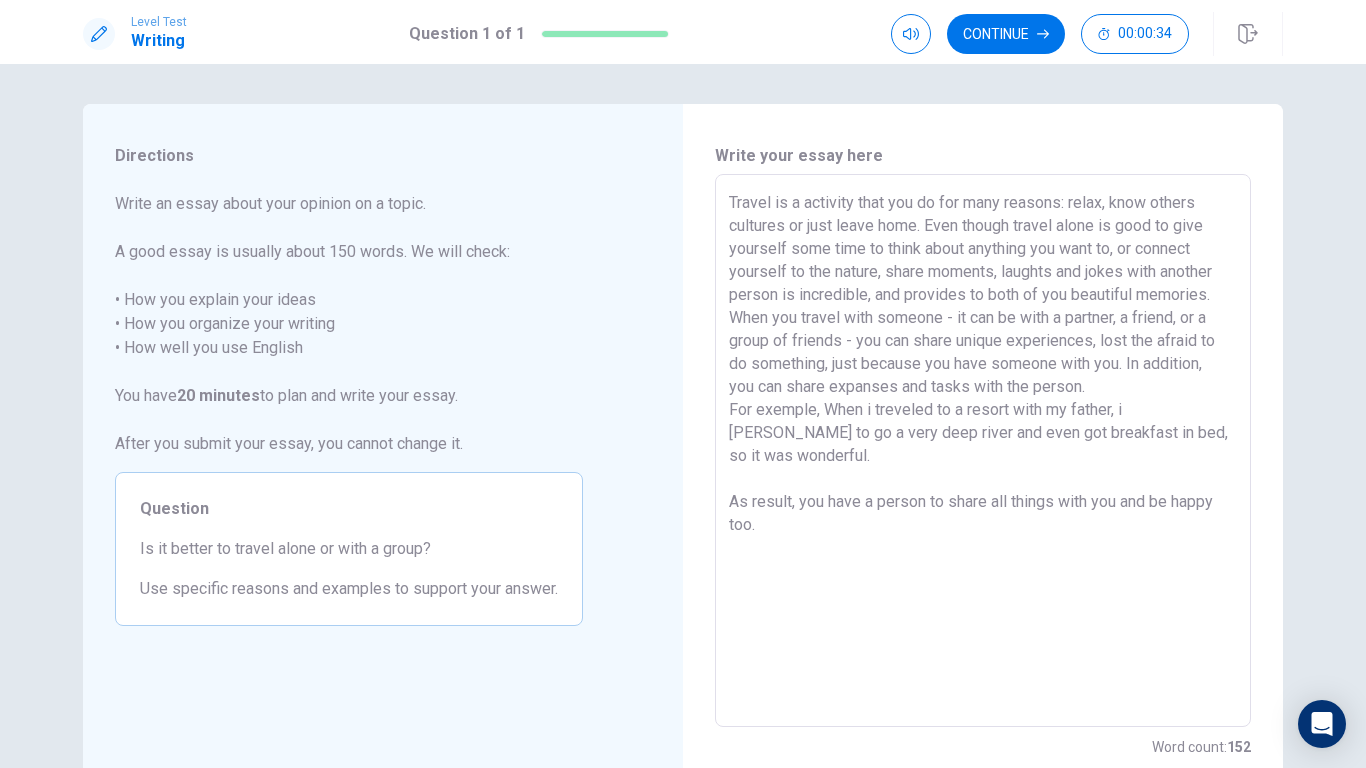 click on "Travel is a activity that you do for many reasons: relax, know others cultures or just leave home. Even though travel alone is good to give yourself some time to think about anything you want to, or connect yourself to the nature, share moments, laughts and jokes with another person is incredible, and provides to both of you beautiful memories.
When you travel with someone - it can be with a partner, a friend, or a group of friends - you can share unique experiences, lost the afraid to do something, just because you have someone with you. In addition, you can share expanses and tasks with the person.
For exemple, When i treveled to a resort with my father, i [PERSON_NAME] to go a very deep river and even got breakfast in bed, so it was wonderful.
As result, you have a person to share all things with you and be happy too." at bounding box center [983, 451] 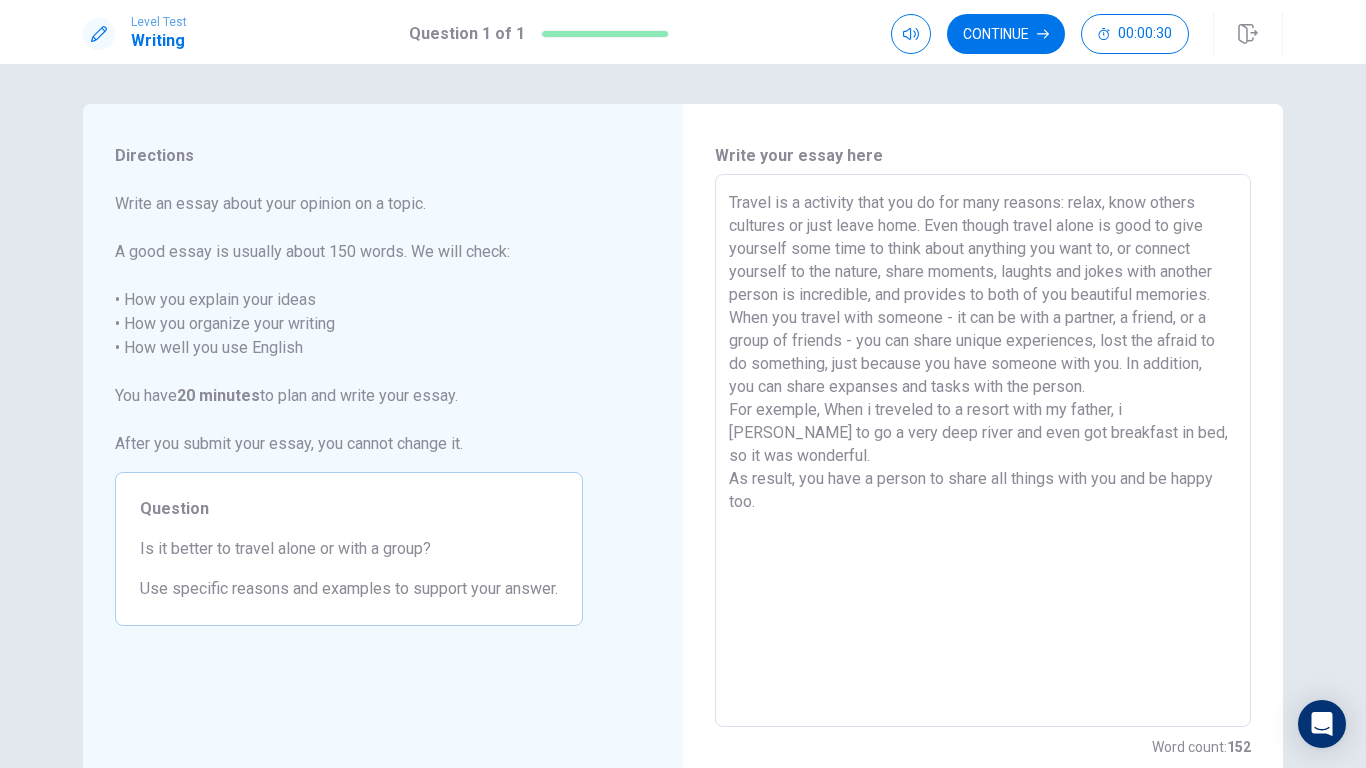 drag, startPoint x: 870, startPoint y: 456, endPoint x: 1086, endPoint y: 431, distance: 217.44194 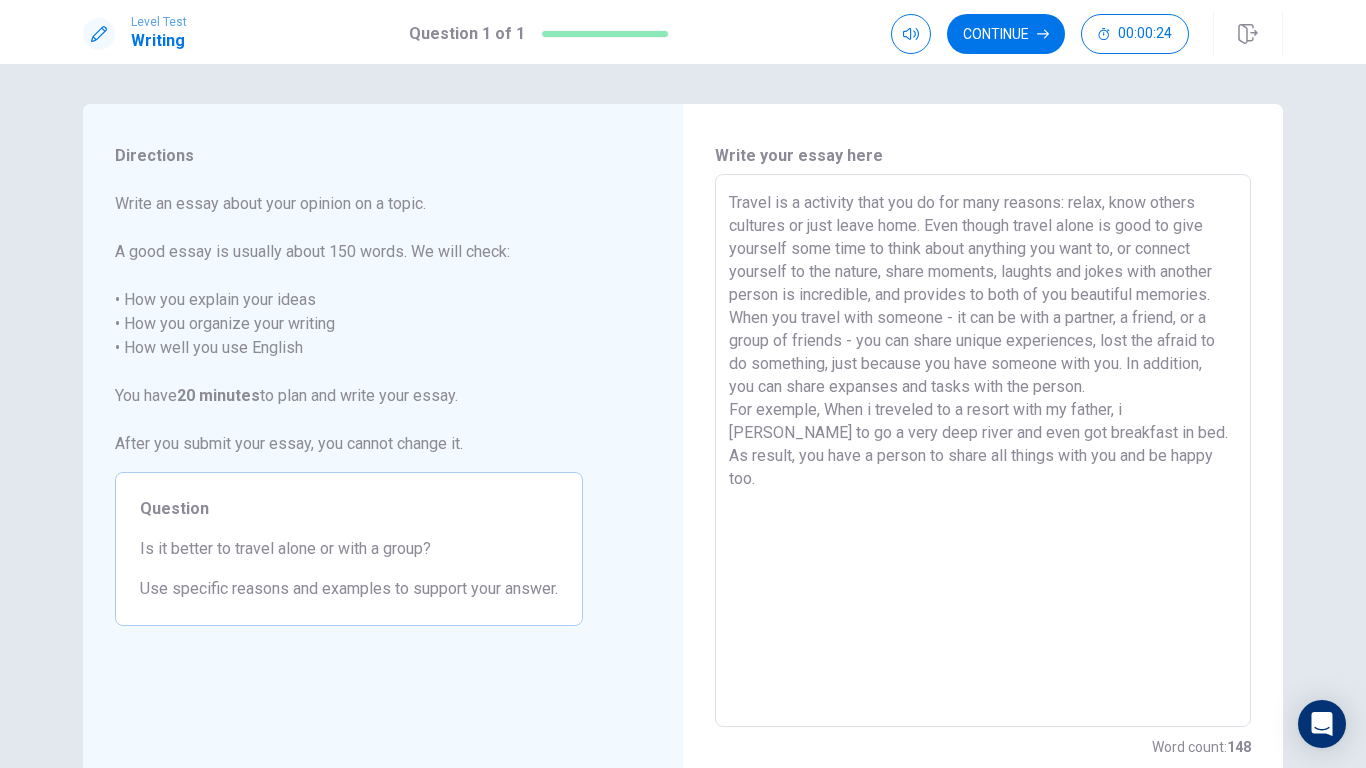 drag, startPoint x: 792, startPoint y: 457, endPoint x: 723, endPoint y: 452, distance: 69.18092 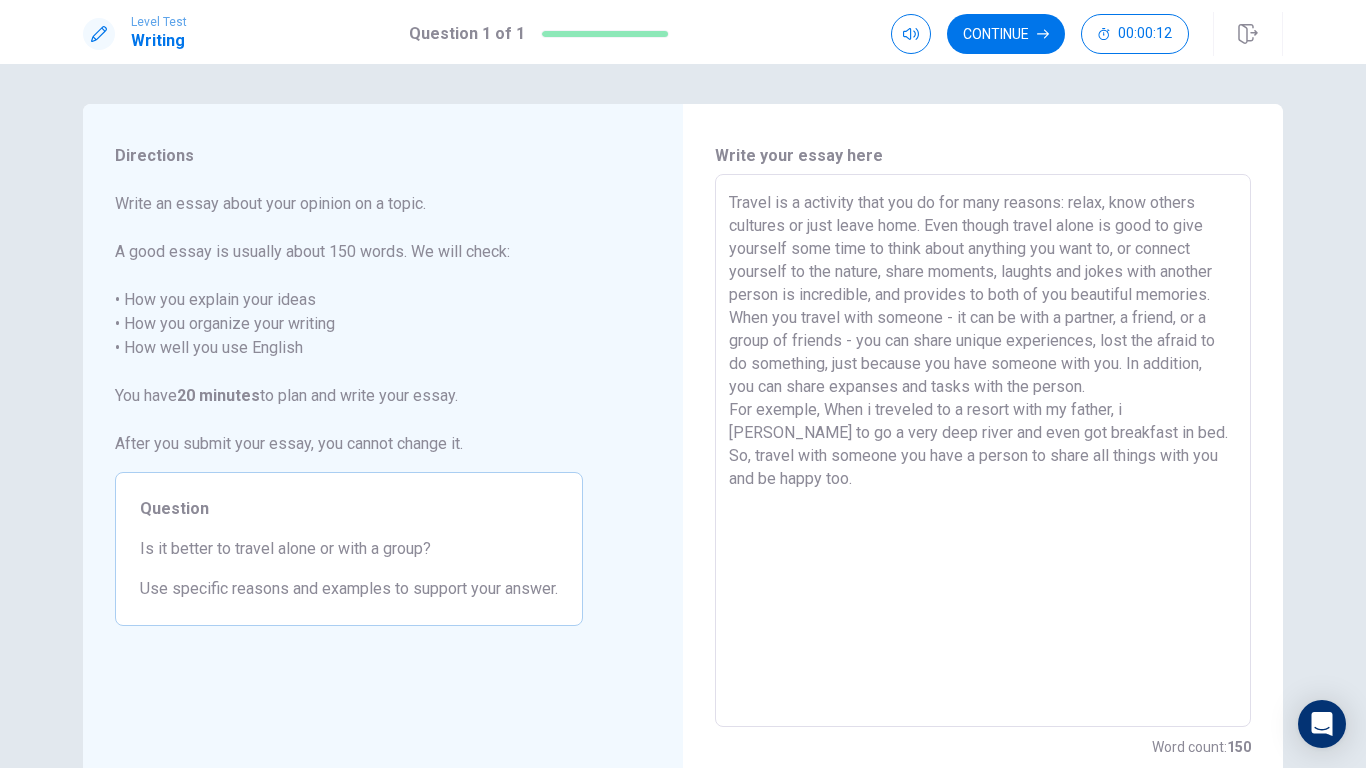 click on "Travel is a activity that you do for many reasons: relax, know others cultures or just leave home. Even though travel alone is good to give yourself some time to think about anything you want to, or connect yourself to the nature, share moments, laughts and jokes with another person is incredible, and provides to both of you beautiful memories.
When you travel with someone - it can be with a partner, a friend, or a group of friends - you can share unique experiences, lost the afraid to do something, just because you have someone with you. In addition, you can share expanses and tasks with the person.
For exemple, When i treveled to a resort with my father, i [PERSON_NAME] to go a very deep river and even got breakfast in bed.
So, travel with someone you have a person to share all things with you and be happy too." at bounding box center (983, 451) 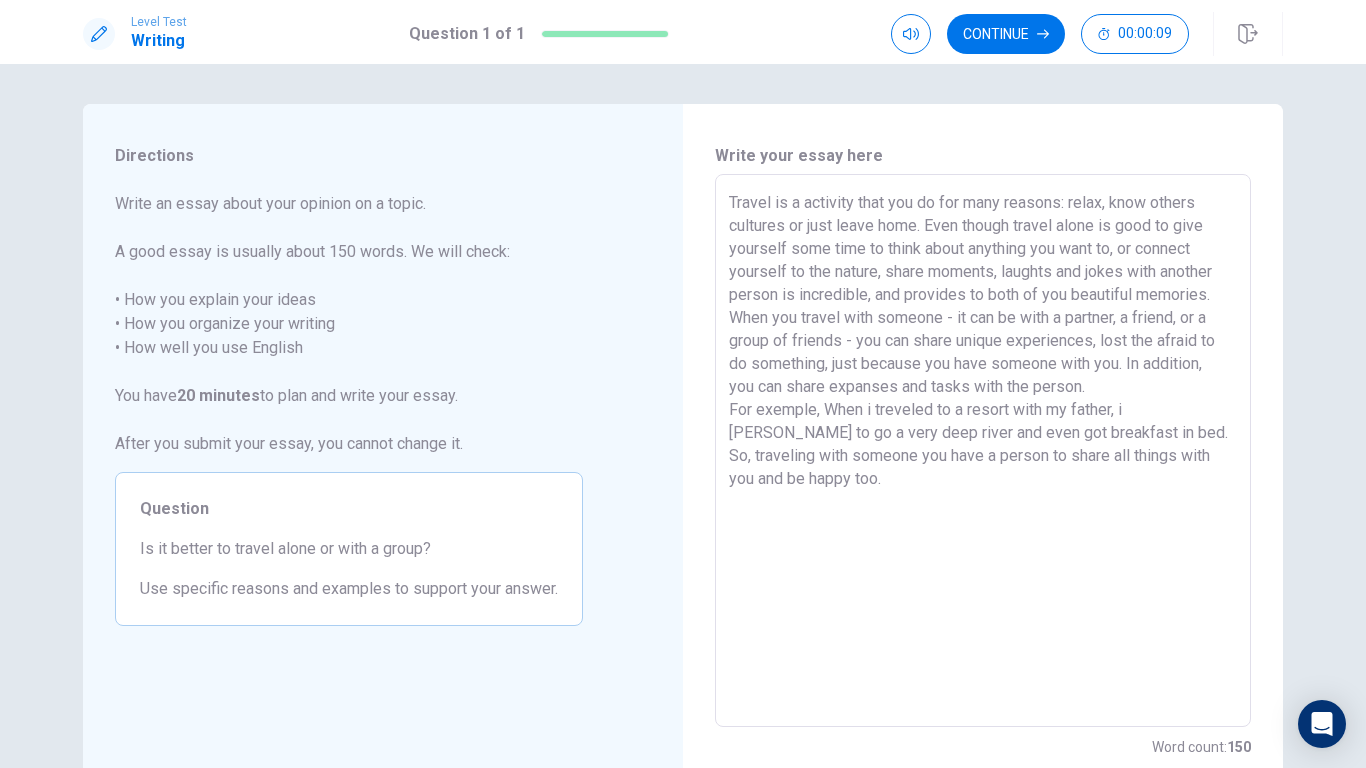 click on "Travel is a activity that you do for many reasons: relax, know others cultures or just leave home. Even though travel alone is good to give yourself some time to think about anything you want to, or connect yourself to the nature, share moments, laughts and jokes with another person is incredible, and provides to both of you beautiful memories.
When you travel with someone - it can be with a partner, a friend, or a group of friends - you can share unique experiences, lost the afraid to do something, just because you have someone with you. In addition, you can share expanses and tasks with the person.
For exemple, When i treveled to a resort with my father, i [PERSON_NAME] to go a very deep river and even got breakfast in bed.
So, traveling with someone you have a person to share all things with you and be happy too." at bounding box center [983, 451] 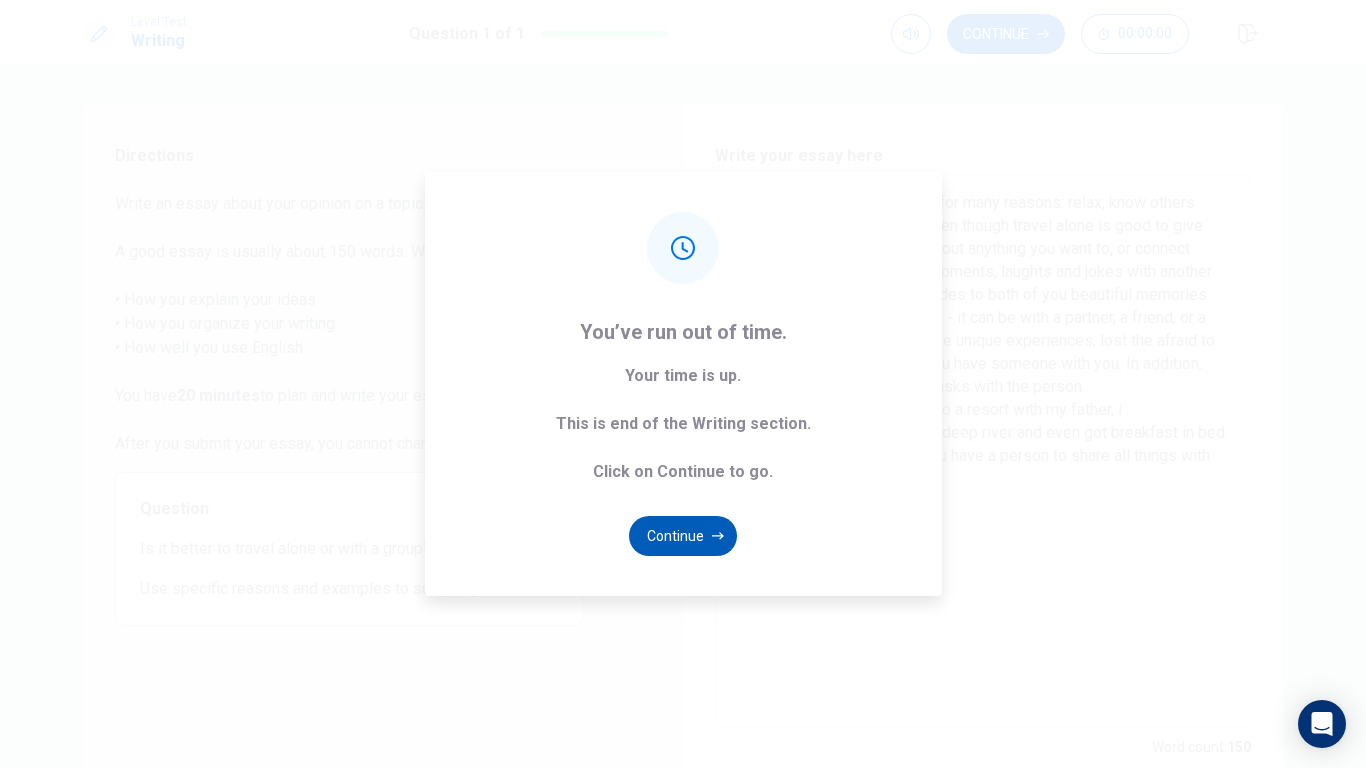 click 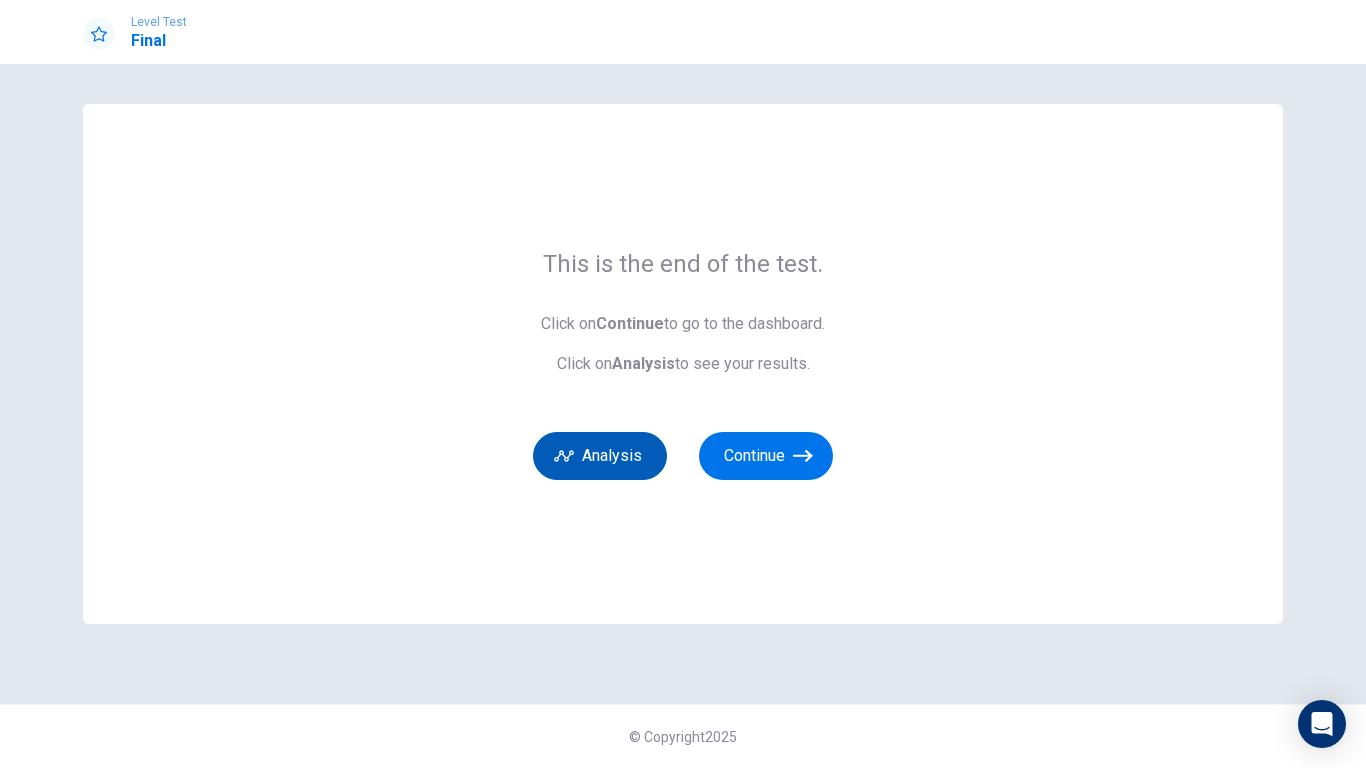 click on "Analysis" at bounding box center [600, 456] 